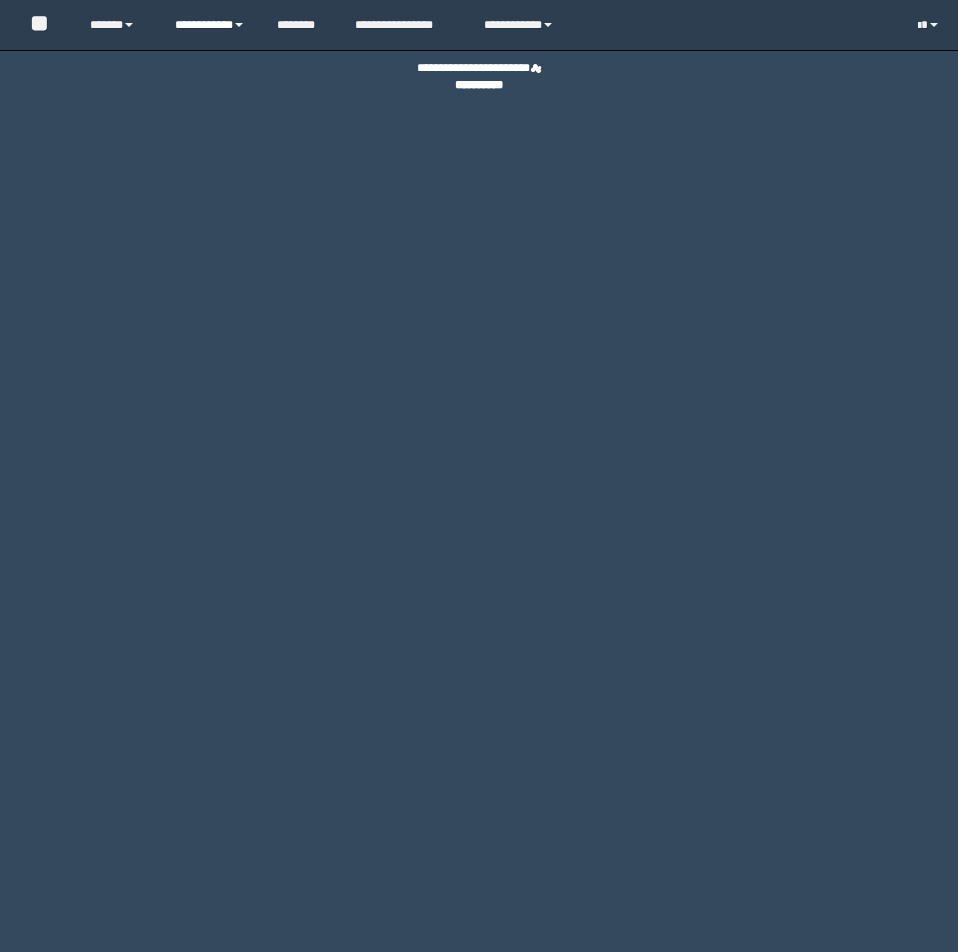 scroll, scrollTop: 0, scrollLeft: 0, axis: both 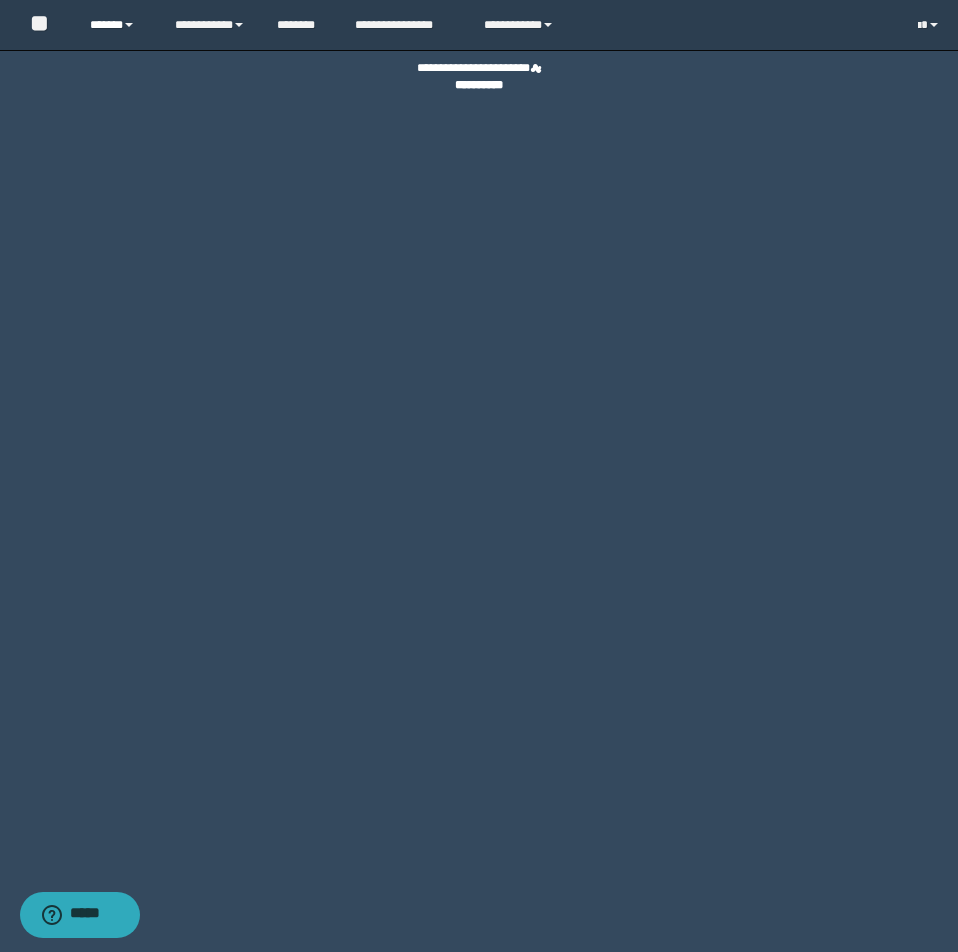 click on "******" at bounding box center [117, 25] 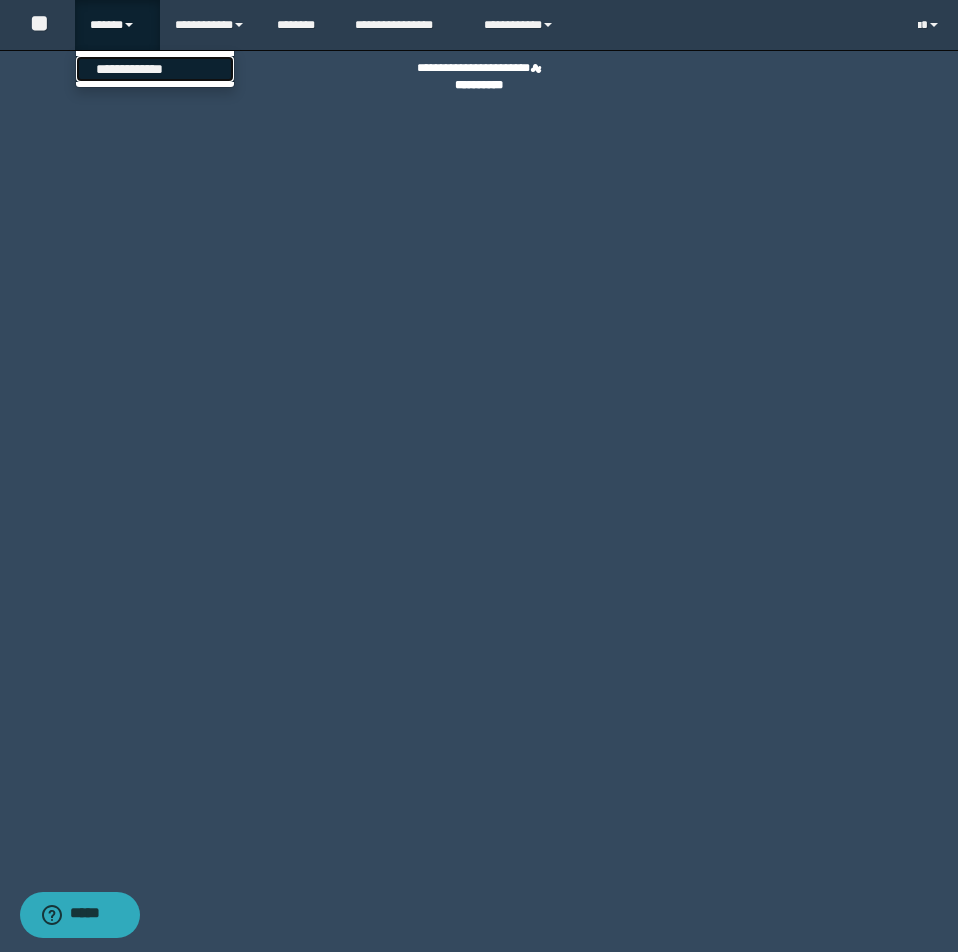 click on "**********" at bounding box center [155, 69] 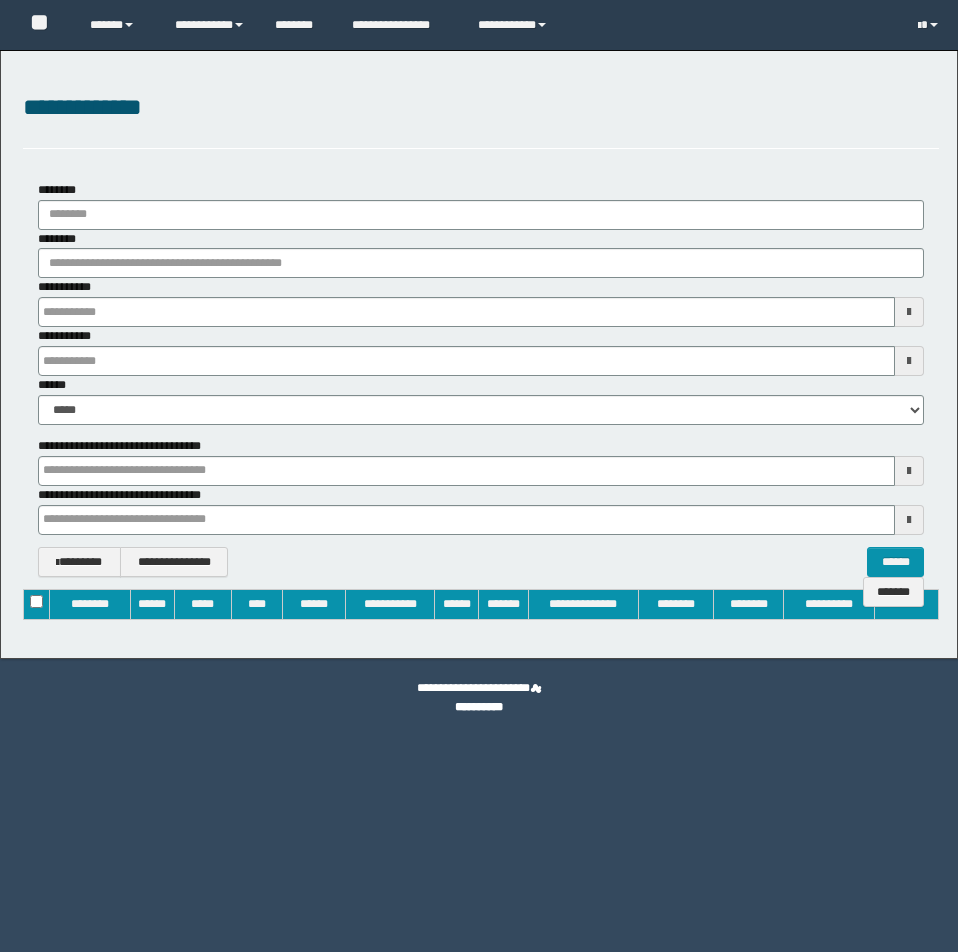 type on "**********" 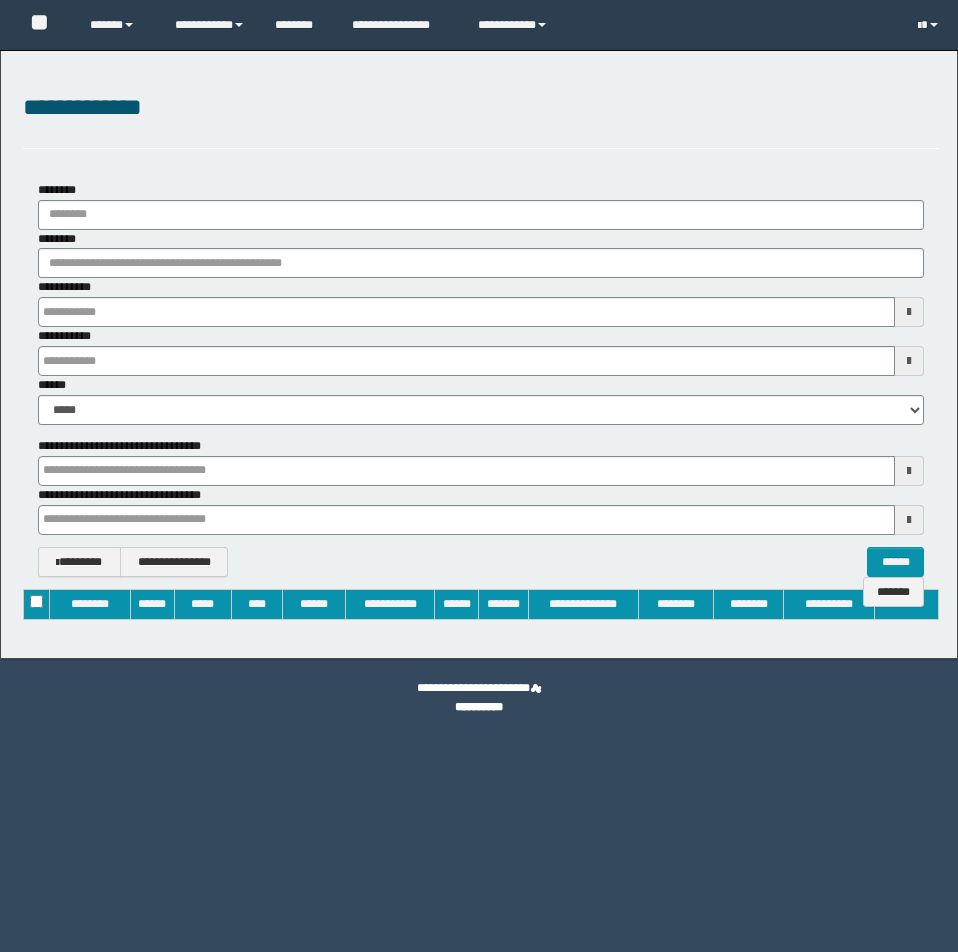type on "**********" 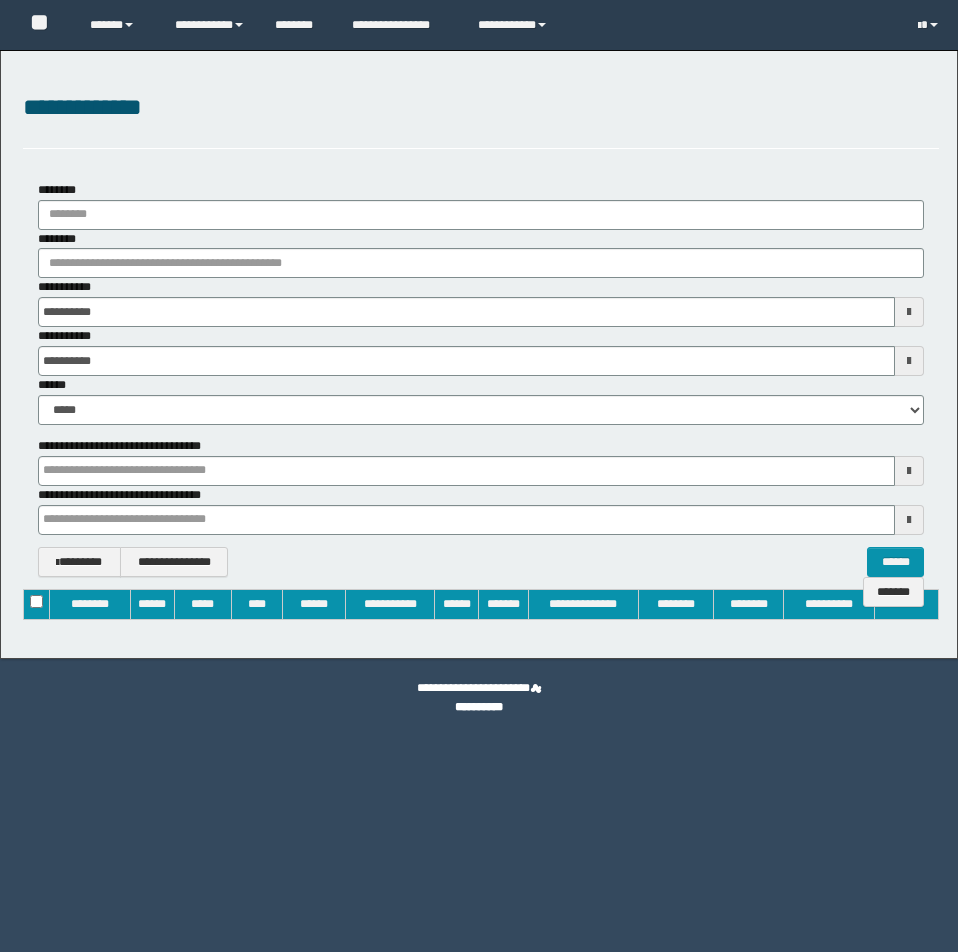 scroll, scrollTop: 0, scrollLeft: 0, axis: both 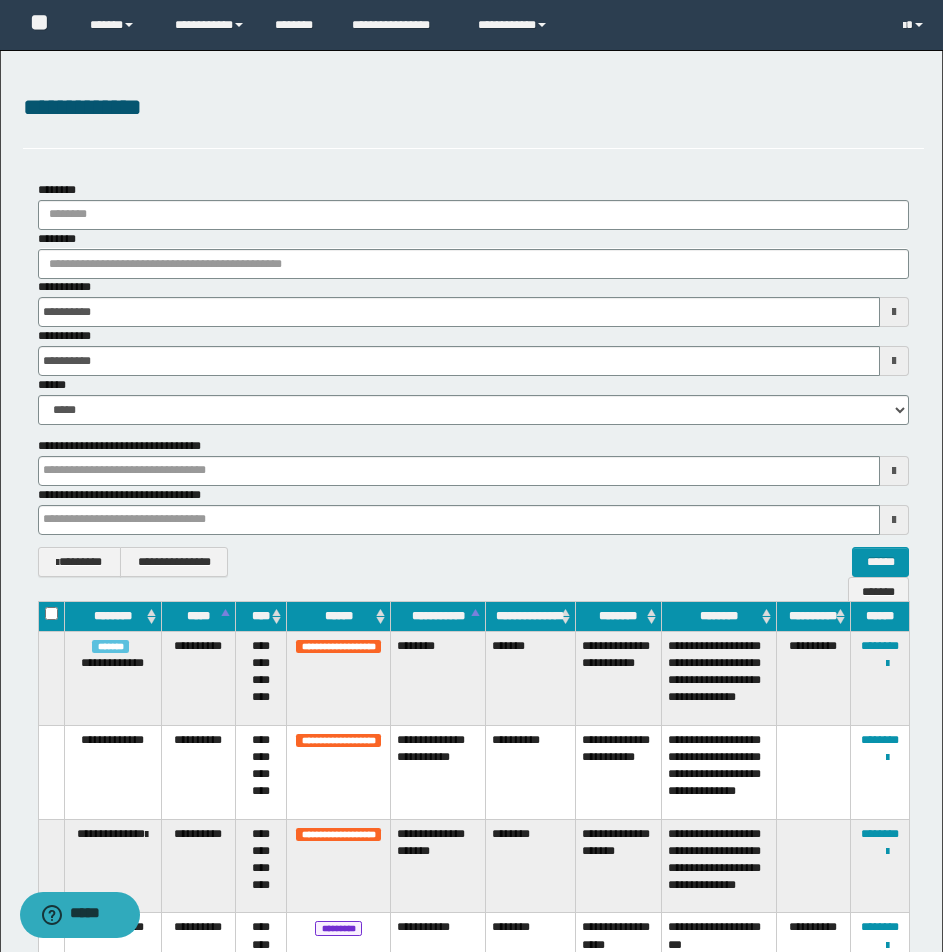 type 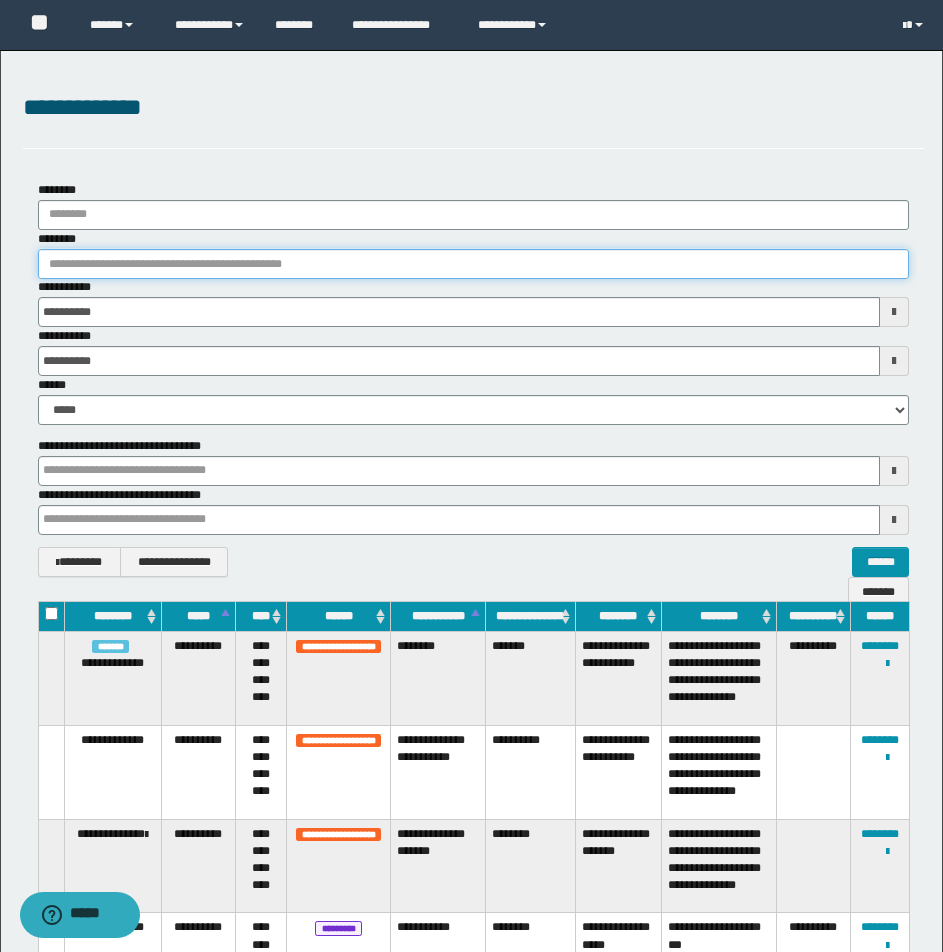 click on "********" at bounding box center (473, 264) 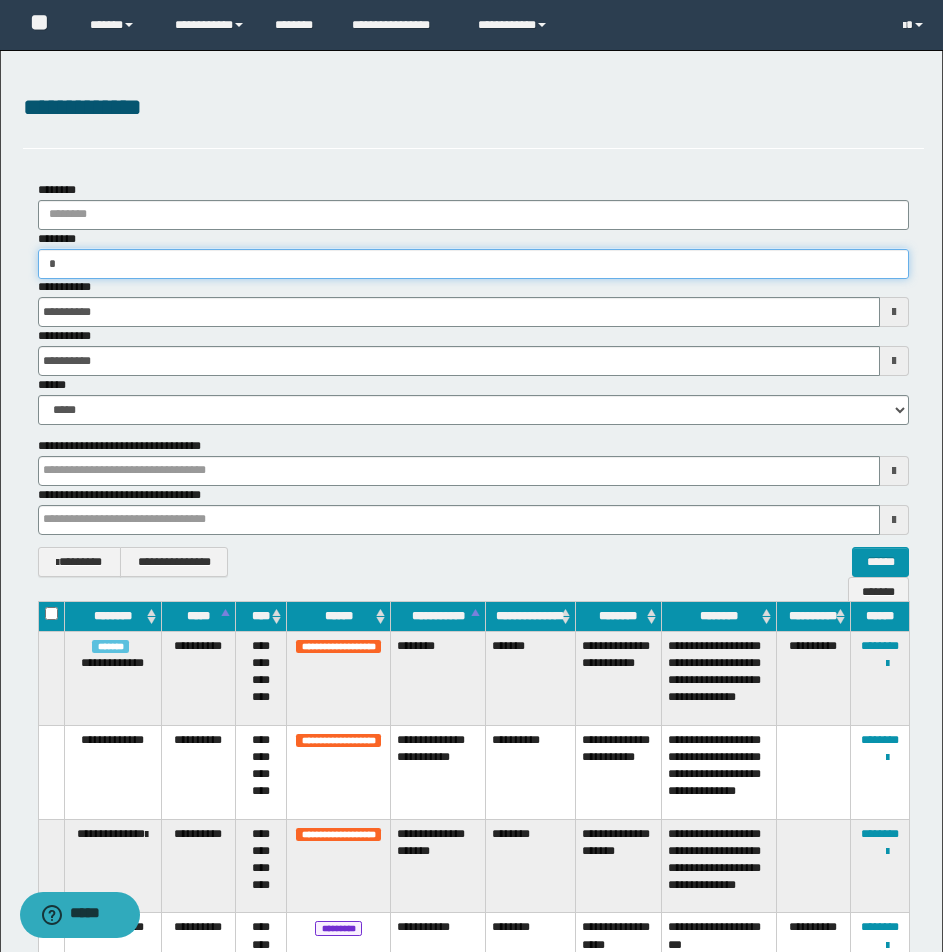 type on "**" 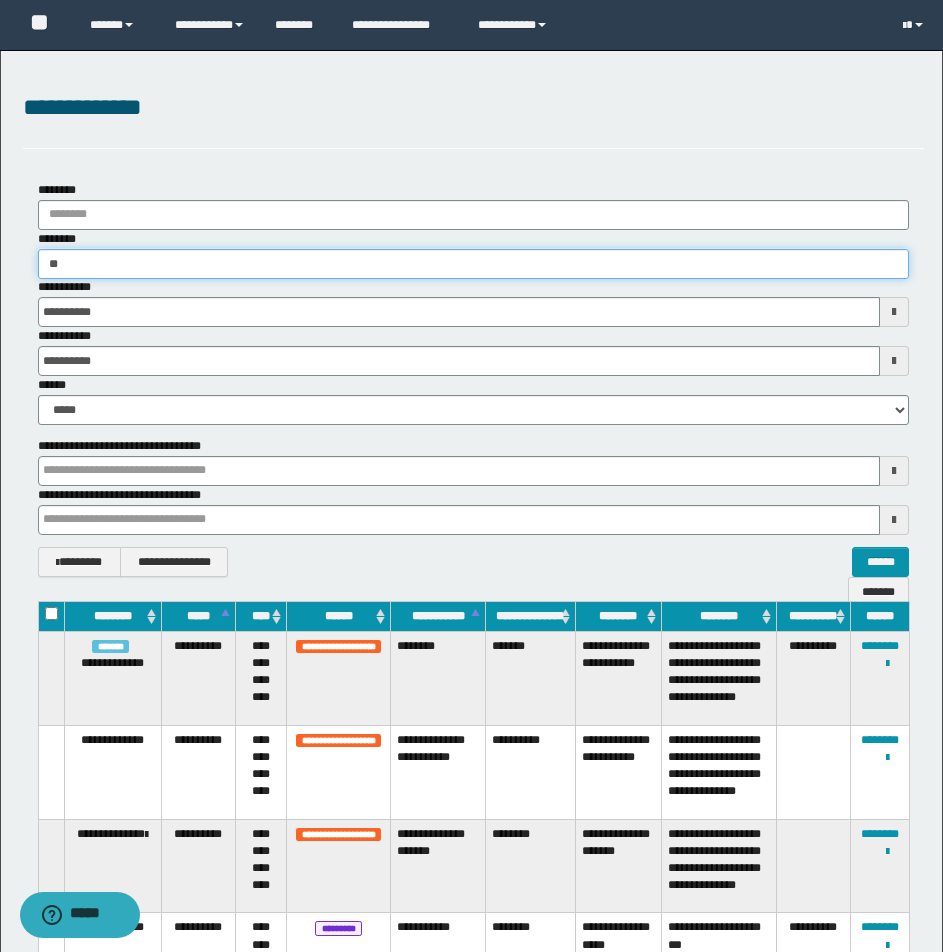 type on "**" 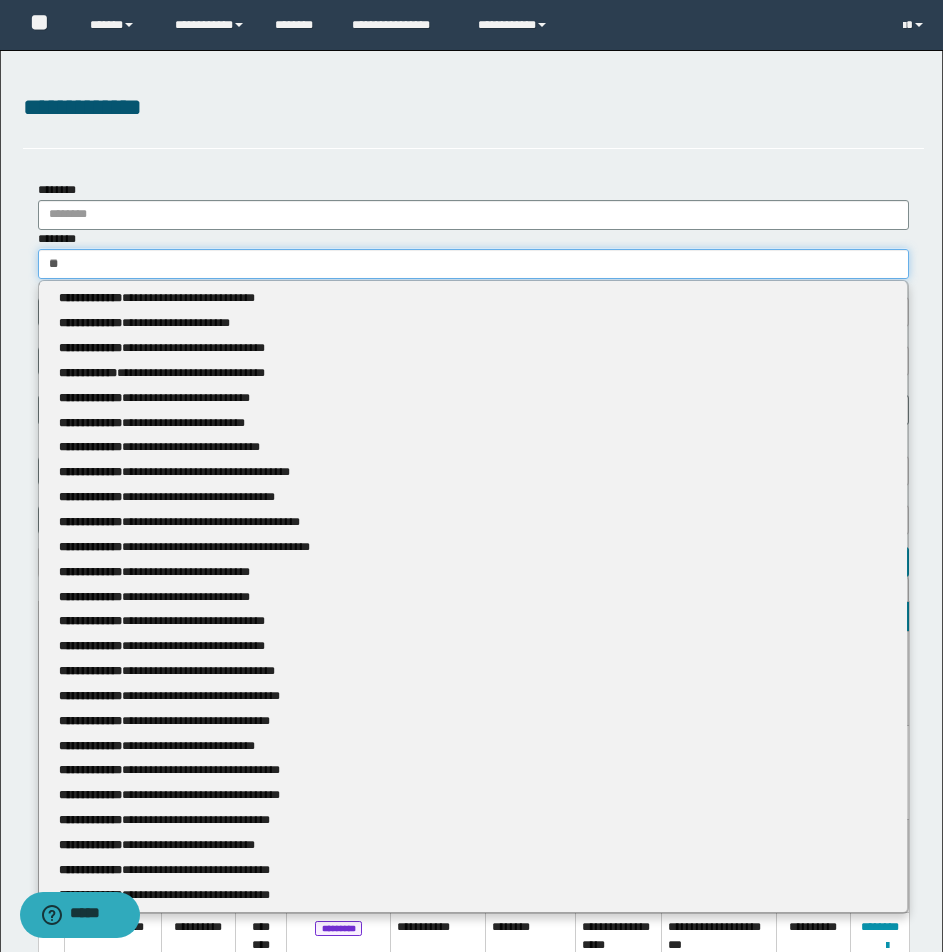 type 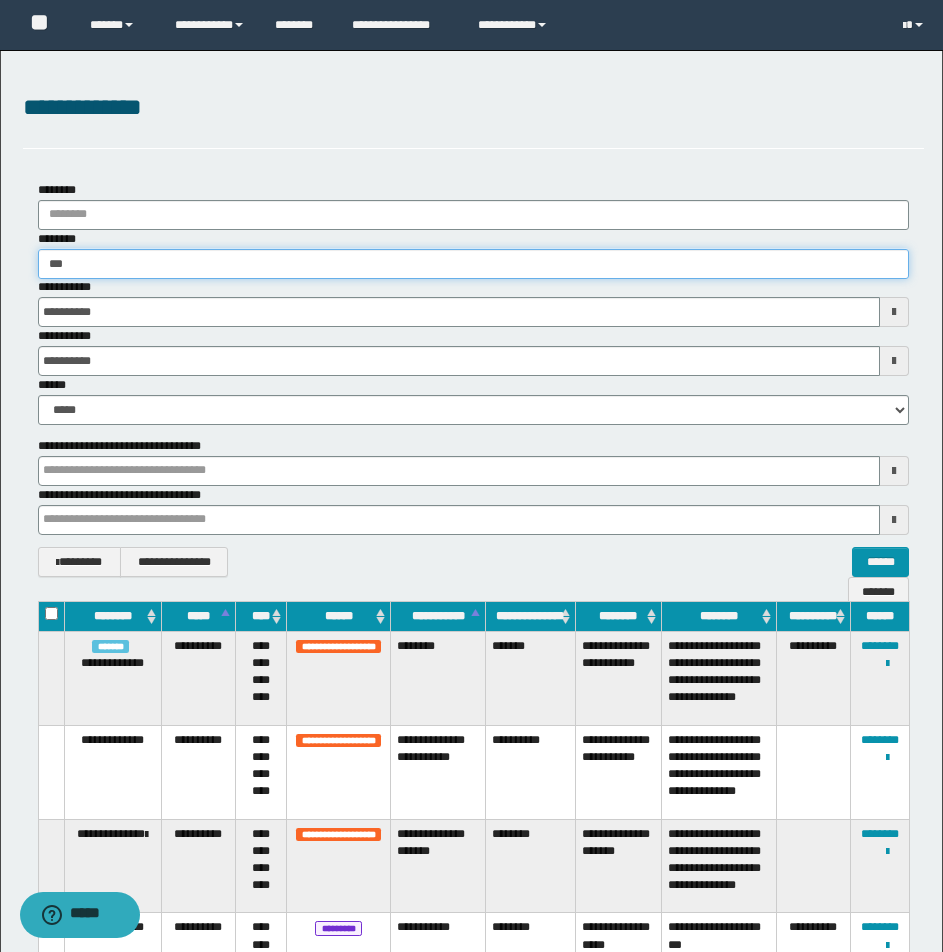 type on "****" 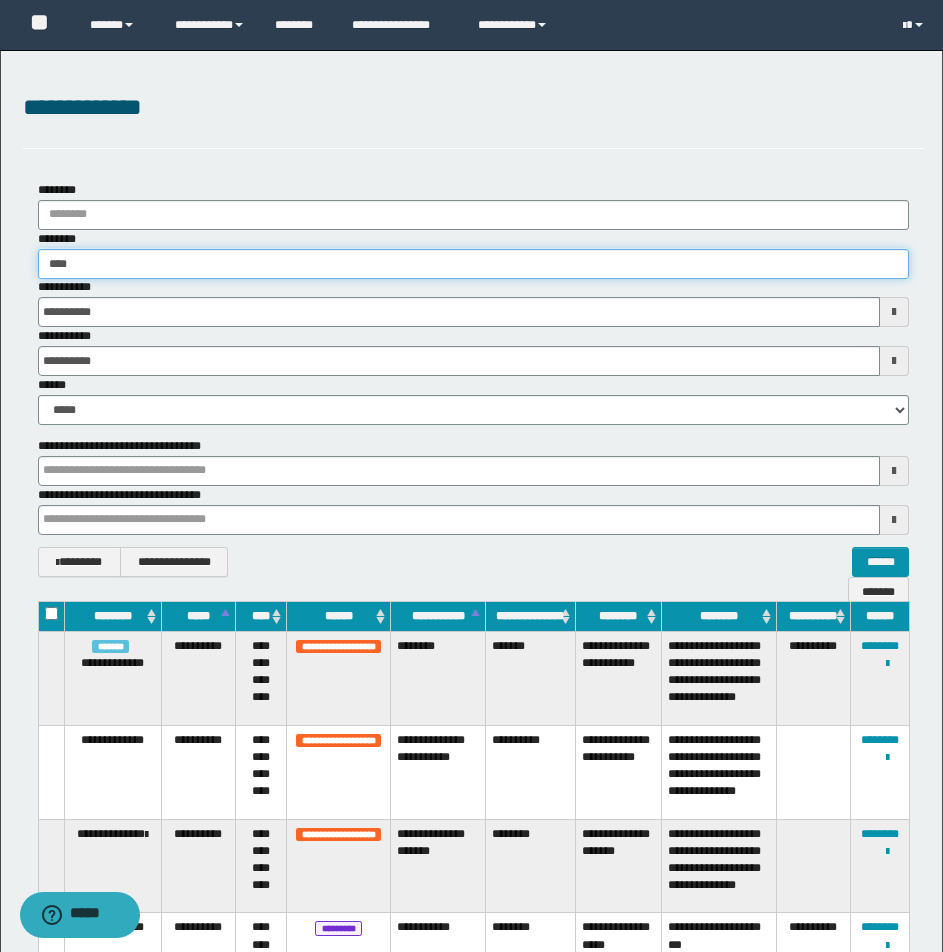 type on "****" 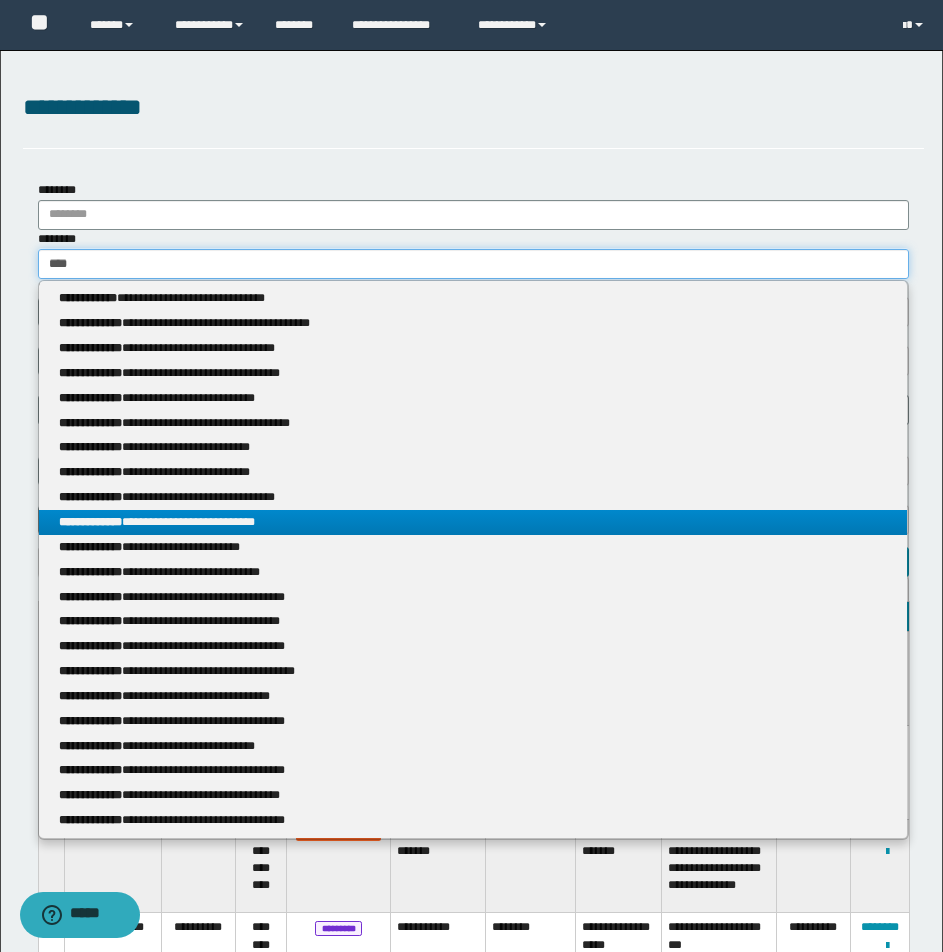 type on "****" 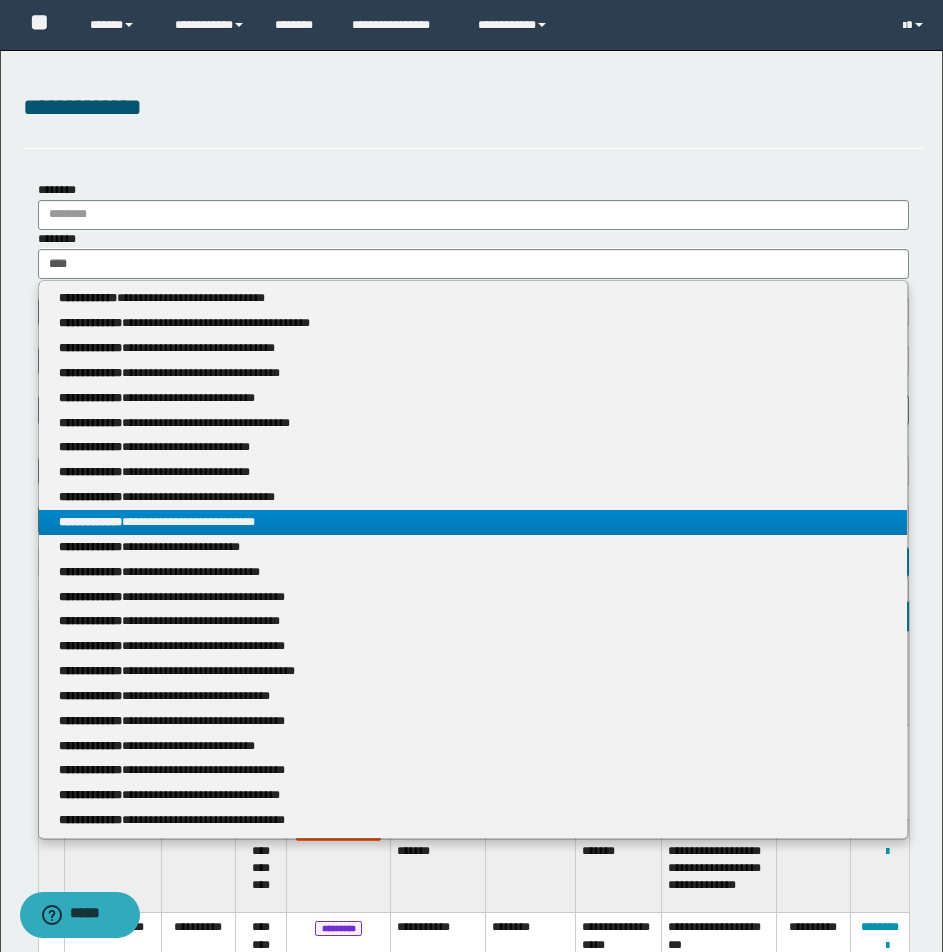 click on "**********" at bounding box center [473, 522] 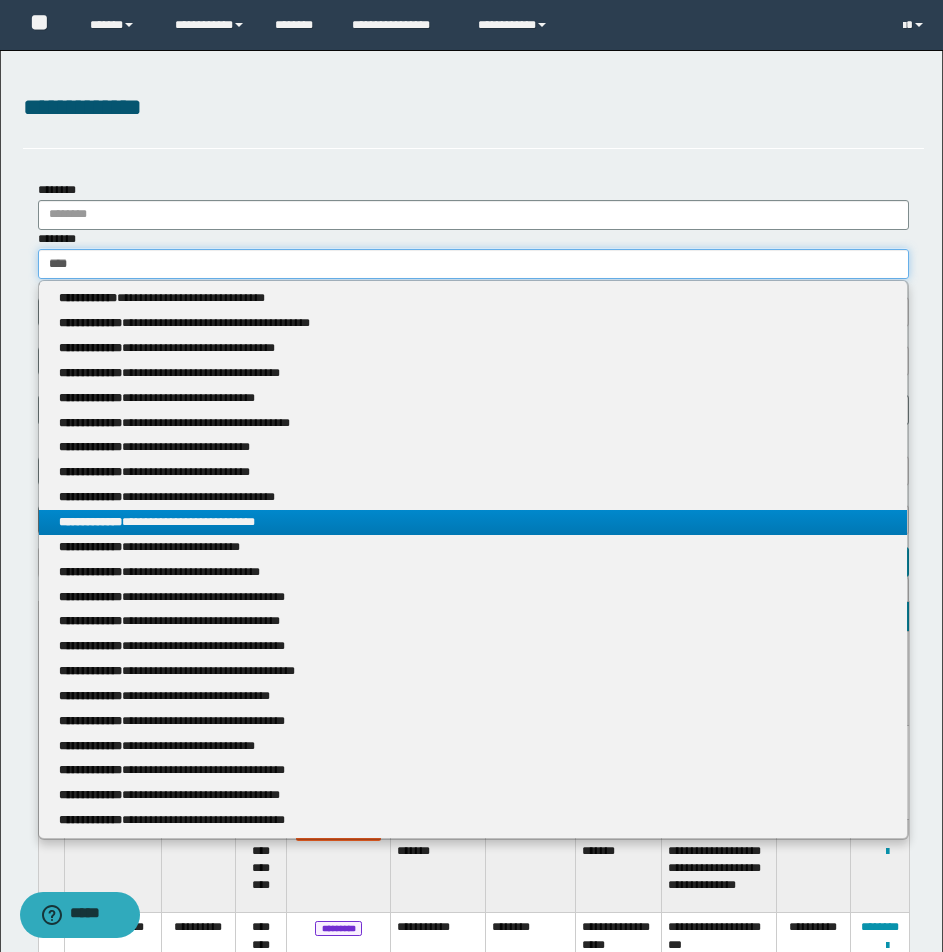 type 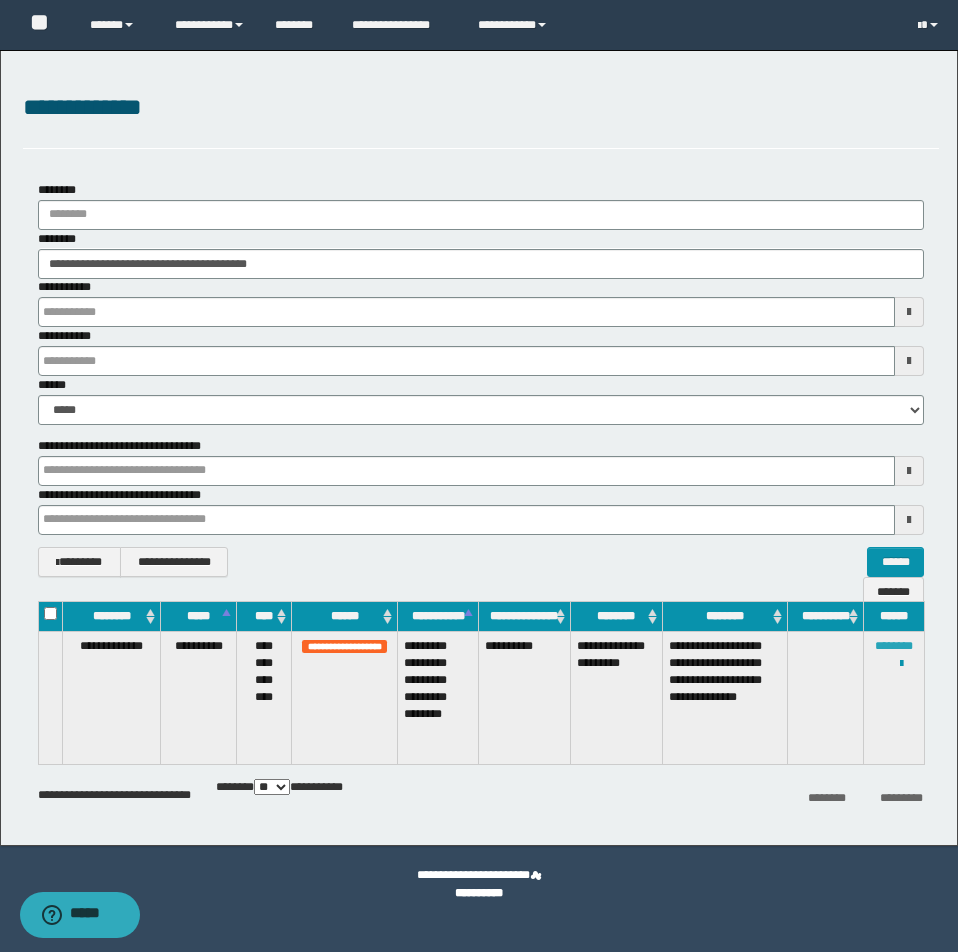 click on "********" at bounding box center [894, 646] 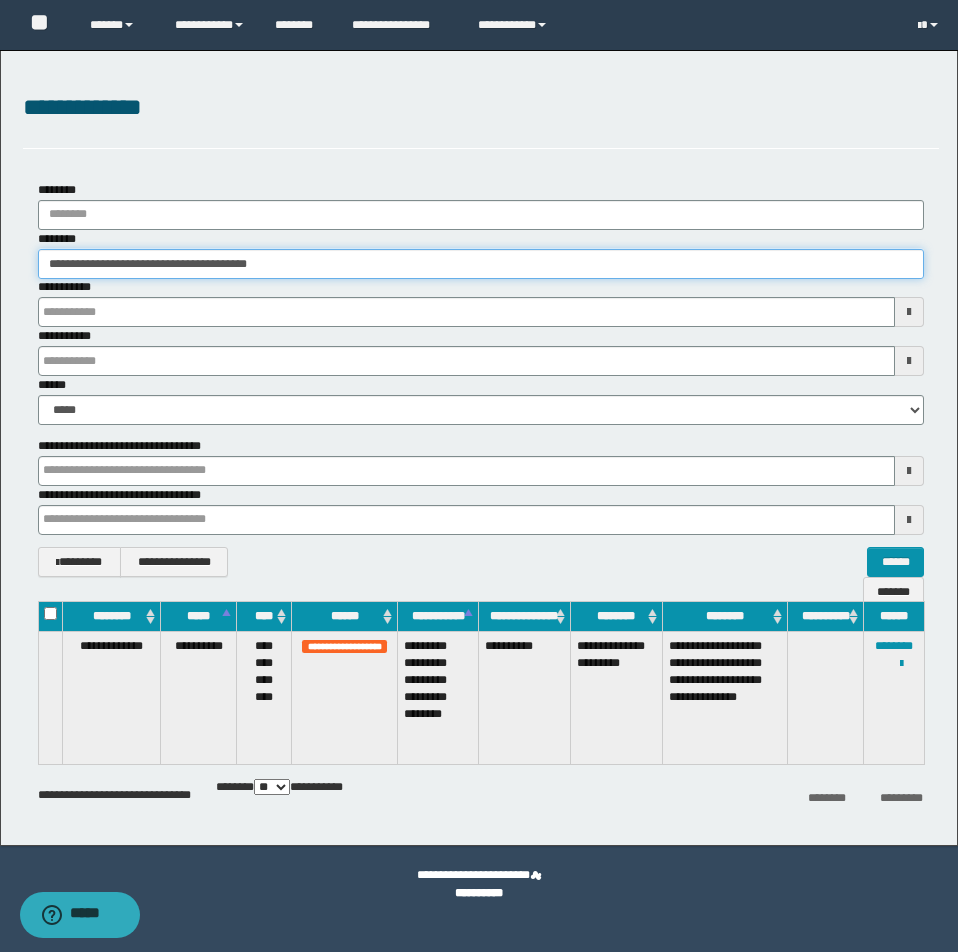 click on "**********" at bounding box center [481, 264] 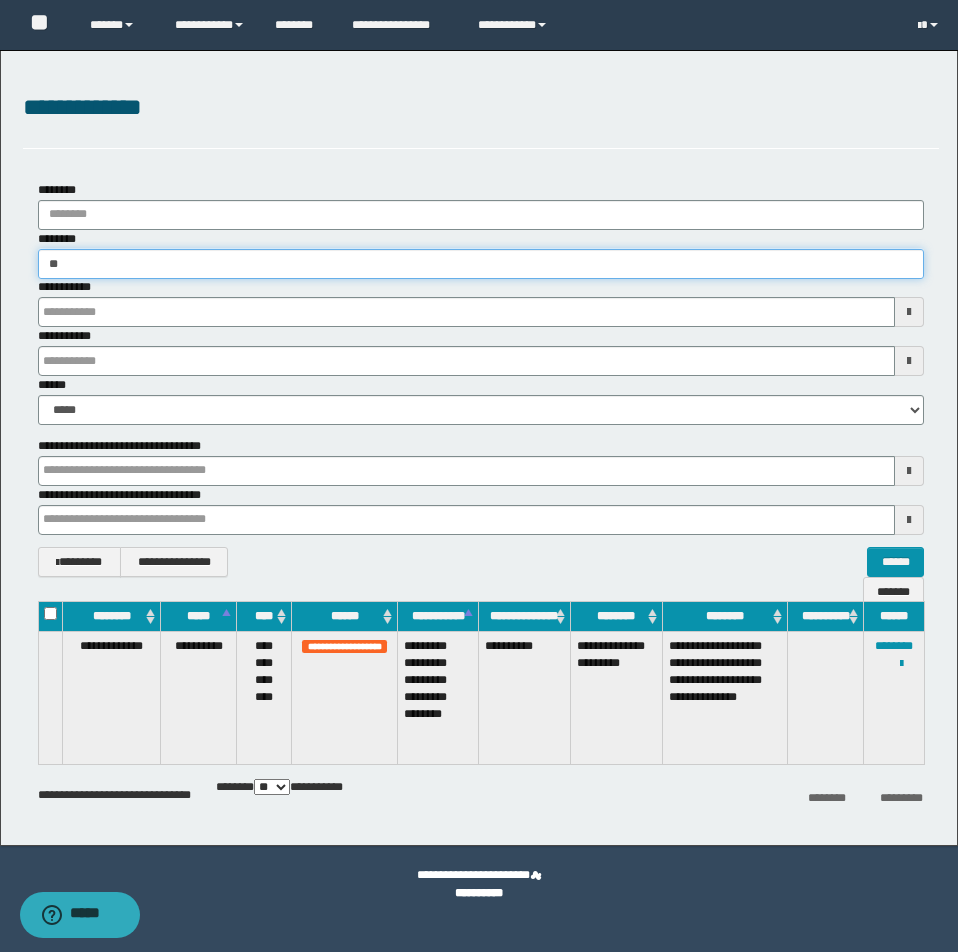 type on "*" 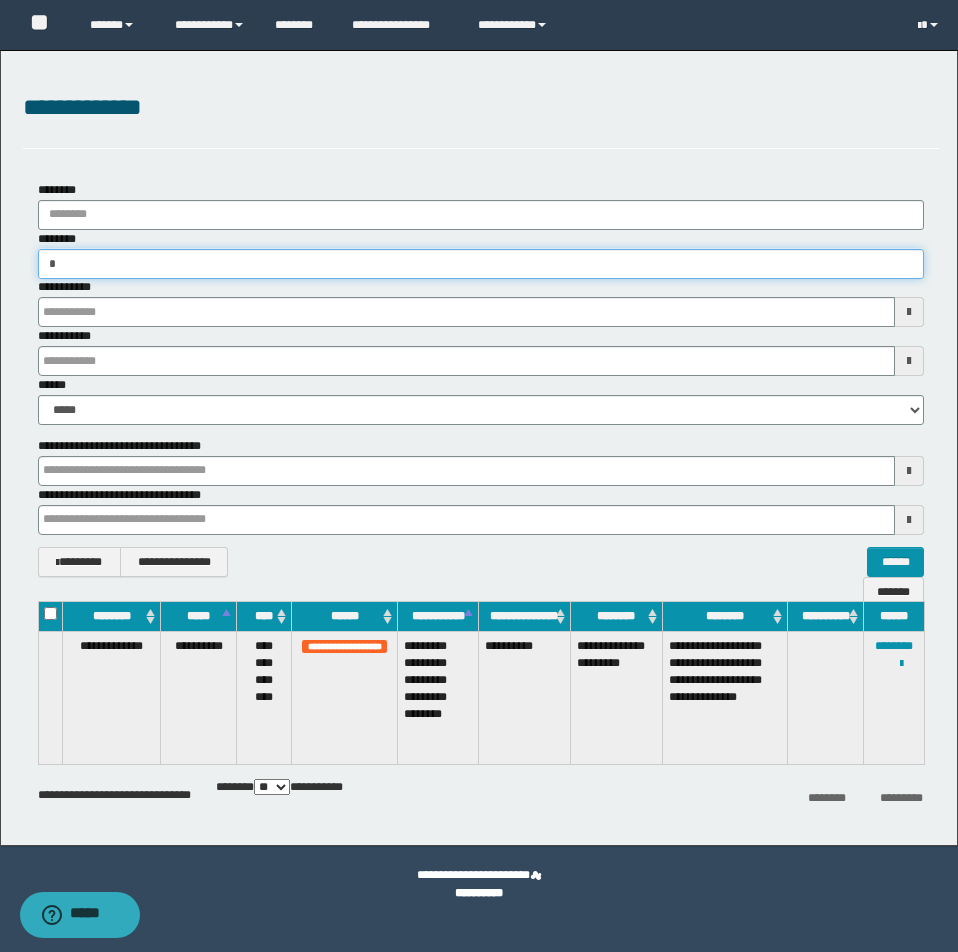type on "**" 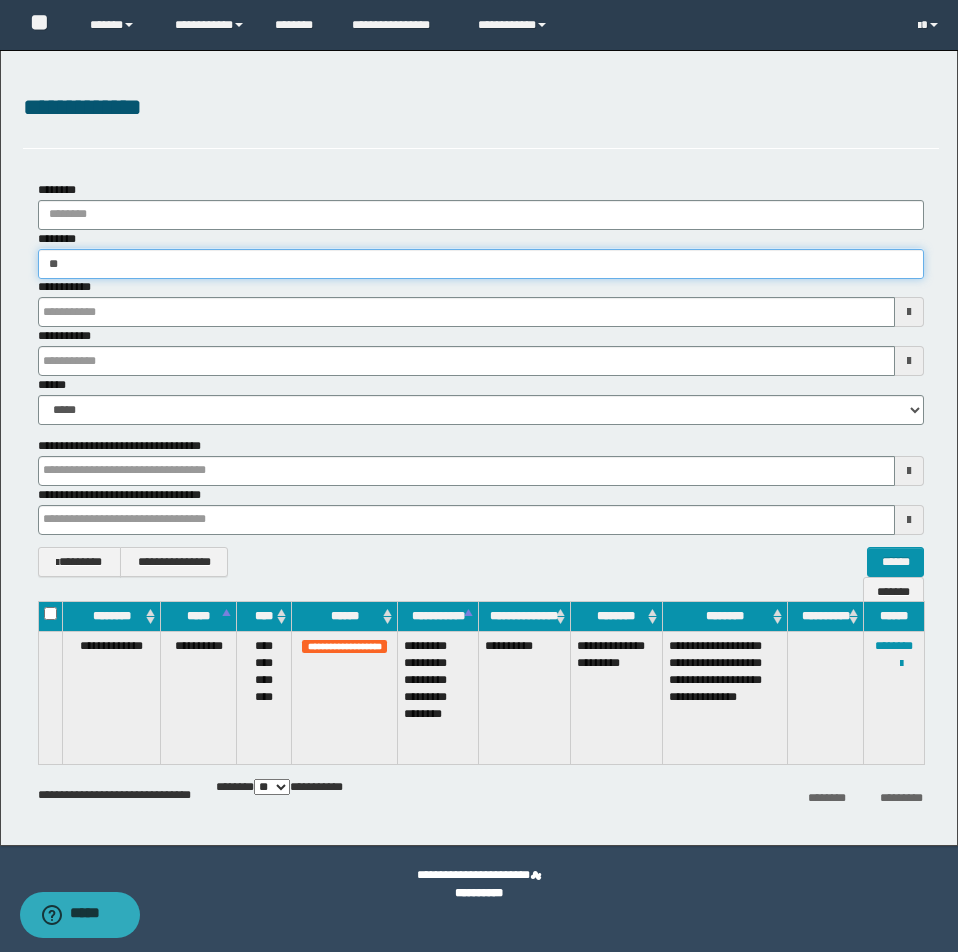 type on "**" 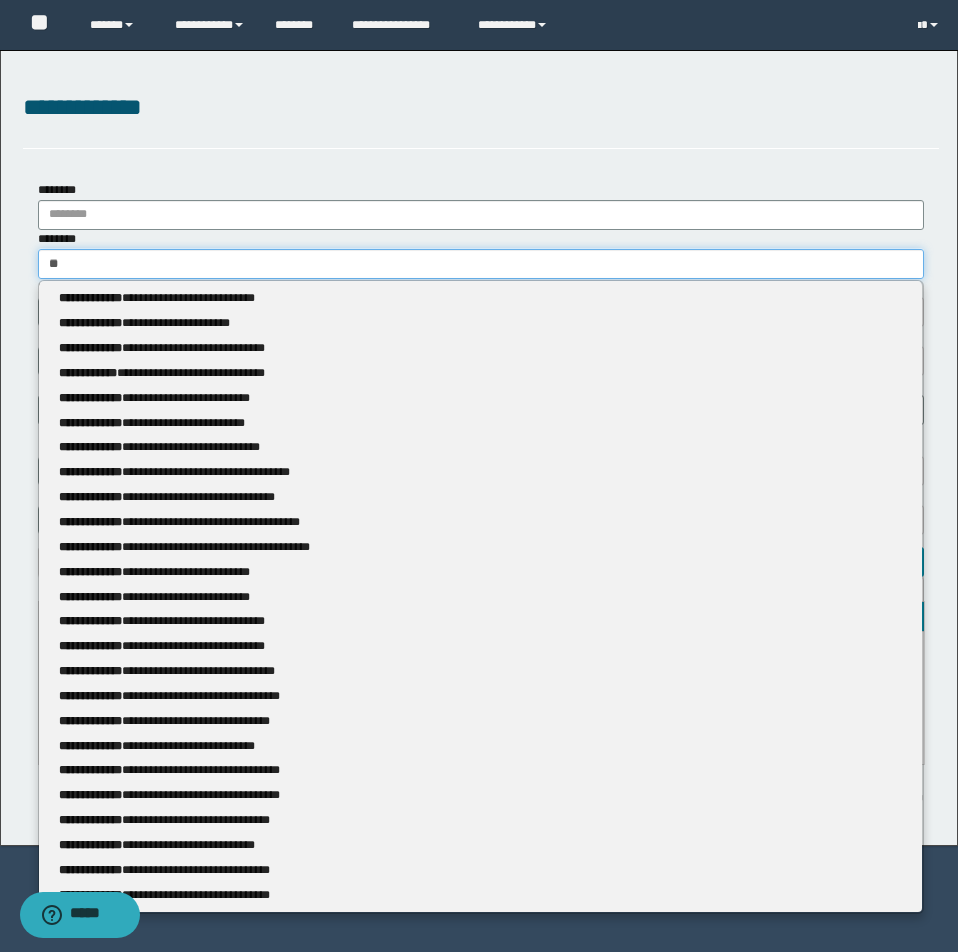type 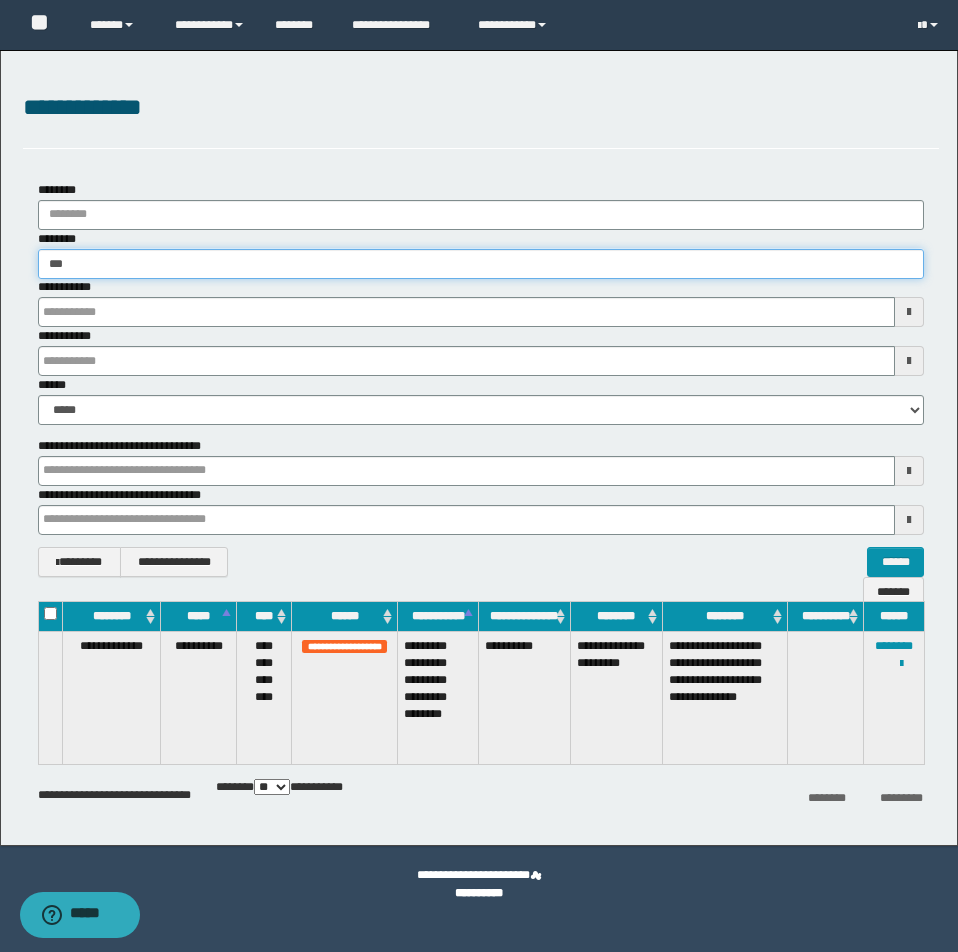 type on "****" 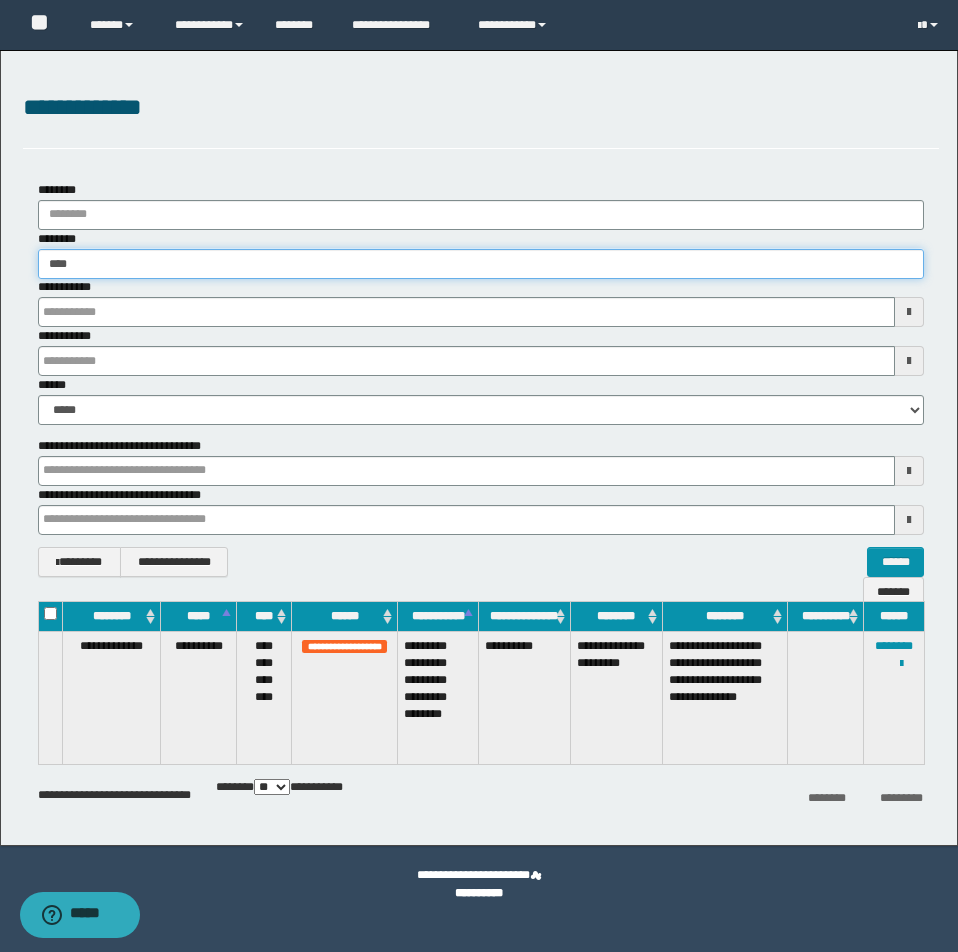 type on "****" 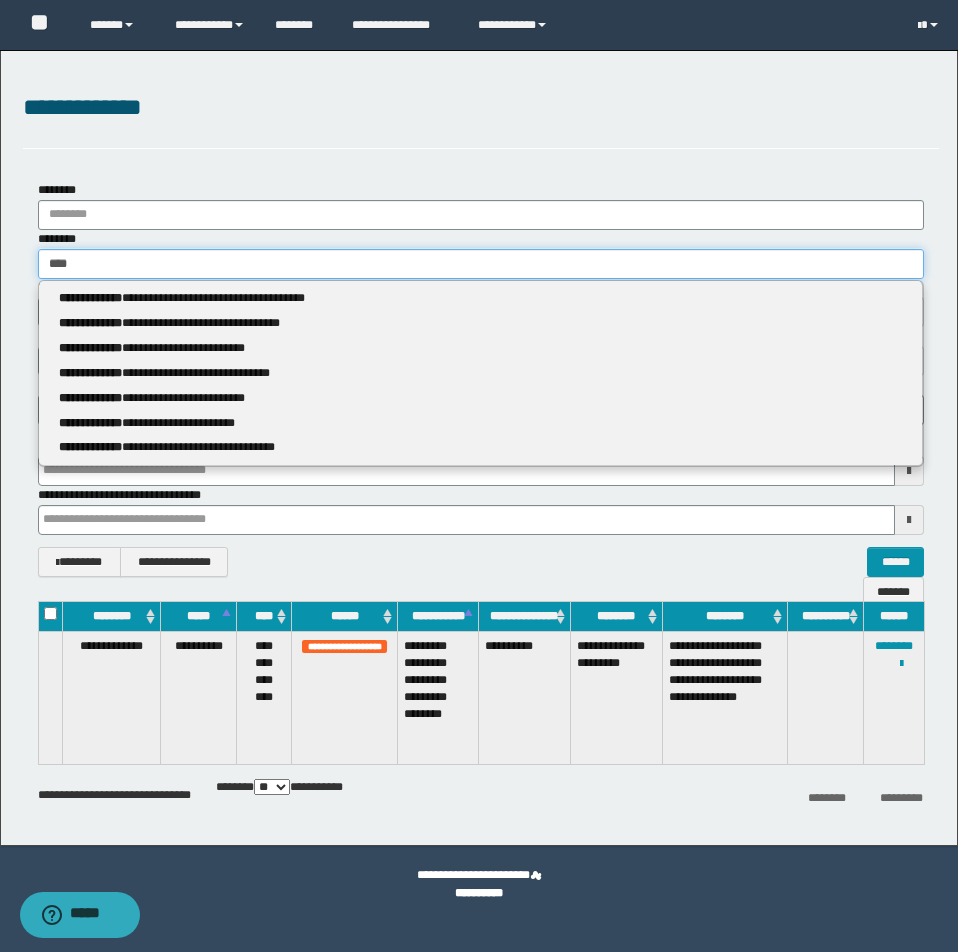 type 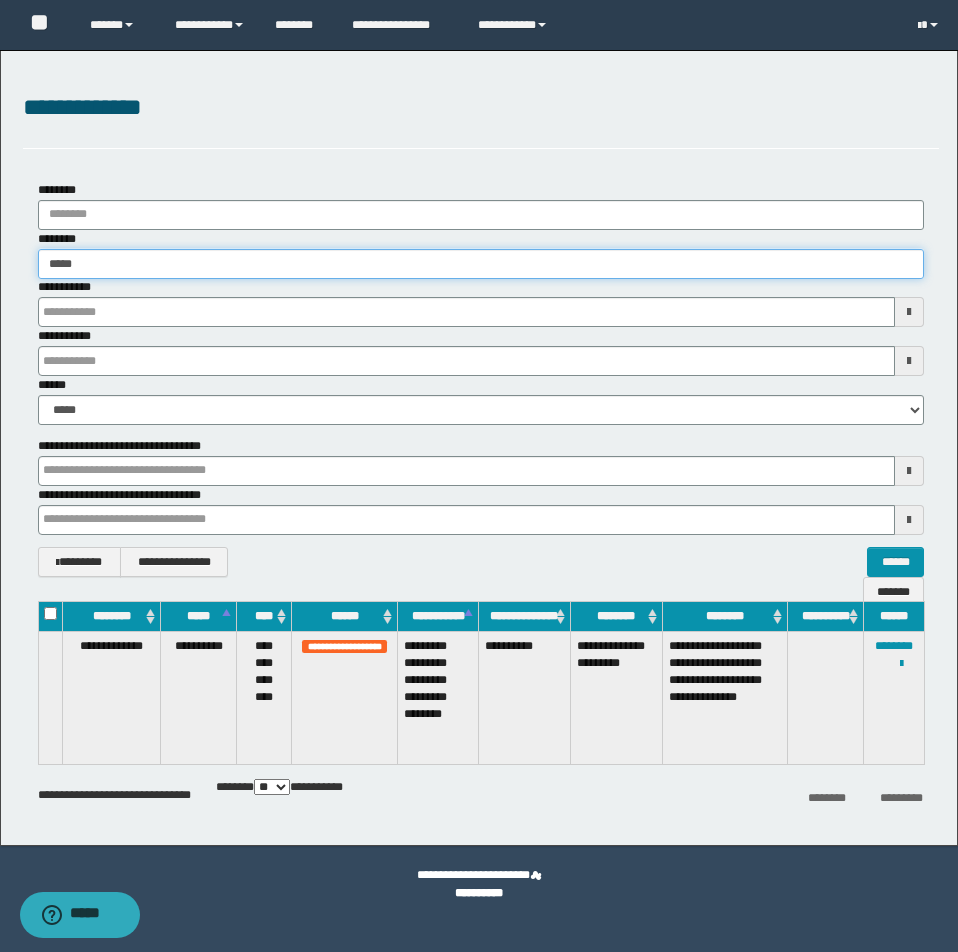 type on "******" 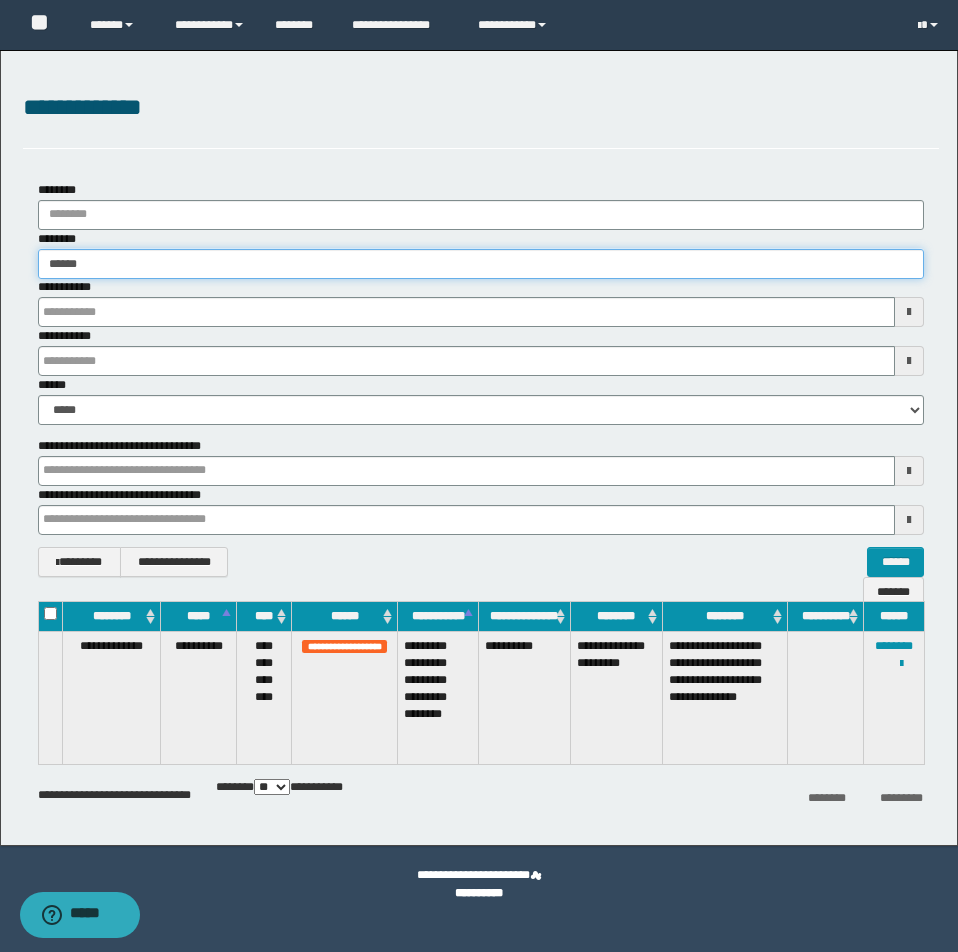 type on "******" 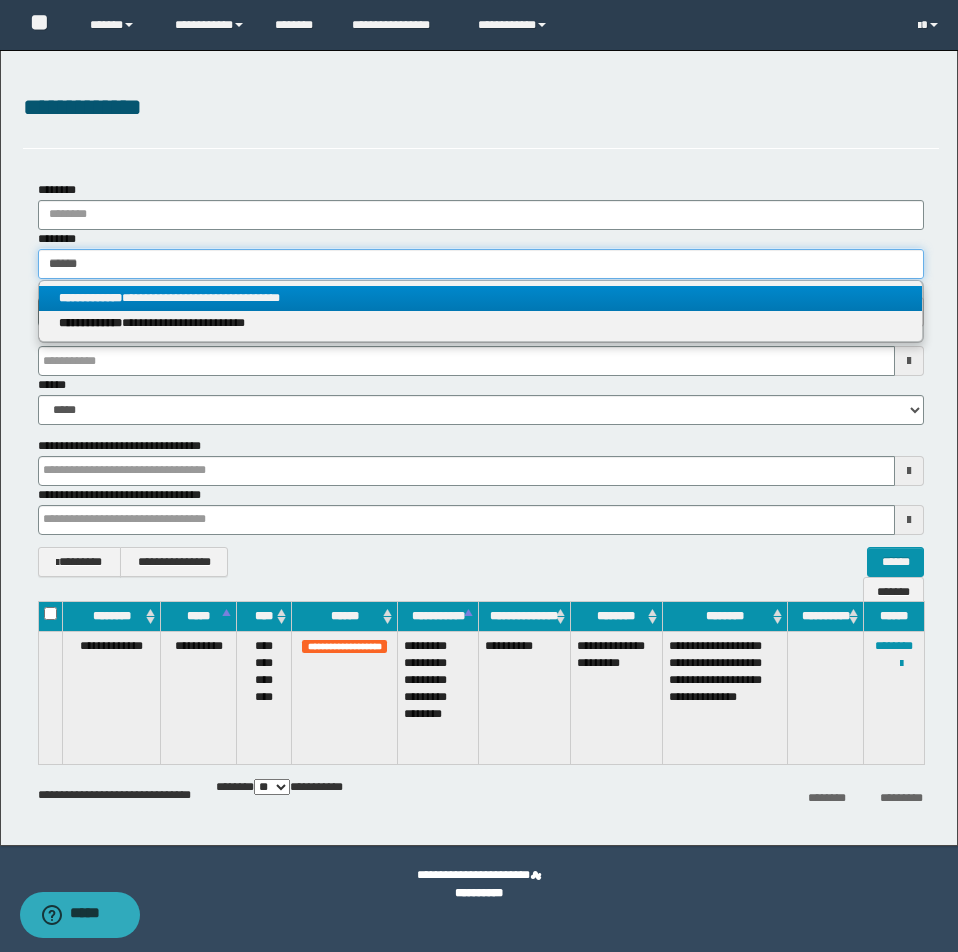 type on "******" 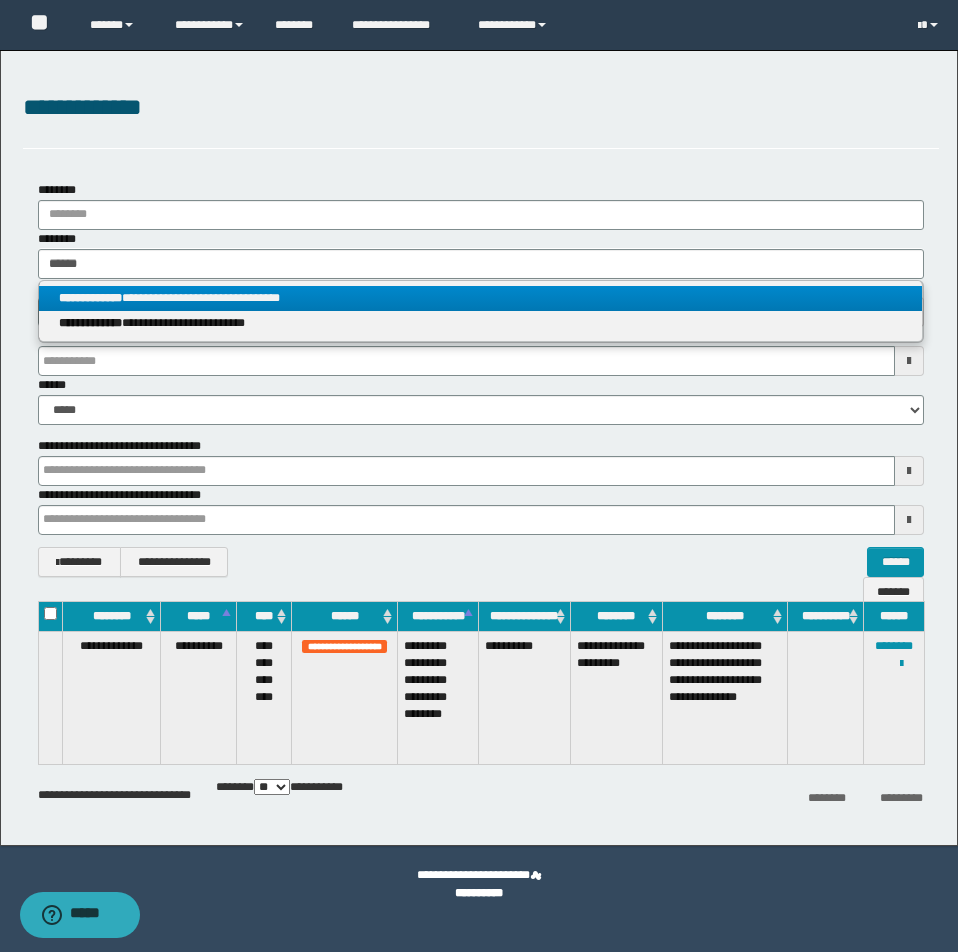 click on "**********" at bounding box center (480, 298) 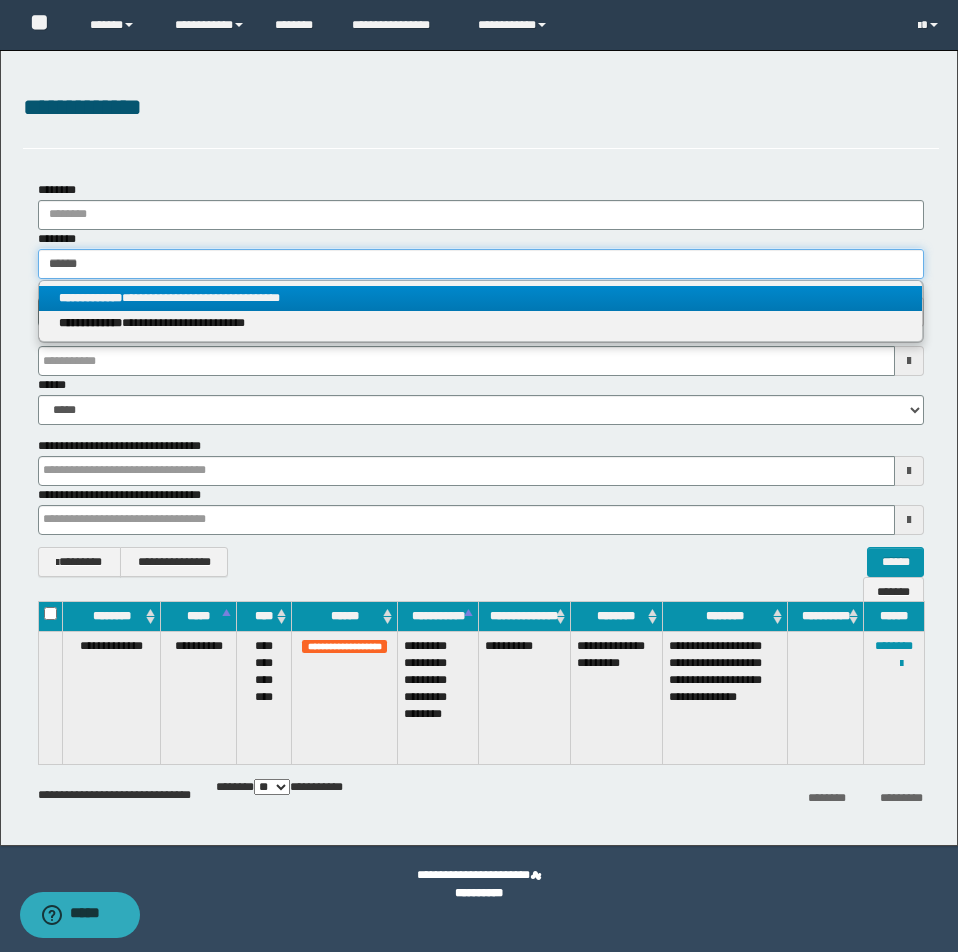 type 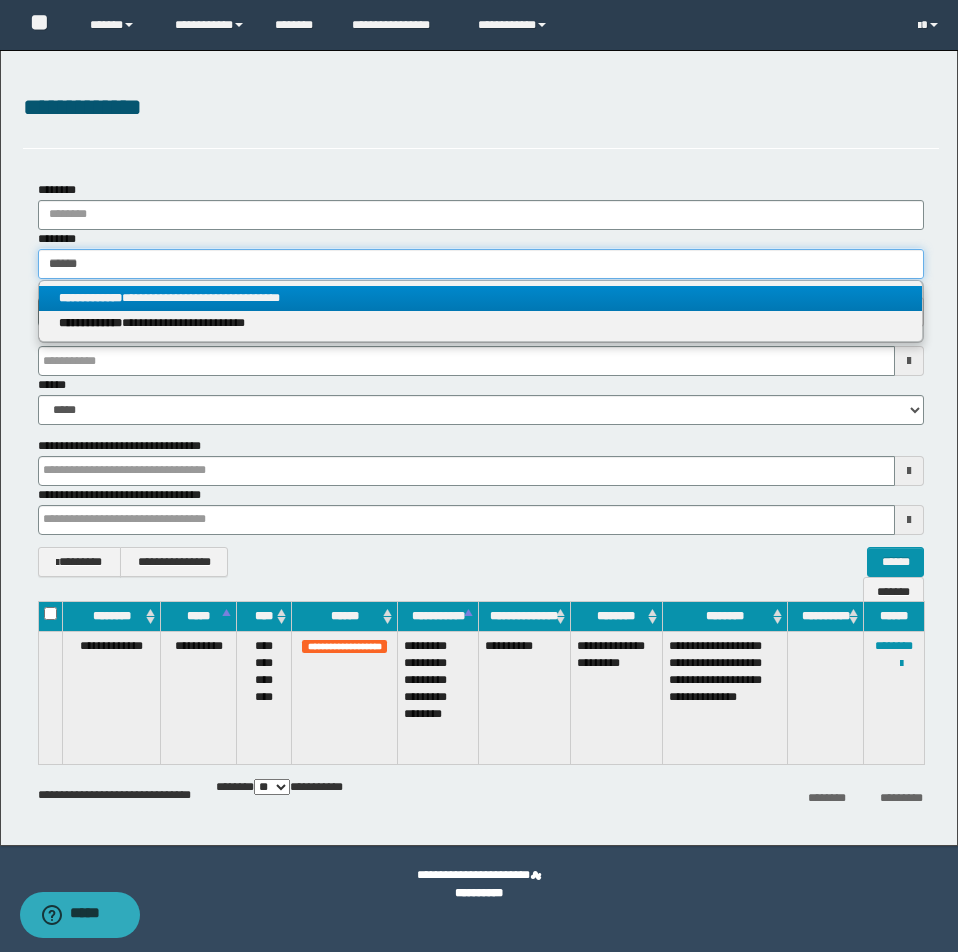 type 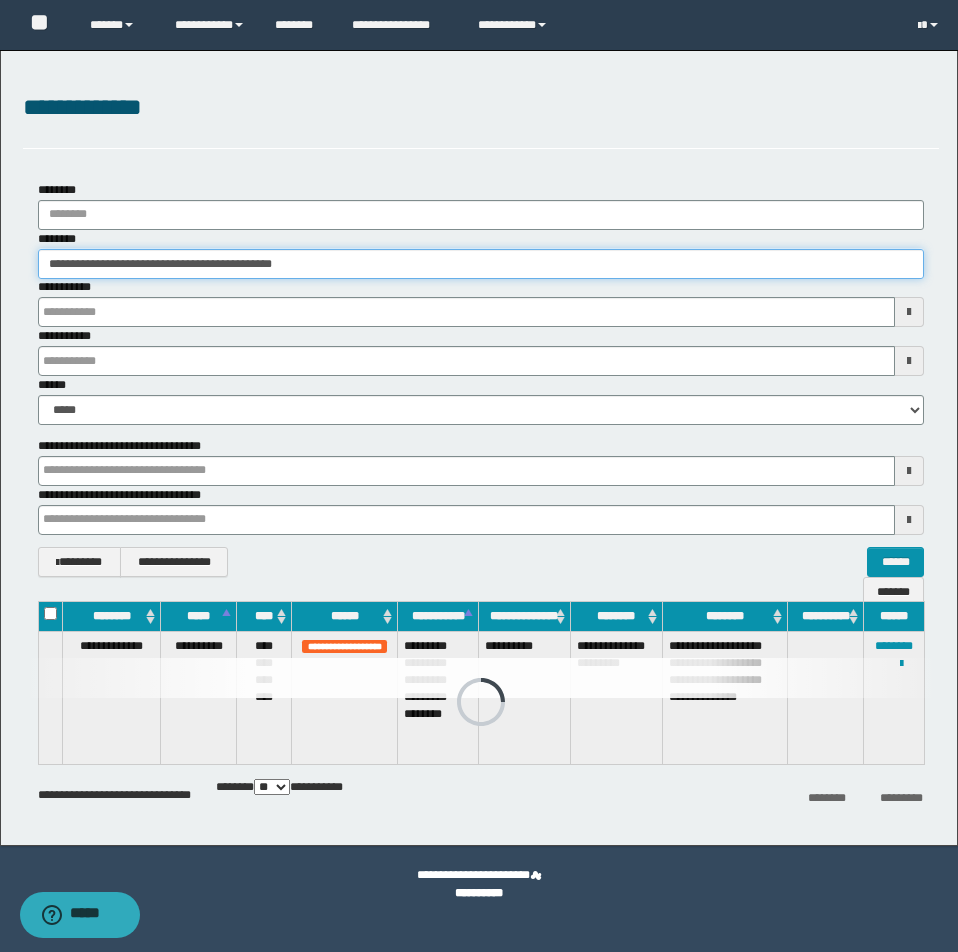 type 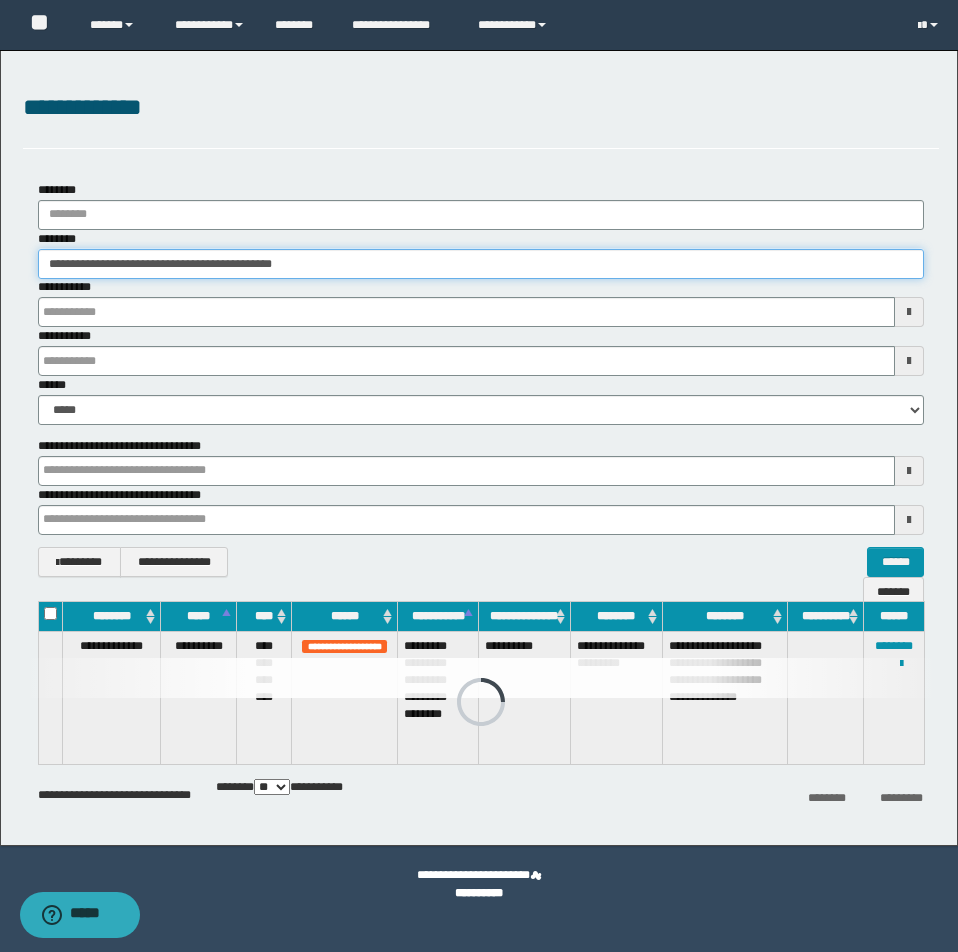 type 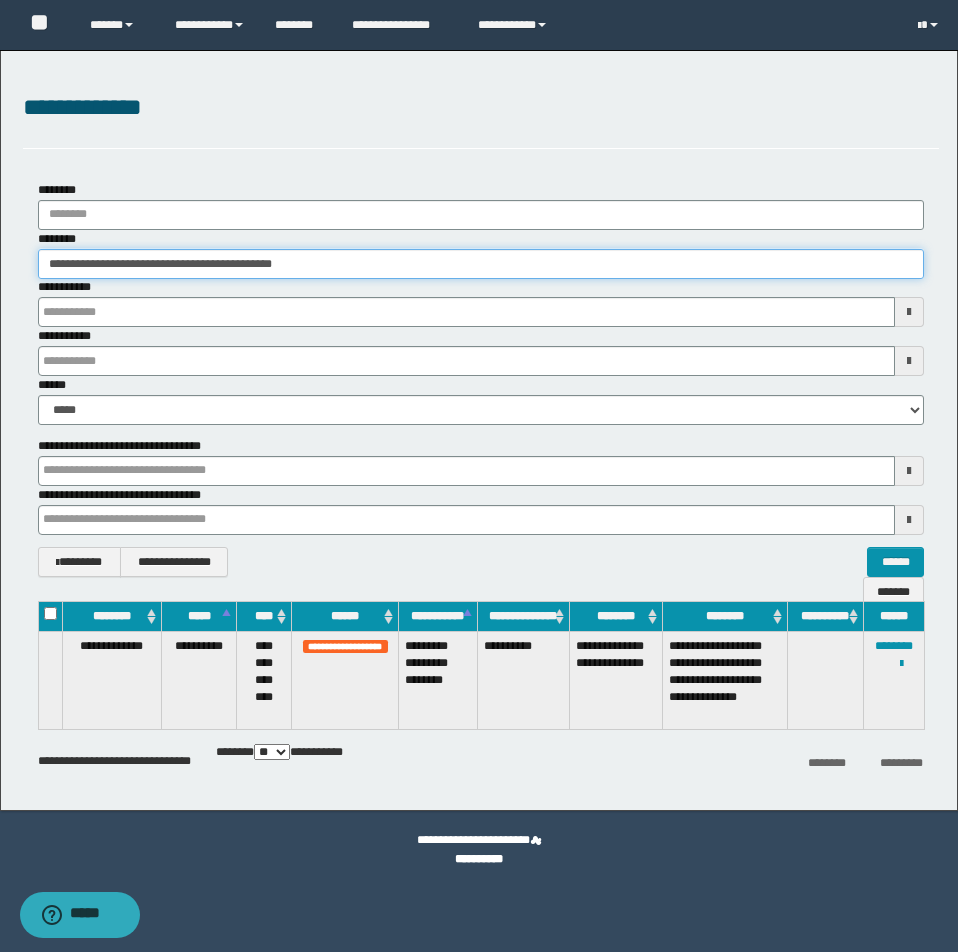 type 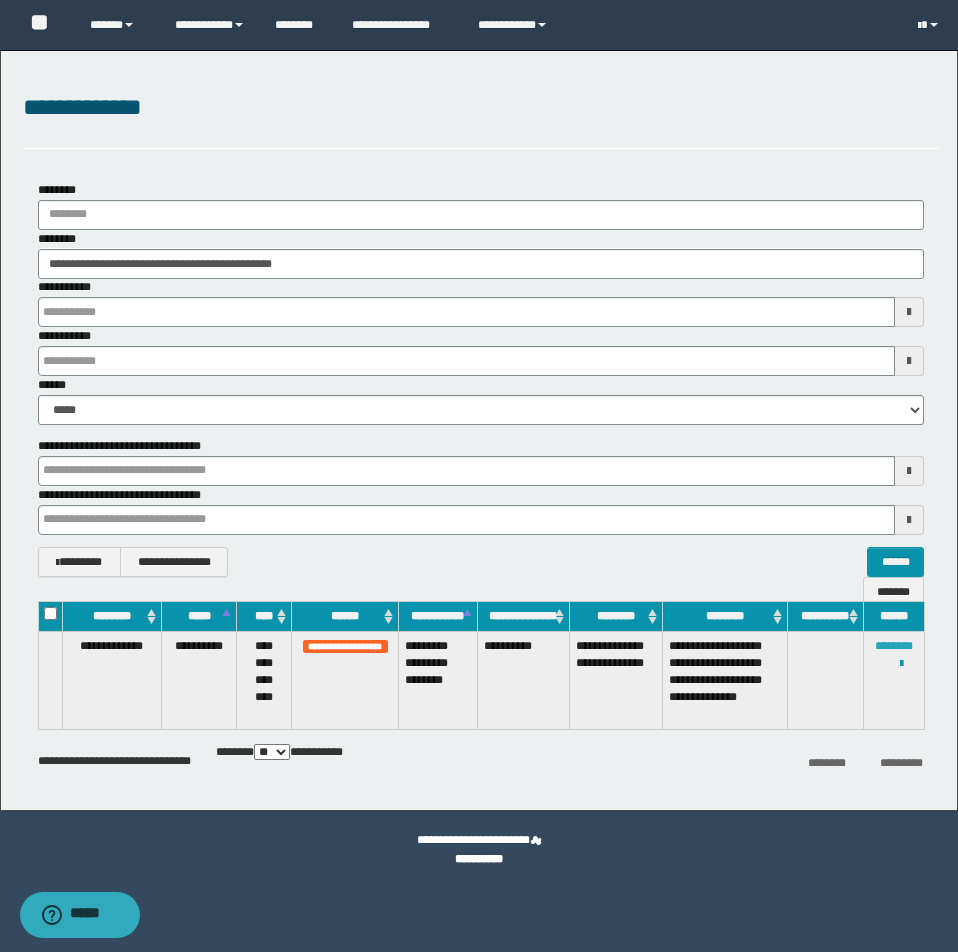 click on "********" at bounding box center [894, 646] 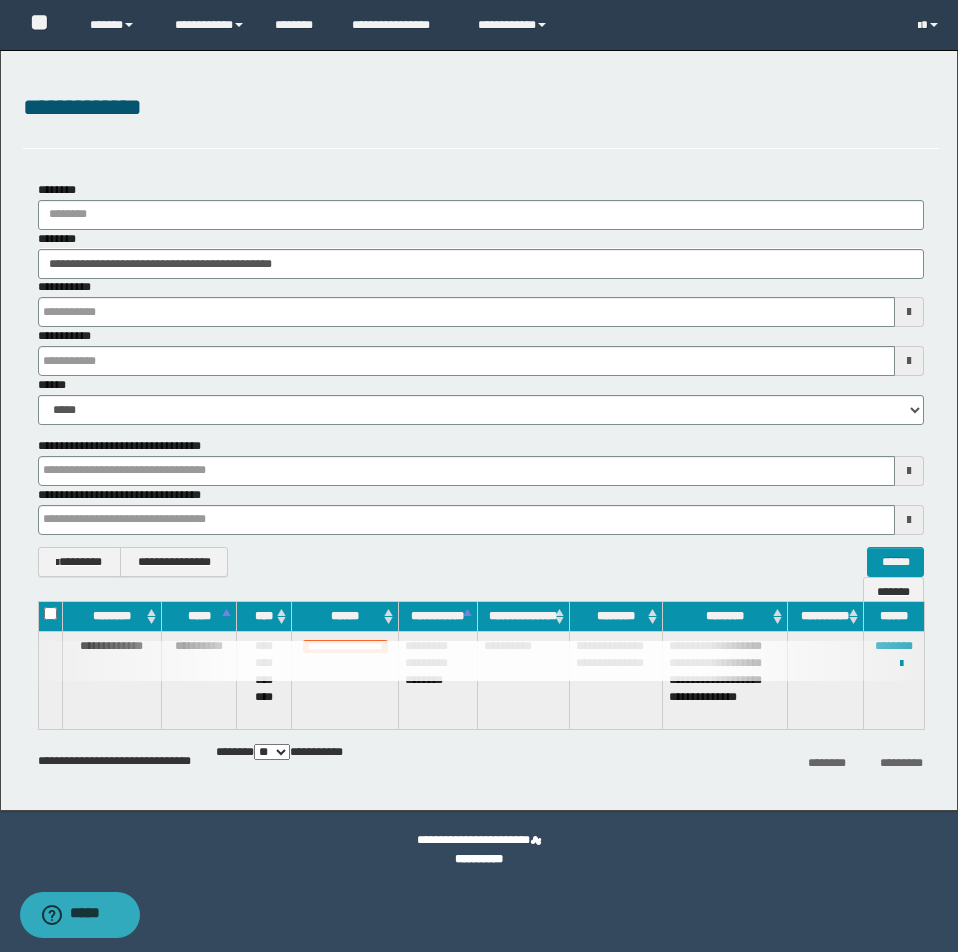 type 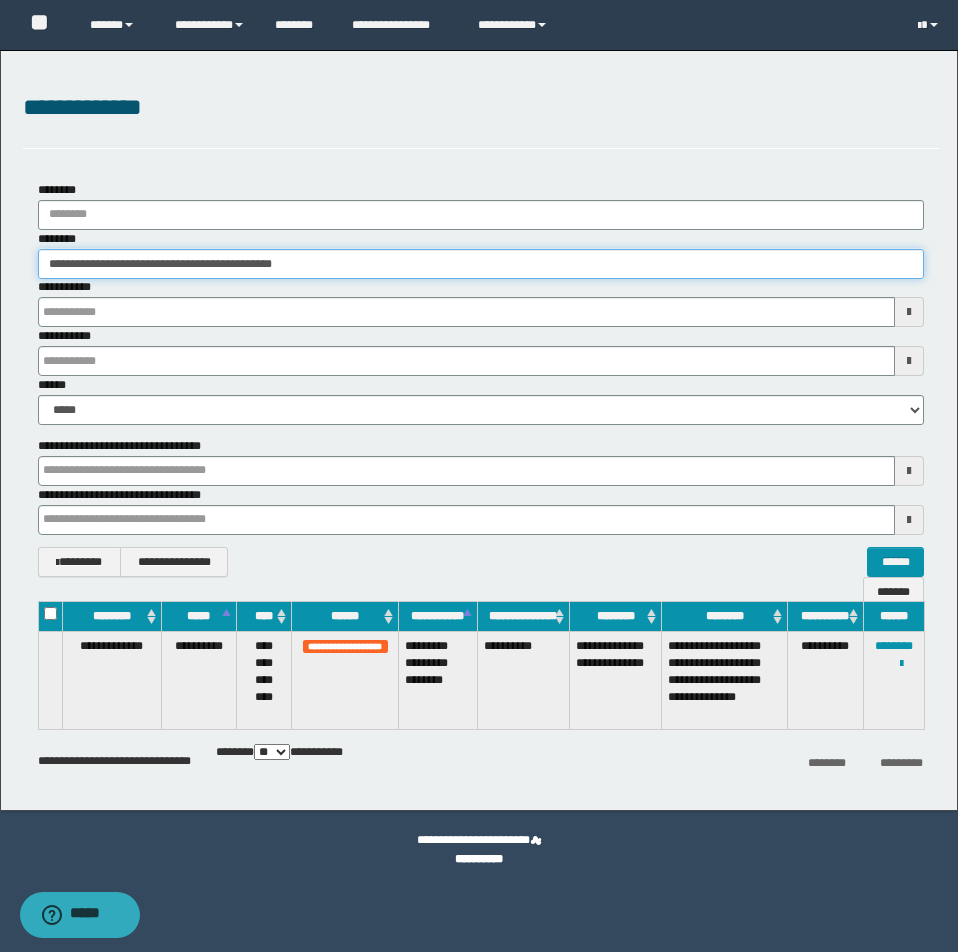 click on "**********" at bounding box center (481, 264) 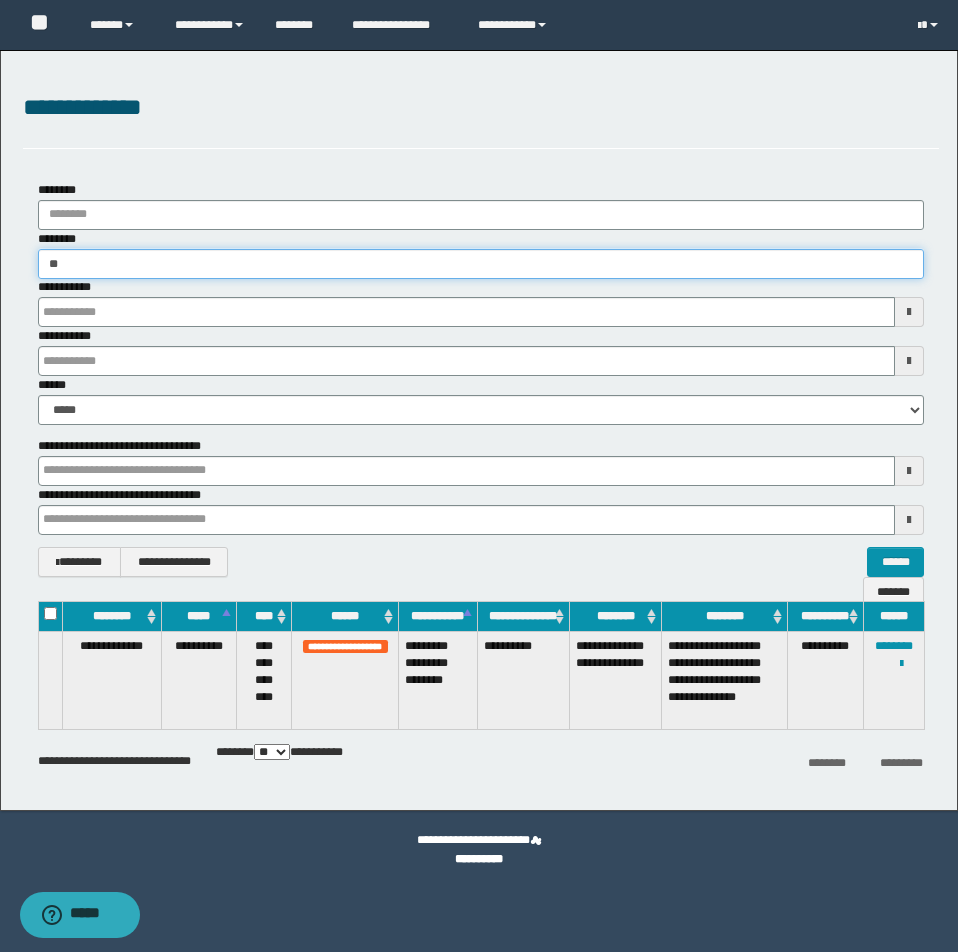 type on "*" 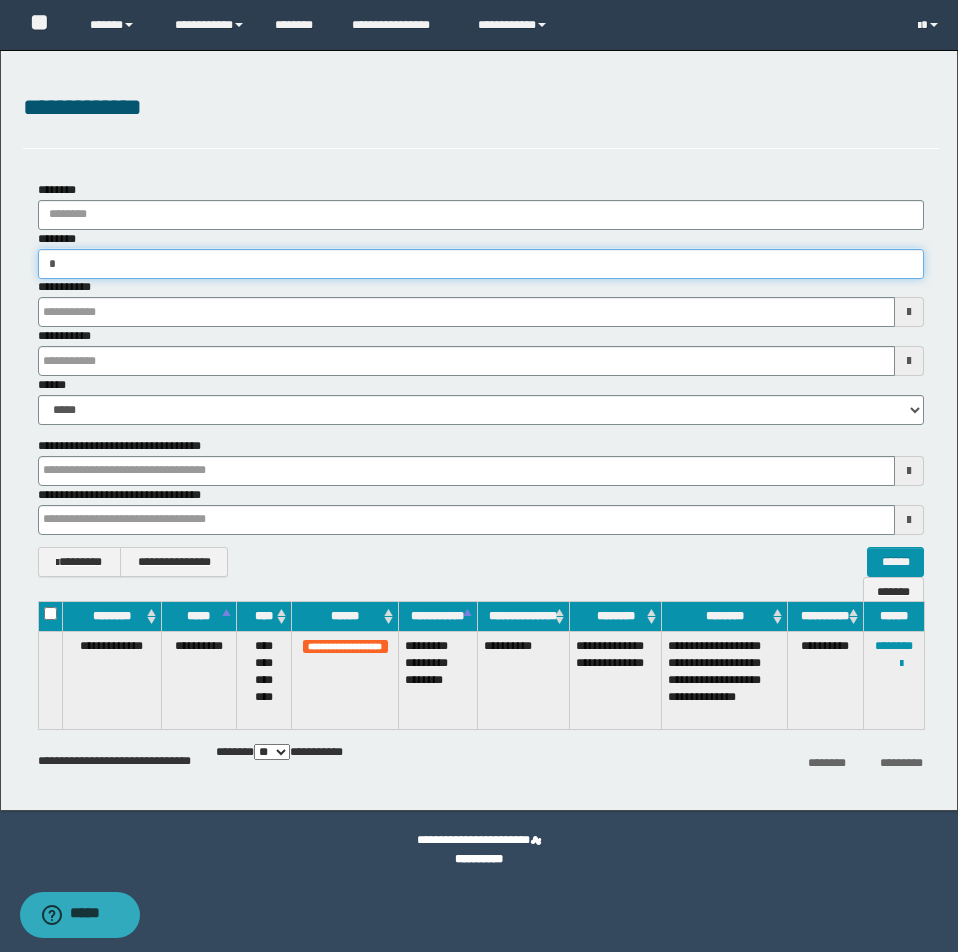 type on "**" 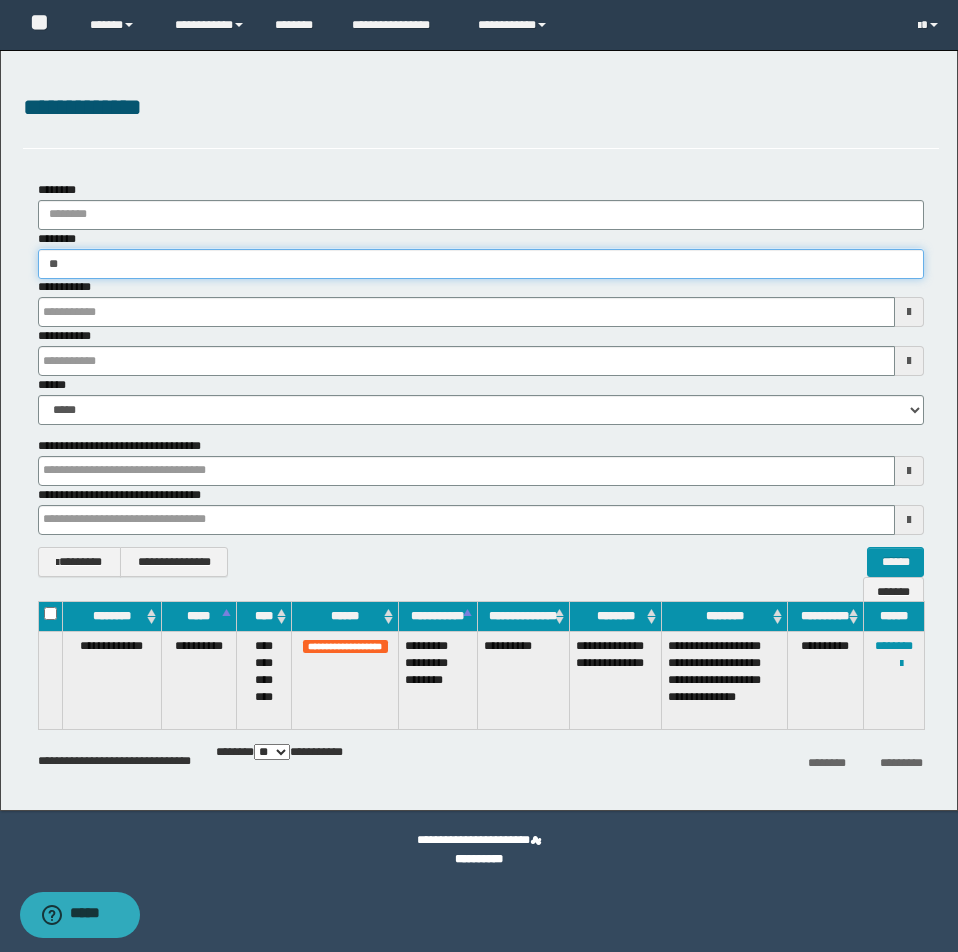 type on "**" 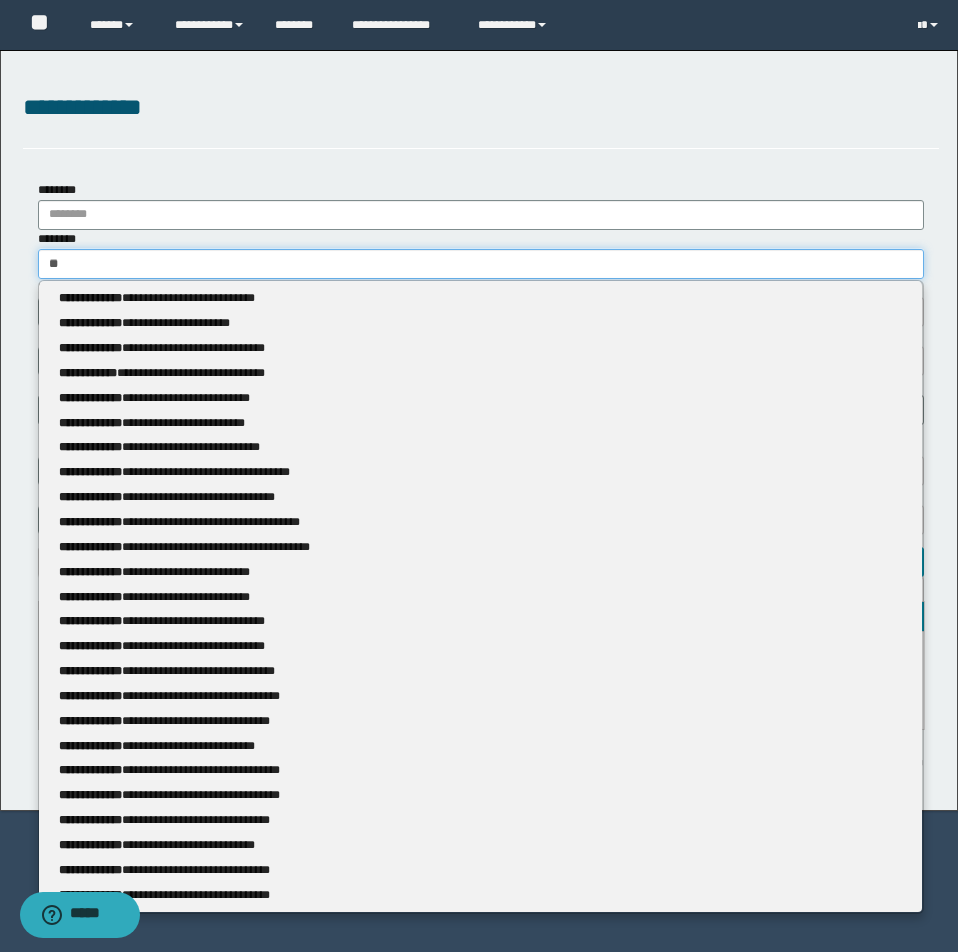 type 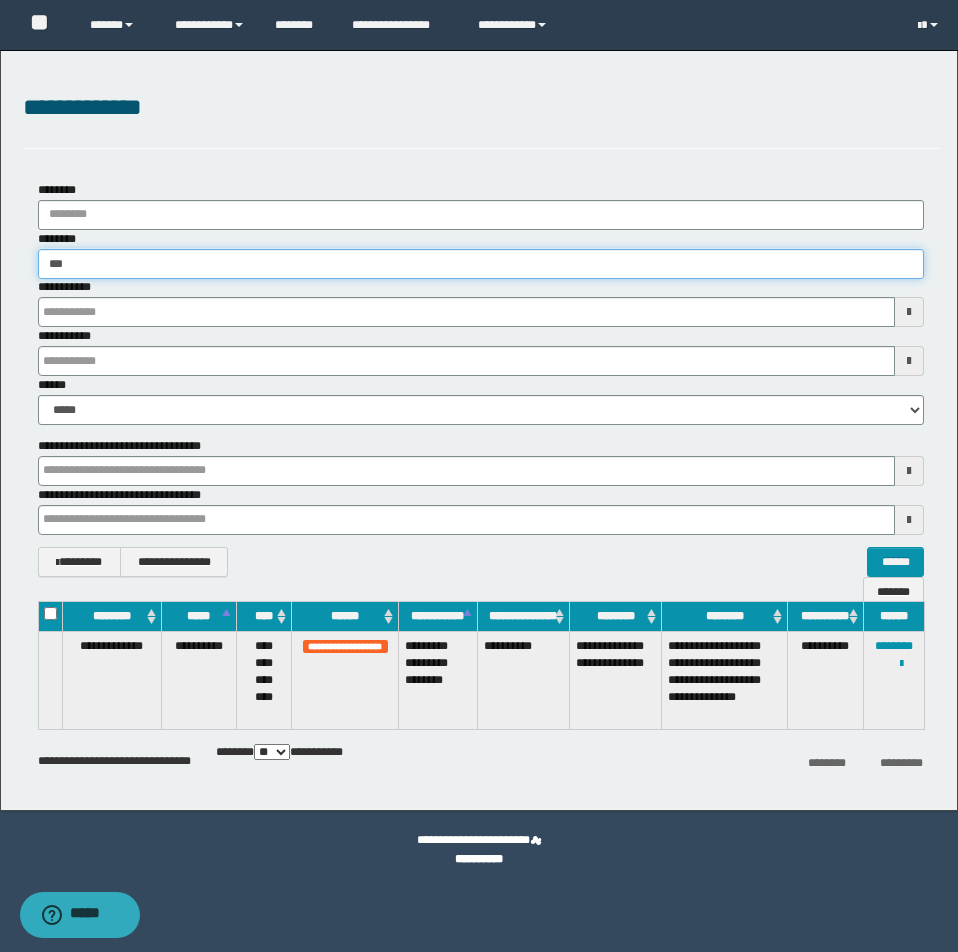 type on "****" 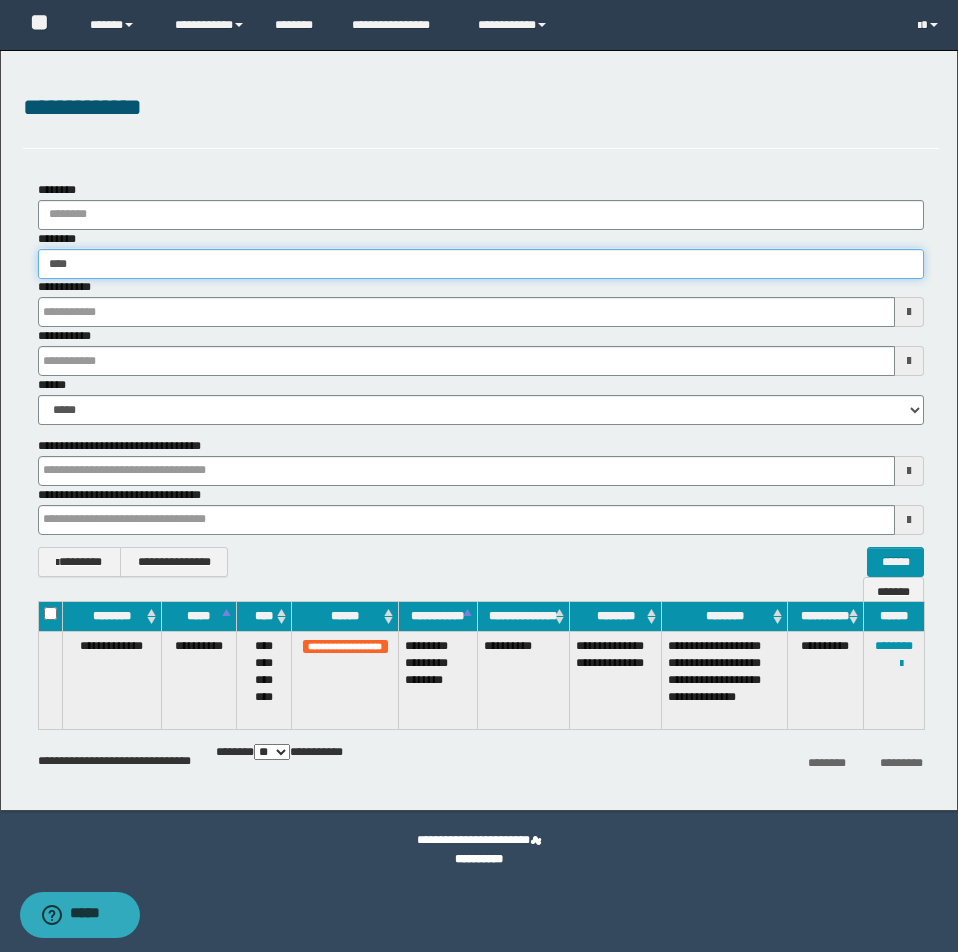 type on "****" 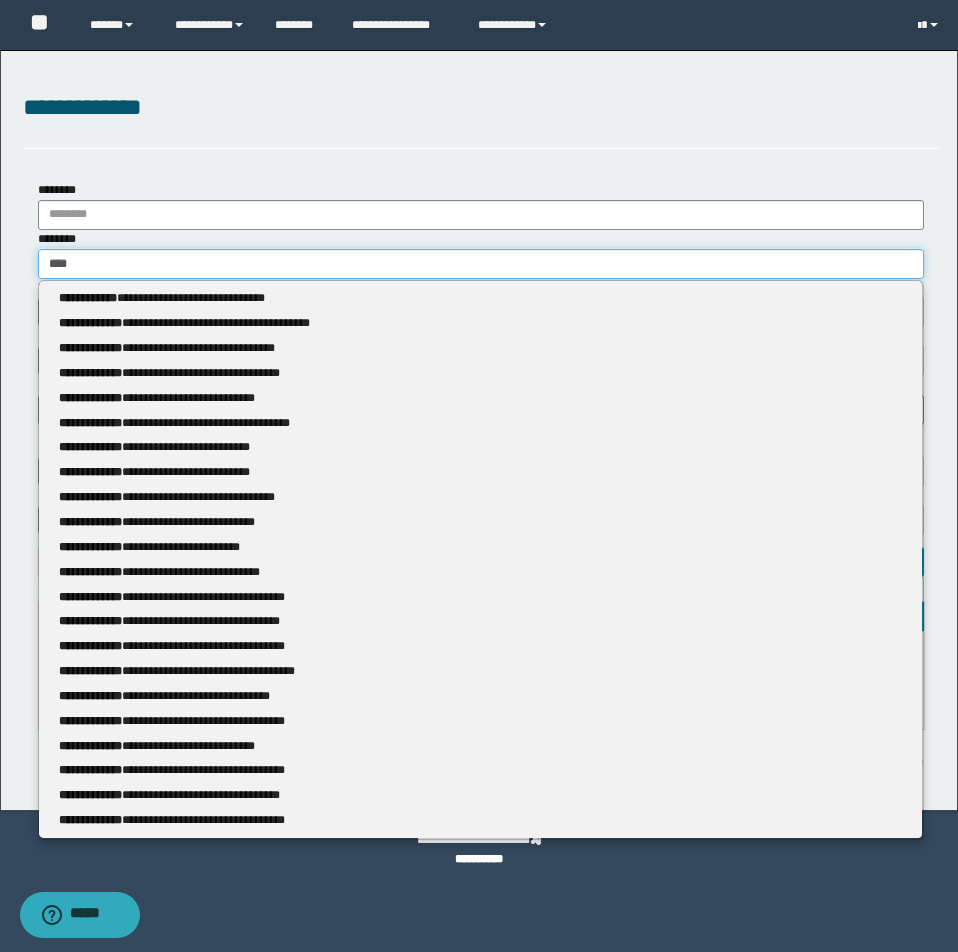 type 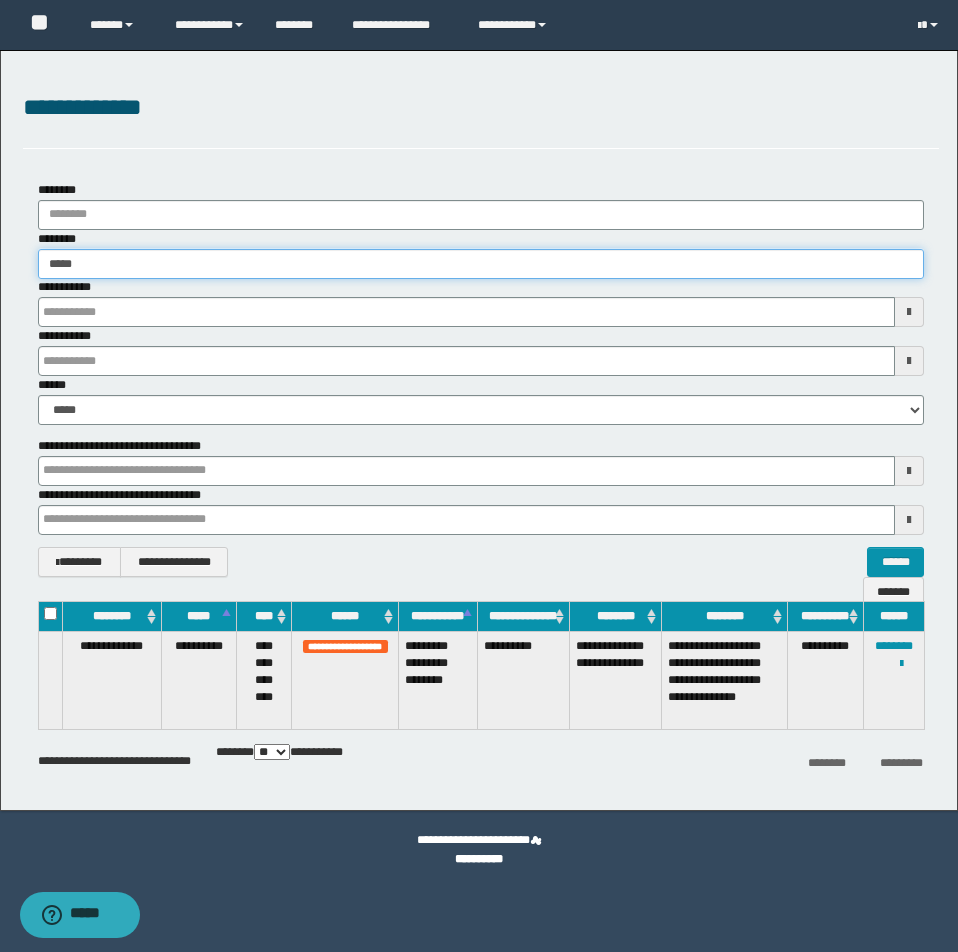 type on "******" 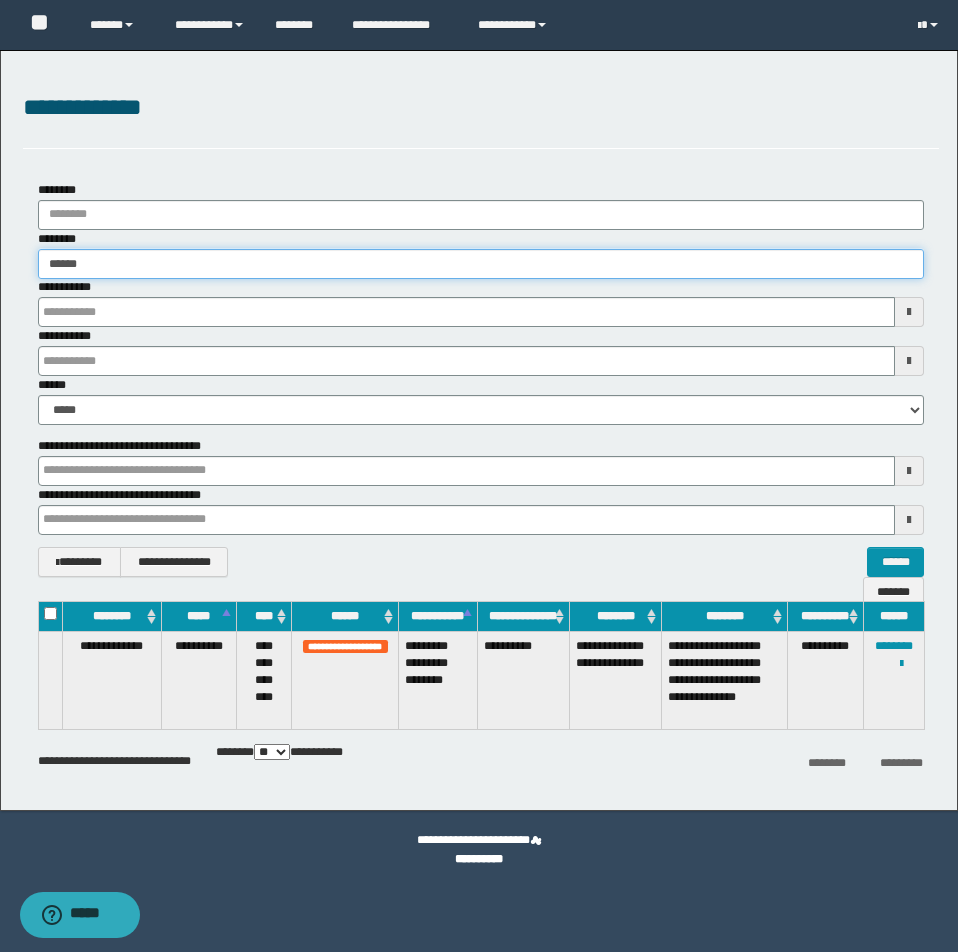 type on "******" 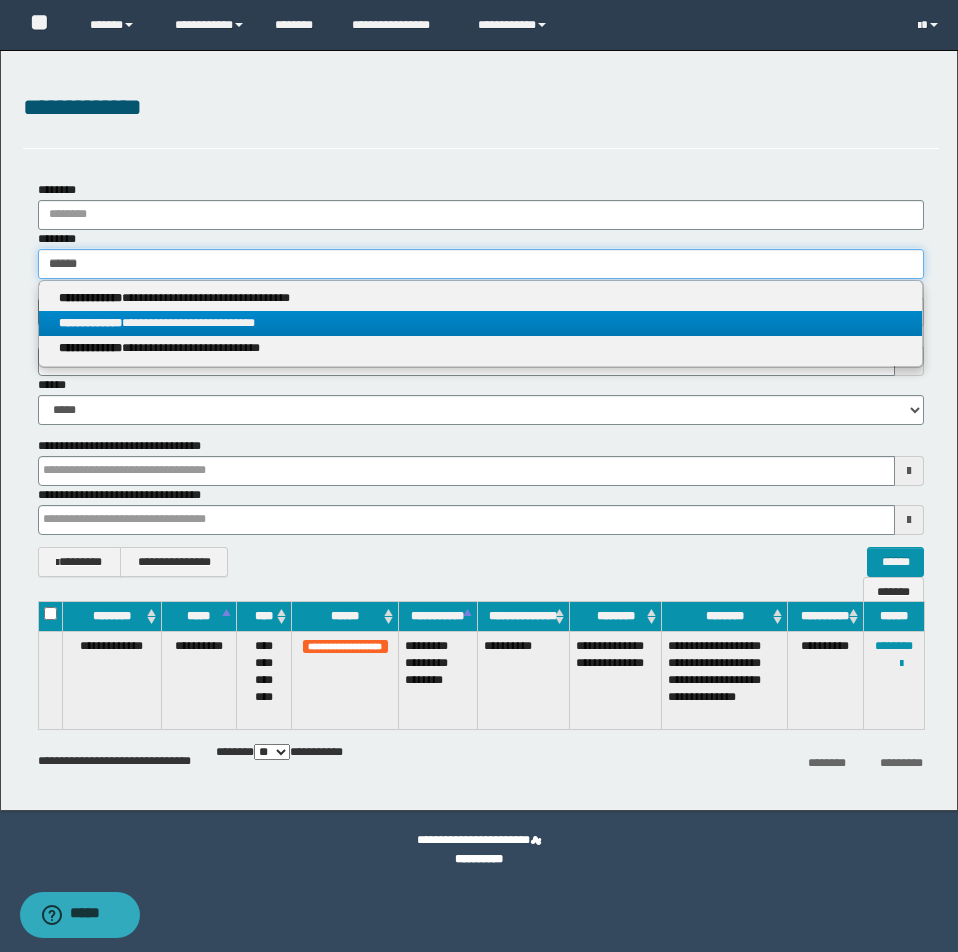 type on "******" 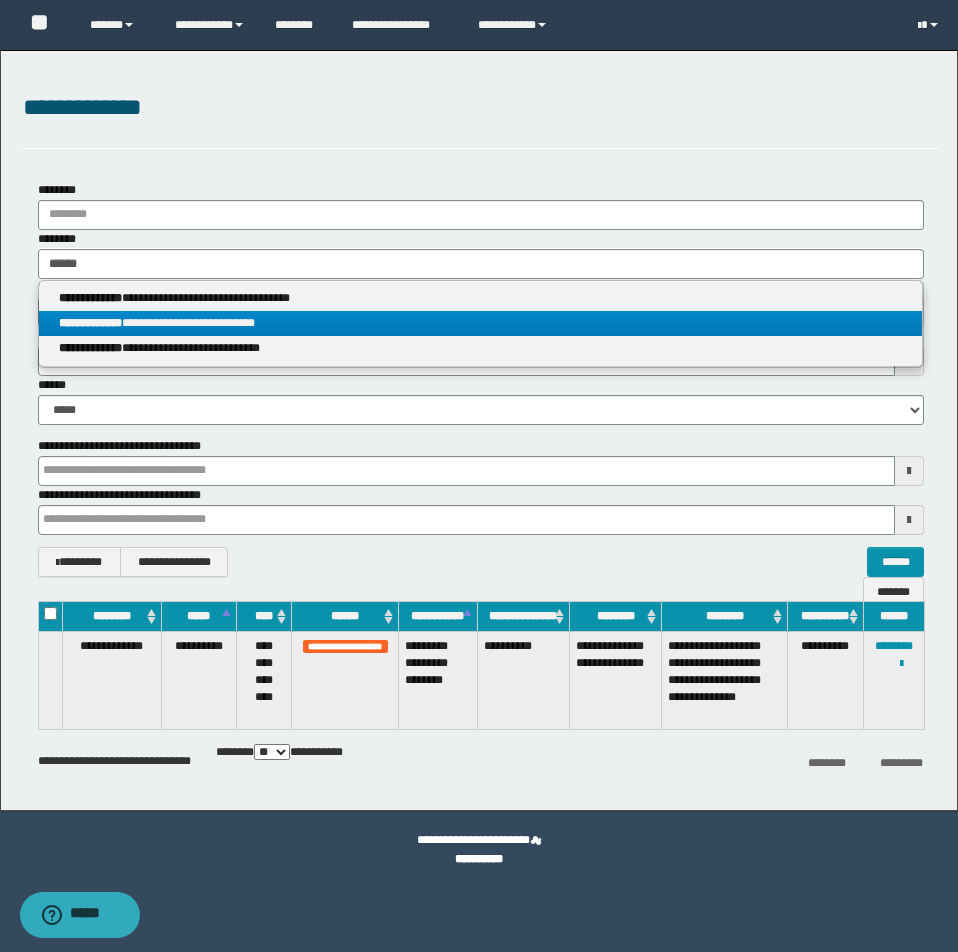 click on "**********" at bounding box center [480, 323] 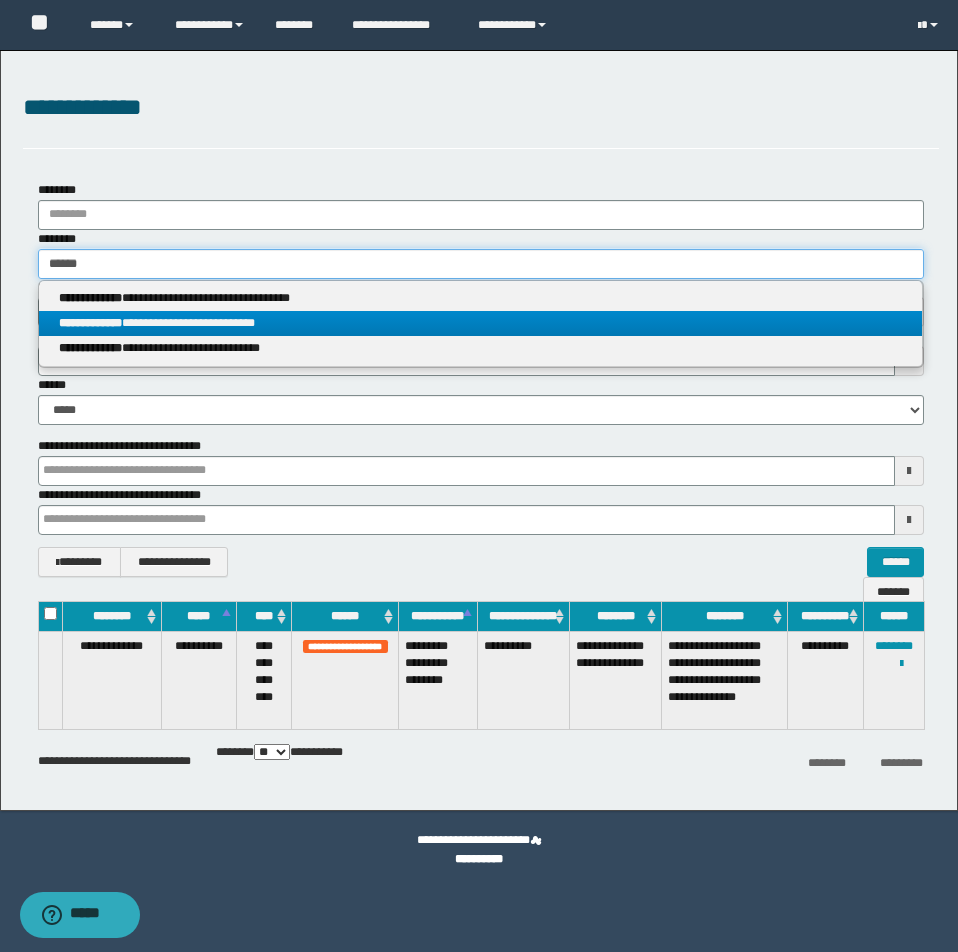 type 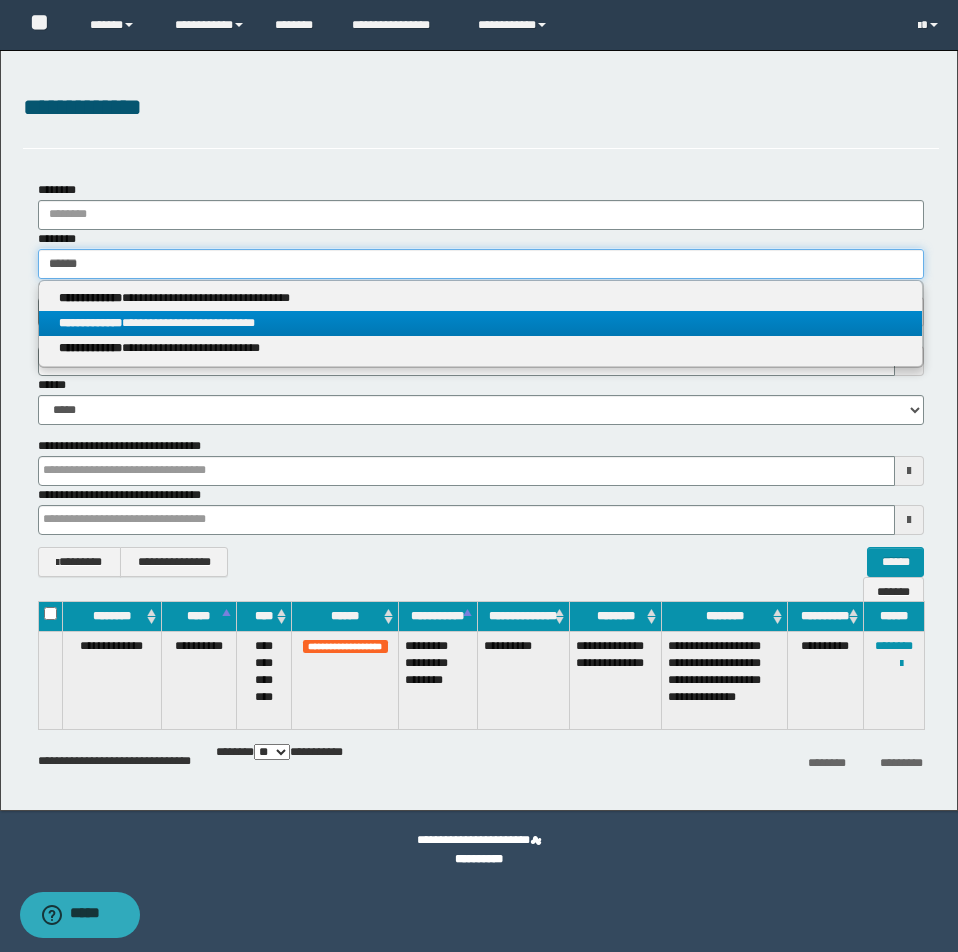 type 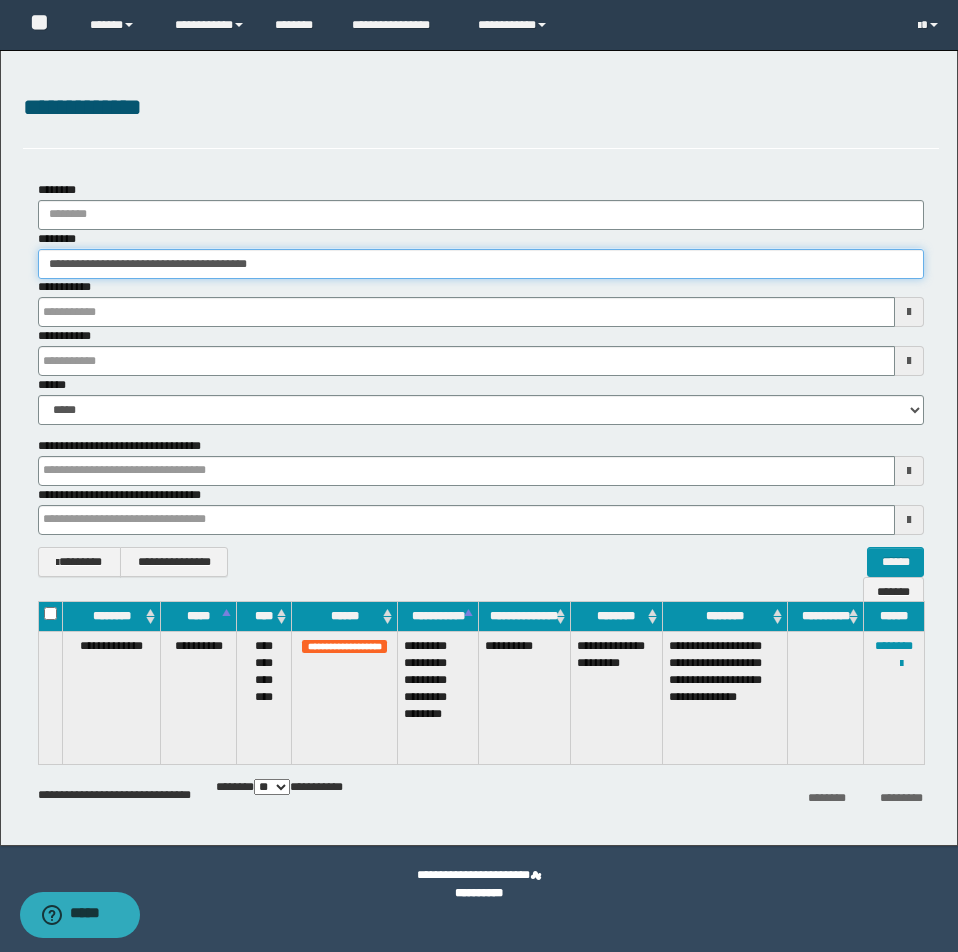 type 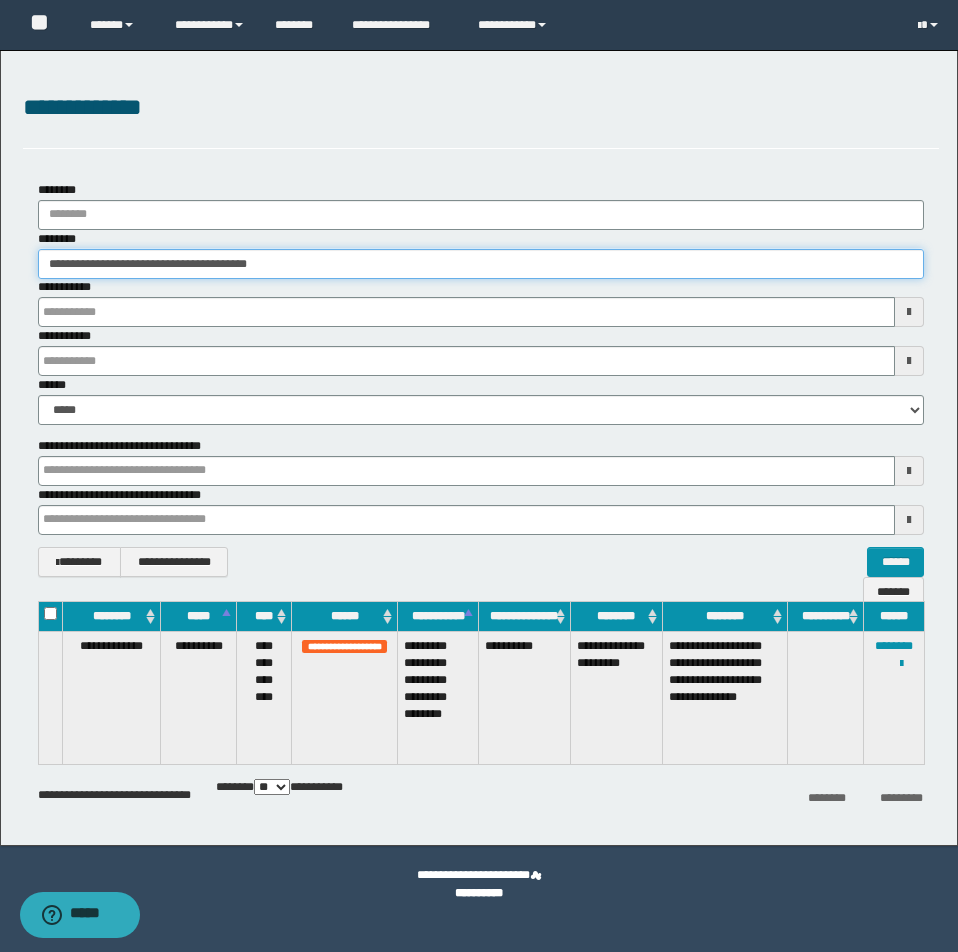 type 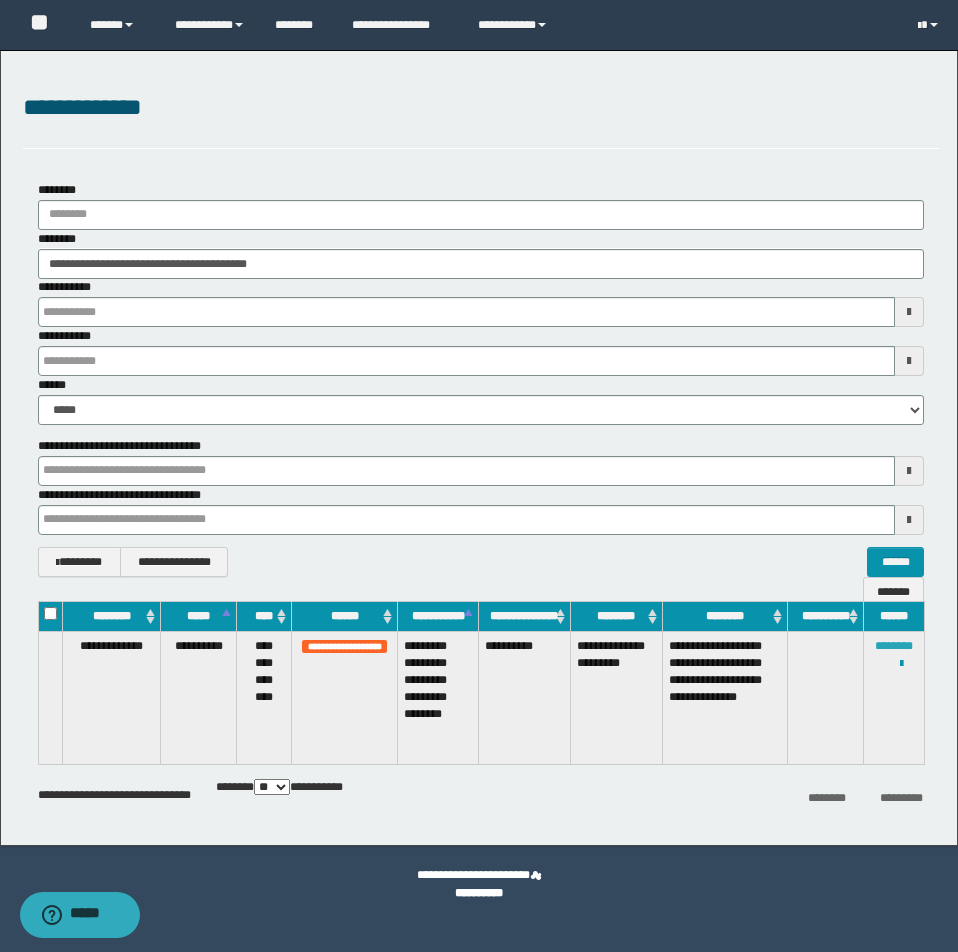click on "********" at bounding box center (894, 646) 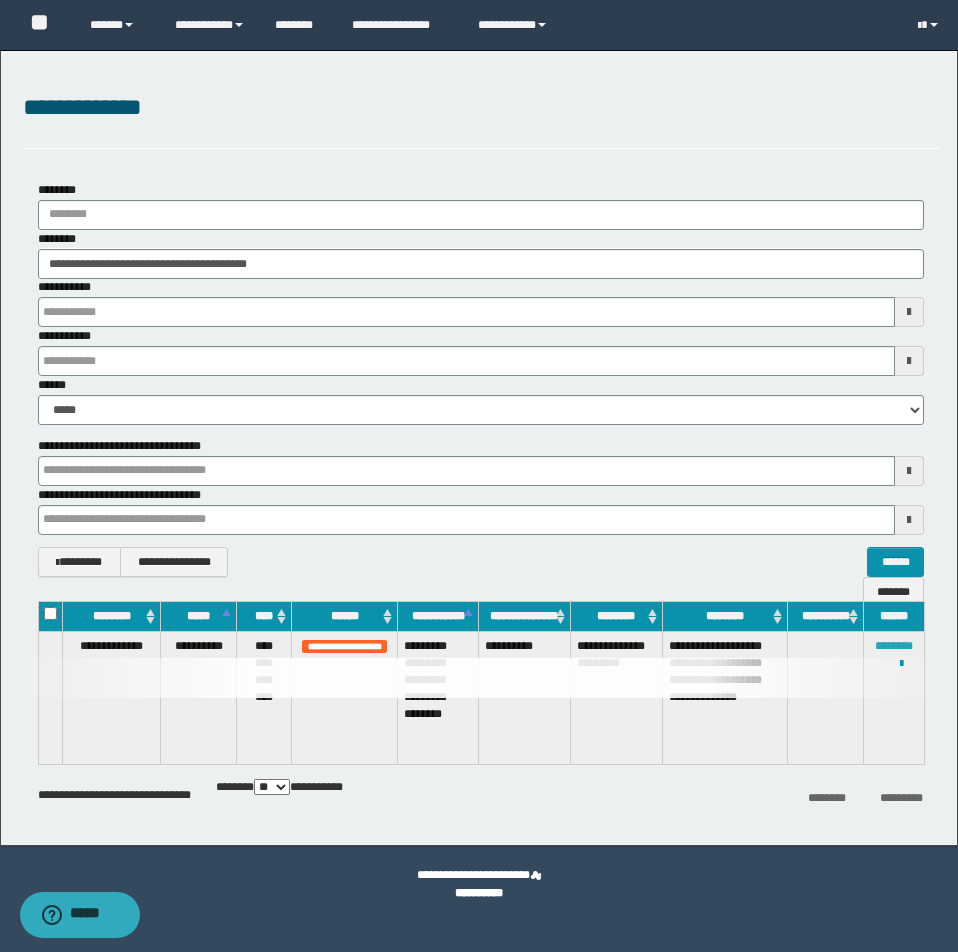type 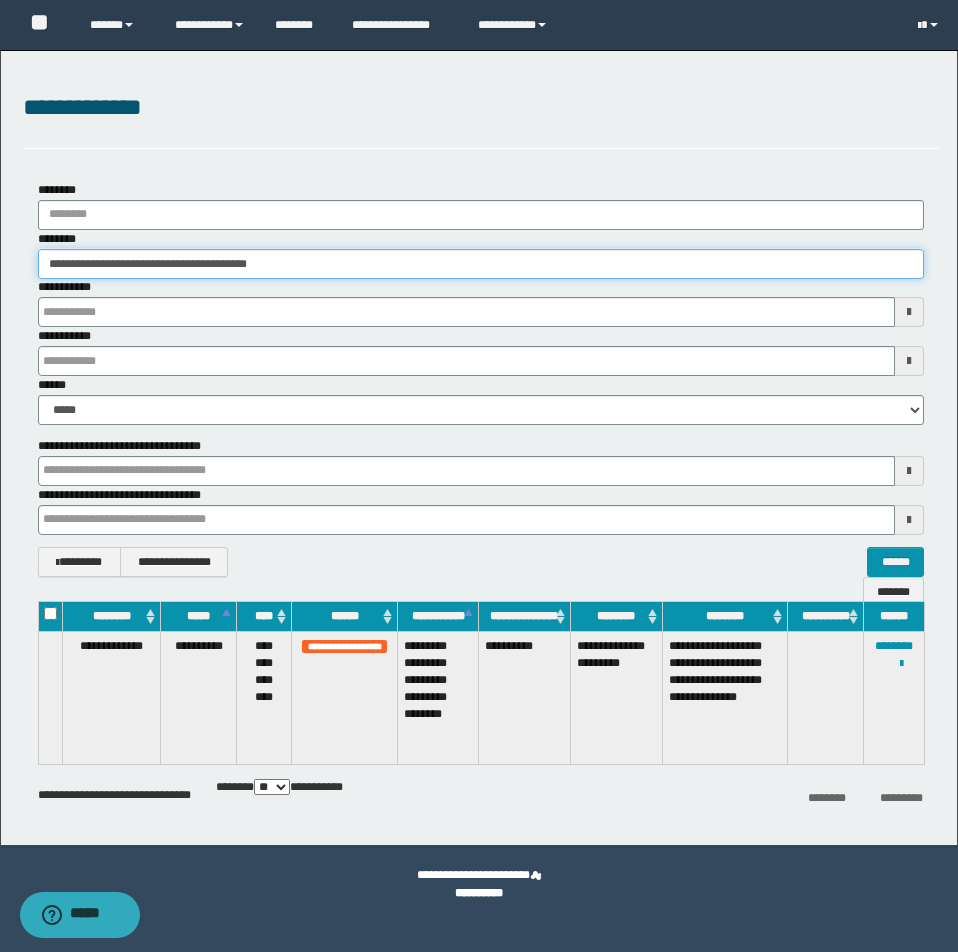 click on "**********" at bounding box center [481, 264] 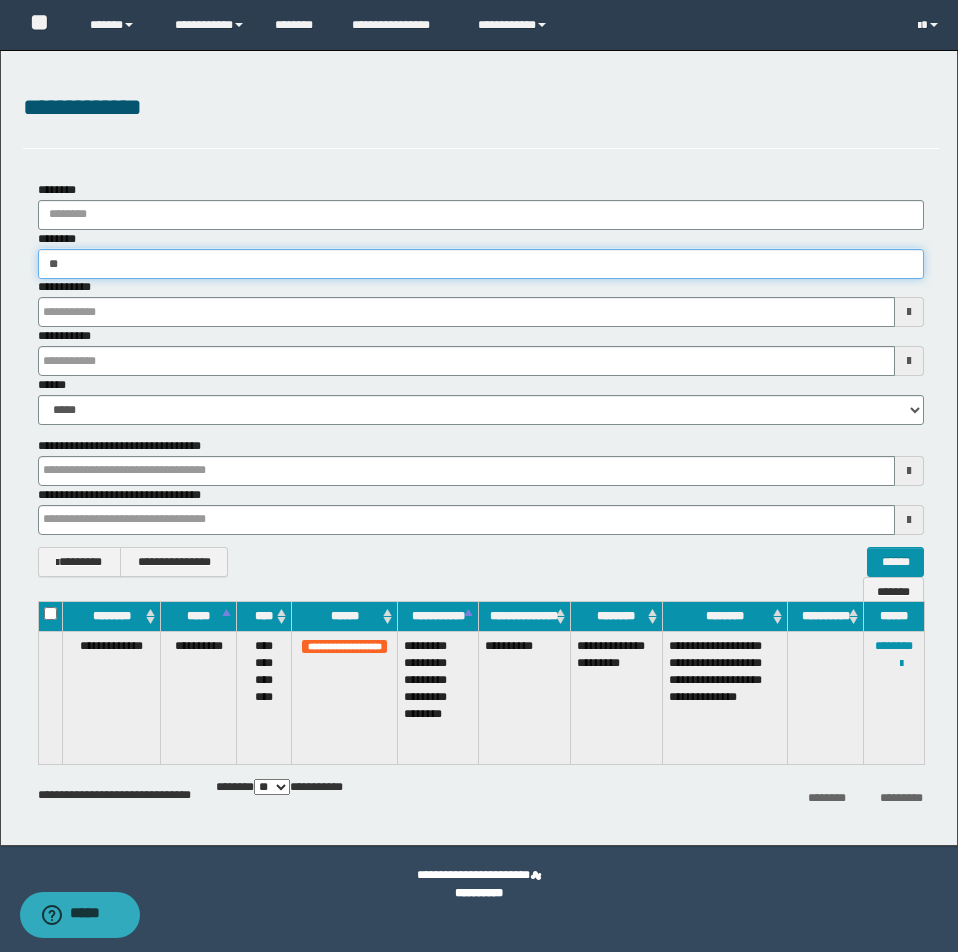 type on "*" 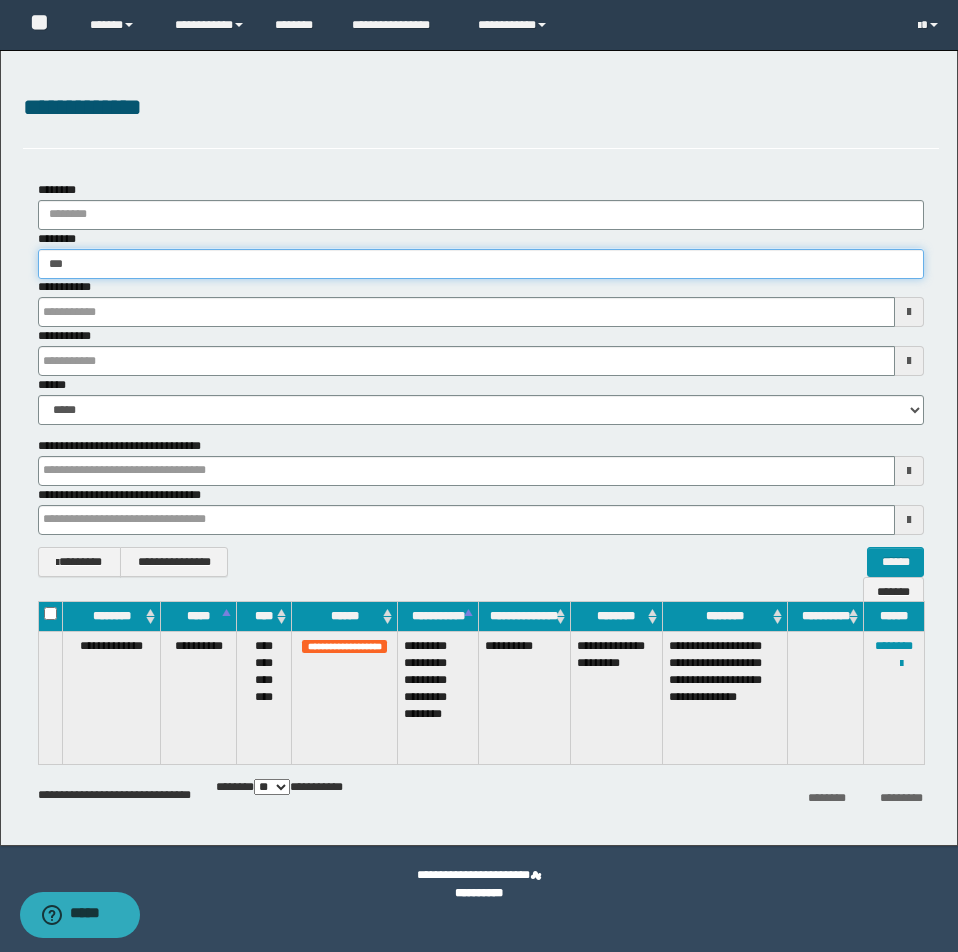 type on "***" 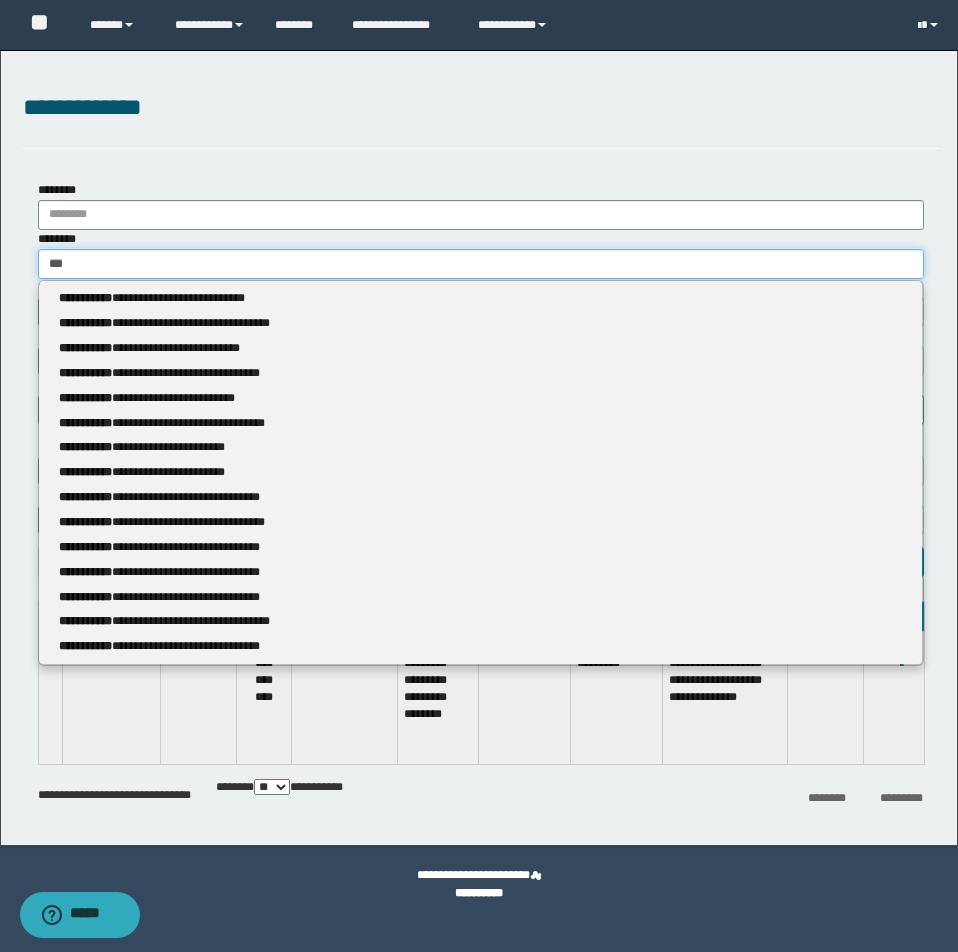 type 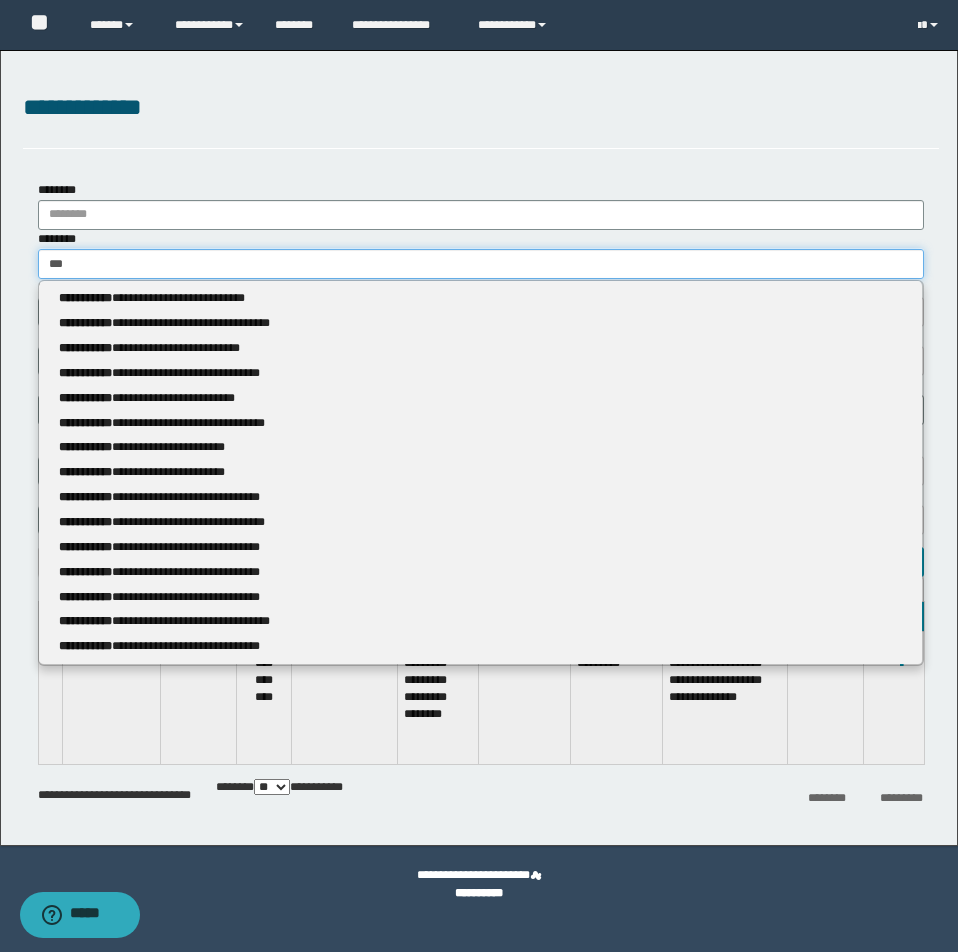 type on "****" 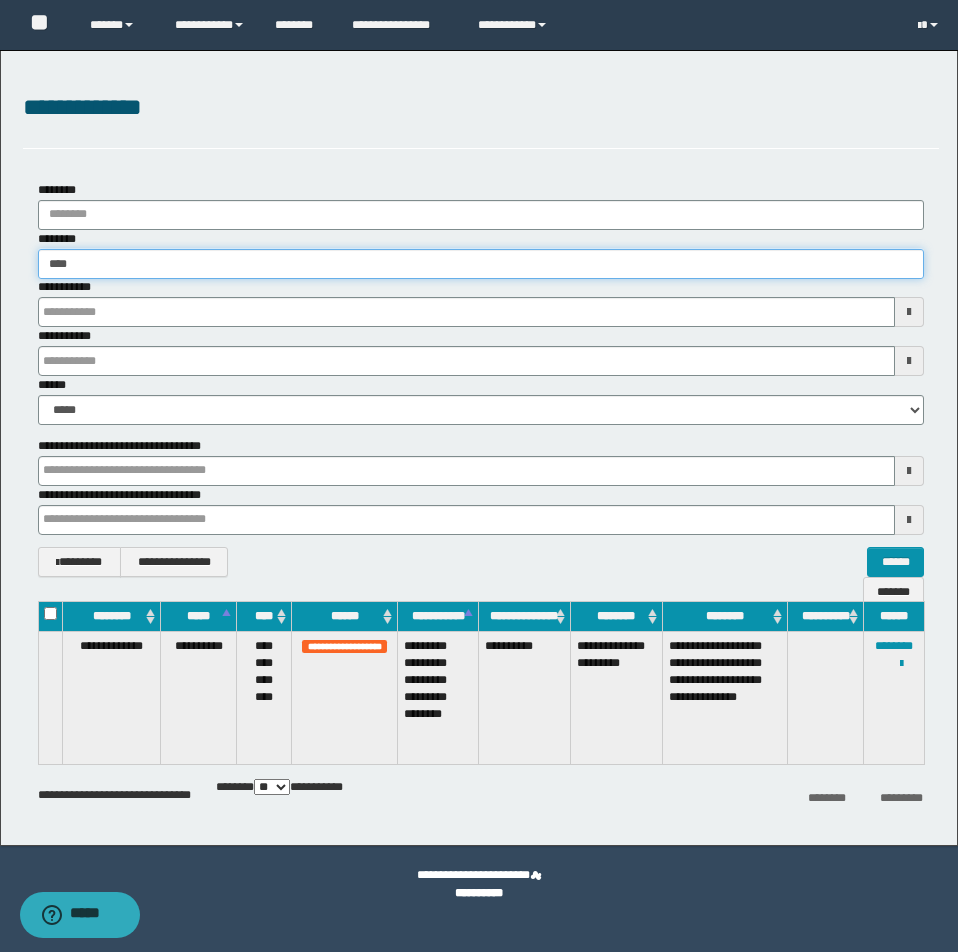 type on "****" 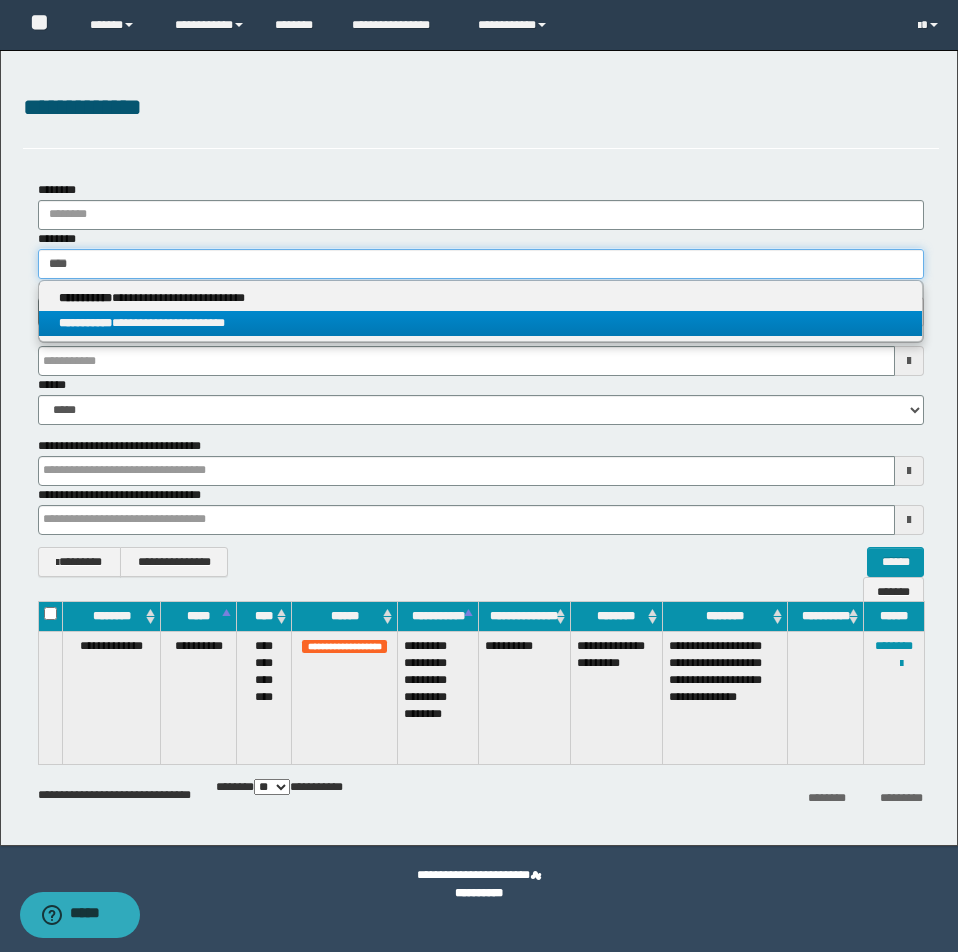 type on "****" 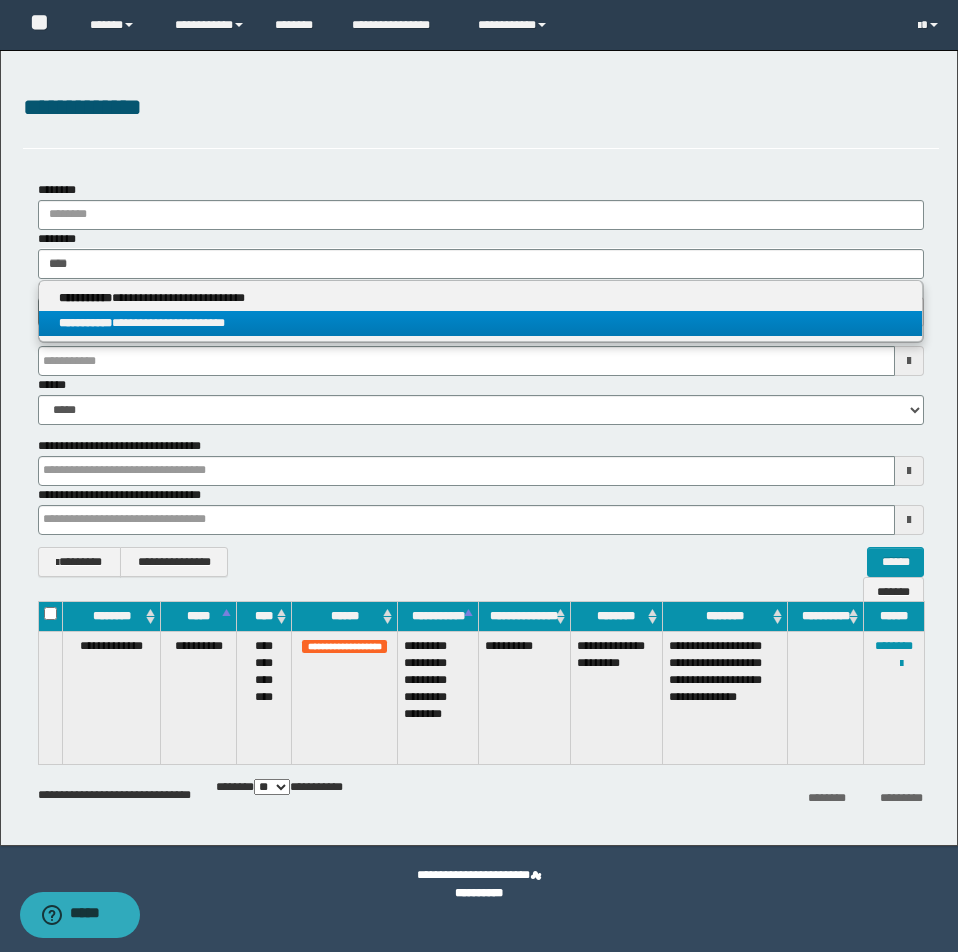 click on "**********" at bounding box center (480, 323) 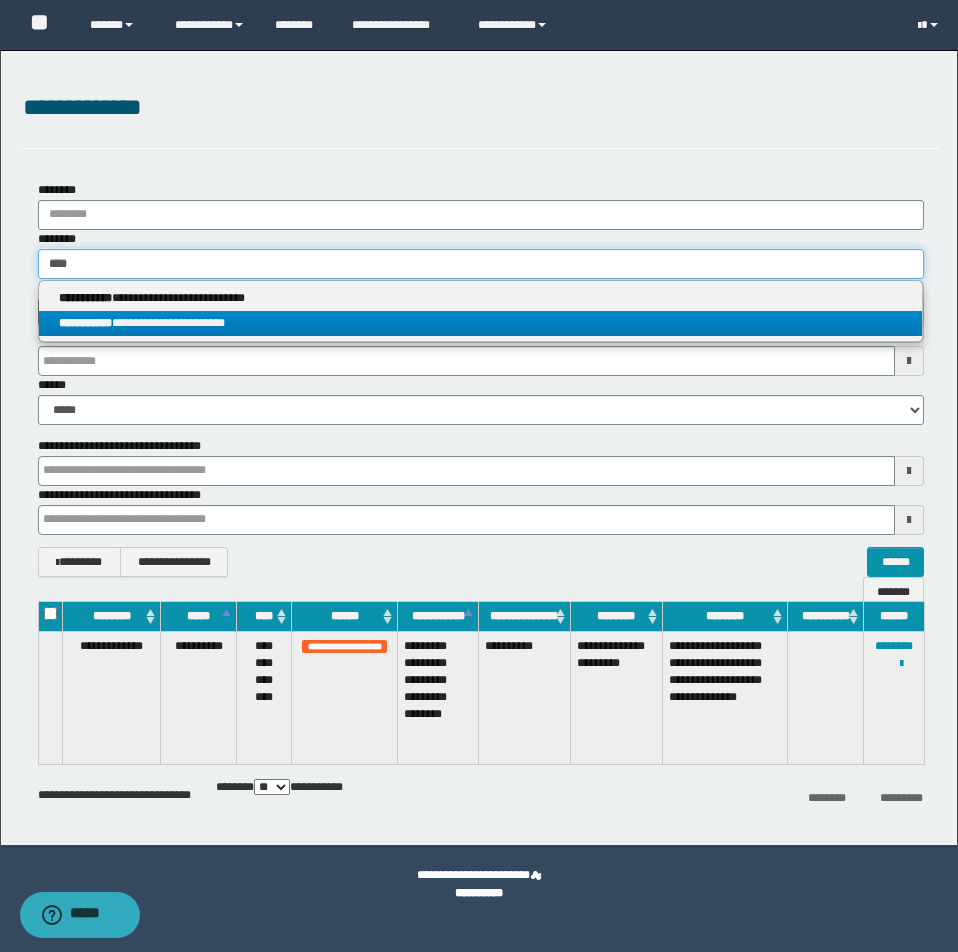 type 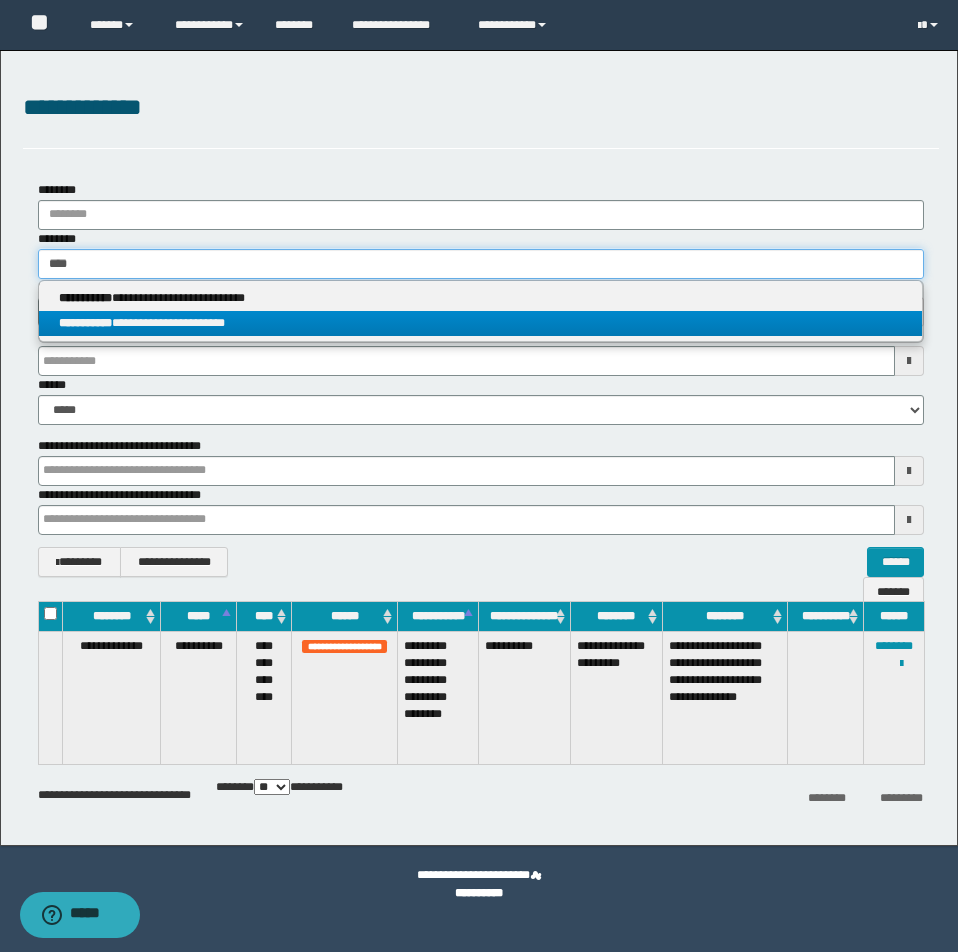 type 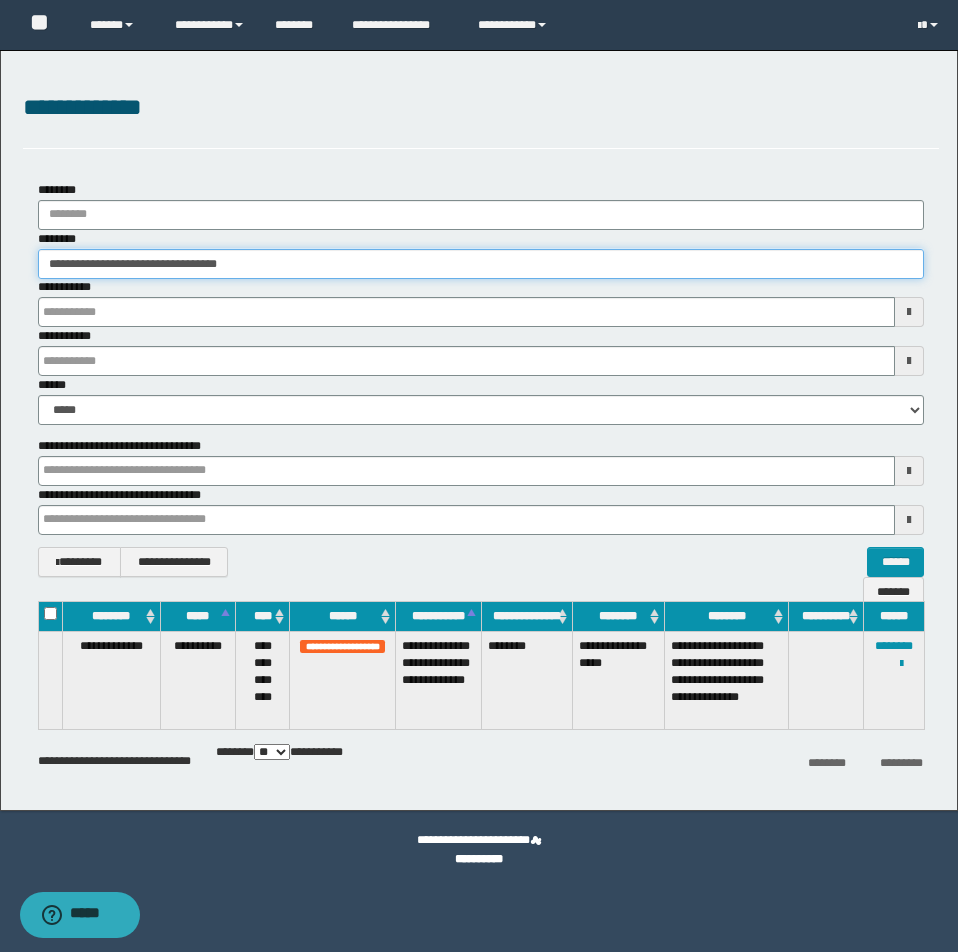 type 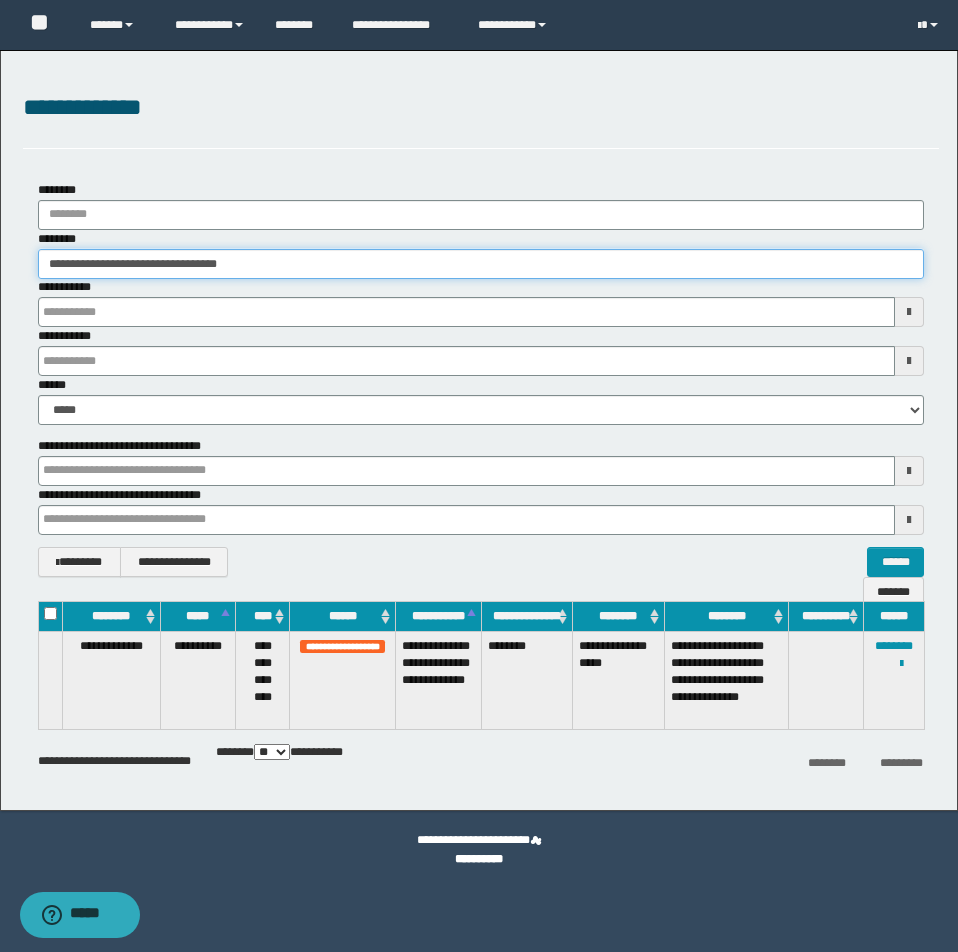 type 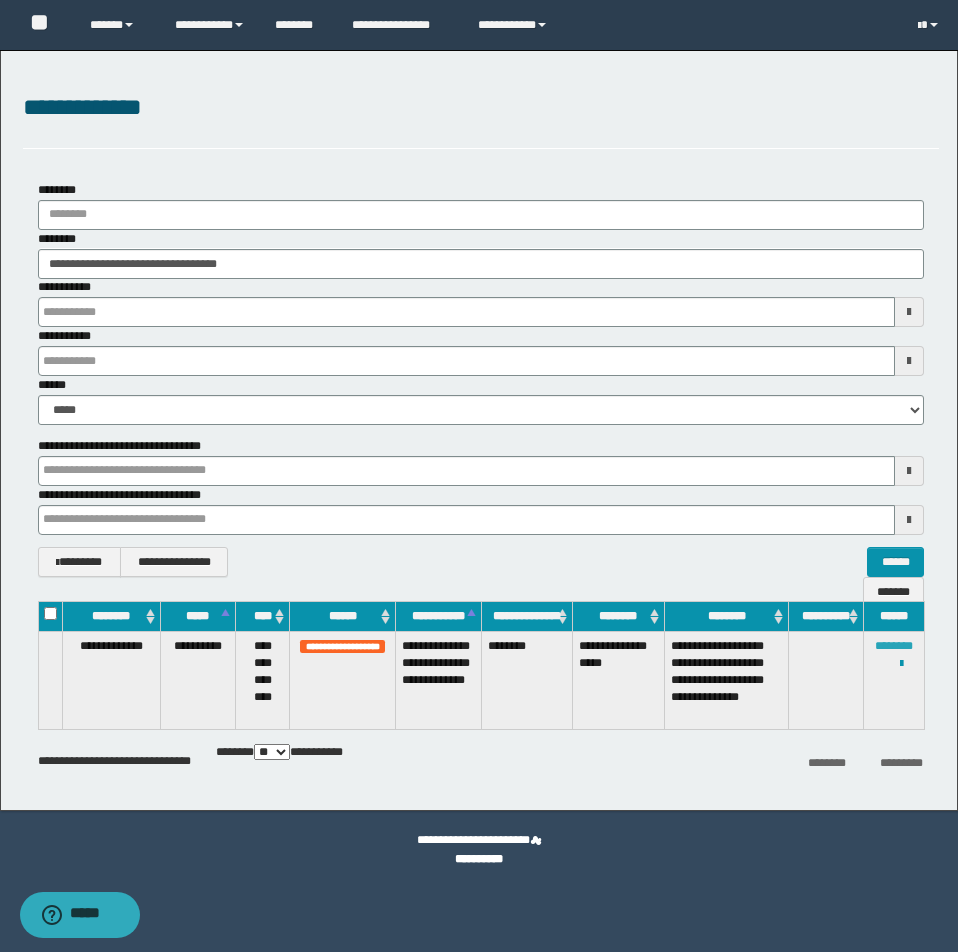 click on "********" at bounding box center (894, 646) 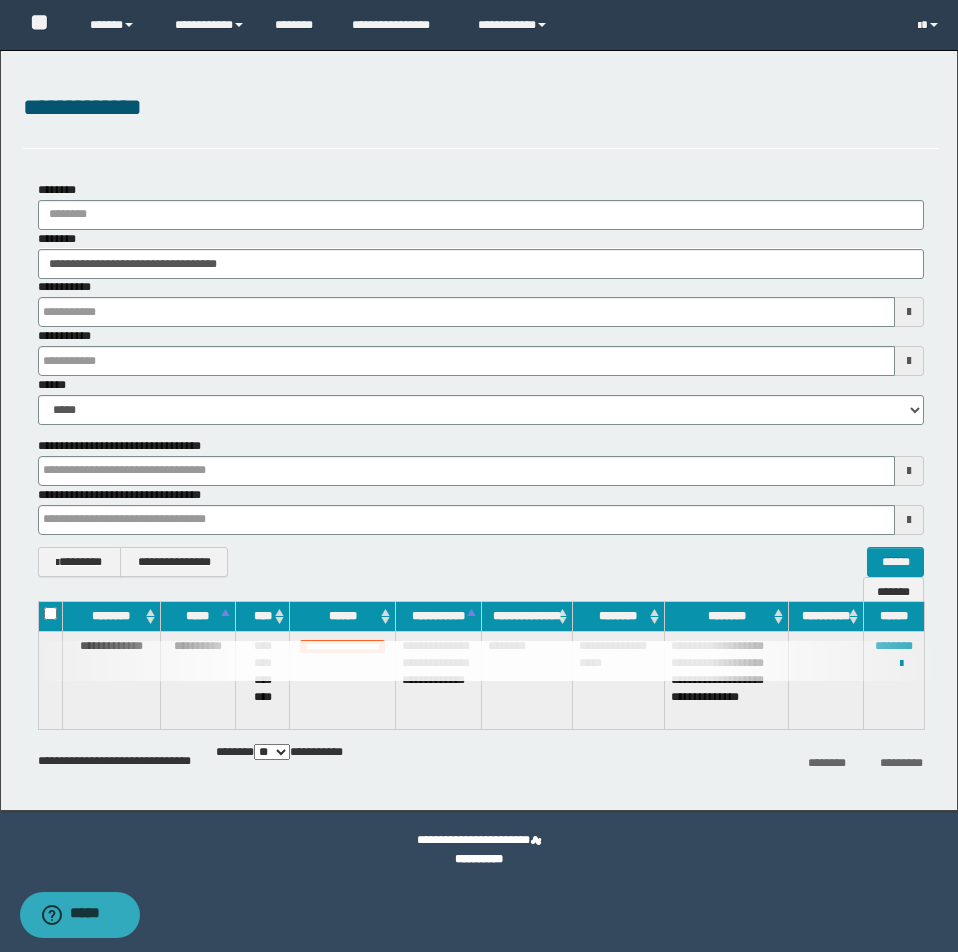 type 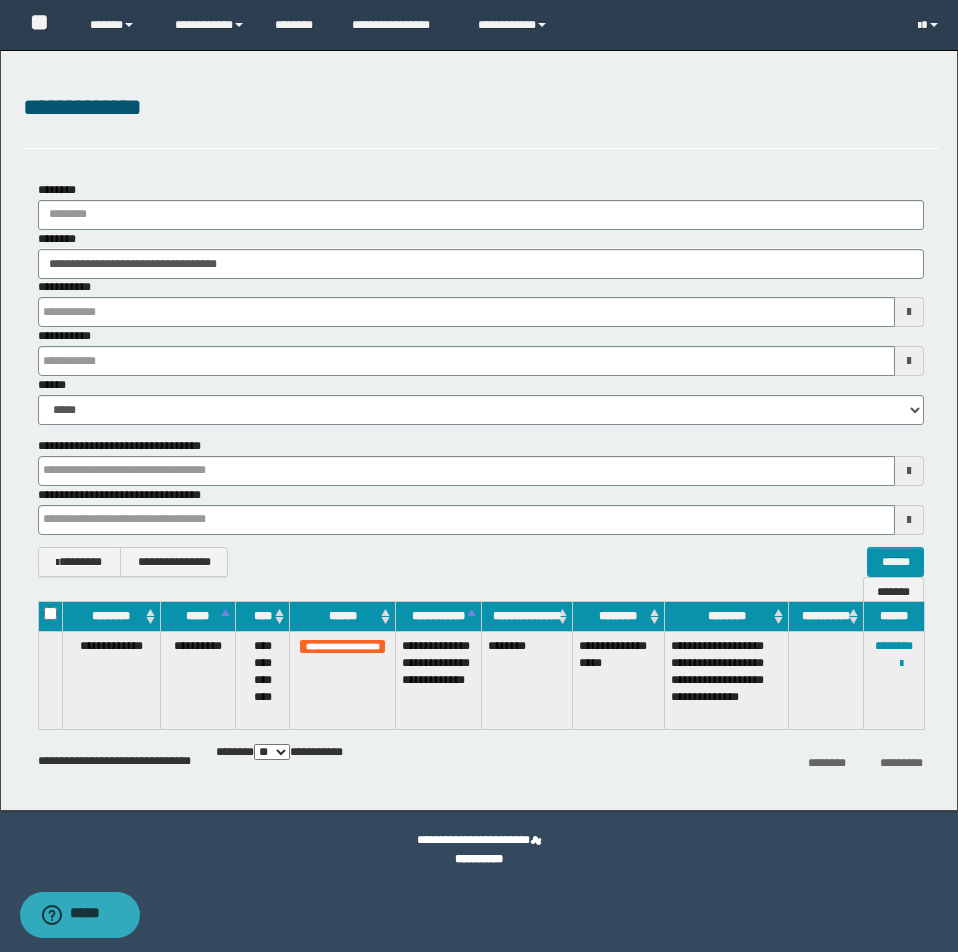 type 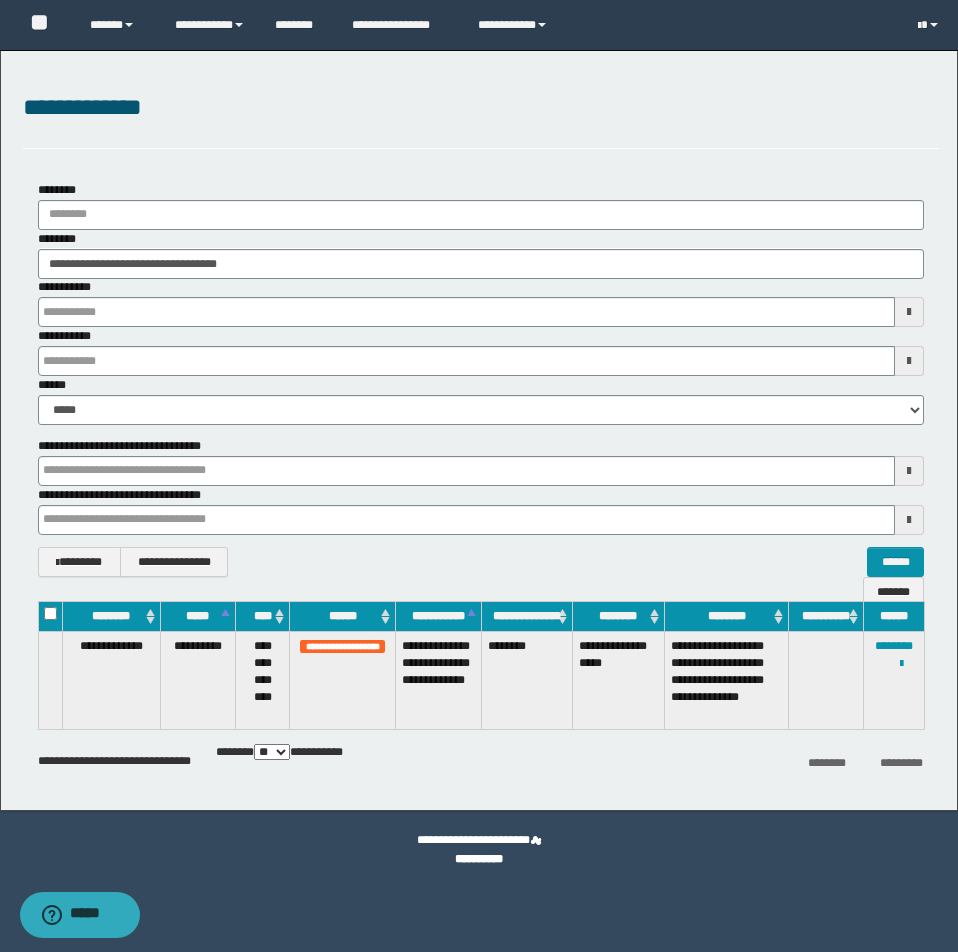 type 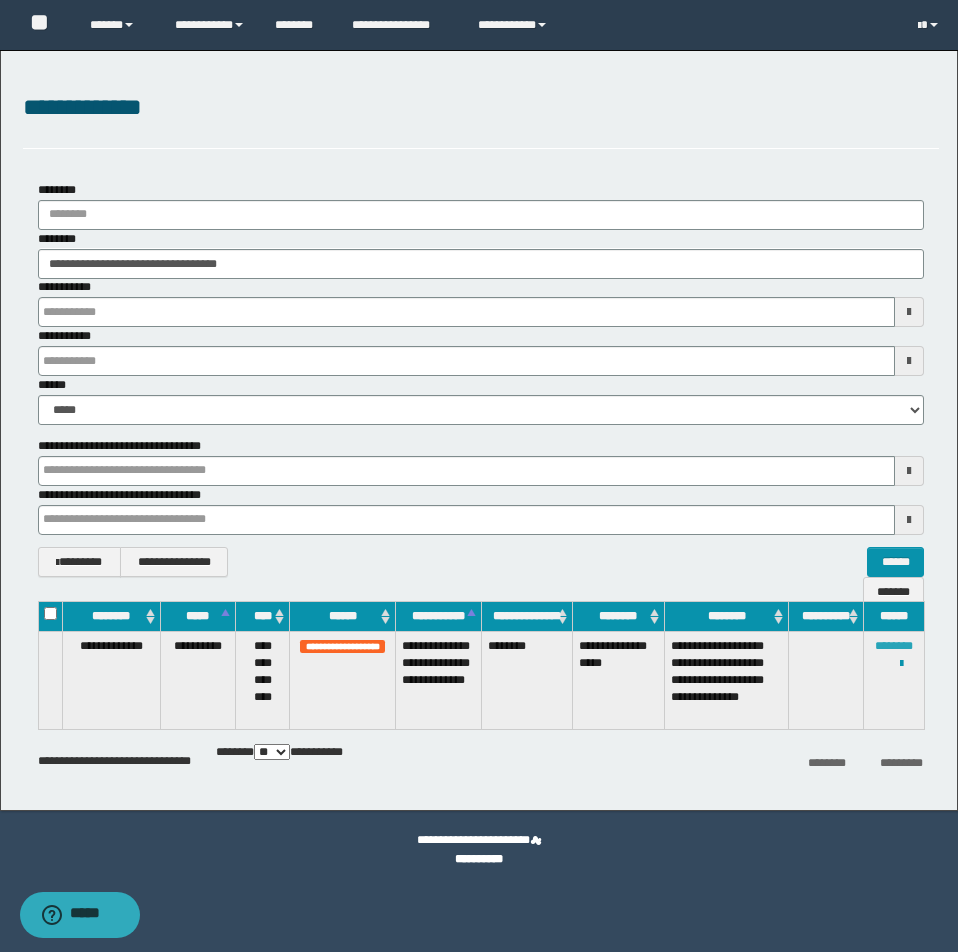 click on "********" at bounding box center [894, 646] 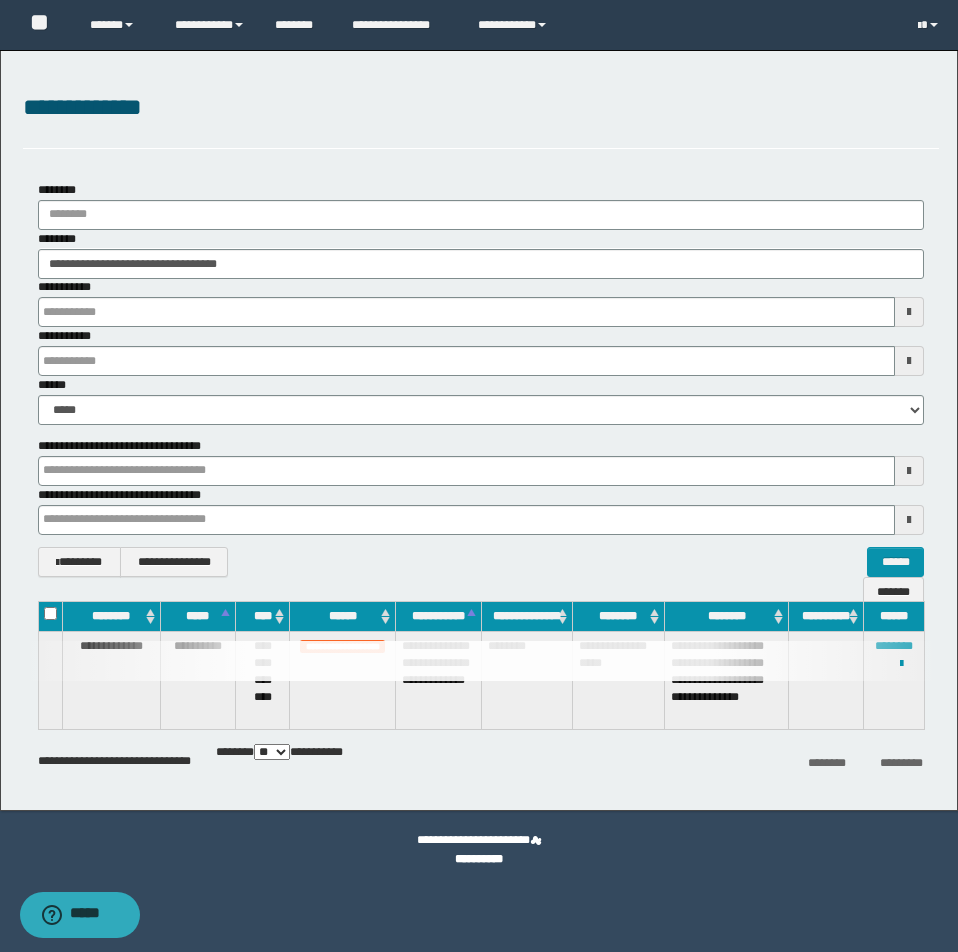 type 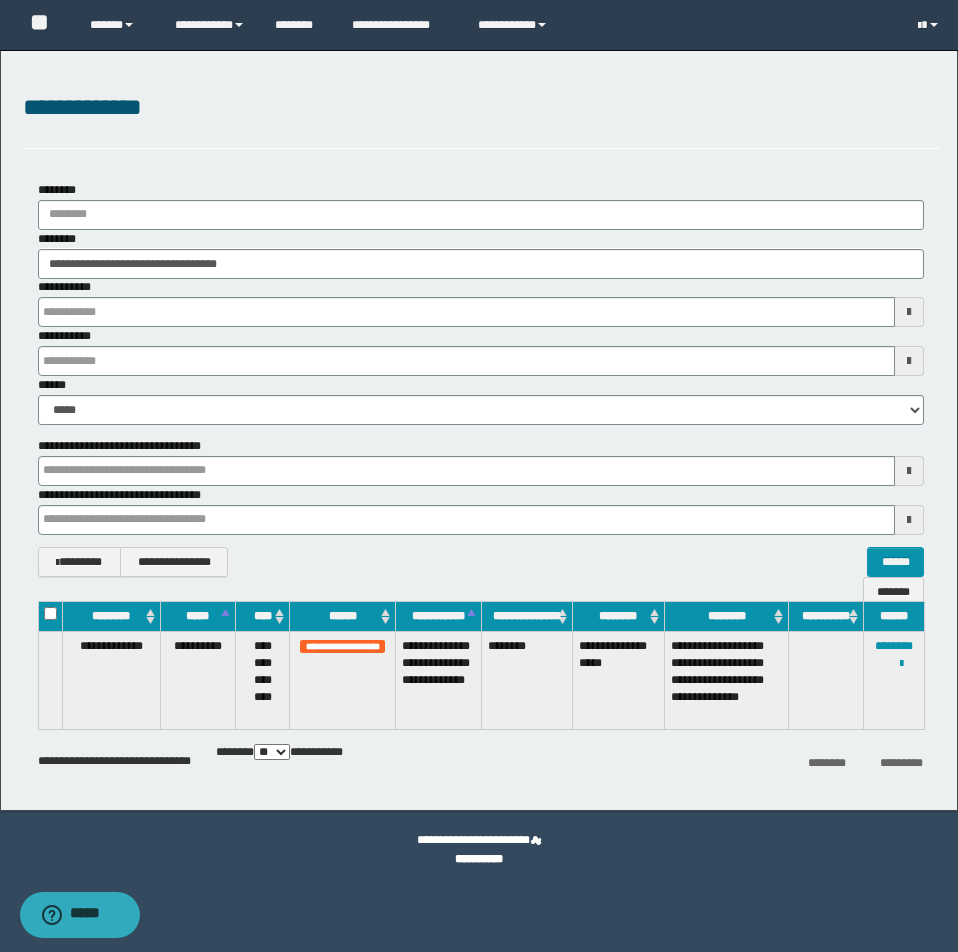 type 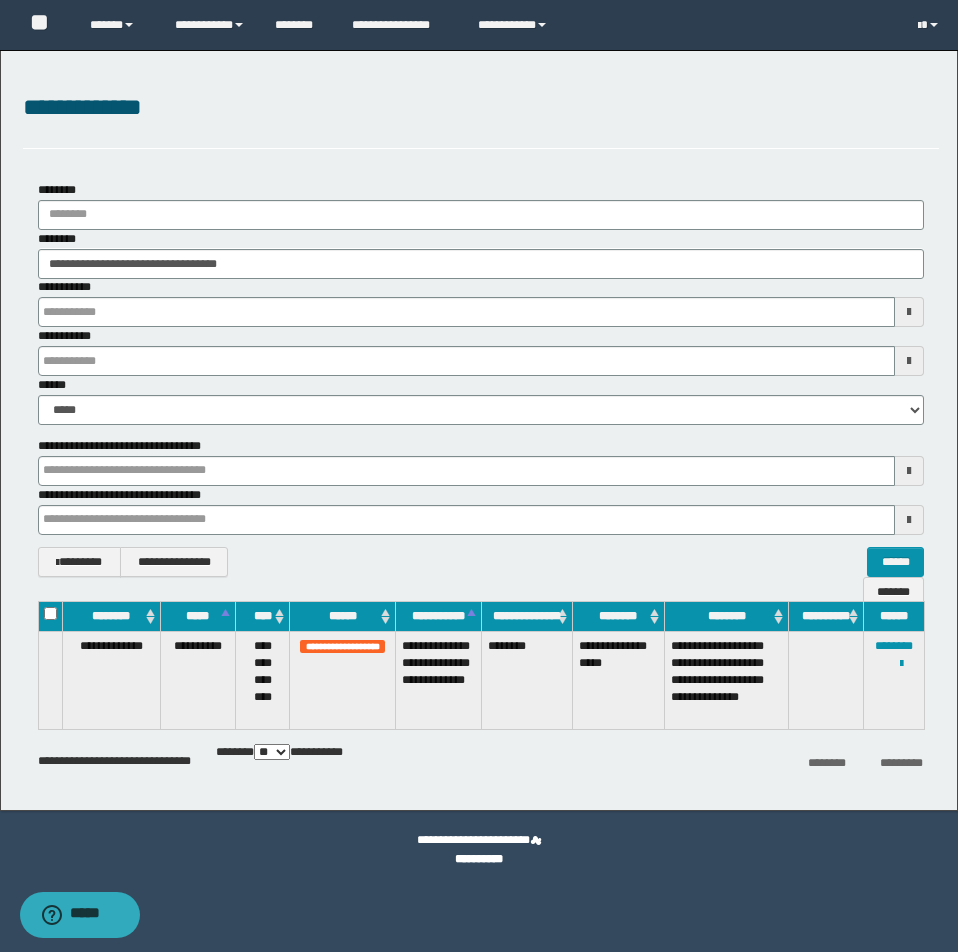 type 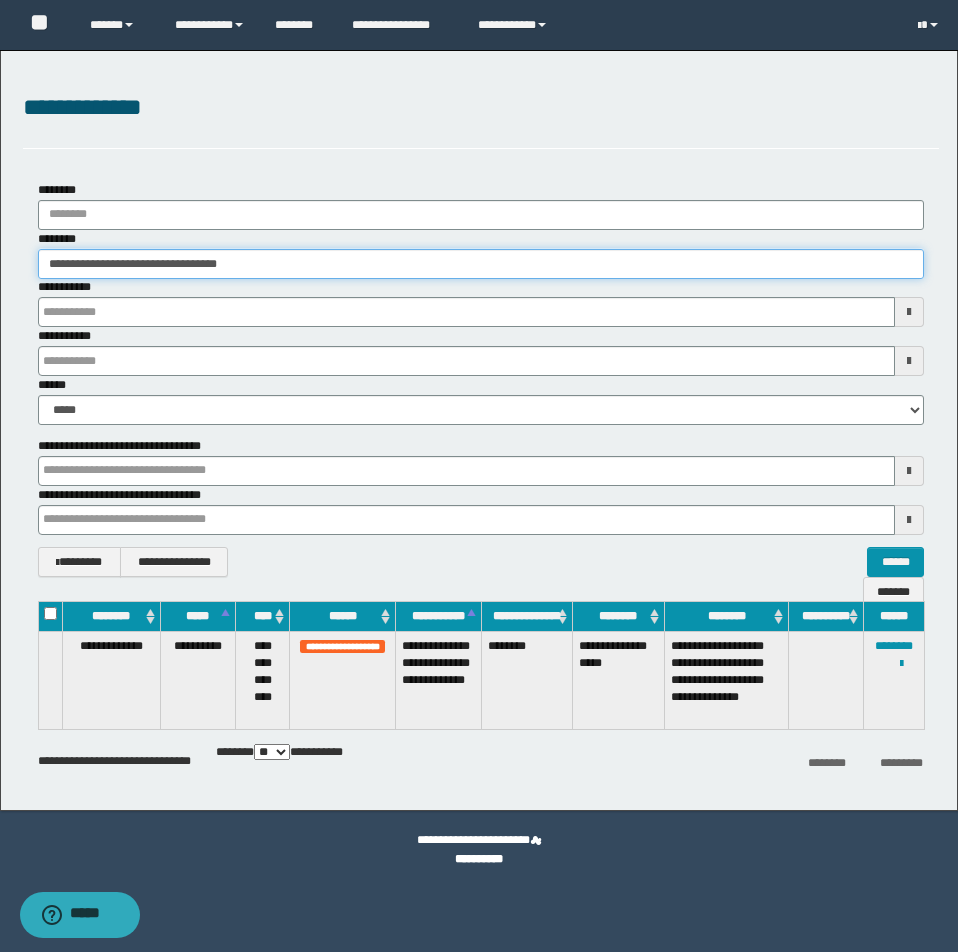 click on "**********" at bounding box center (481, 264) 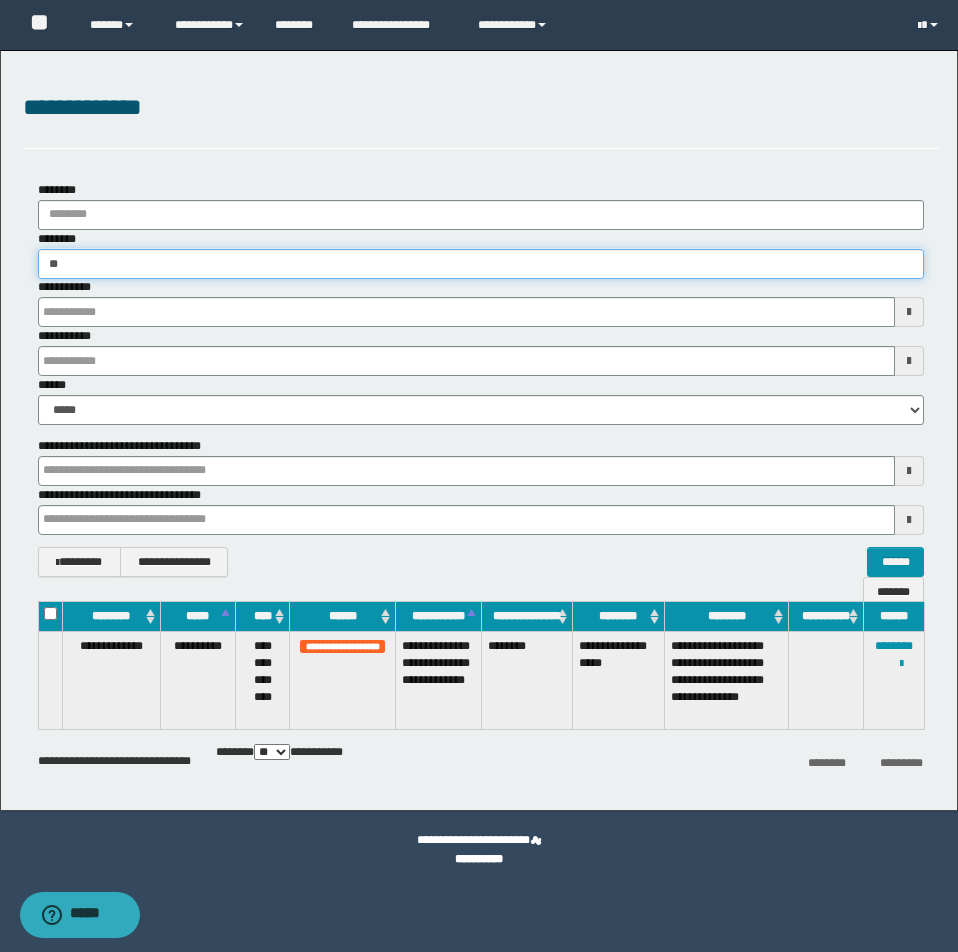 type on "*" 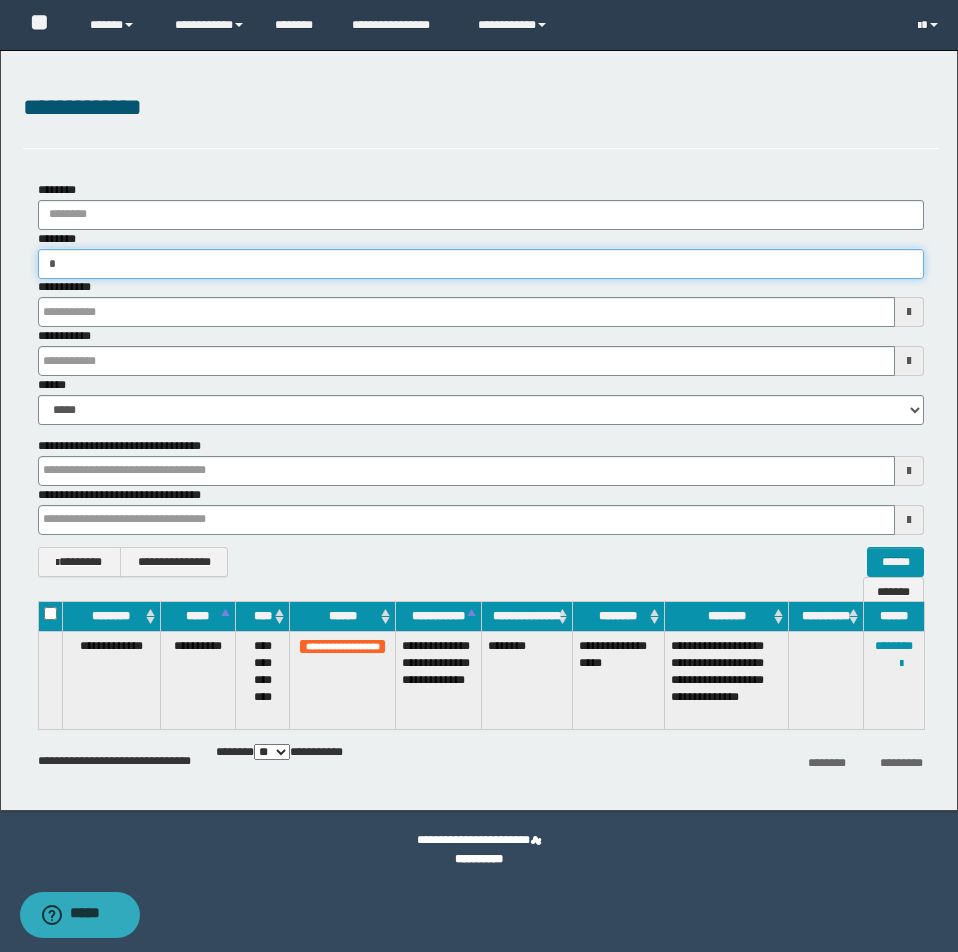 type on "**" 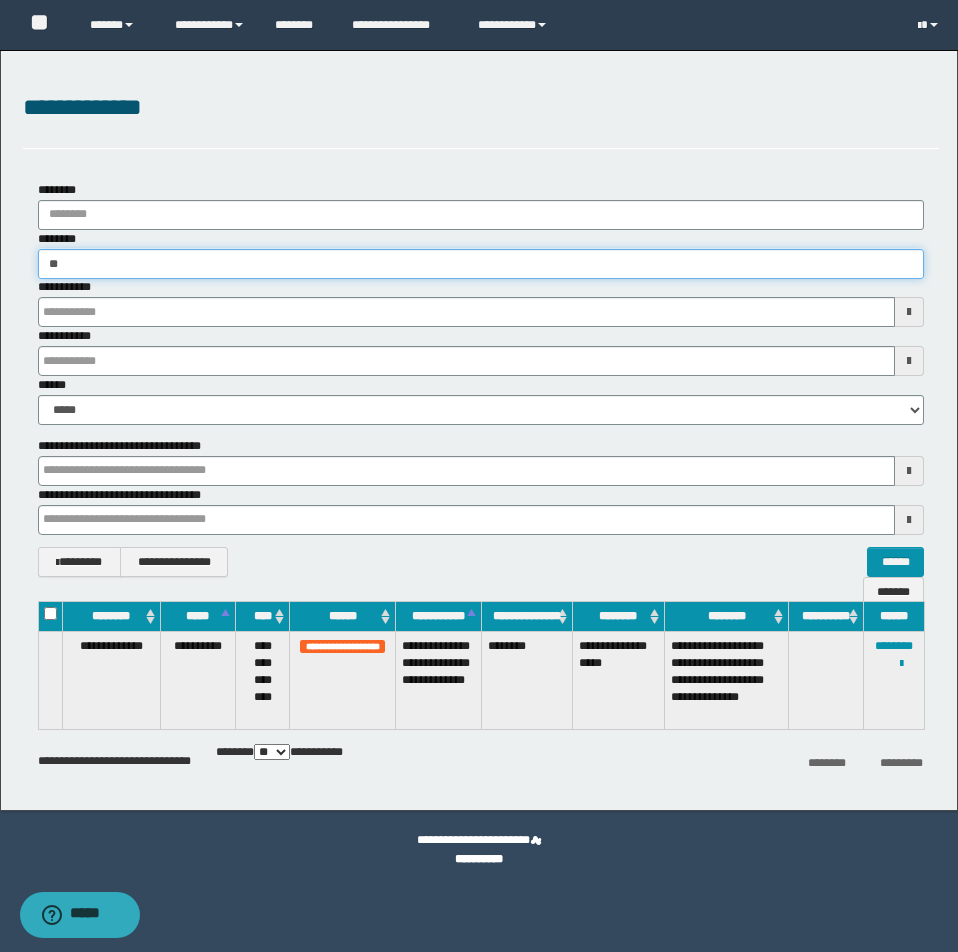 type on "**" 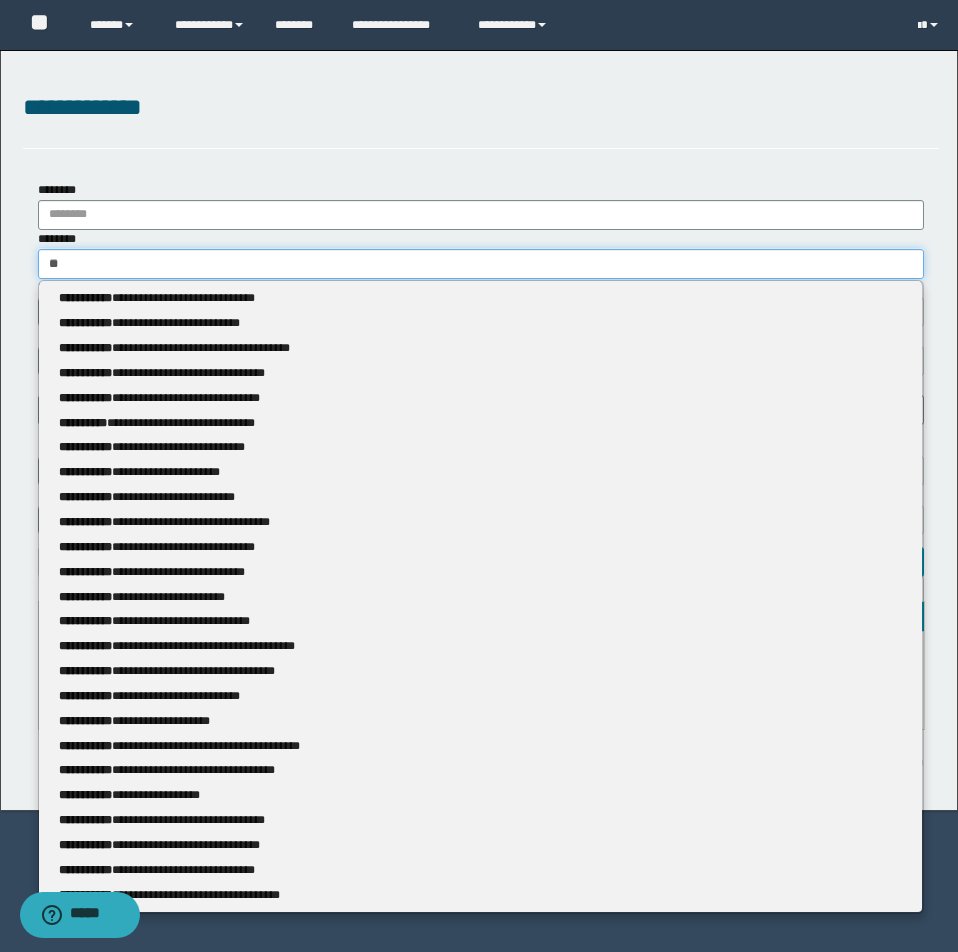 type 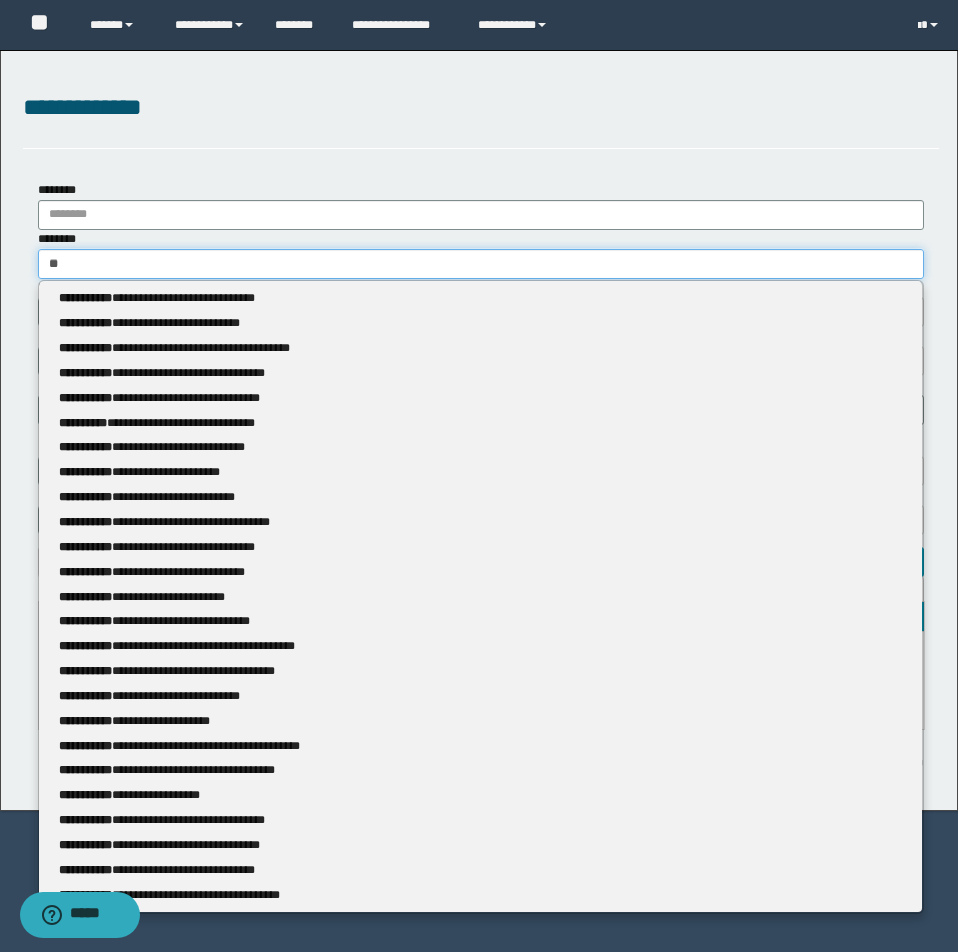type on "***" 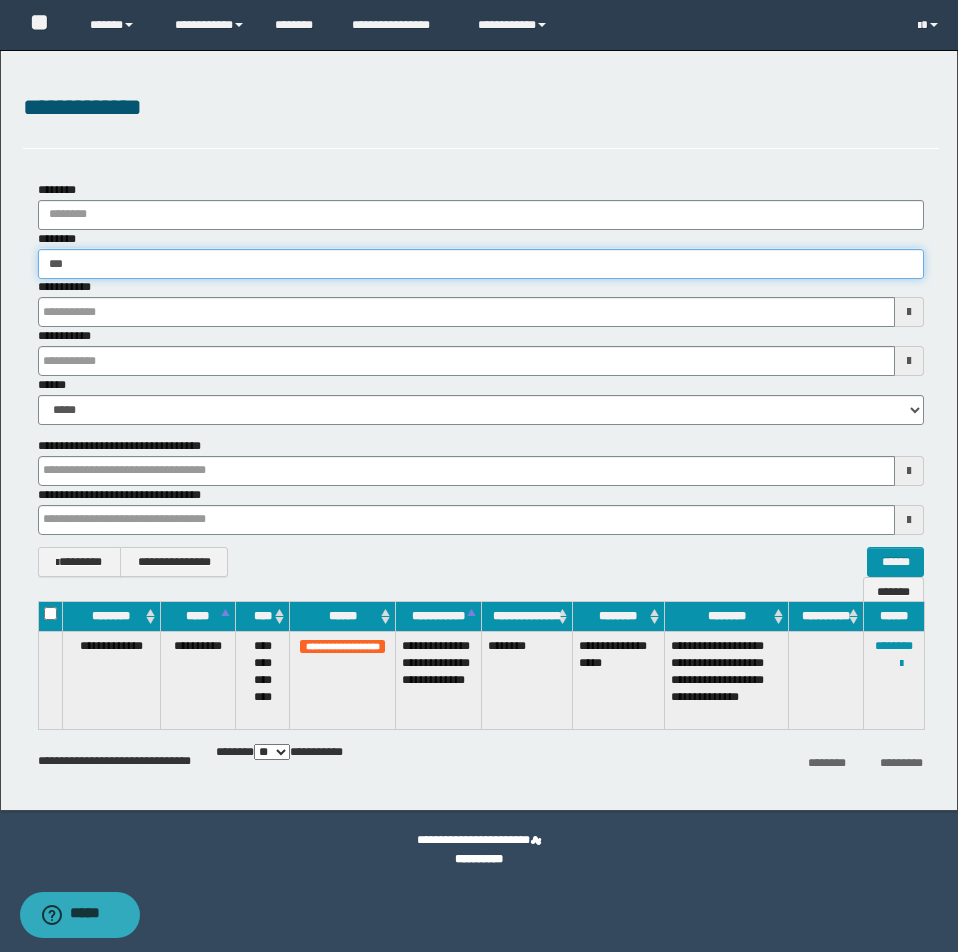 type on "***" 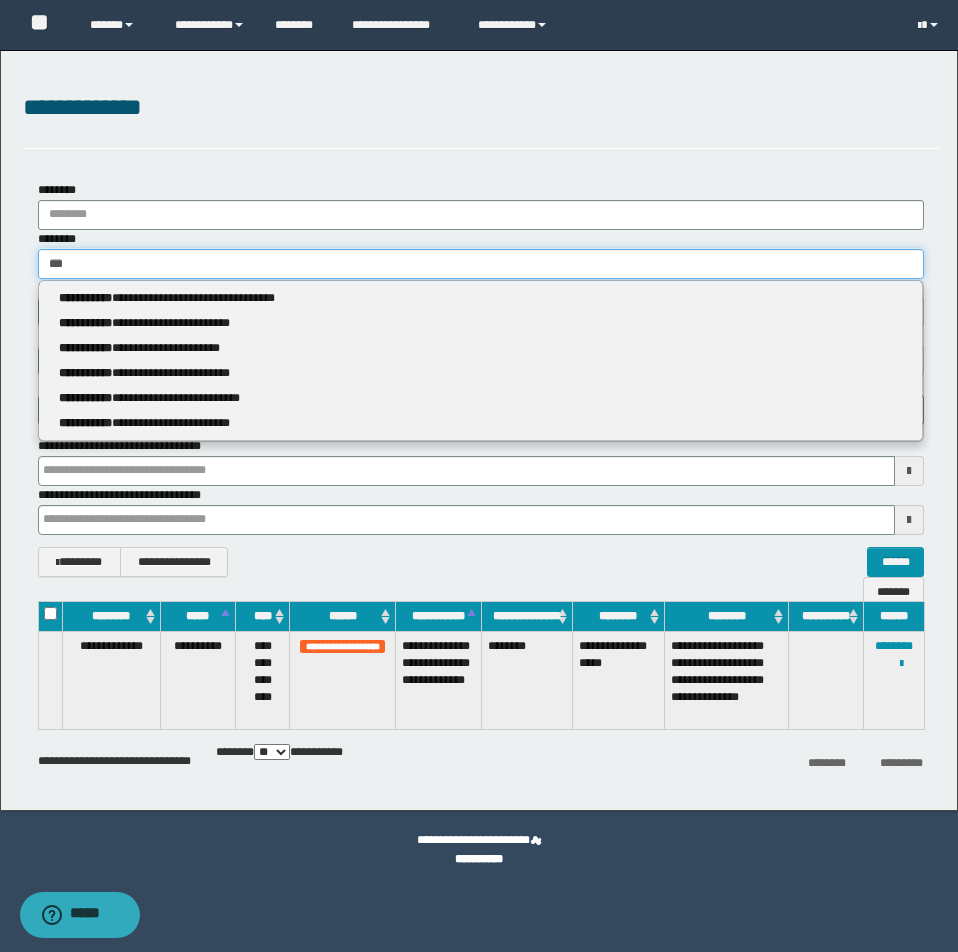 type 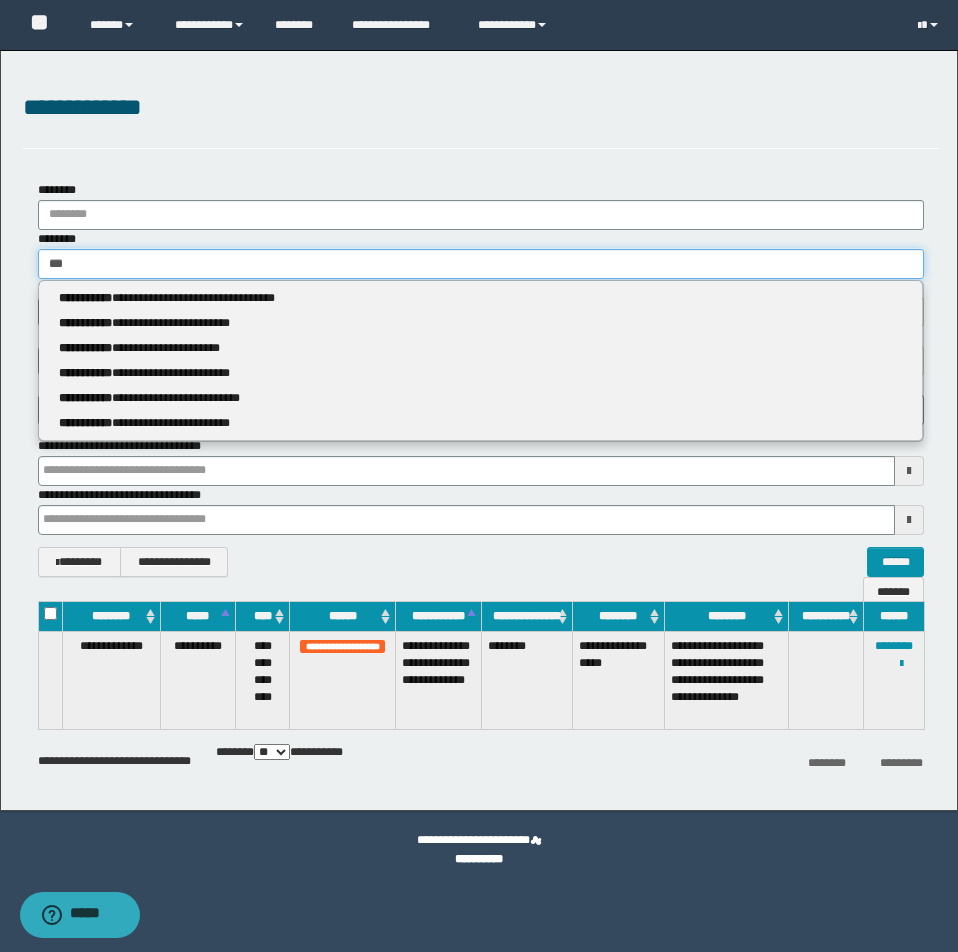type on "****" 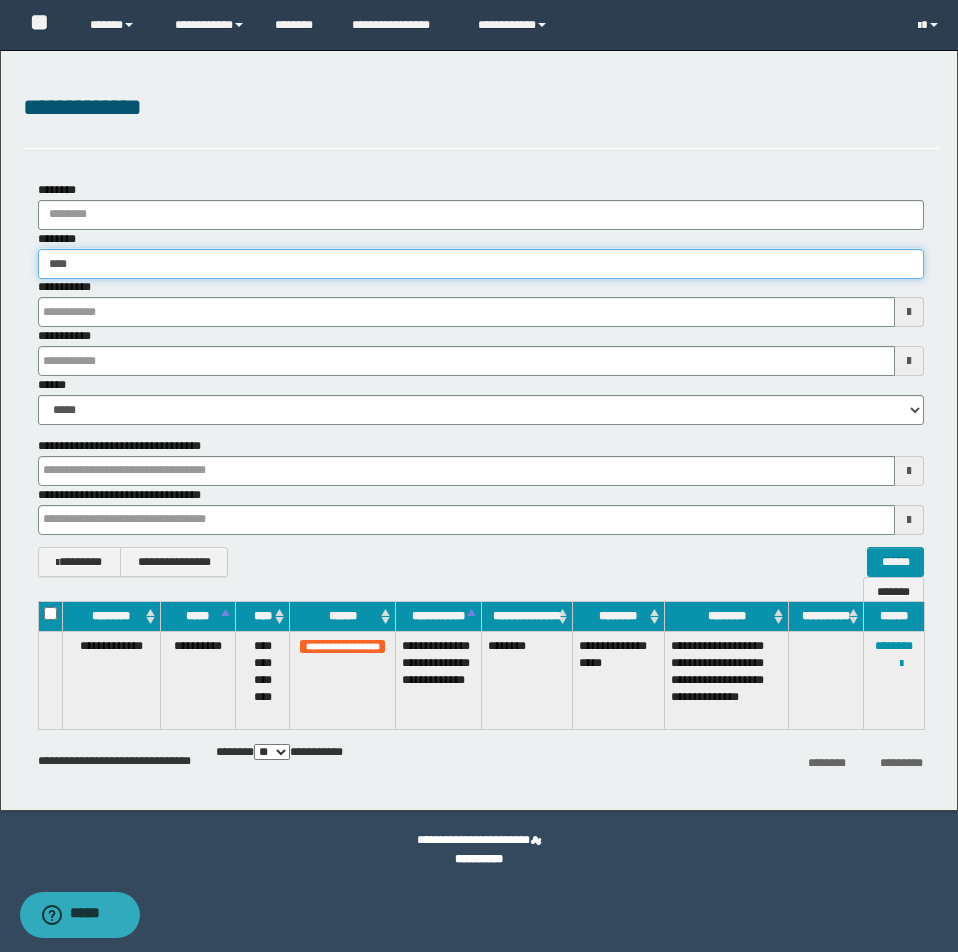 type on "****" 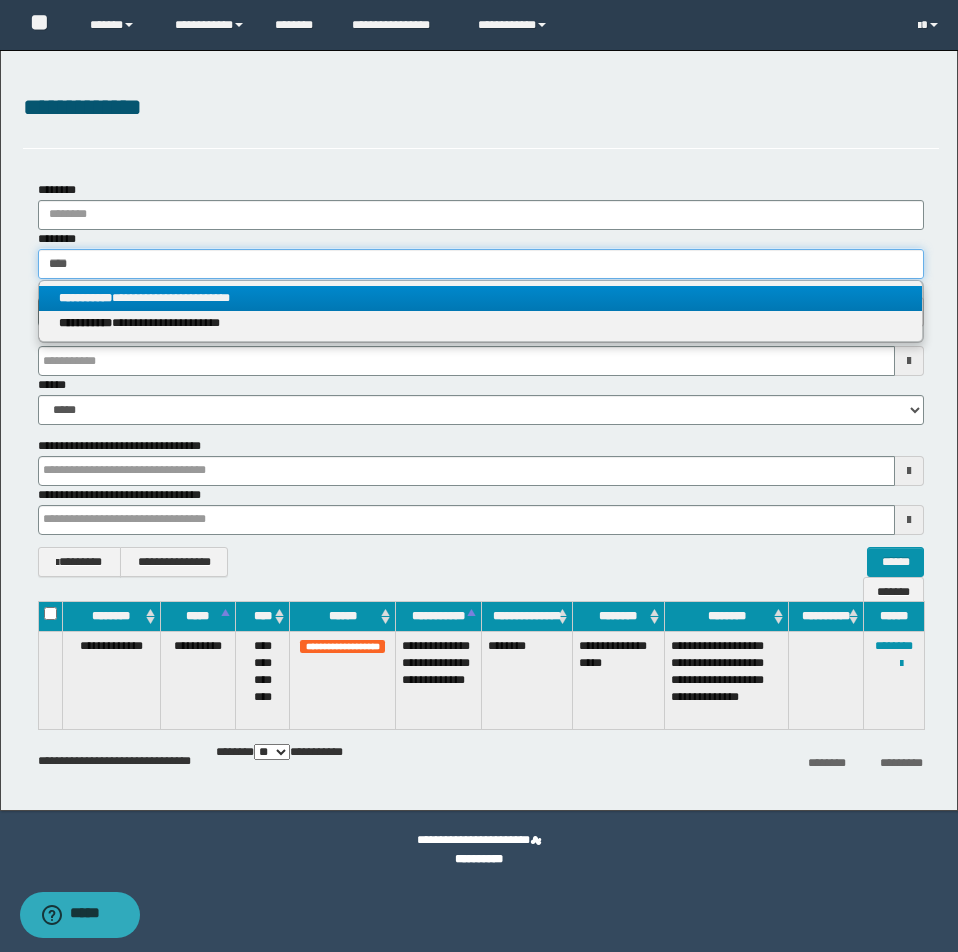 type on "****" 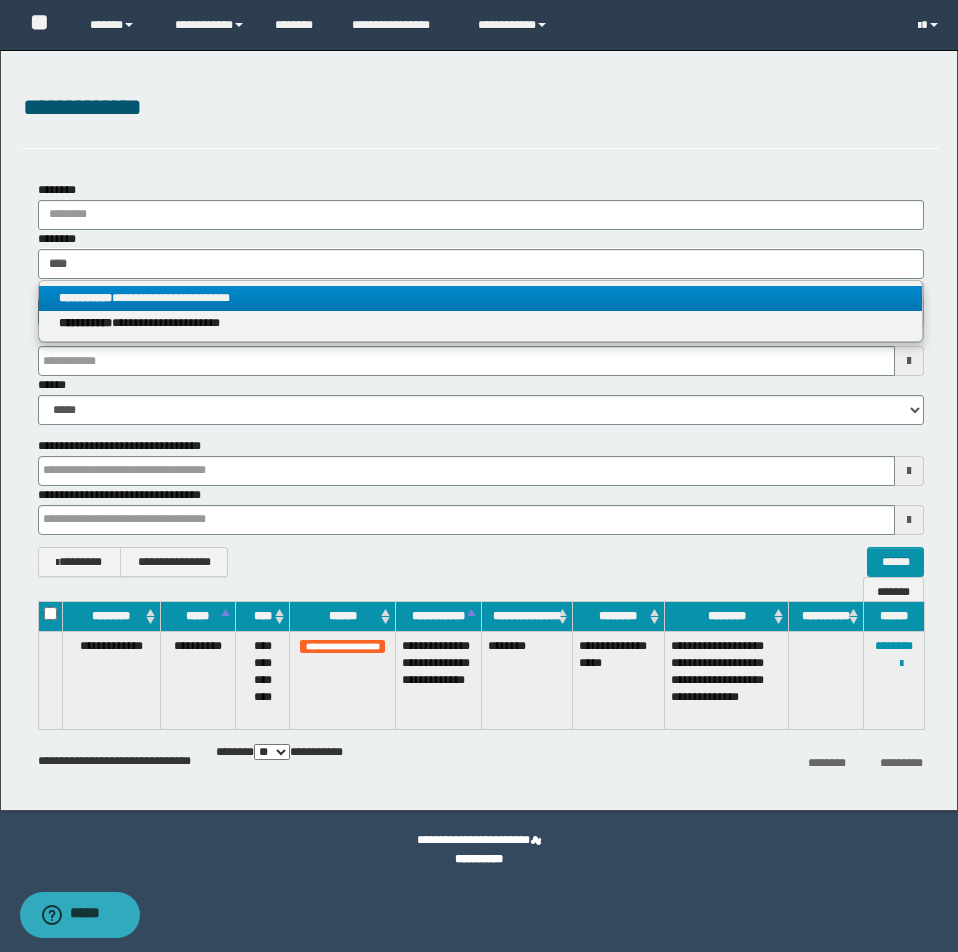 click on "**********" at bounding box center [480, 298] 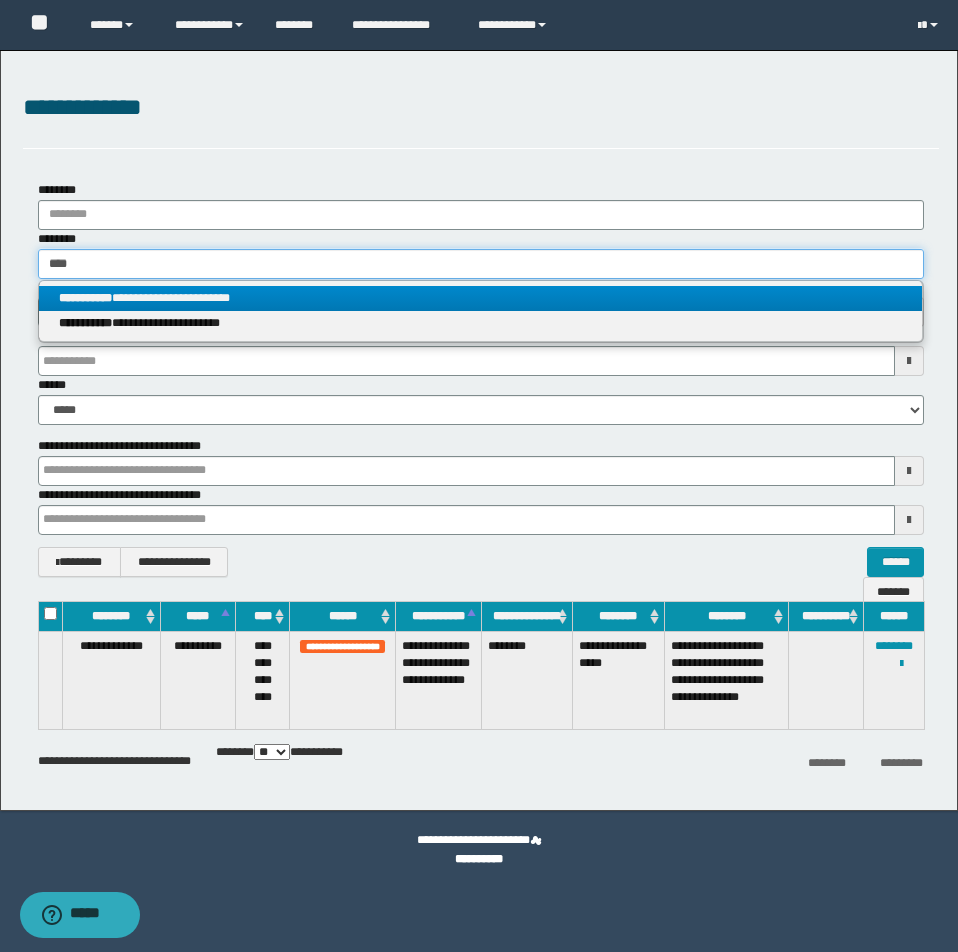 type 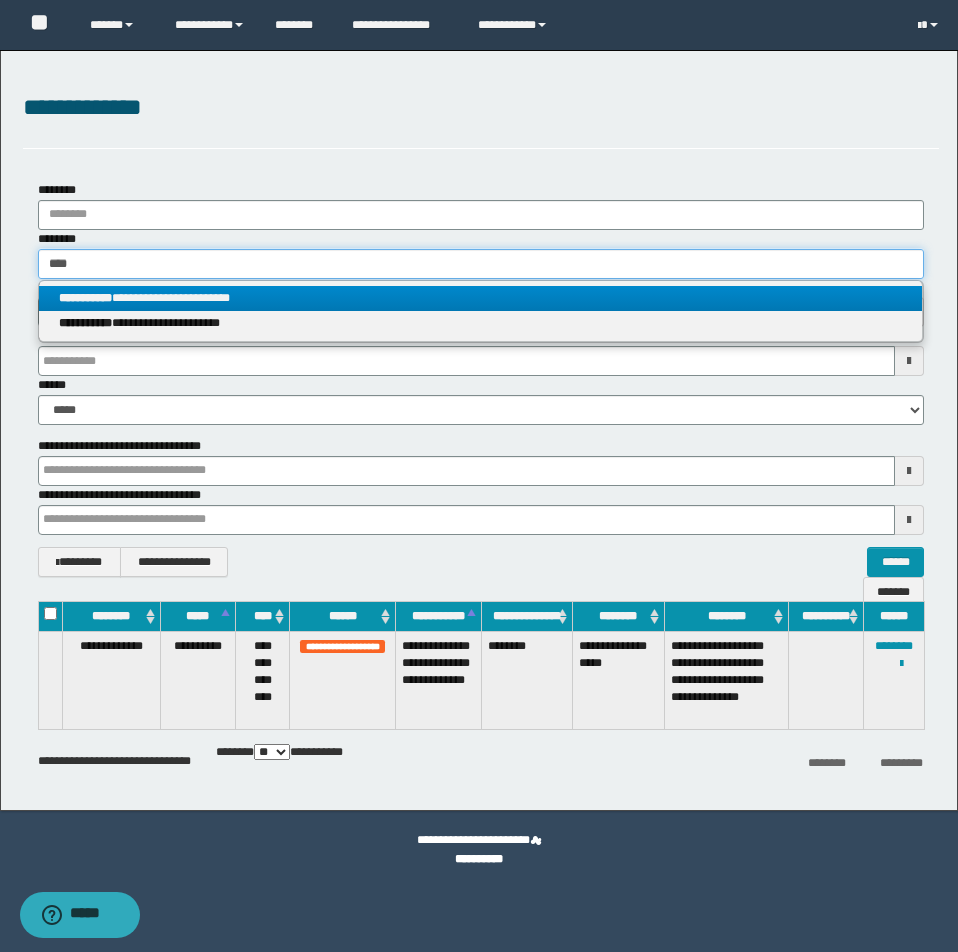 type 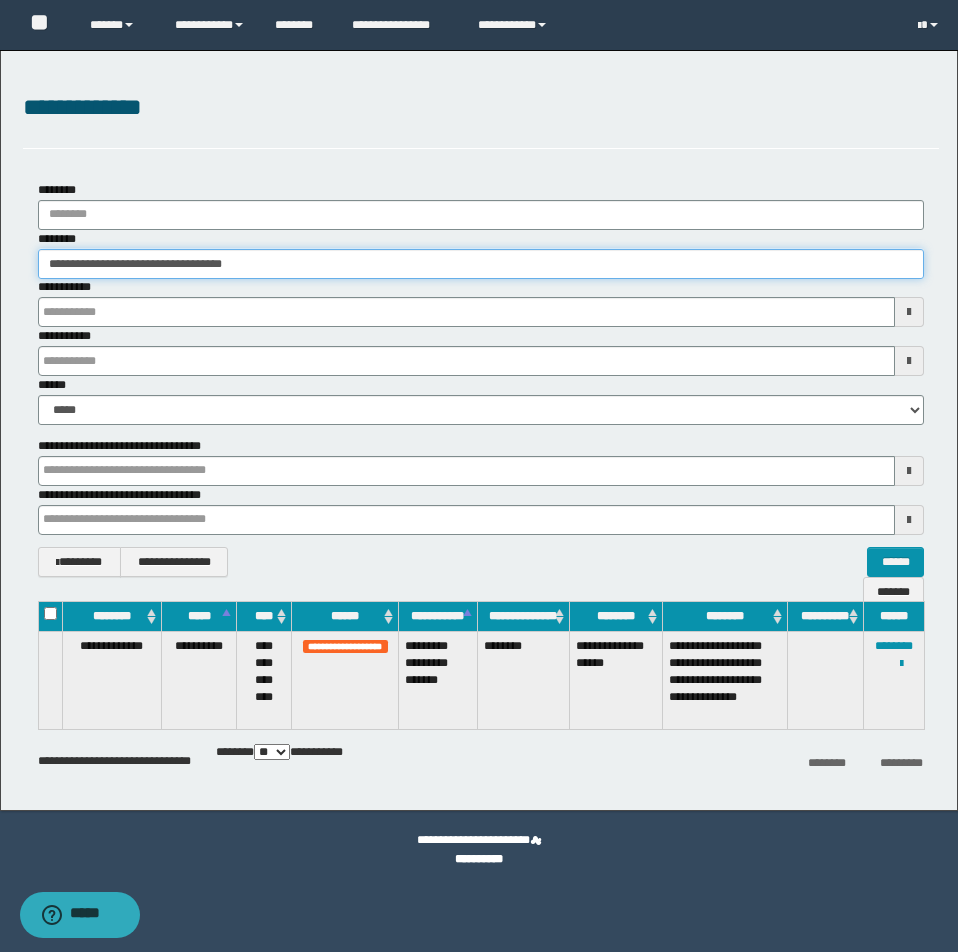 type 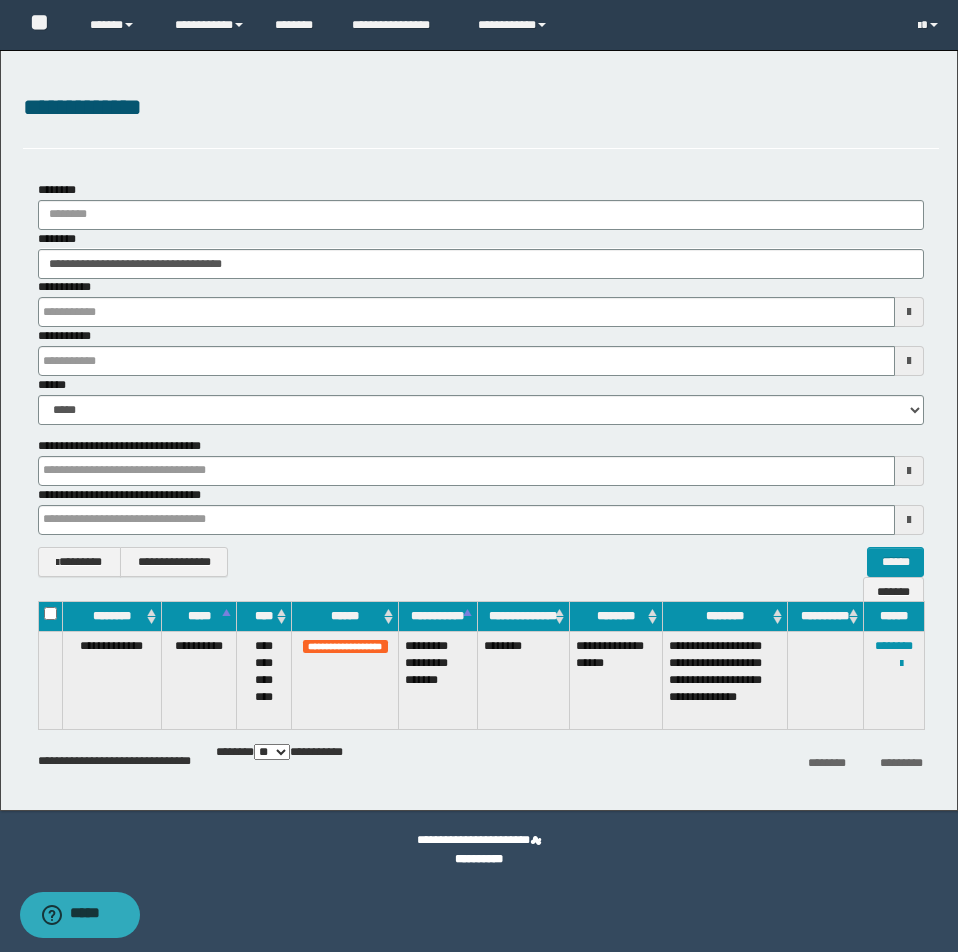 type 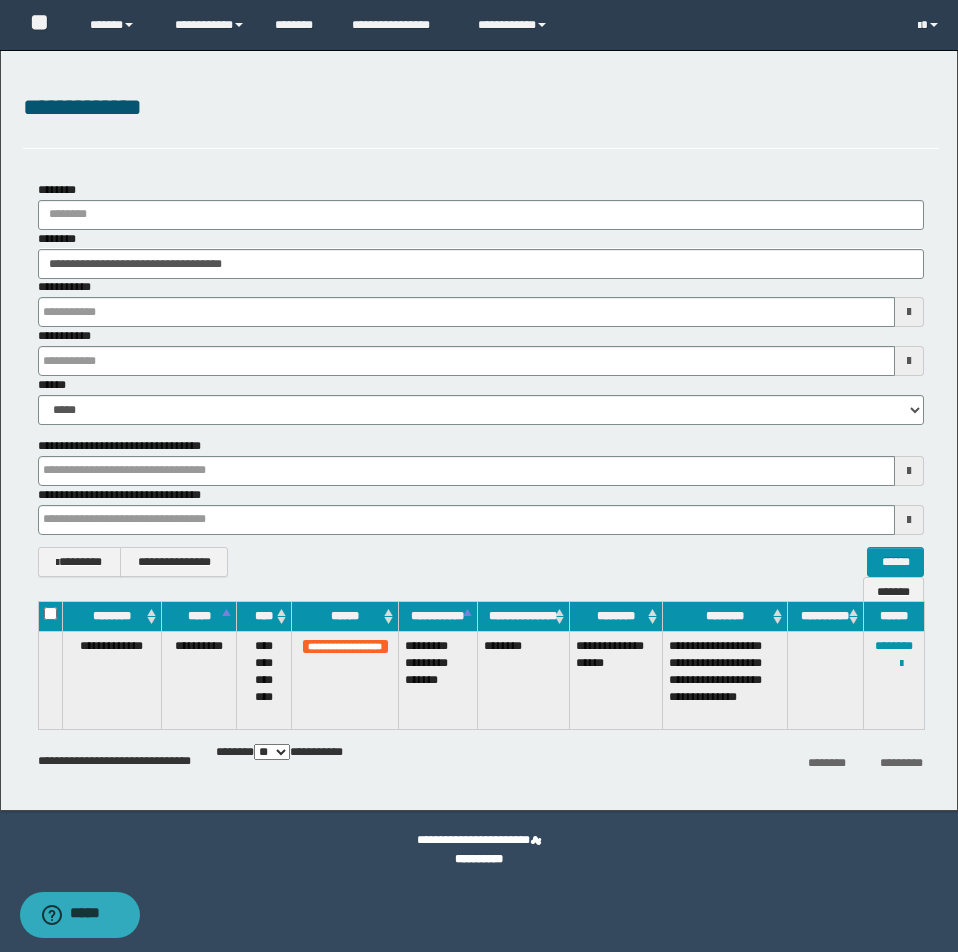 type 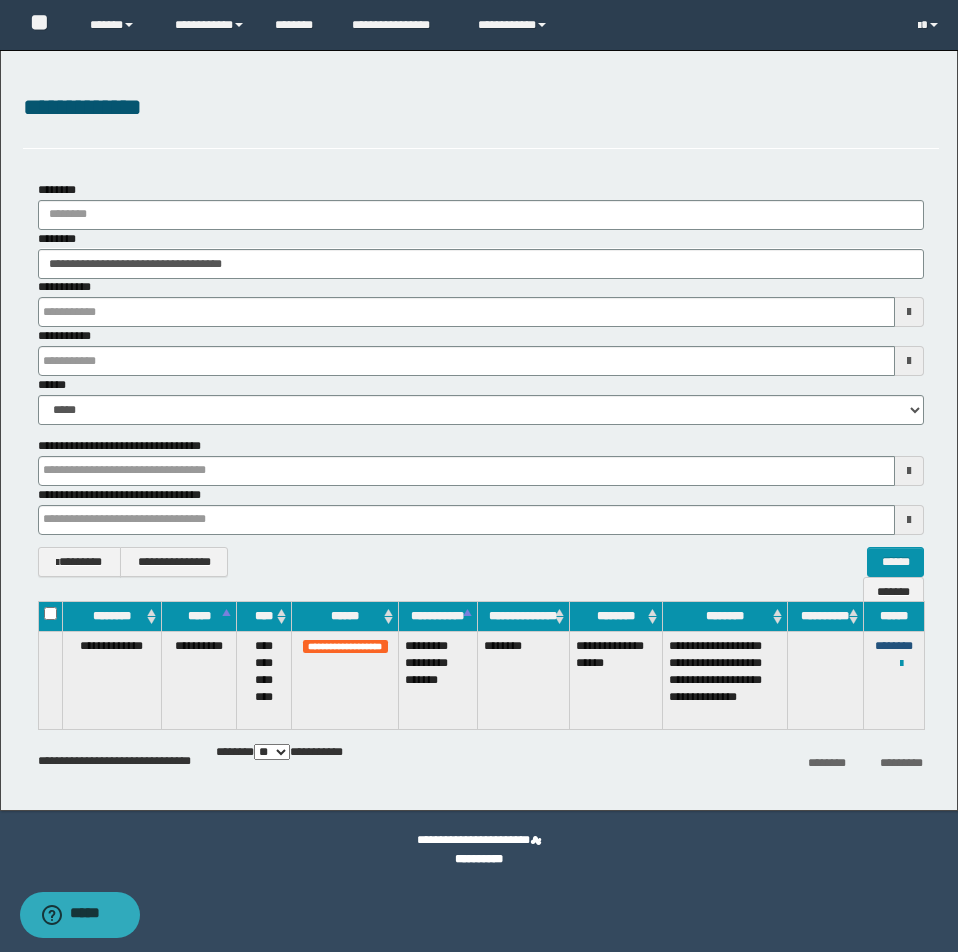 click on "********" at bounding box center (894, 646) 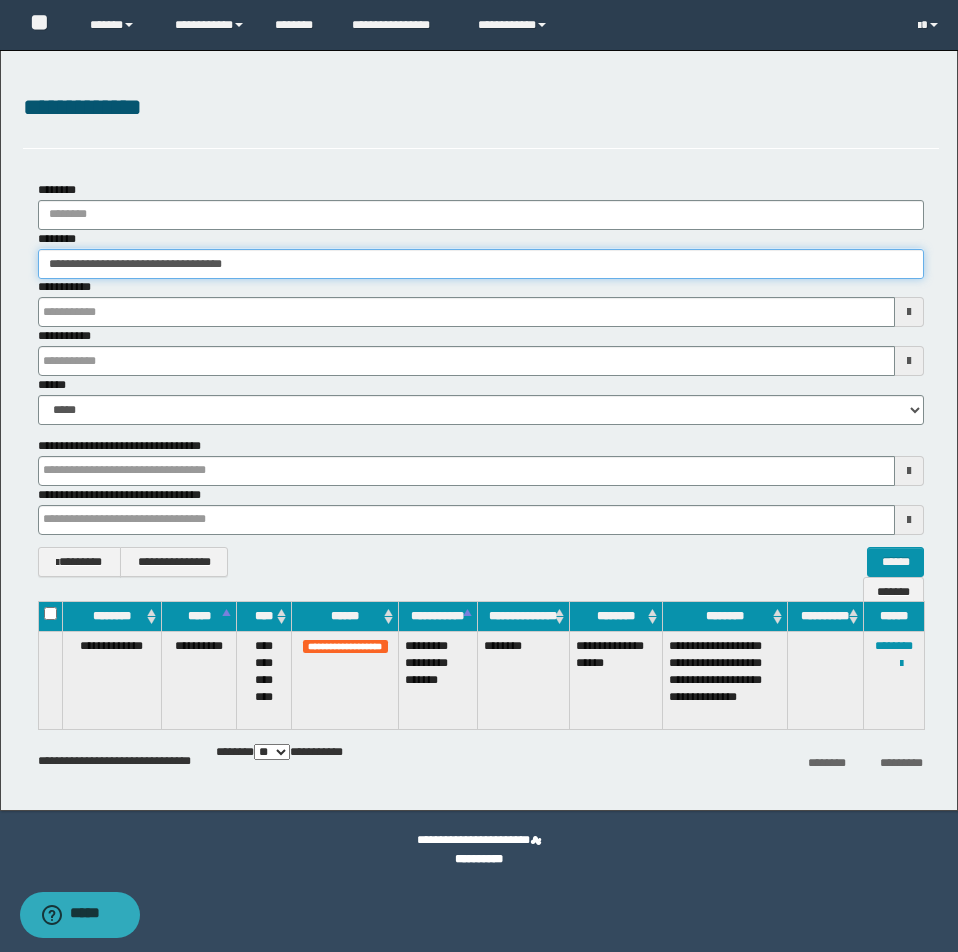 click on "**********" at bounding box center (481, 264) 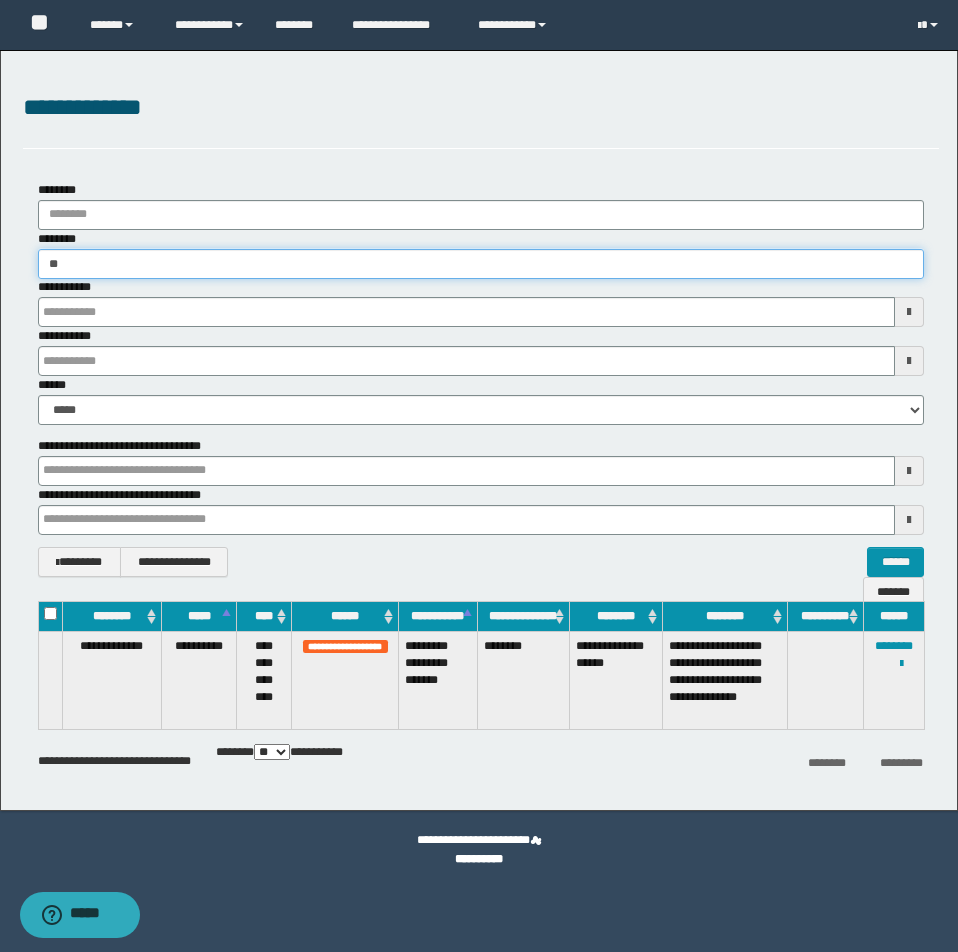 type on "*" 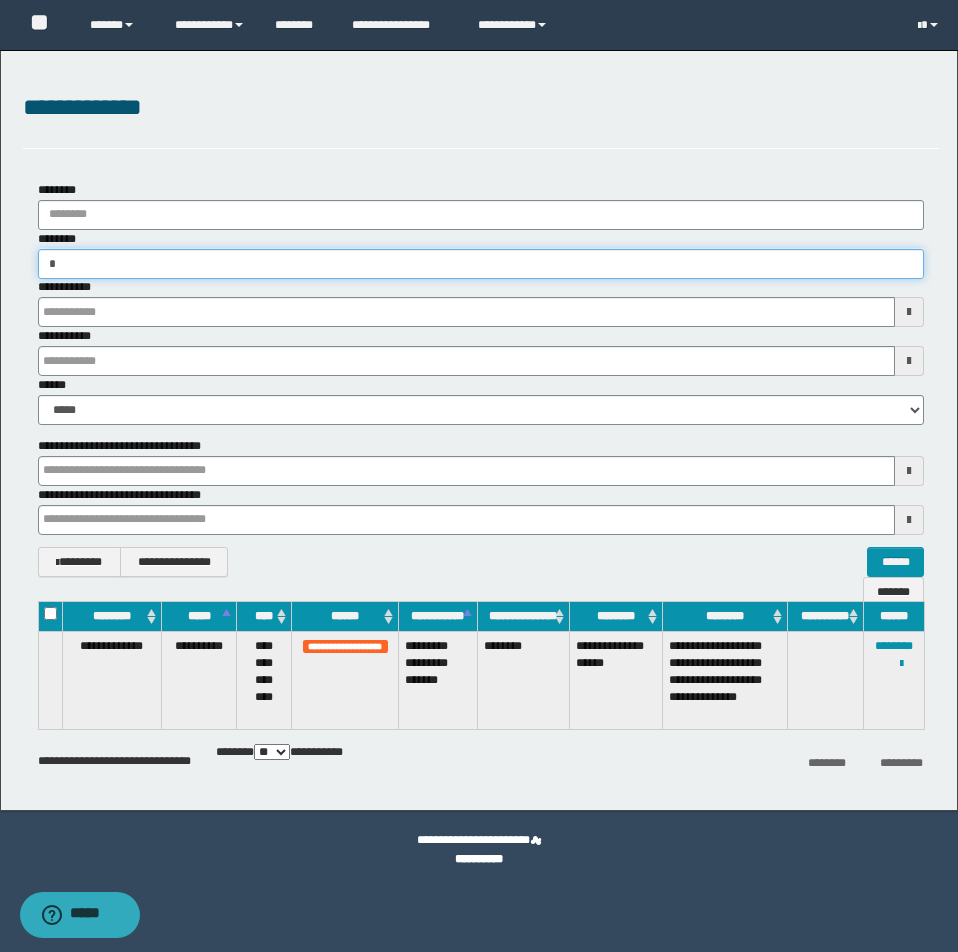 type on "**" 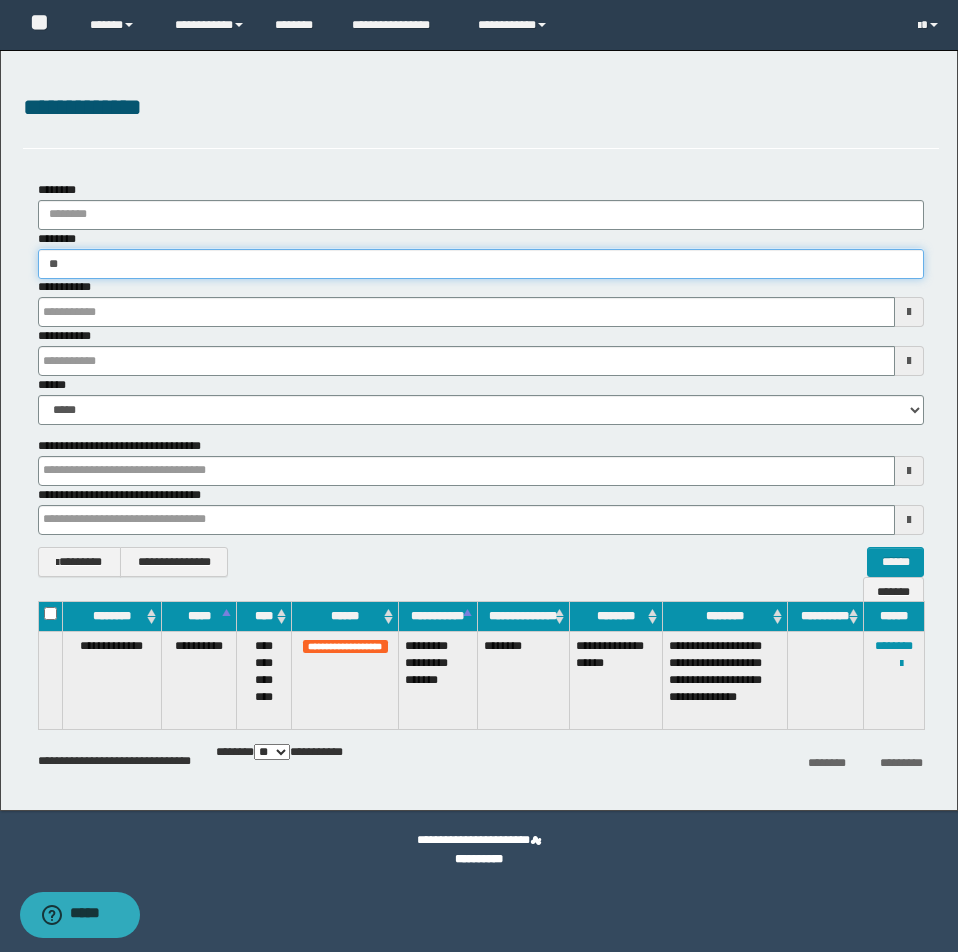 type on "**" 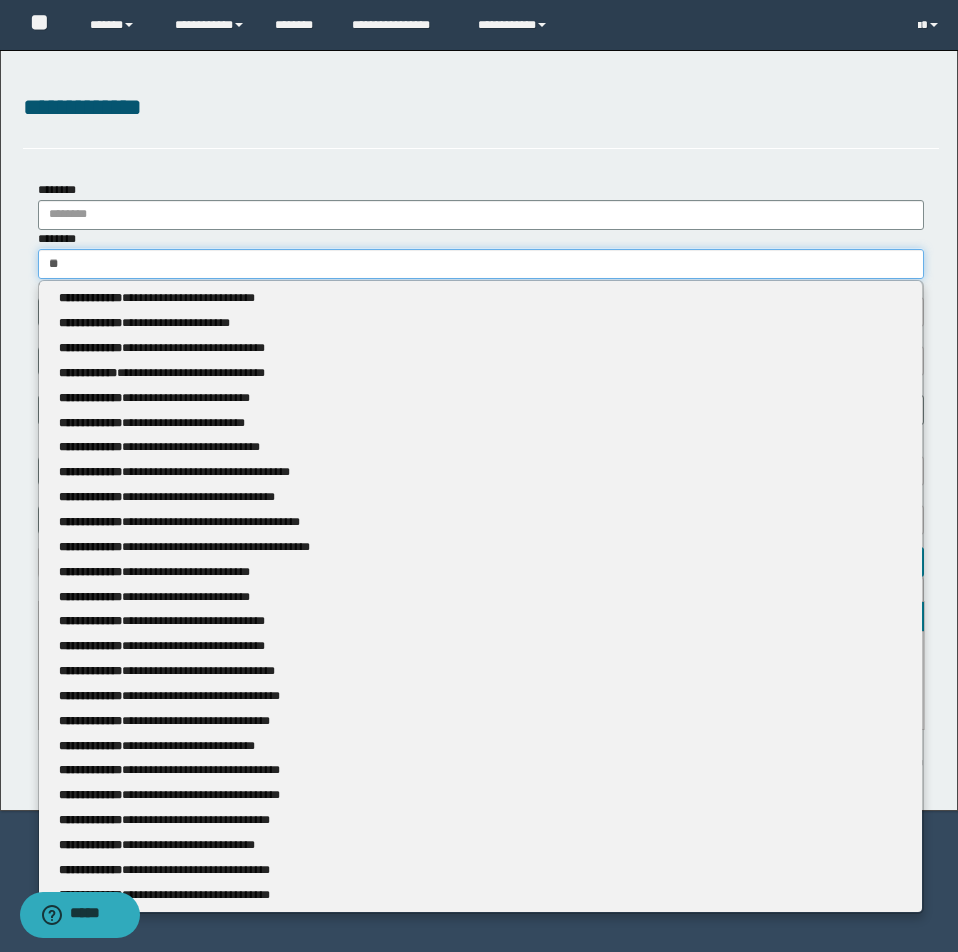 type 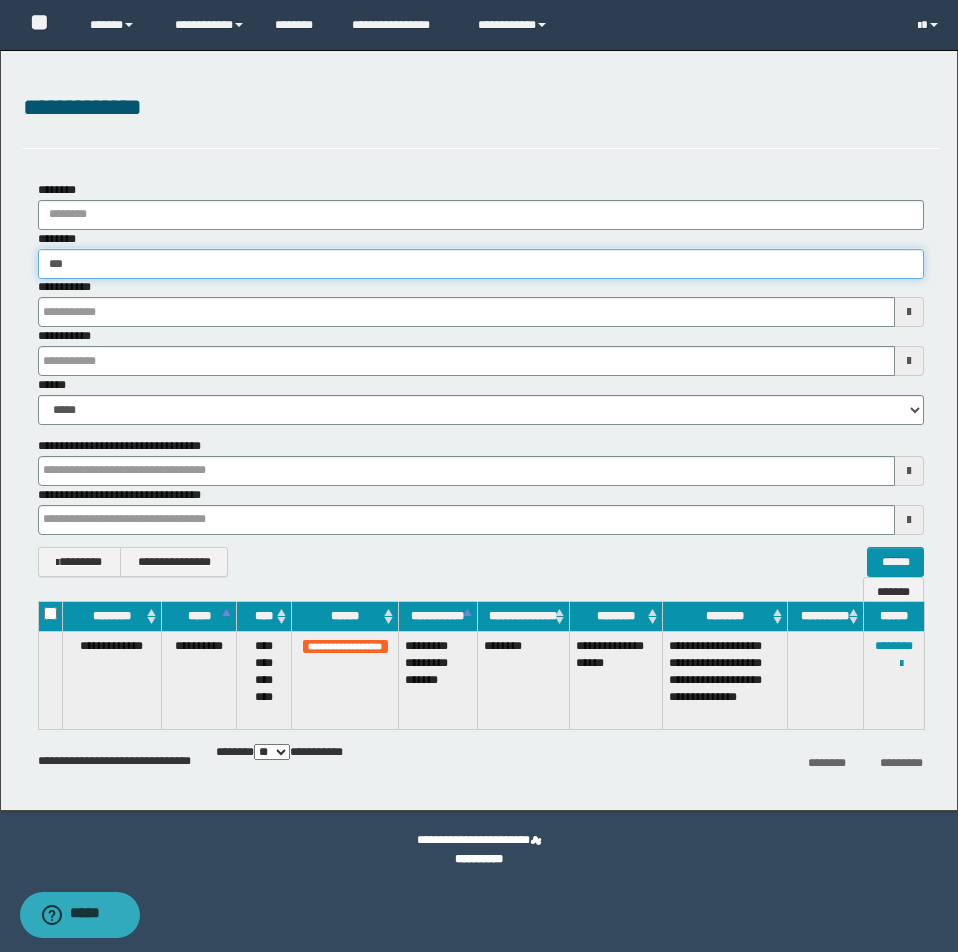 type on "****" 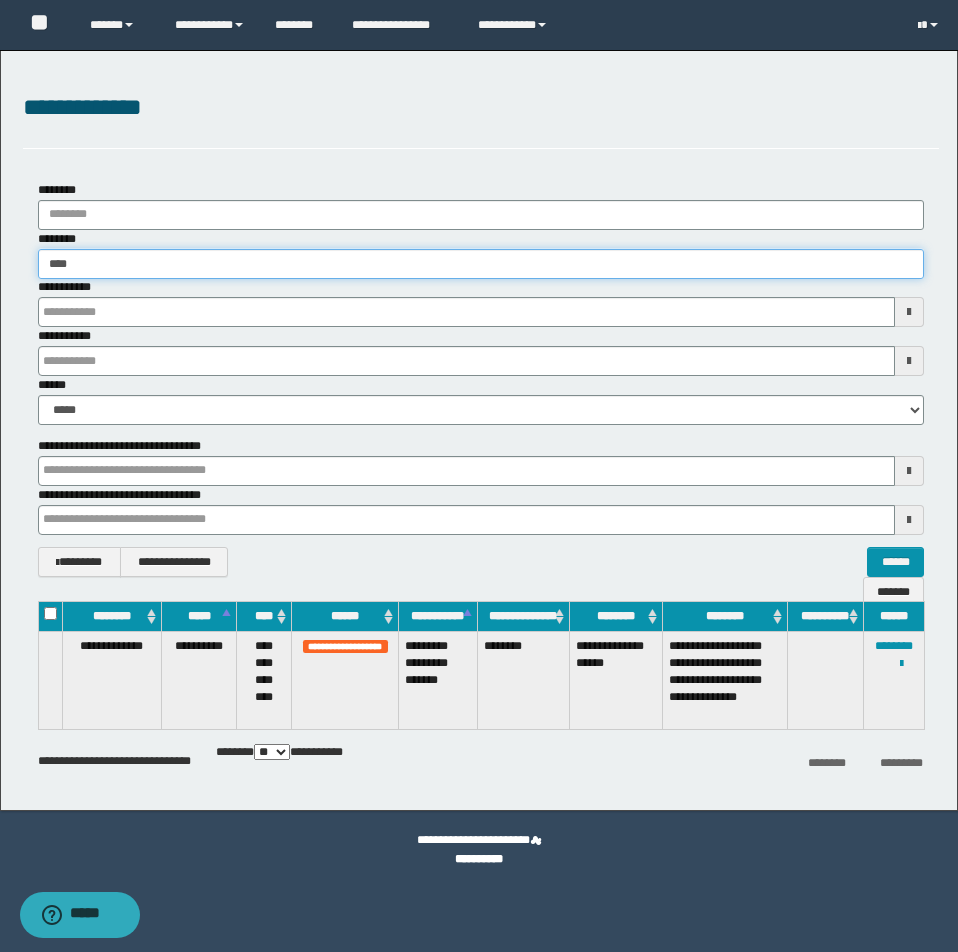 type on "****" 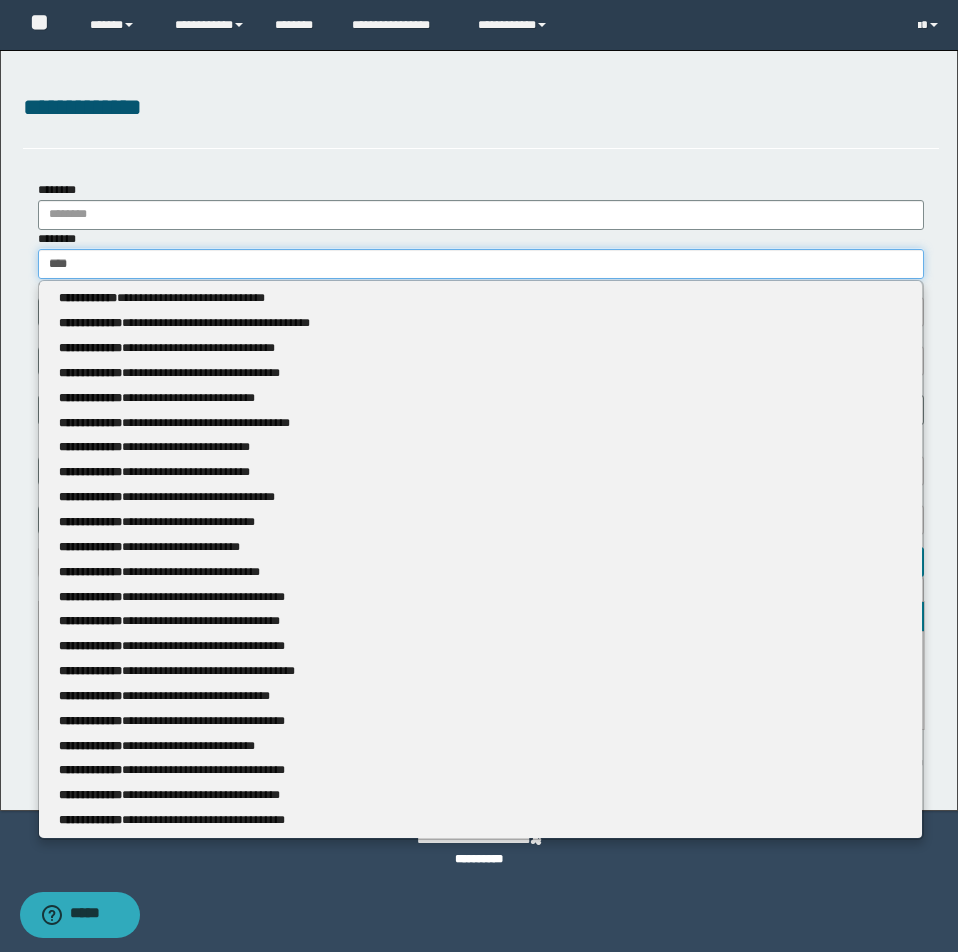 type 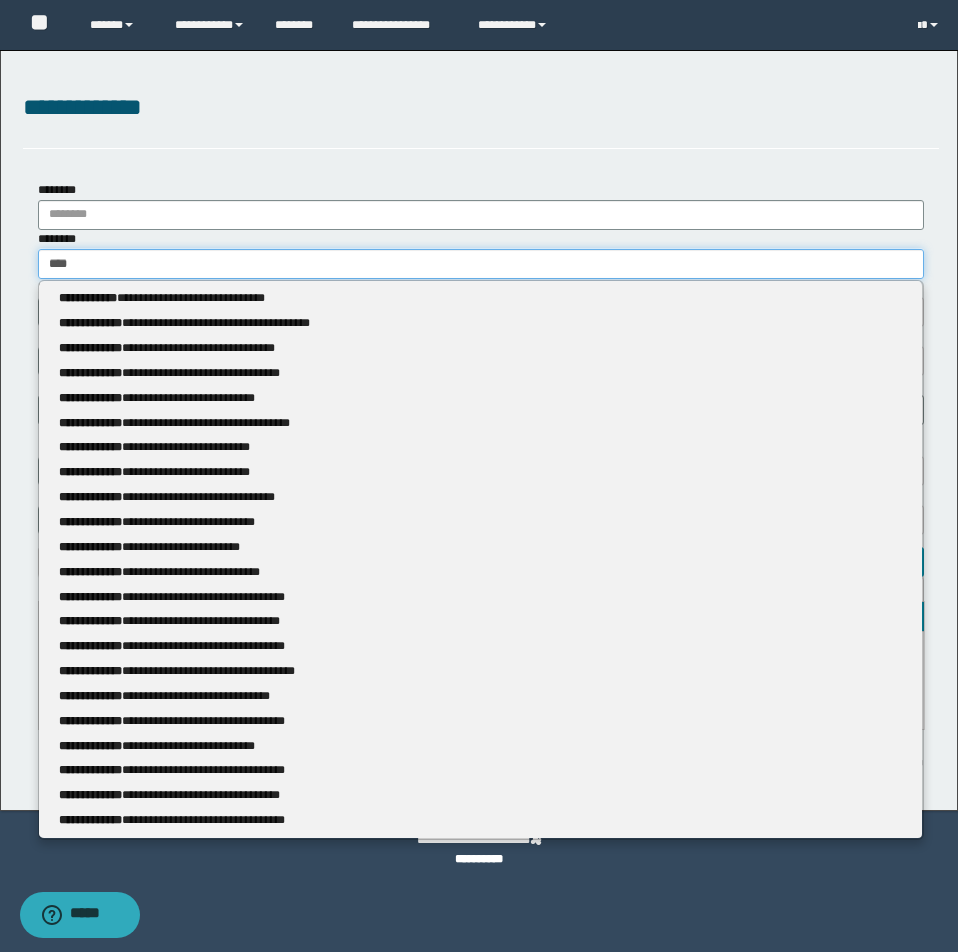 type on "*****" 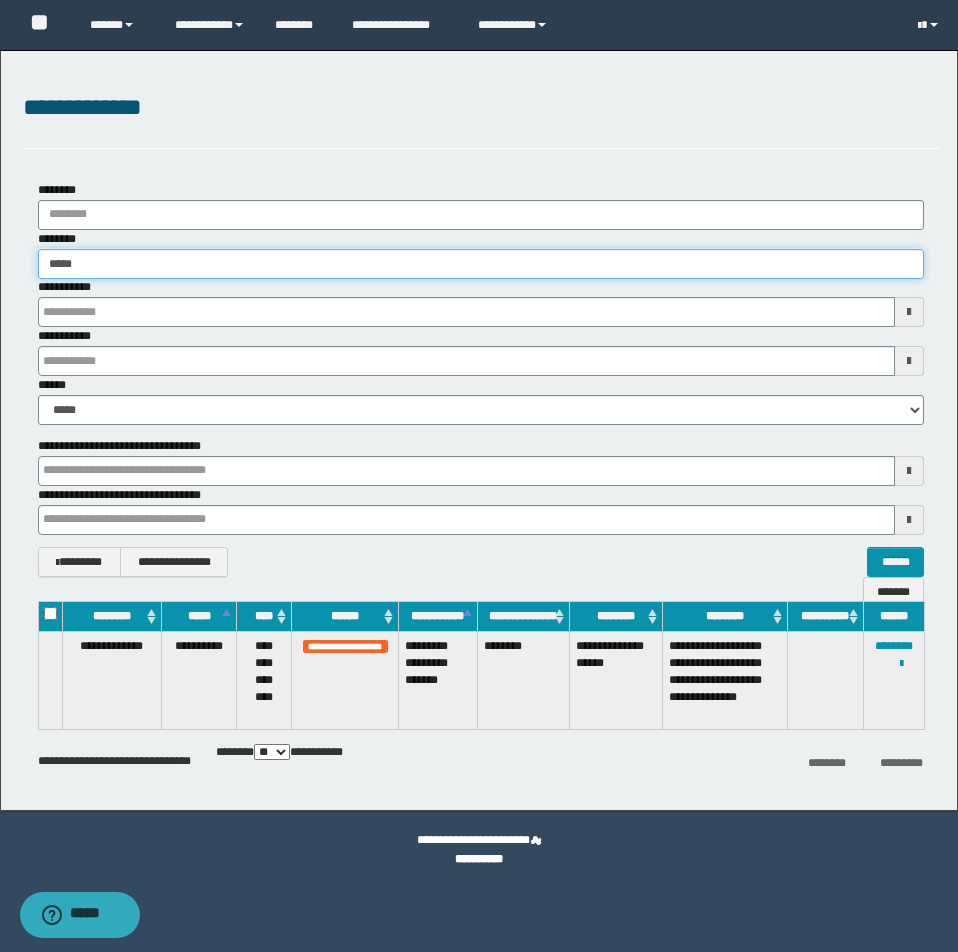 type on "*****" 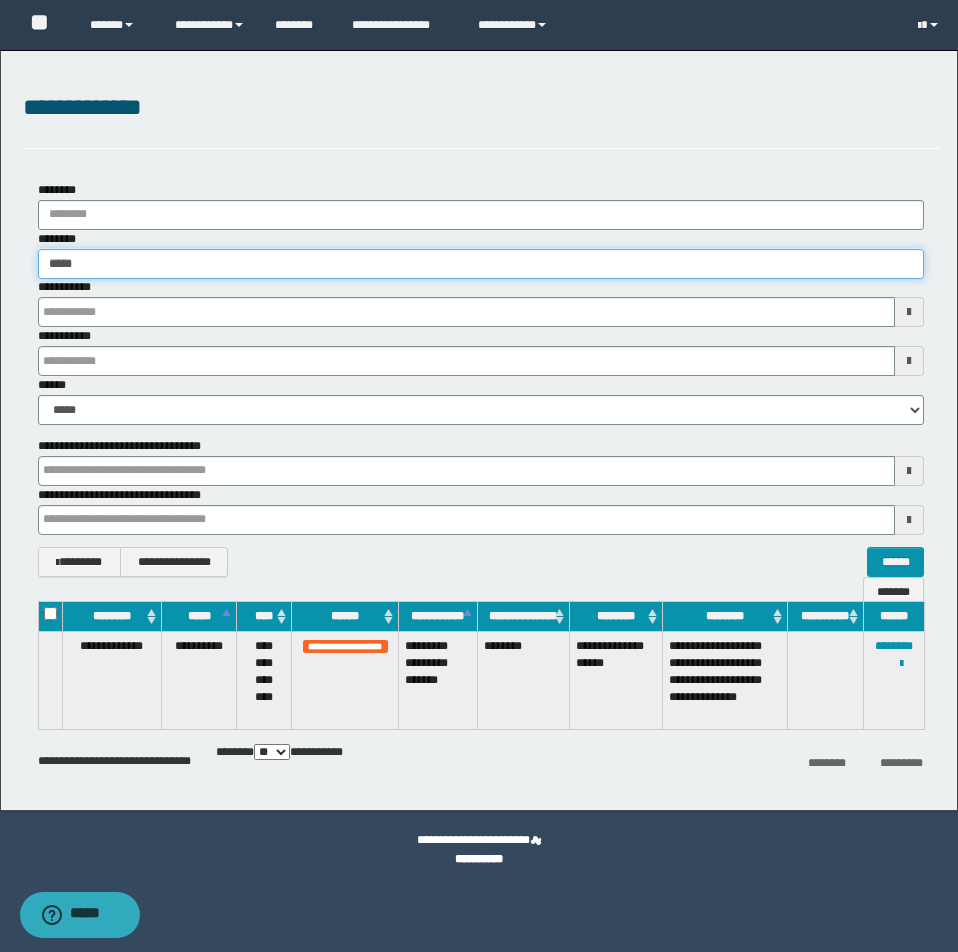 type 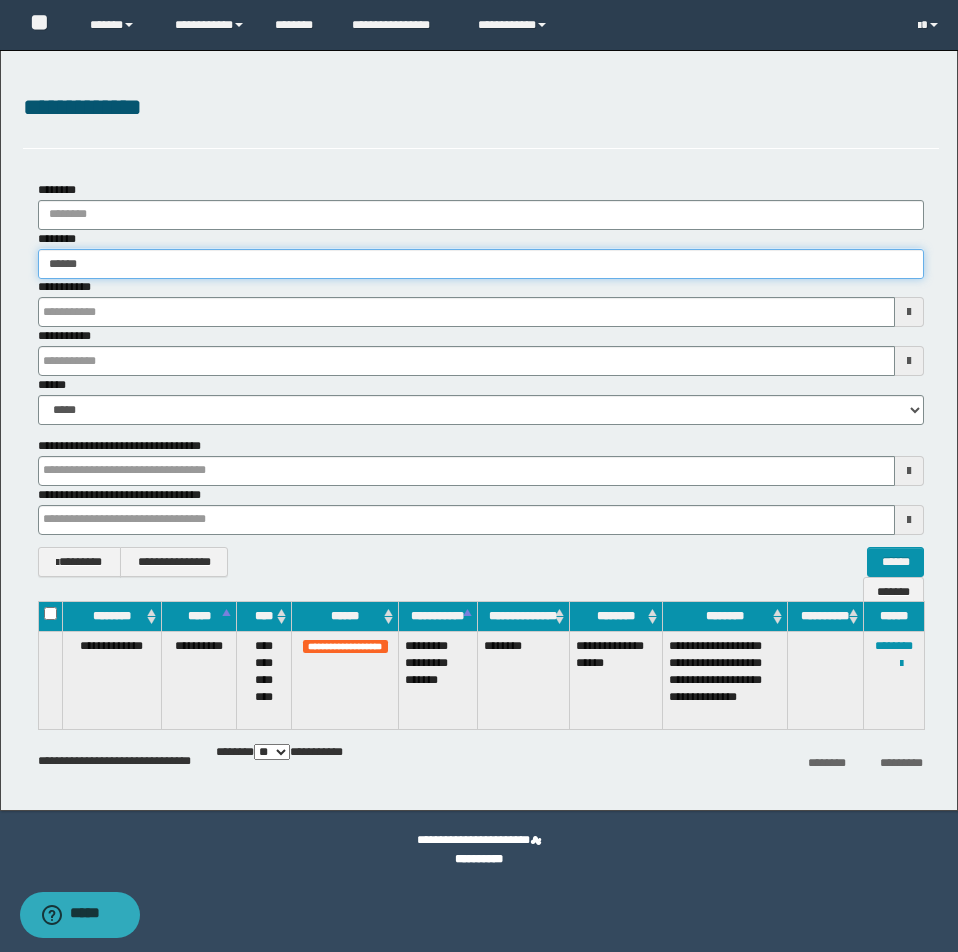 type on "******" 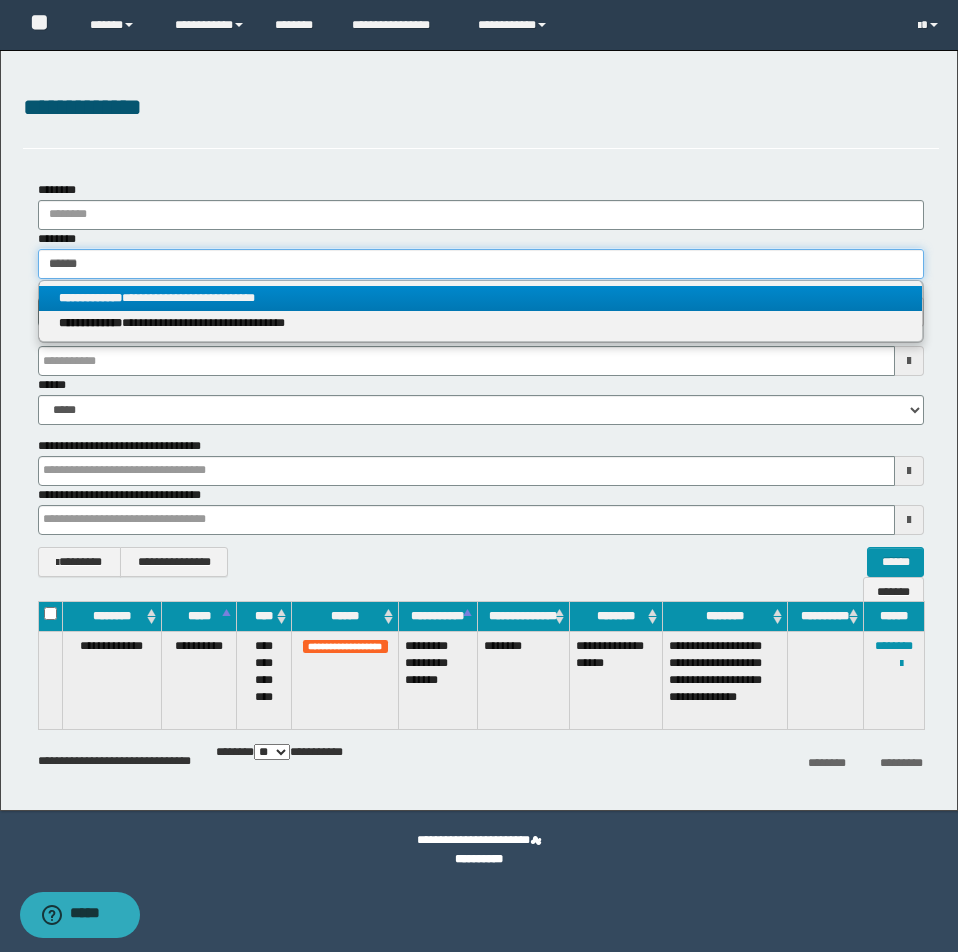 type on "******" 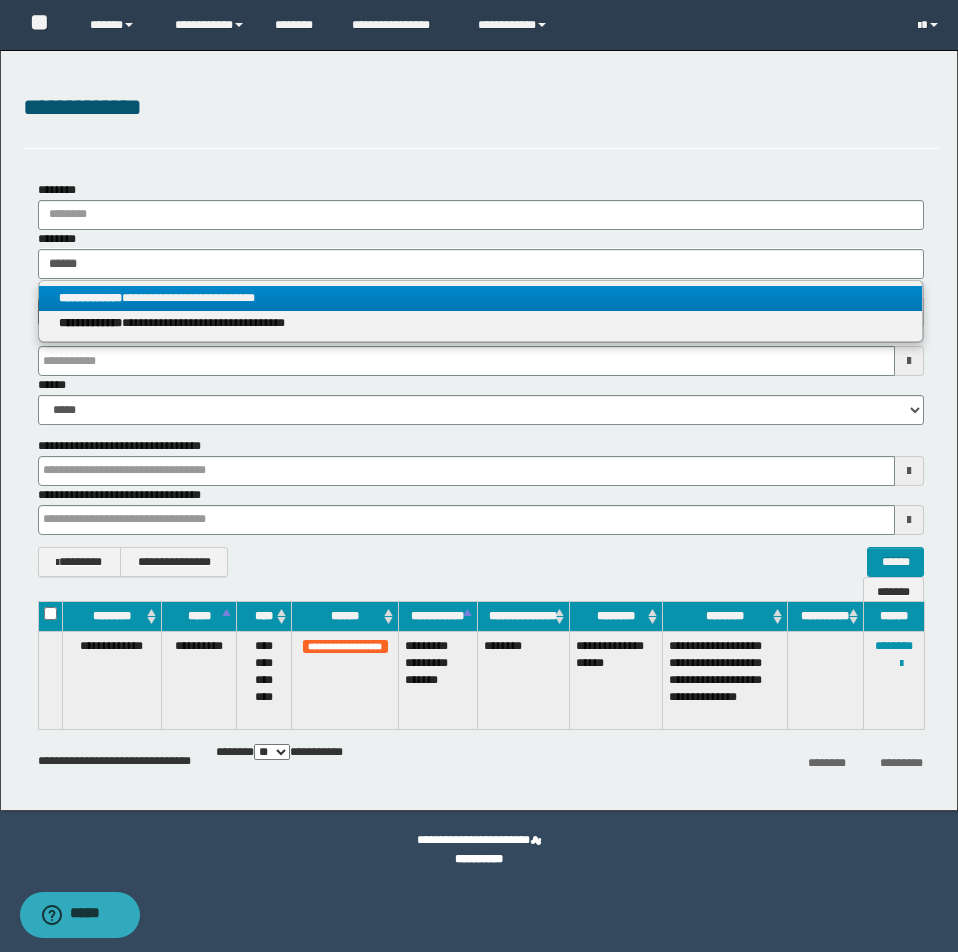 click on "**********" at bounding box center [480, 298] 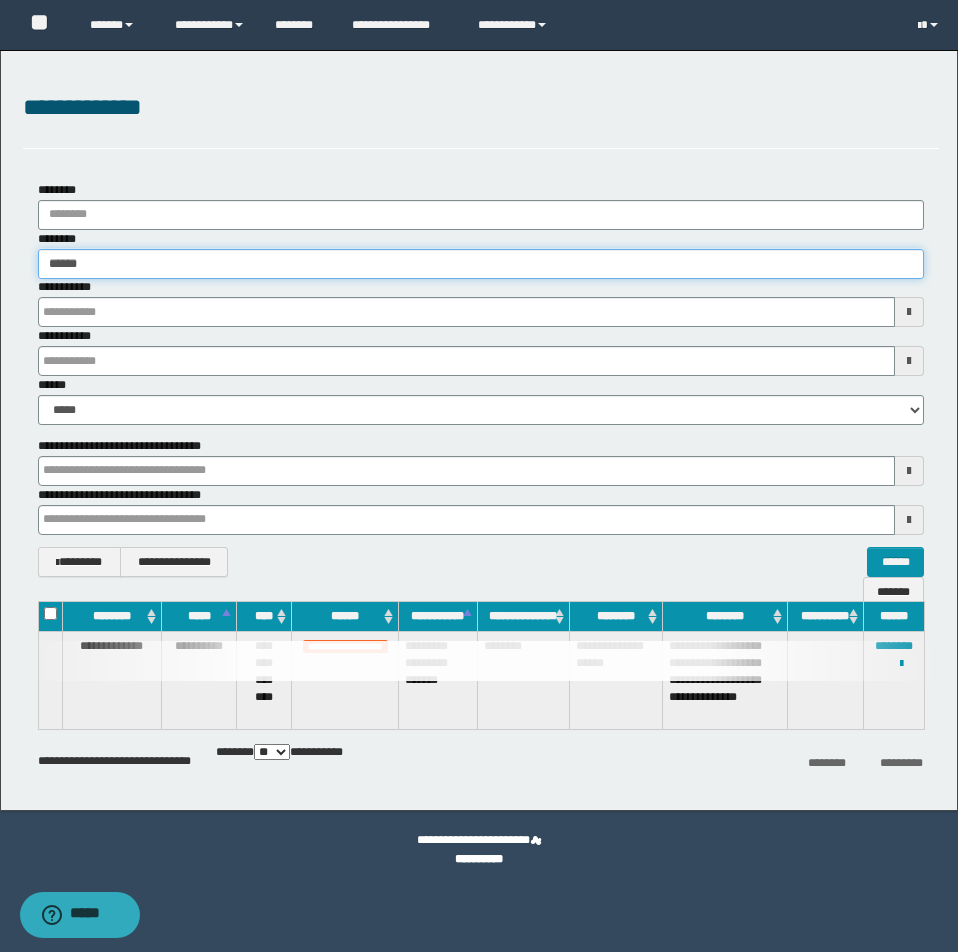 type 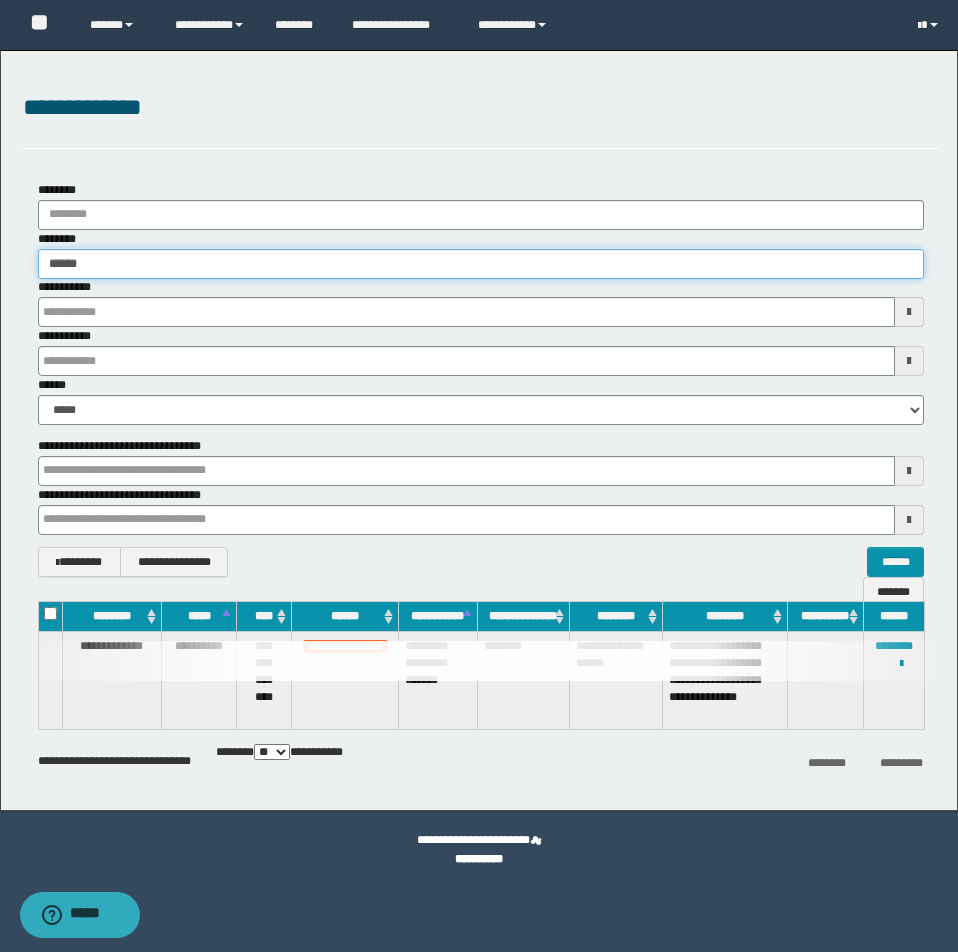 type 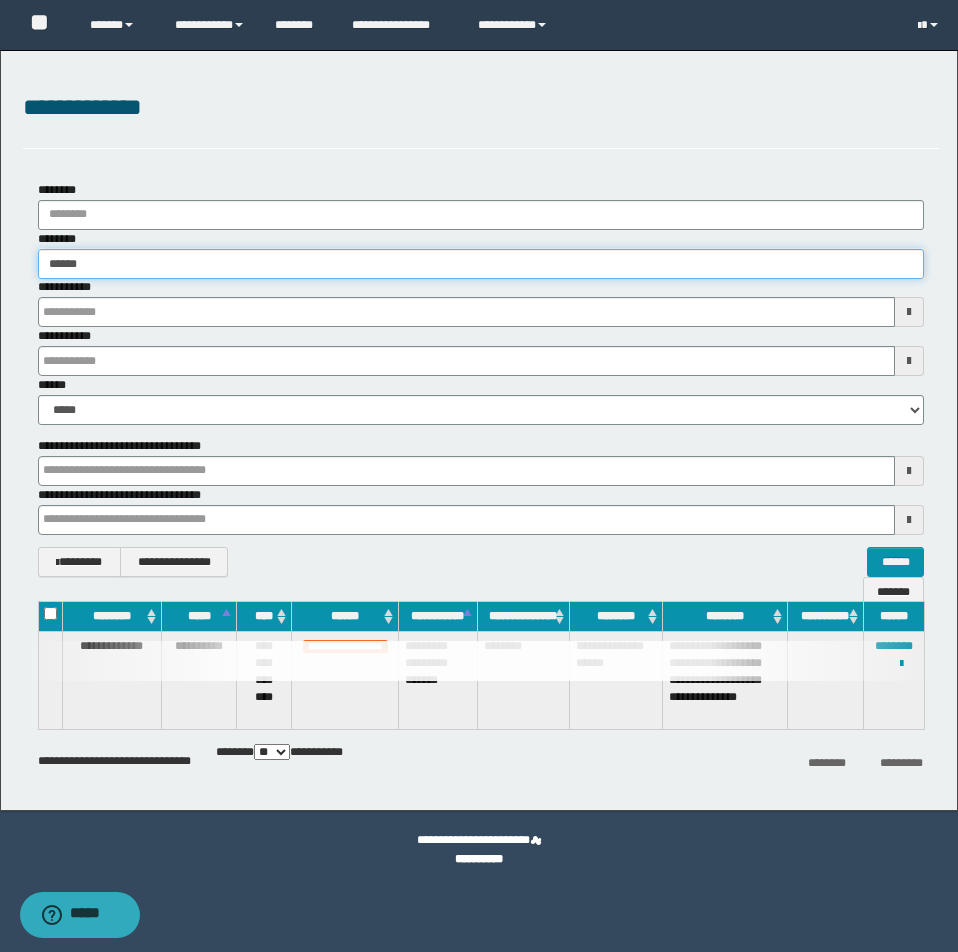 type on "**********" 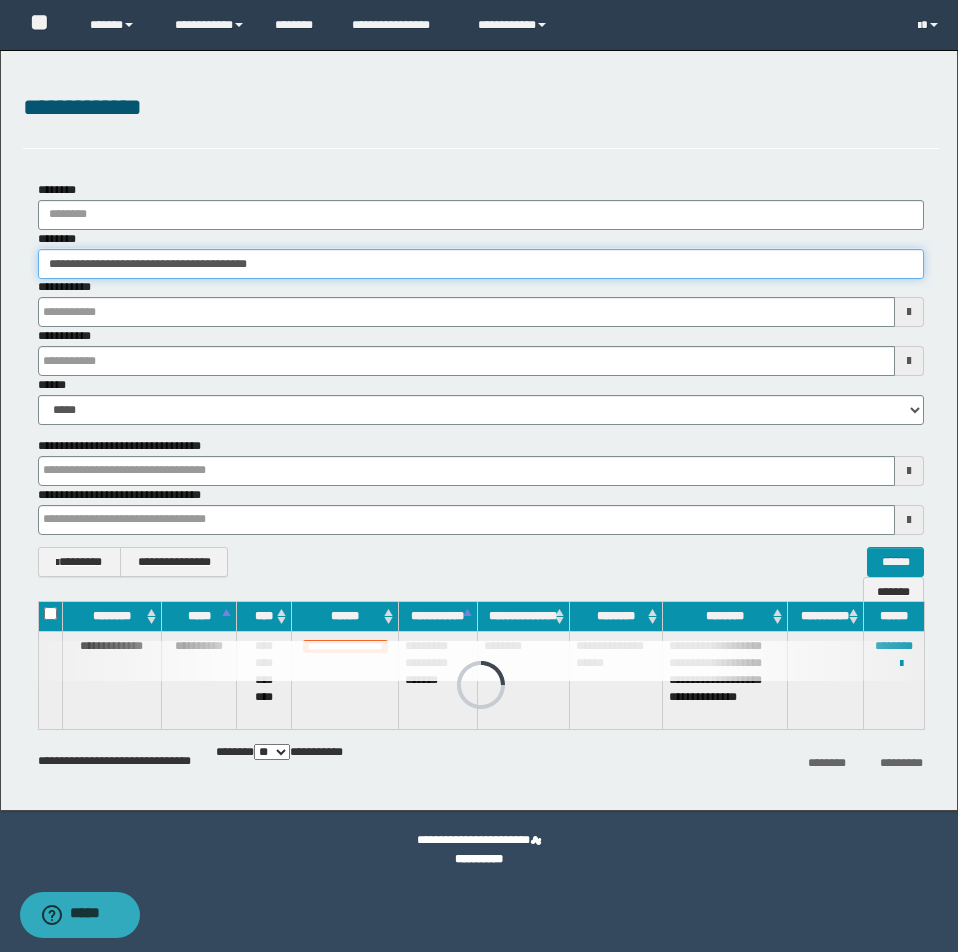 type 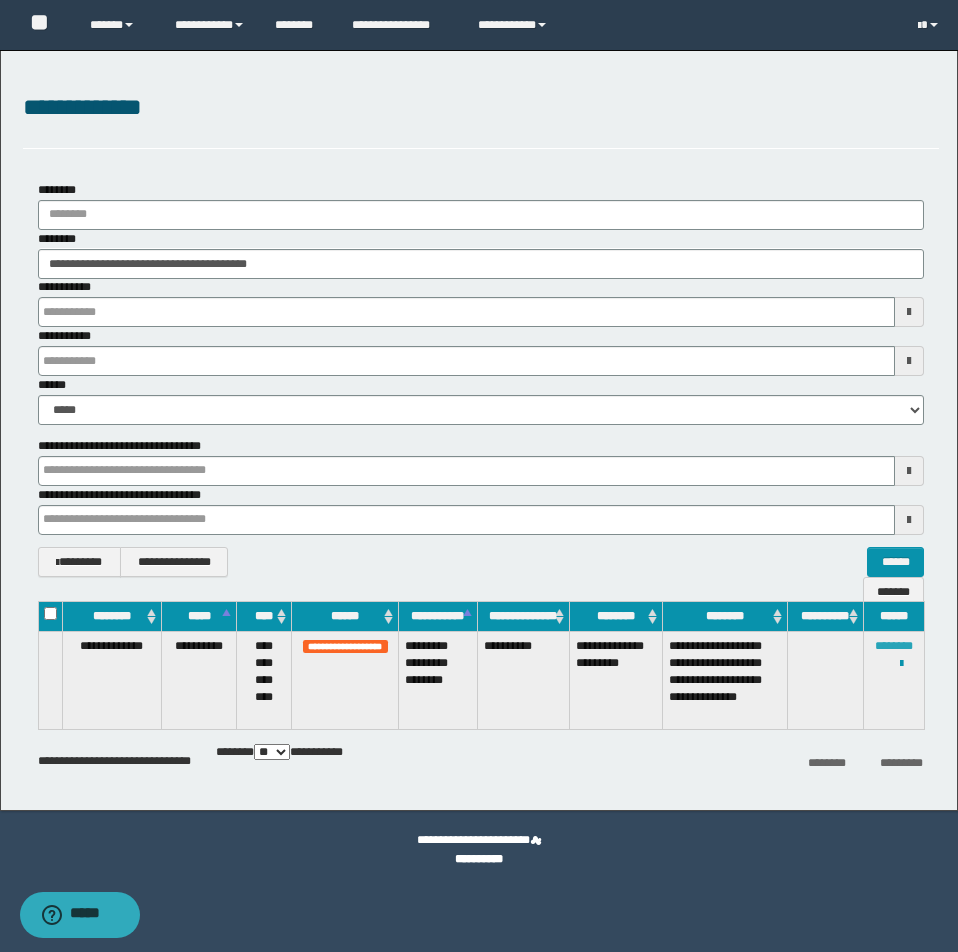 click on "********" at bounding box center [894, 646] 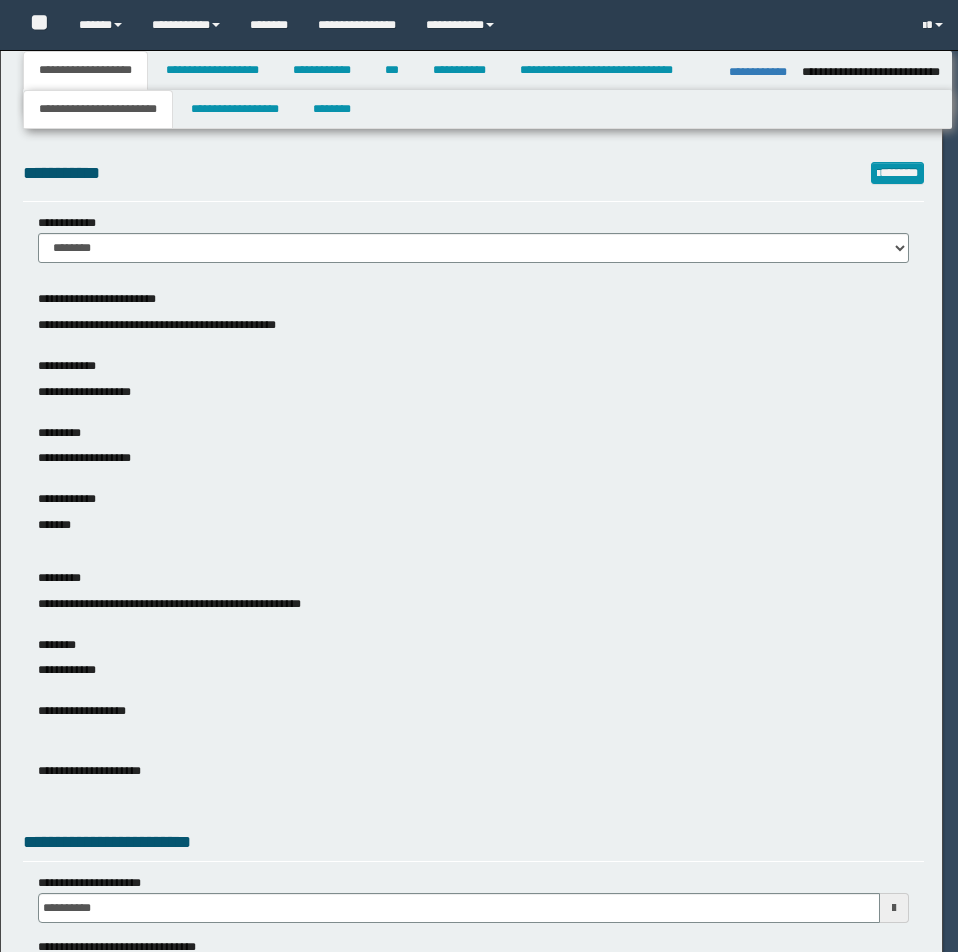 select on "**" 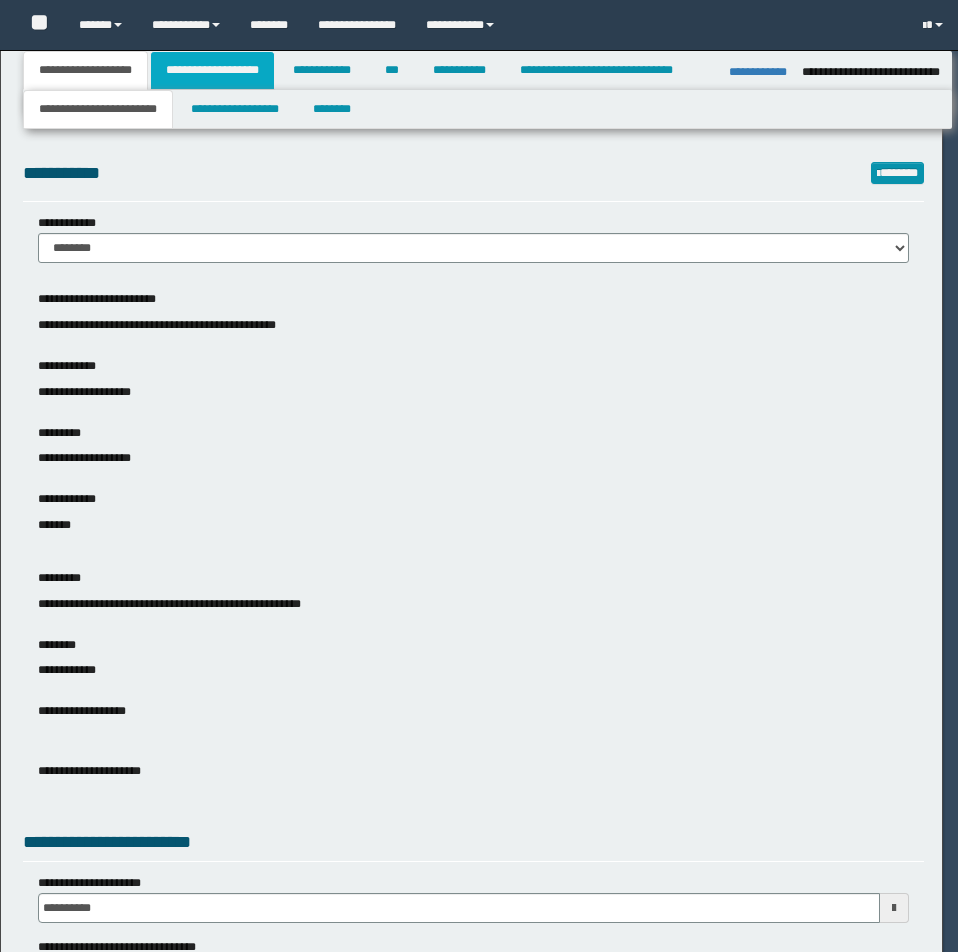 scroll, scrollTop: 0, scrollLeft: 0, axis: both 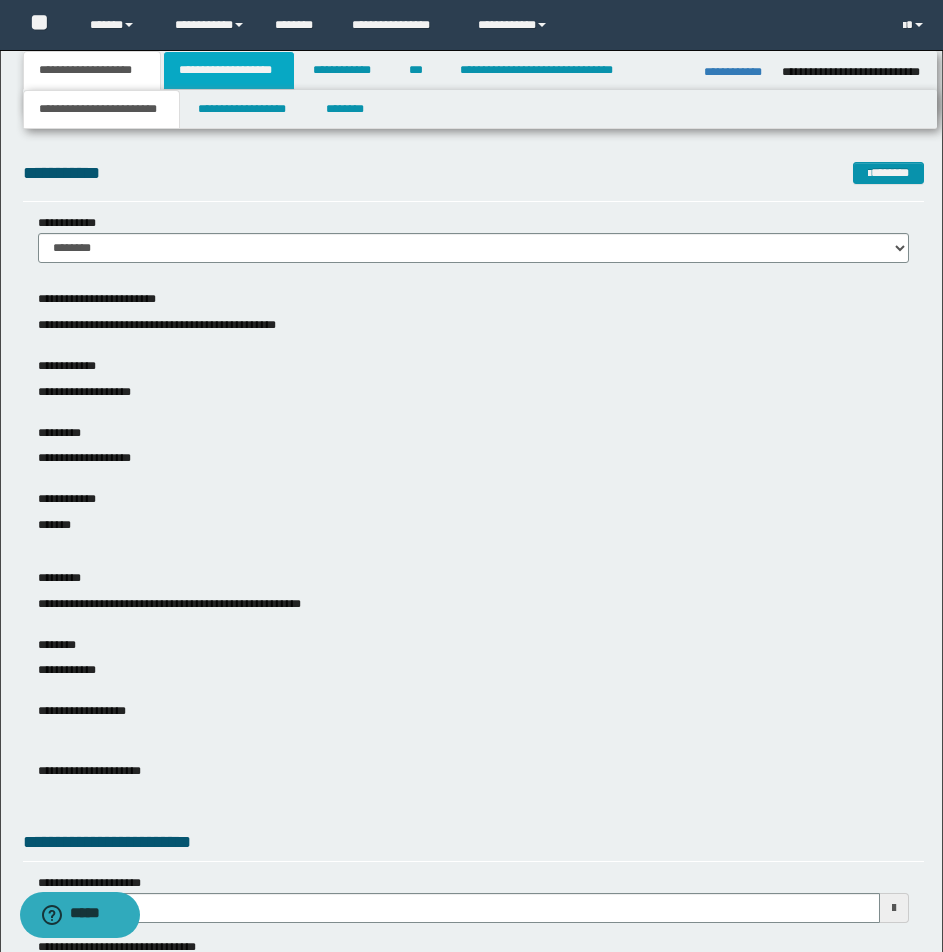 click on "**********" at bounding box center [229, 70] 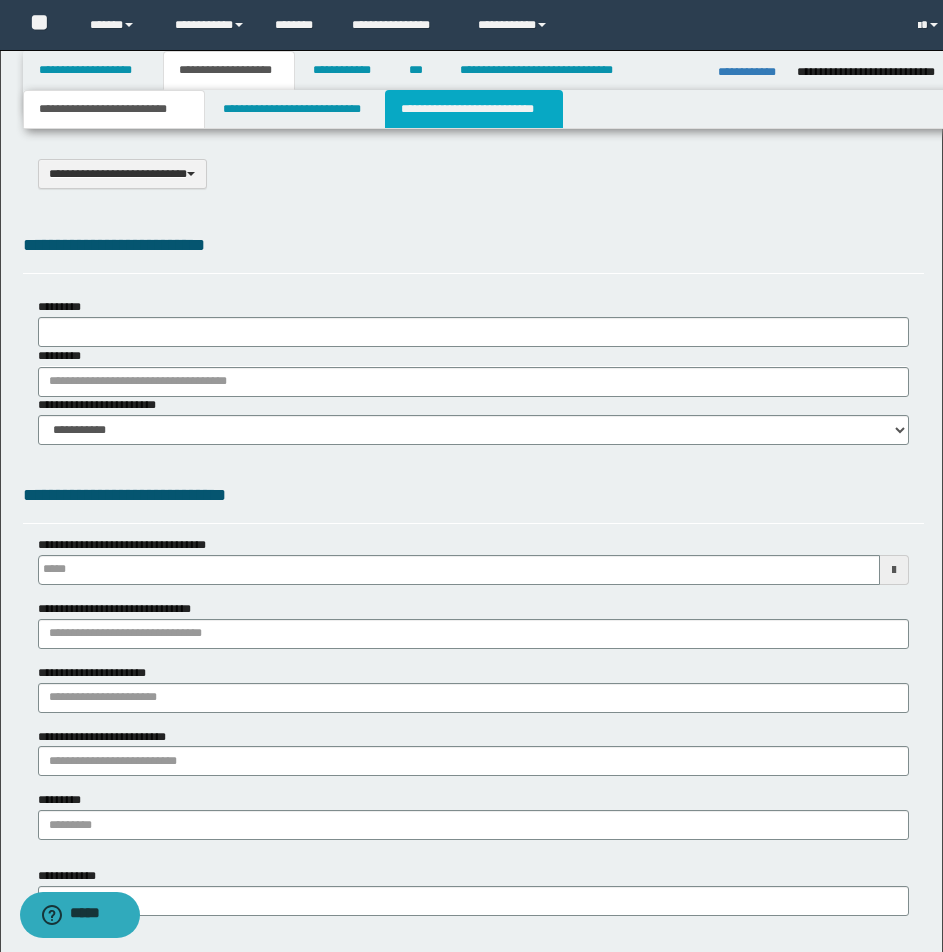 click on "**********" at bounding box center (474, 109) 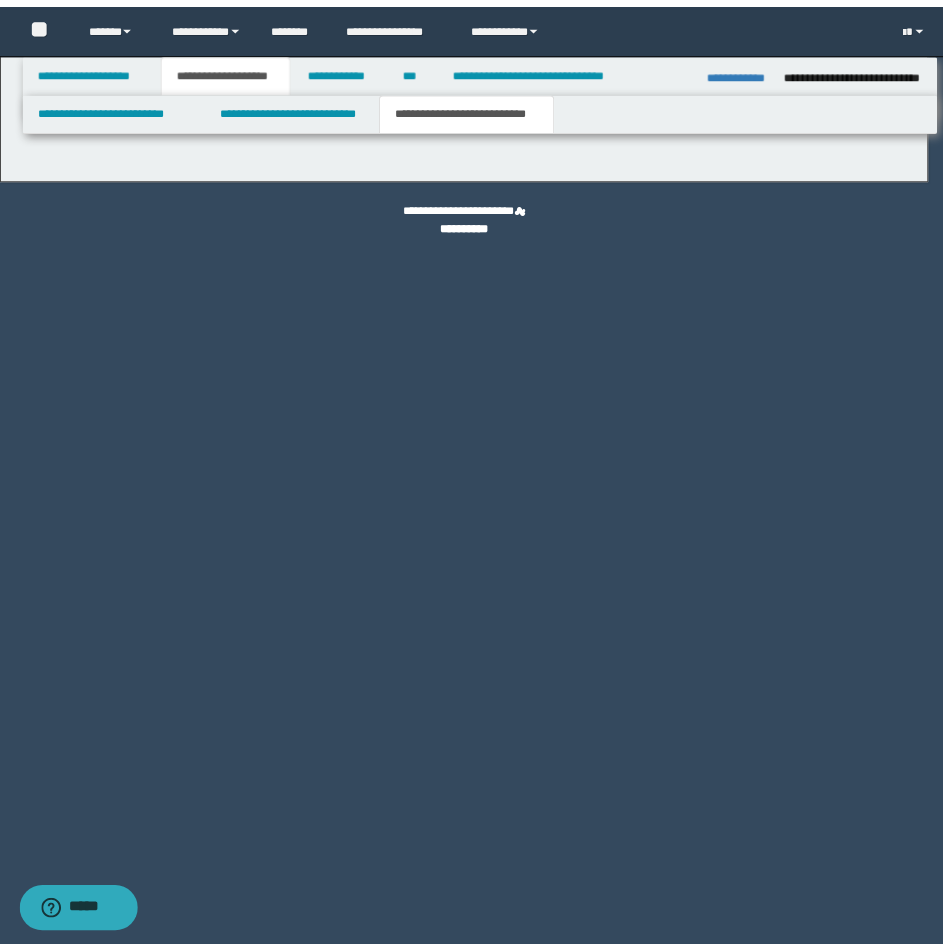 scroll, scrollTop: 0, scrollLeft: 0, axis: both 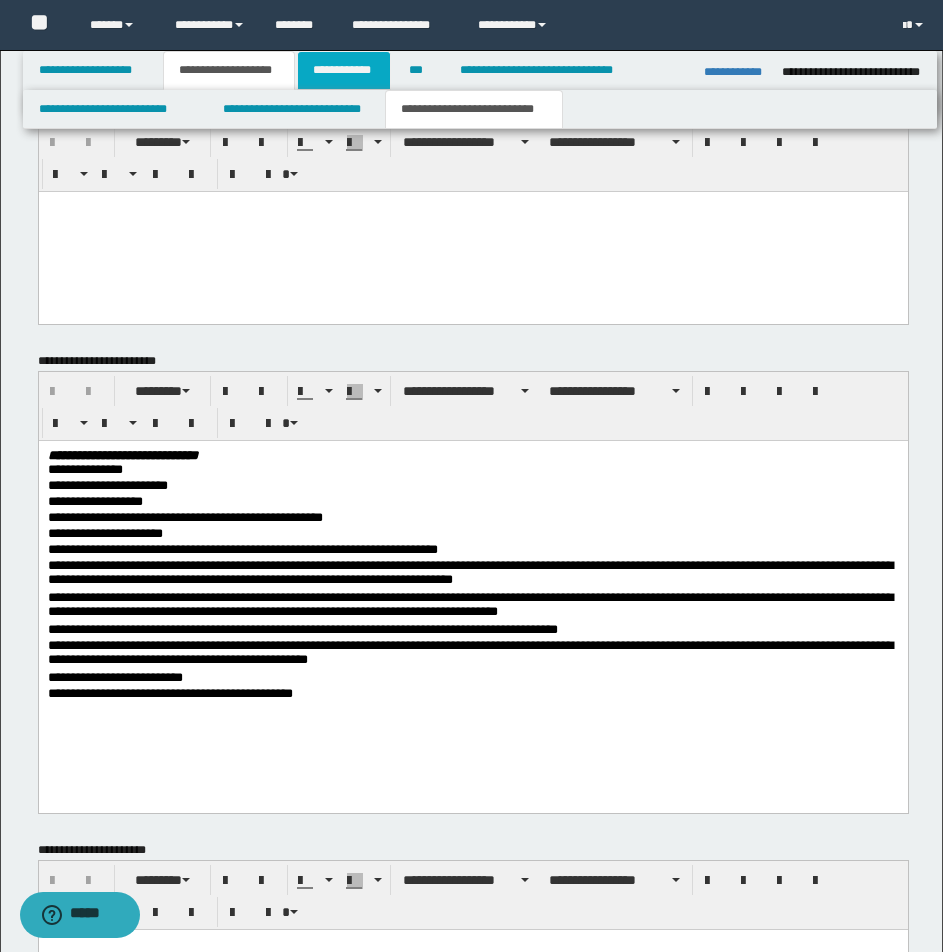 click on "**********" at bounding box center [344, 70] 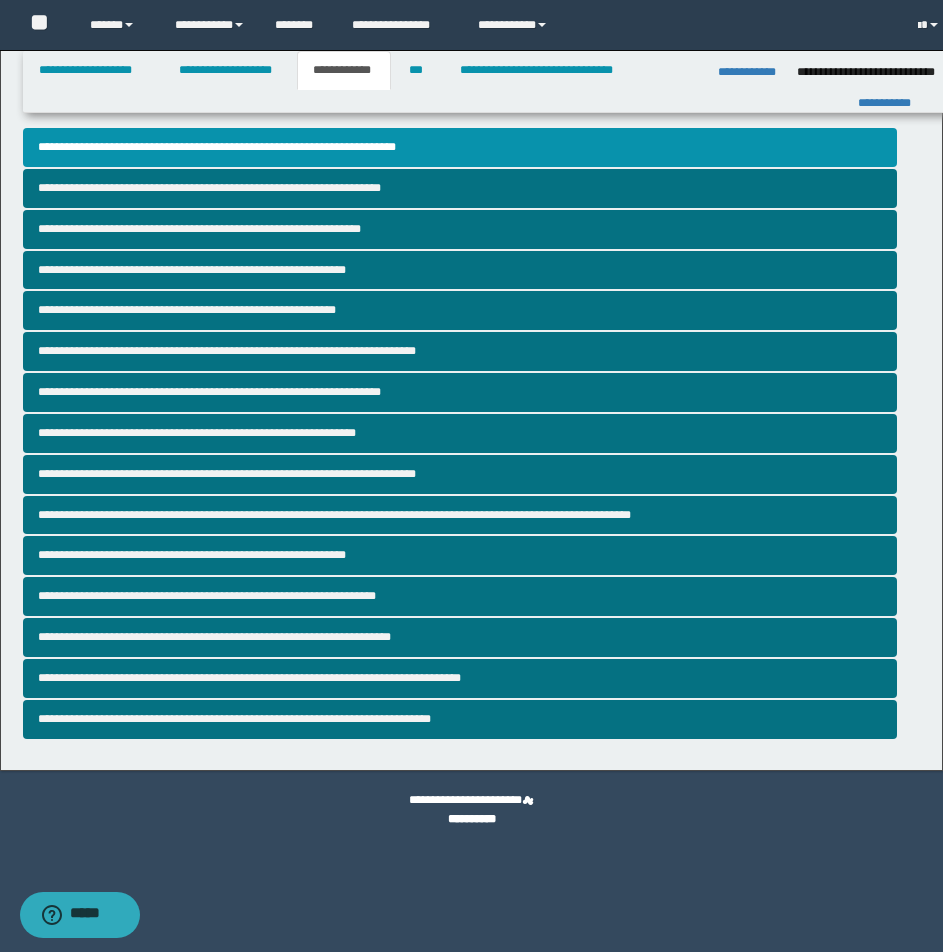 scroll, scrollTop: 0, scrollLeft: 0, axis: both 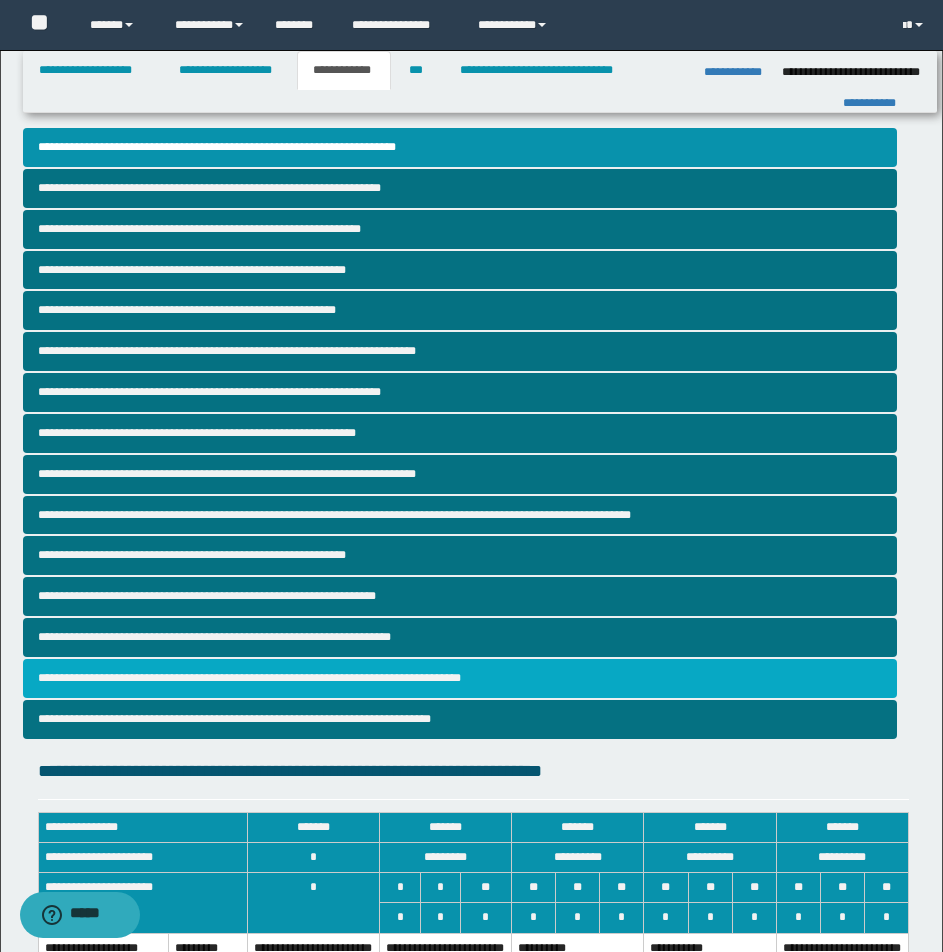 click on "**********" at bounding box center (460, 678) 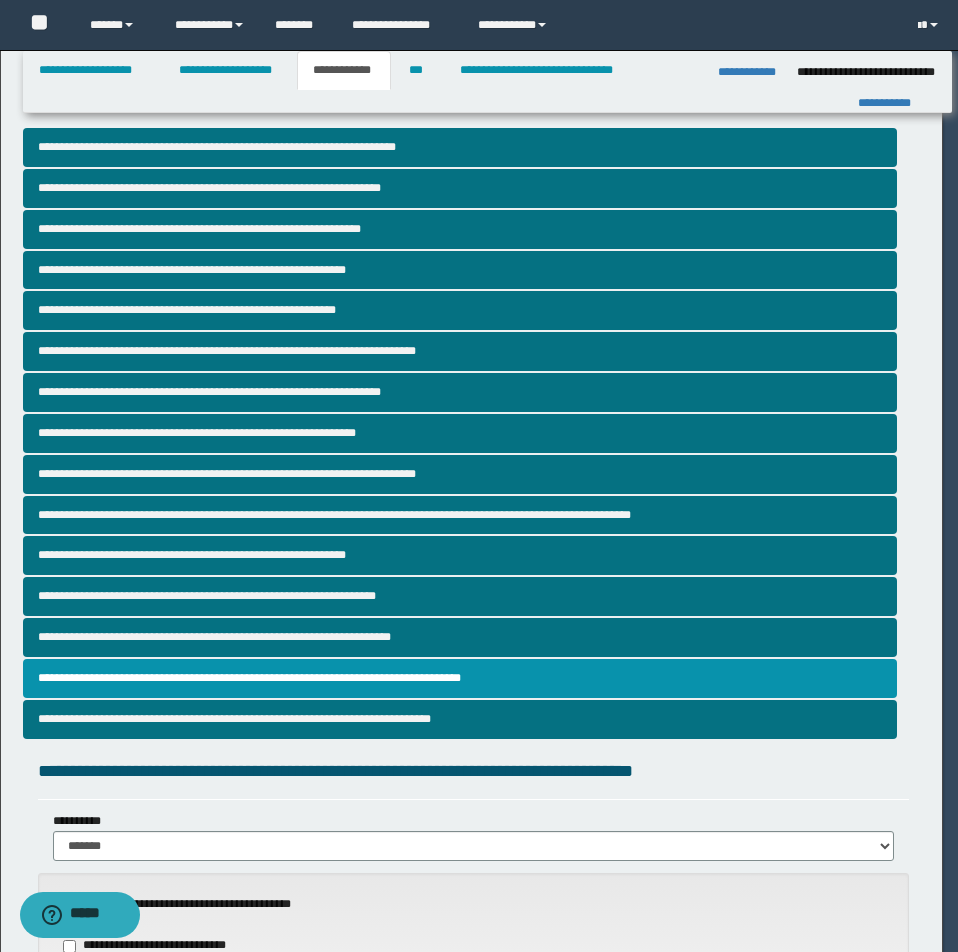 type on "***" 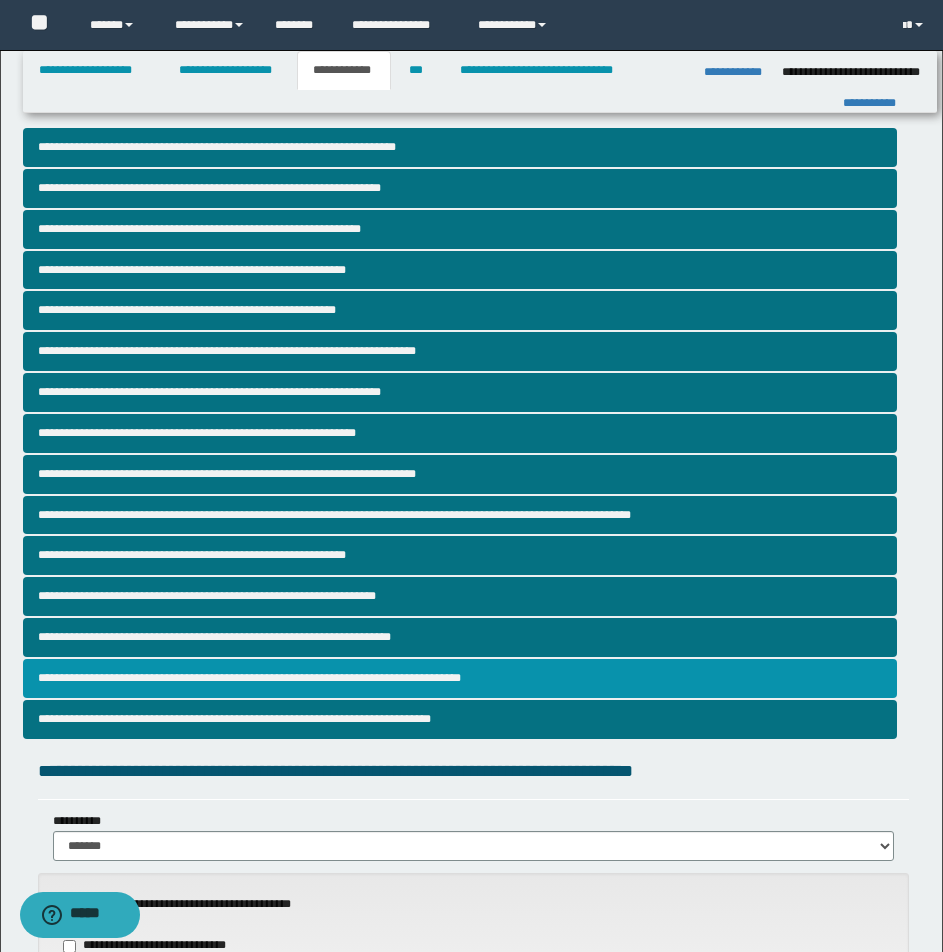 scroll, scrollTop: 833, scrollLeft: 0, axis: vertical 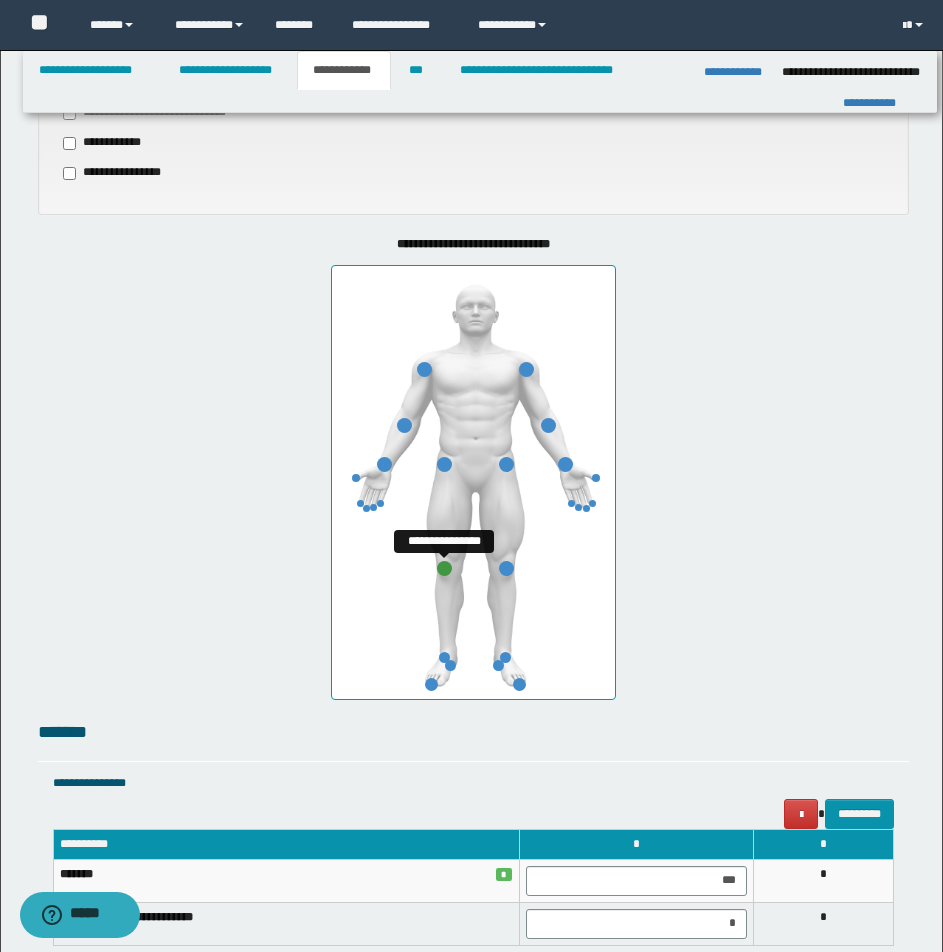 click at bounding box center (444, 568) 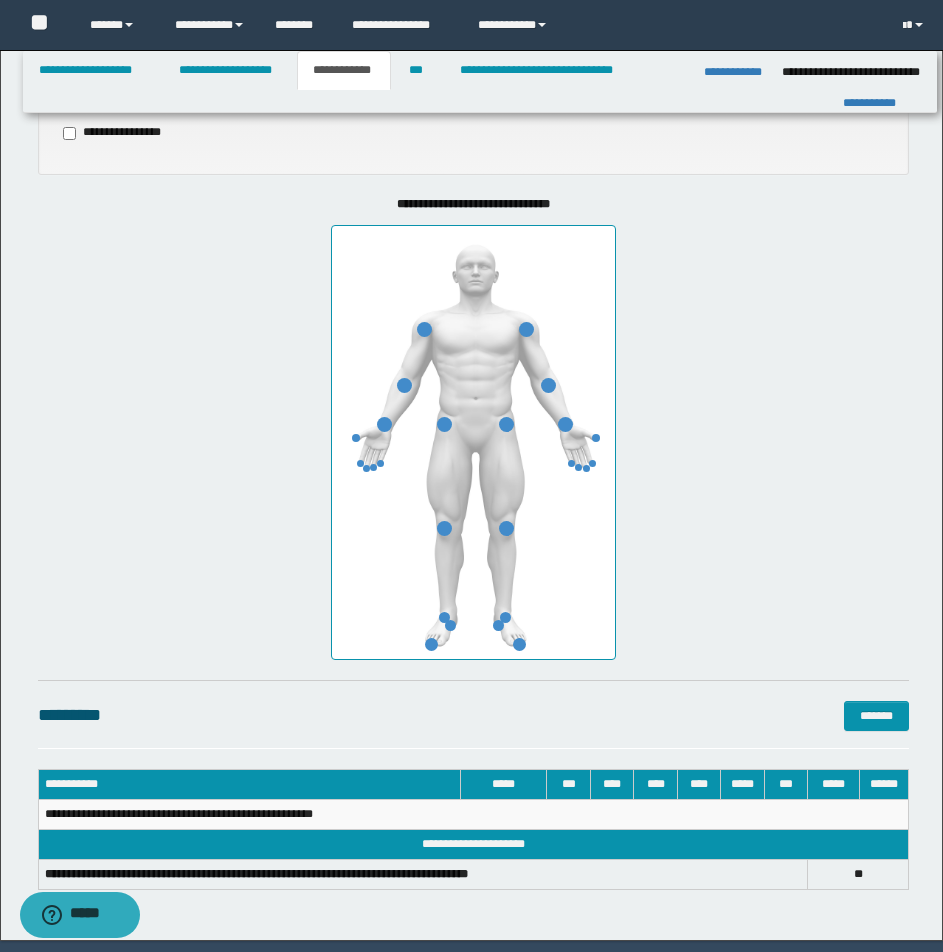 scroll, scrollTop: 940, scrollLeft: 0, axis: vertical 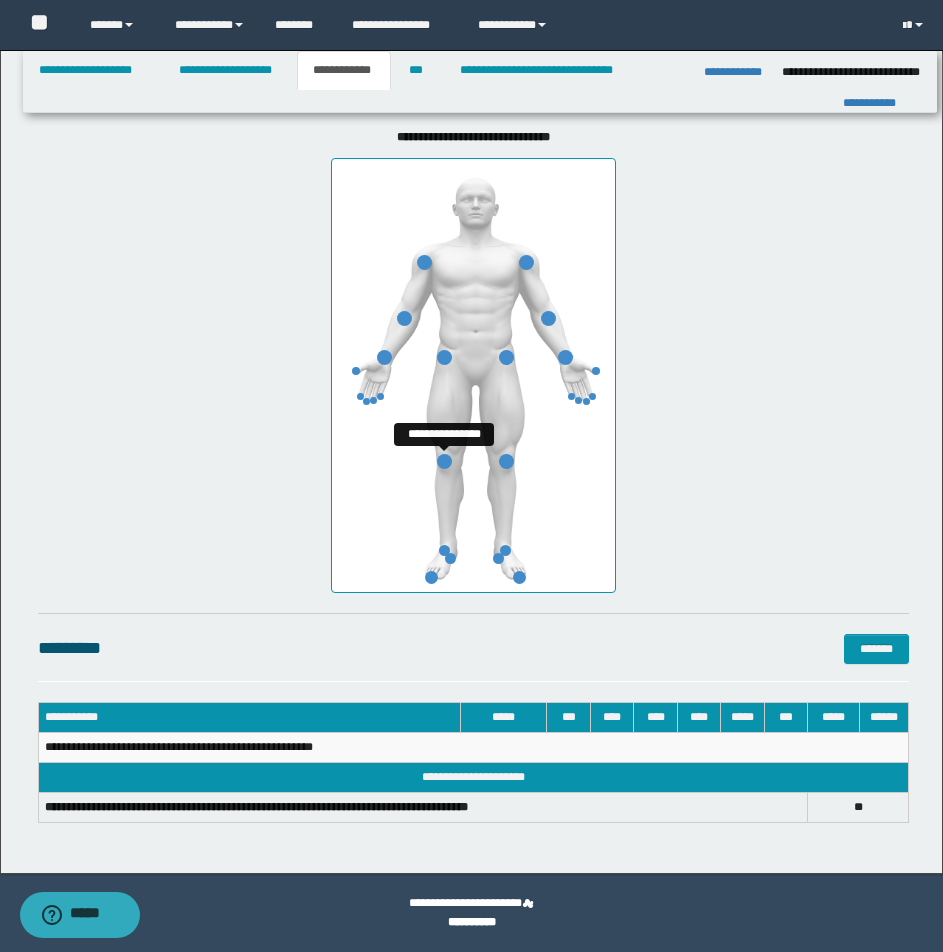 click at bounding box center (444, 461) 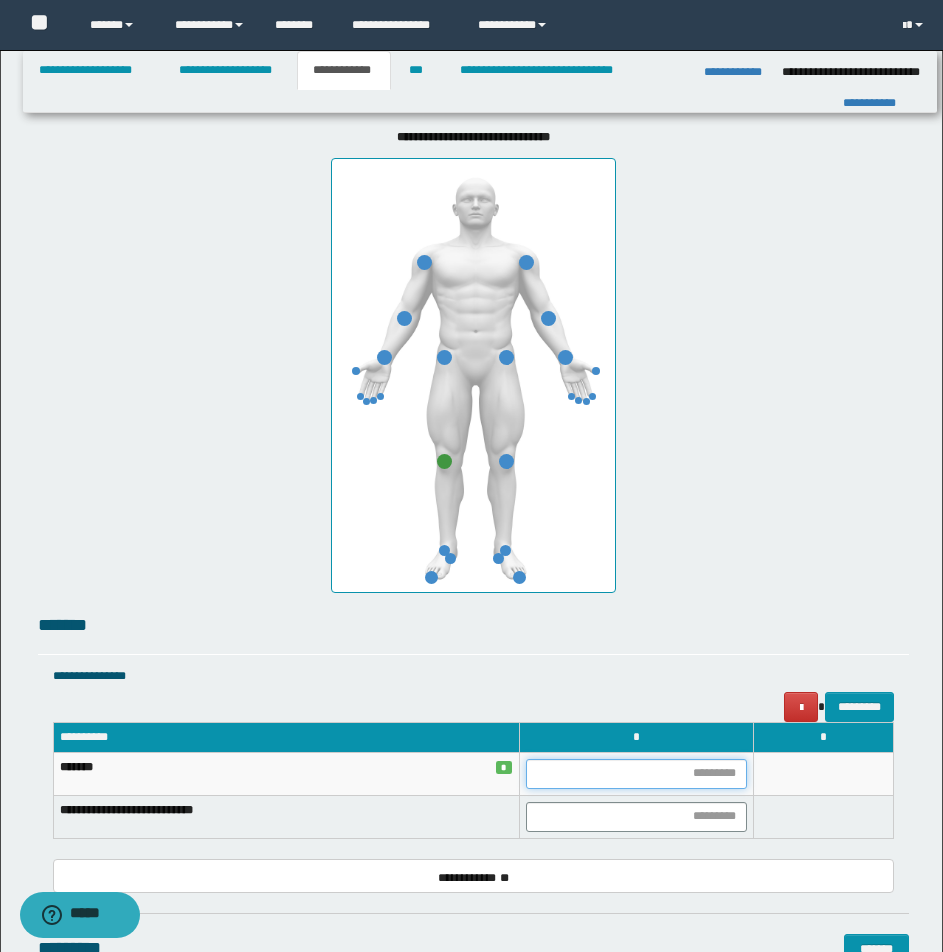 click at bounding box center (636, 774) 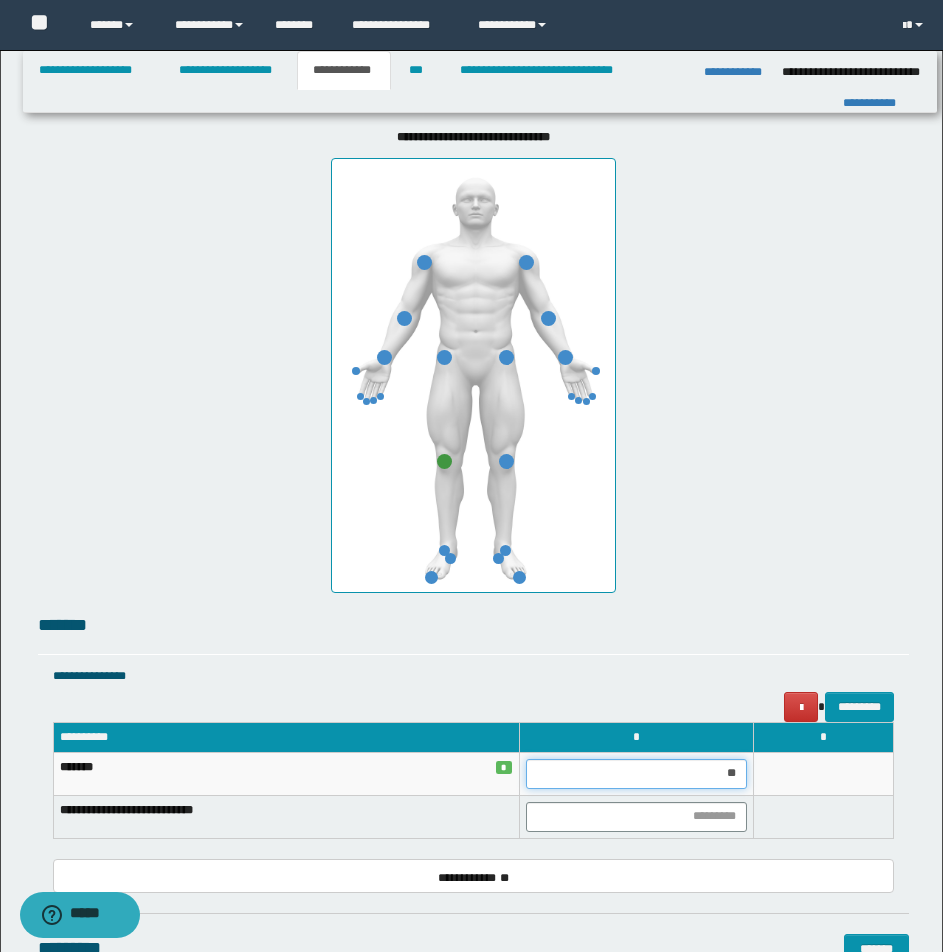 type on "***" 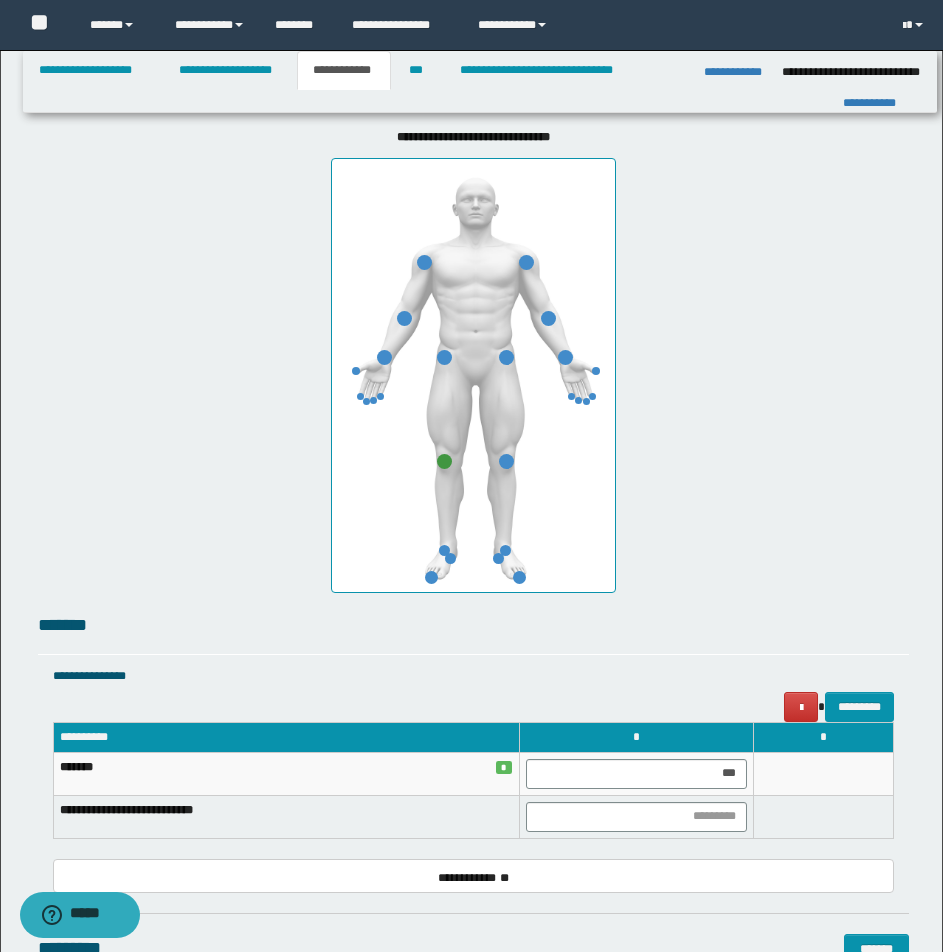 click at bounding box center (823, 773) 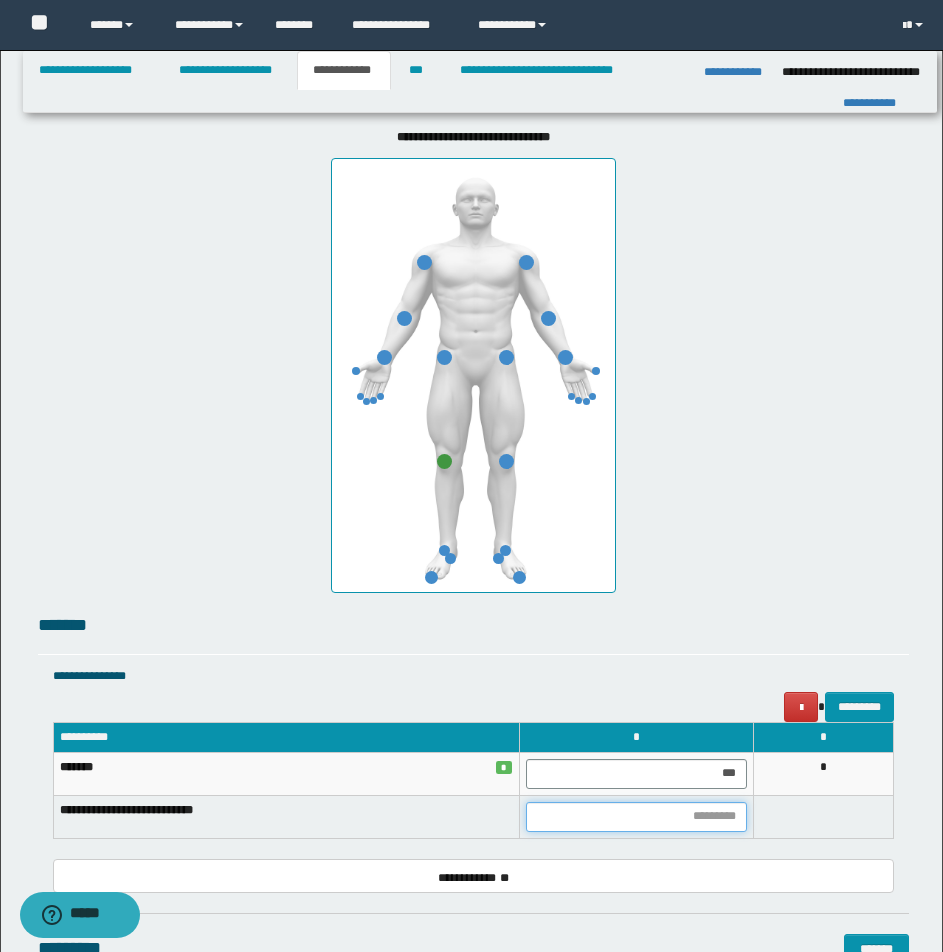 click at bounding box center [636, 817] 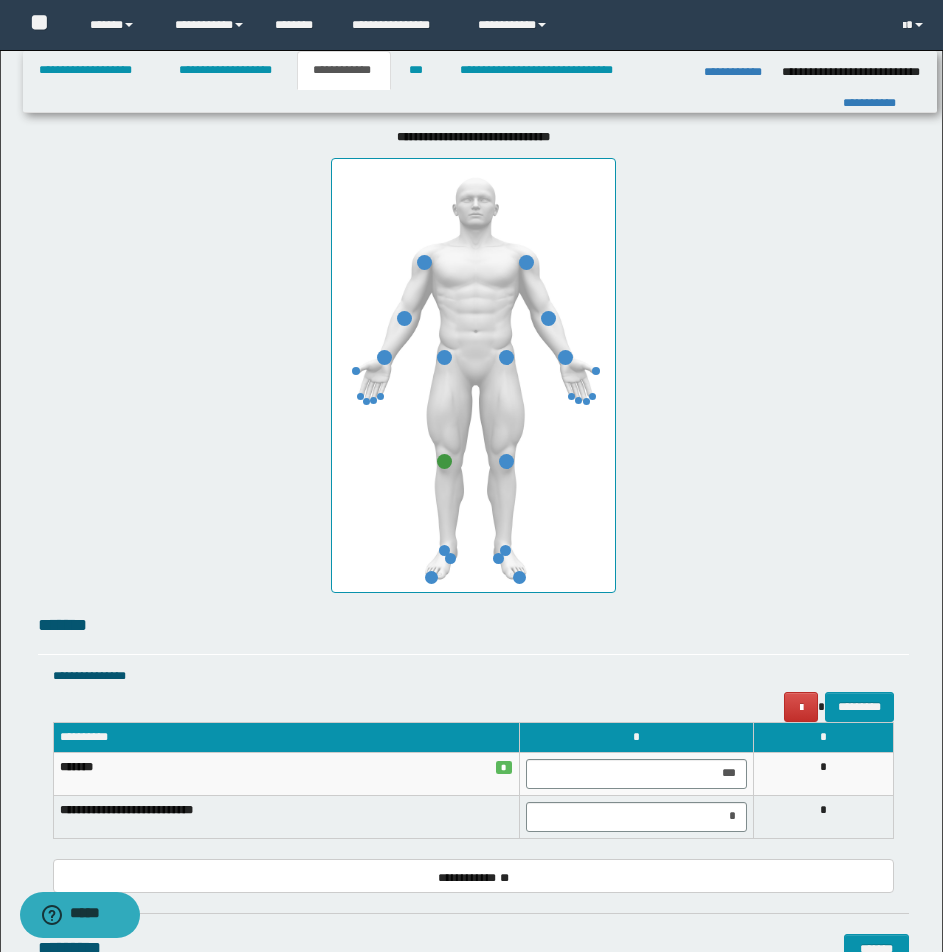 click on "*" at bounding box center (823, 816) 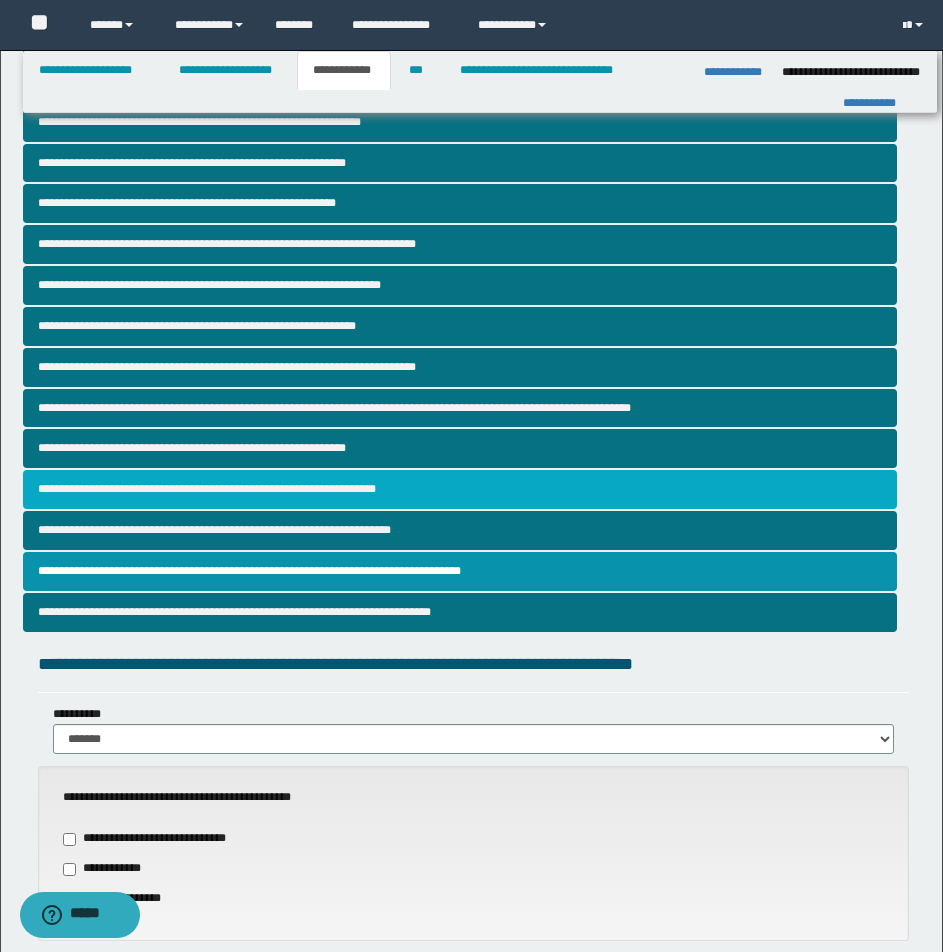 click on "**********" at bounding box center [460, 489] 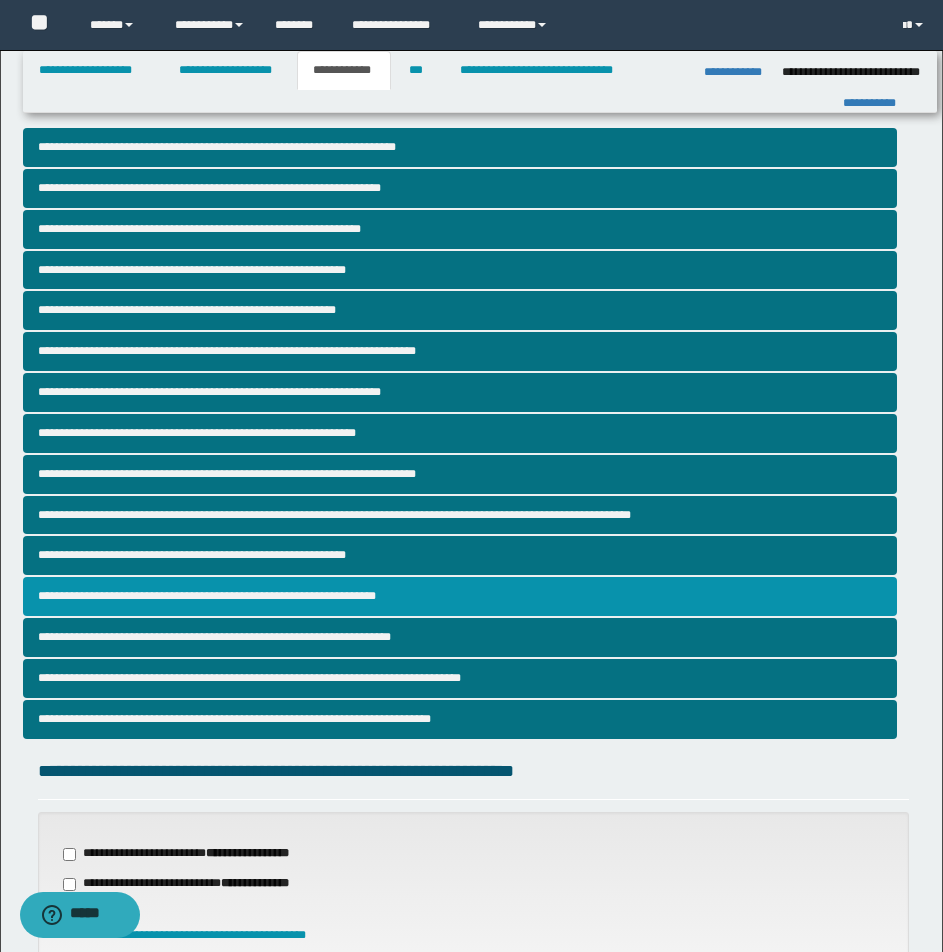 scroll, scrollTop: 419, scrollLeft: 0, axis: vertical 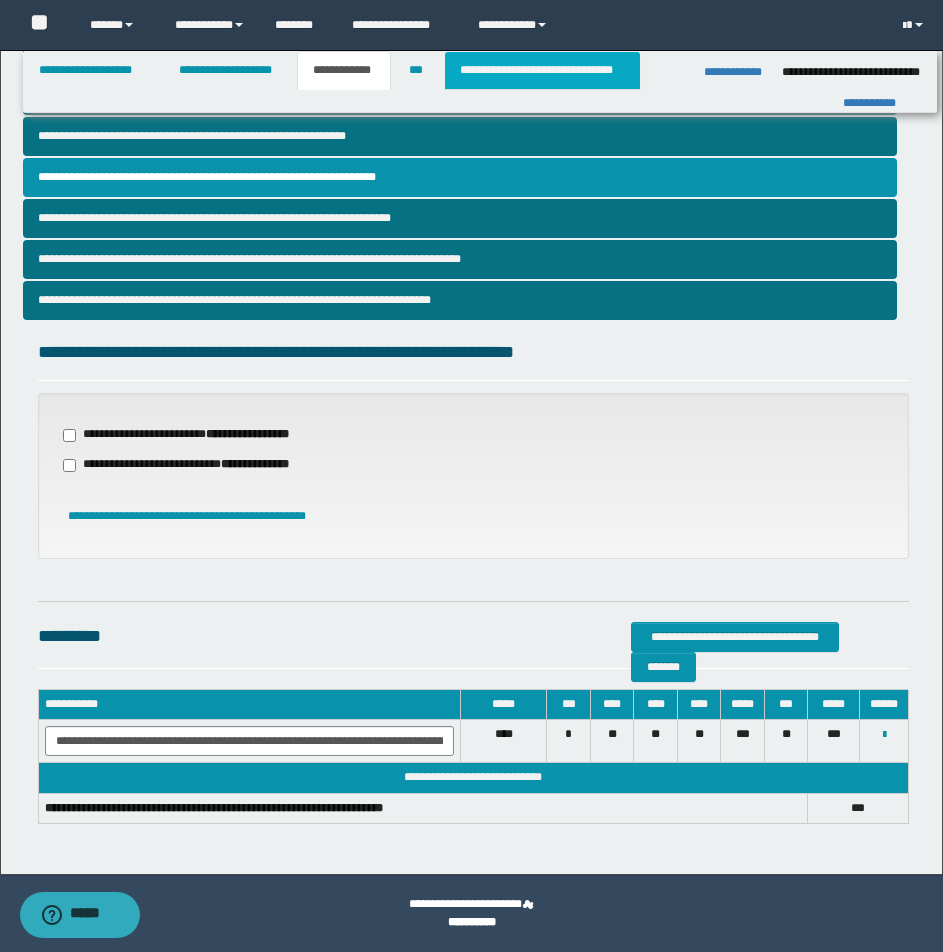 click on "**********" at bounding box center (542, 70) 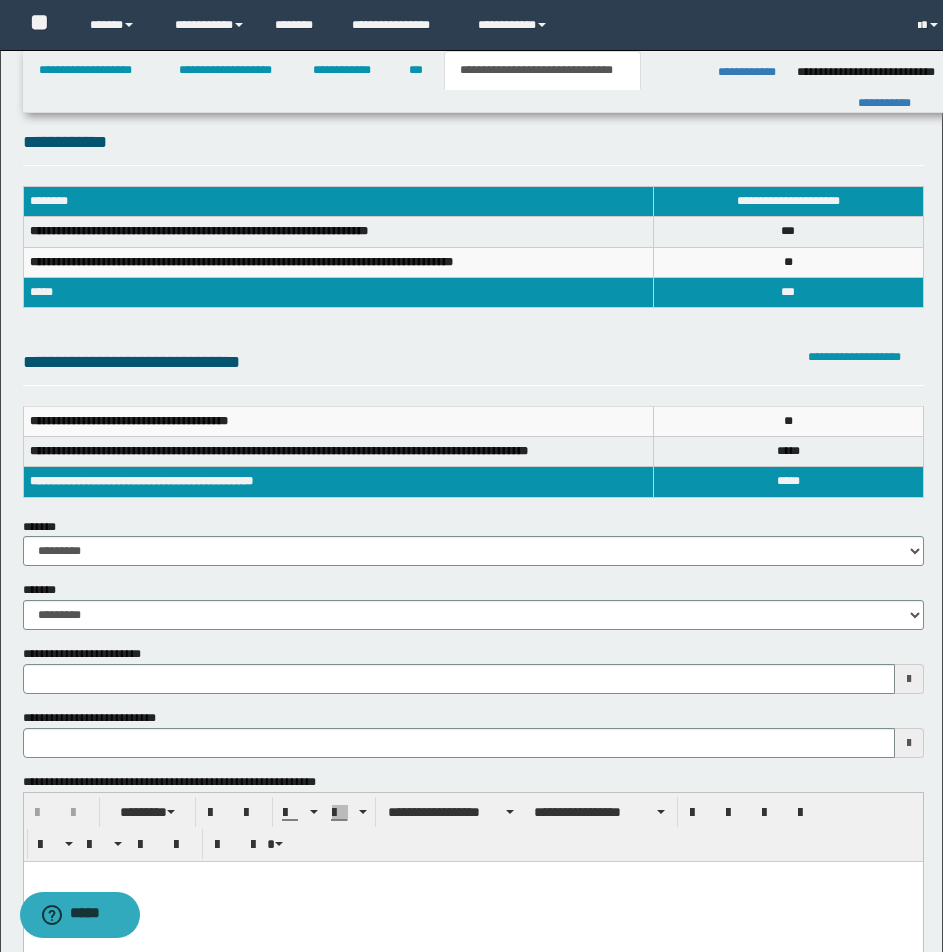 scroll, scrollTop: 0, scrollLeft: 0, axis: both 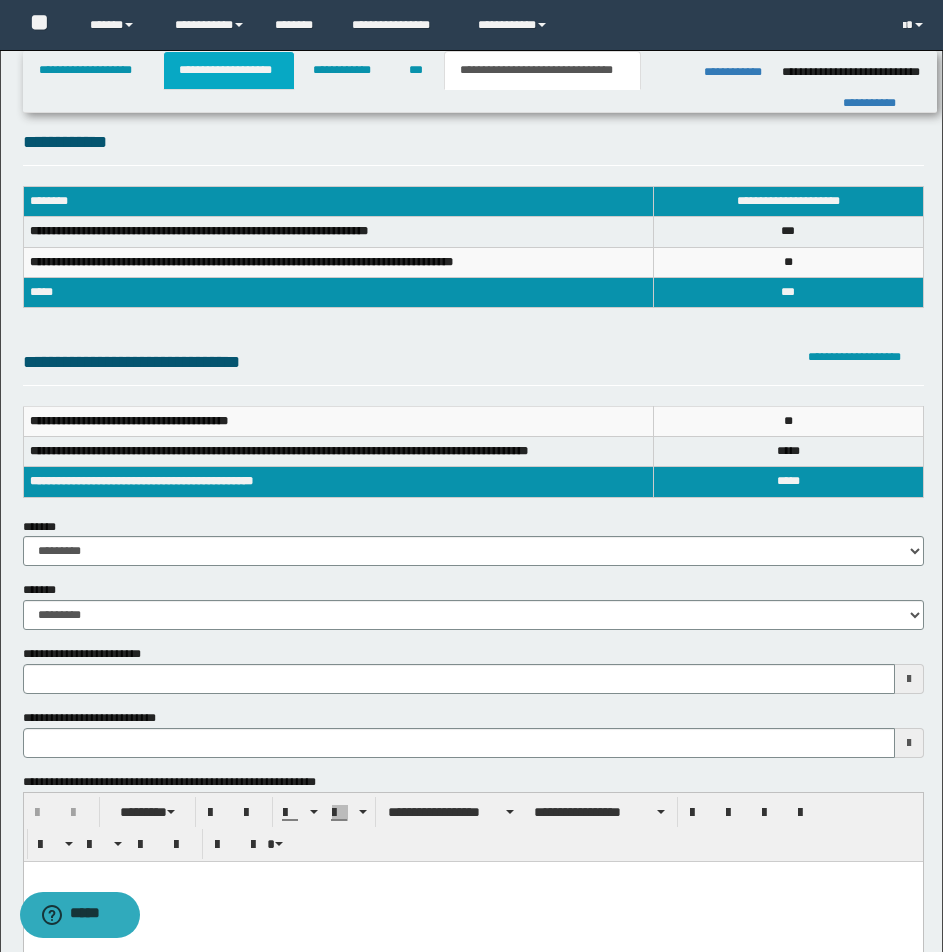 click on "**********" at bounding box center (229, 70) 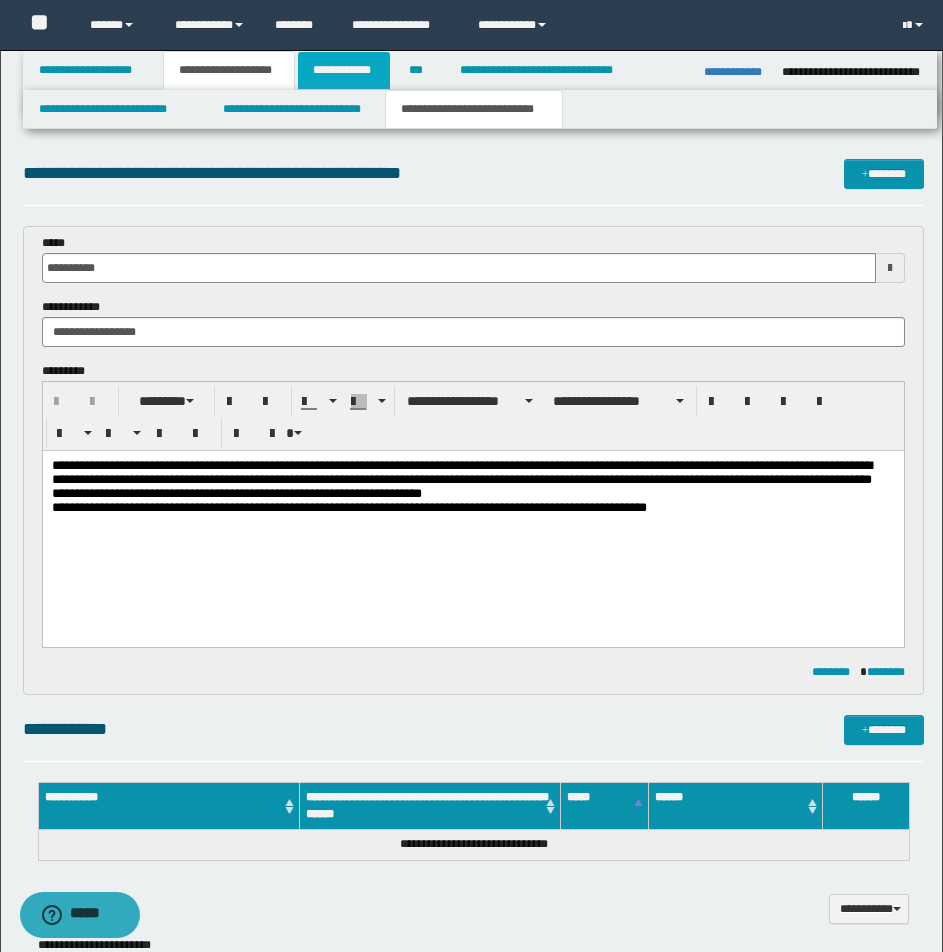 click on "**********" at bounding box center [344, 70] 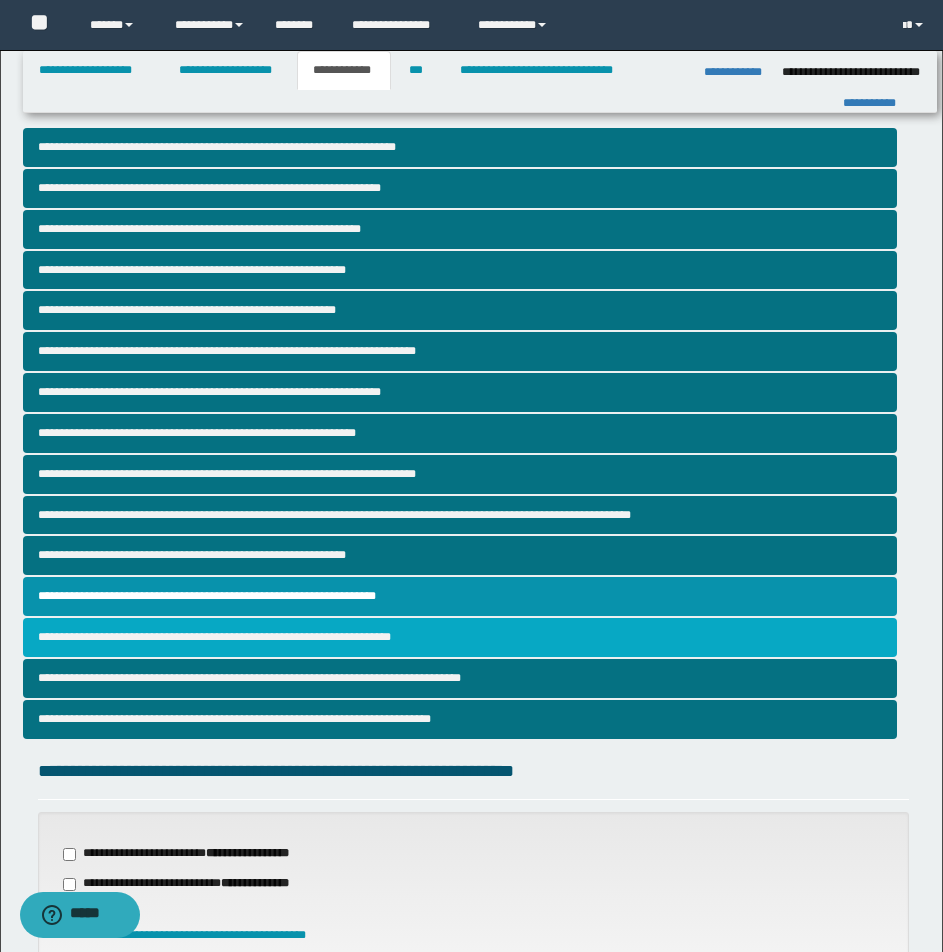 click on "**********" at bounding box center [460, 637] 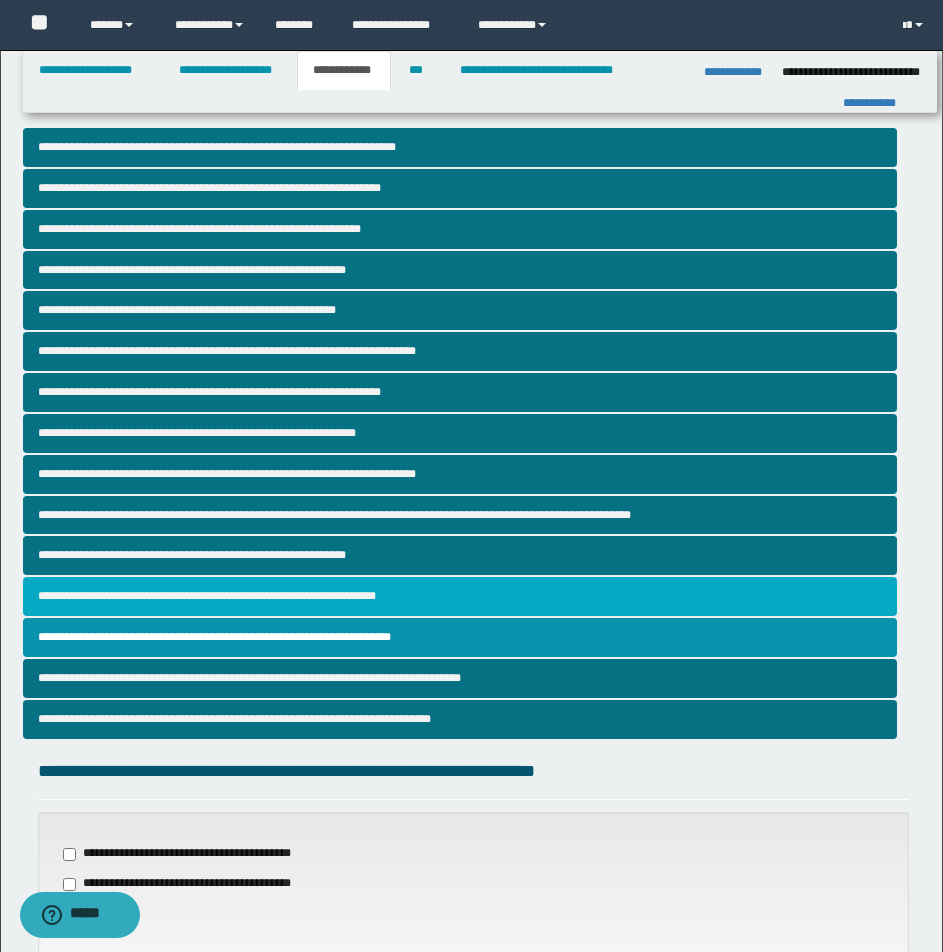 click on "**********" at bounding box center (460, 596) 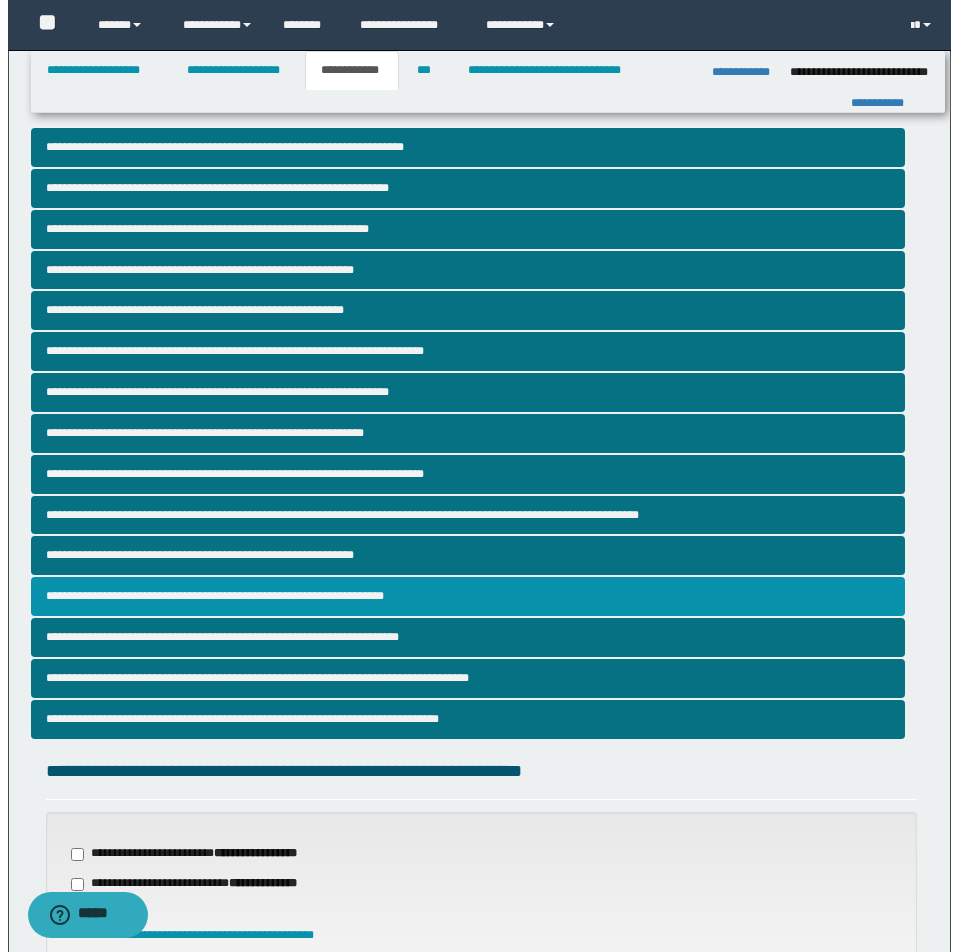 scroll, scrollTop: 419, scrollLeft: 0, axis: vertical 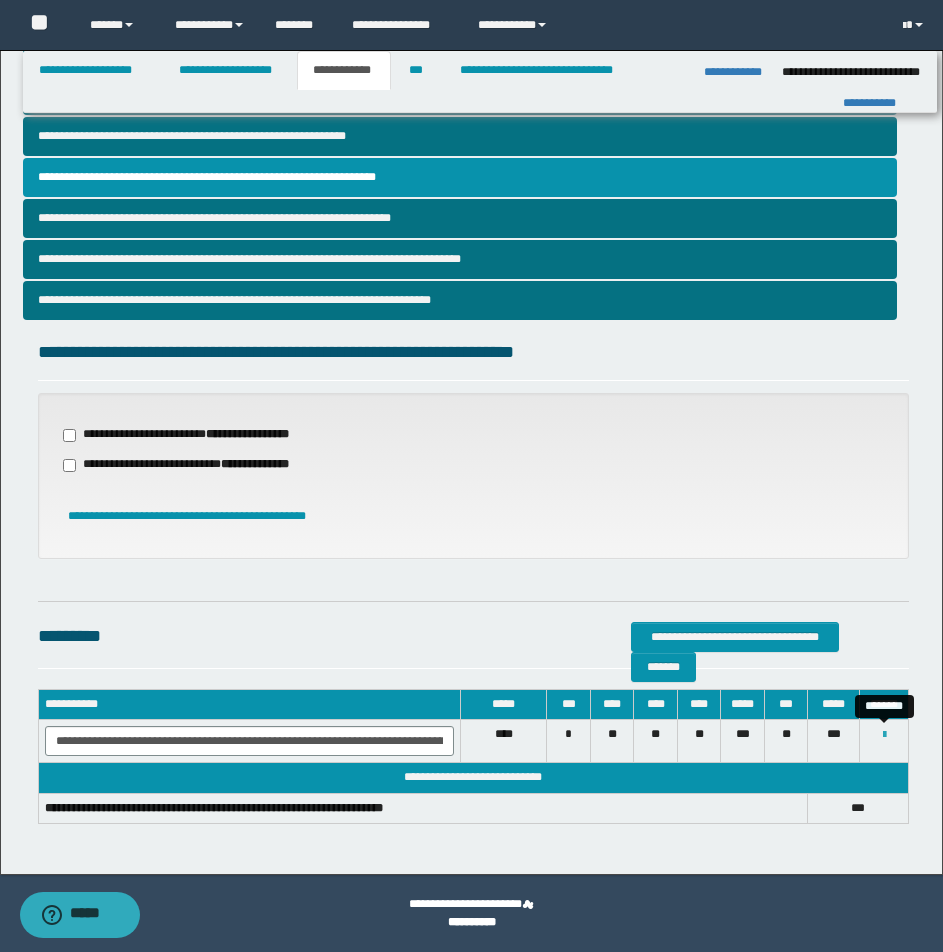click at bounding box center [884, 735] 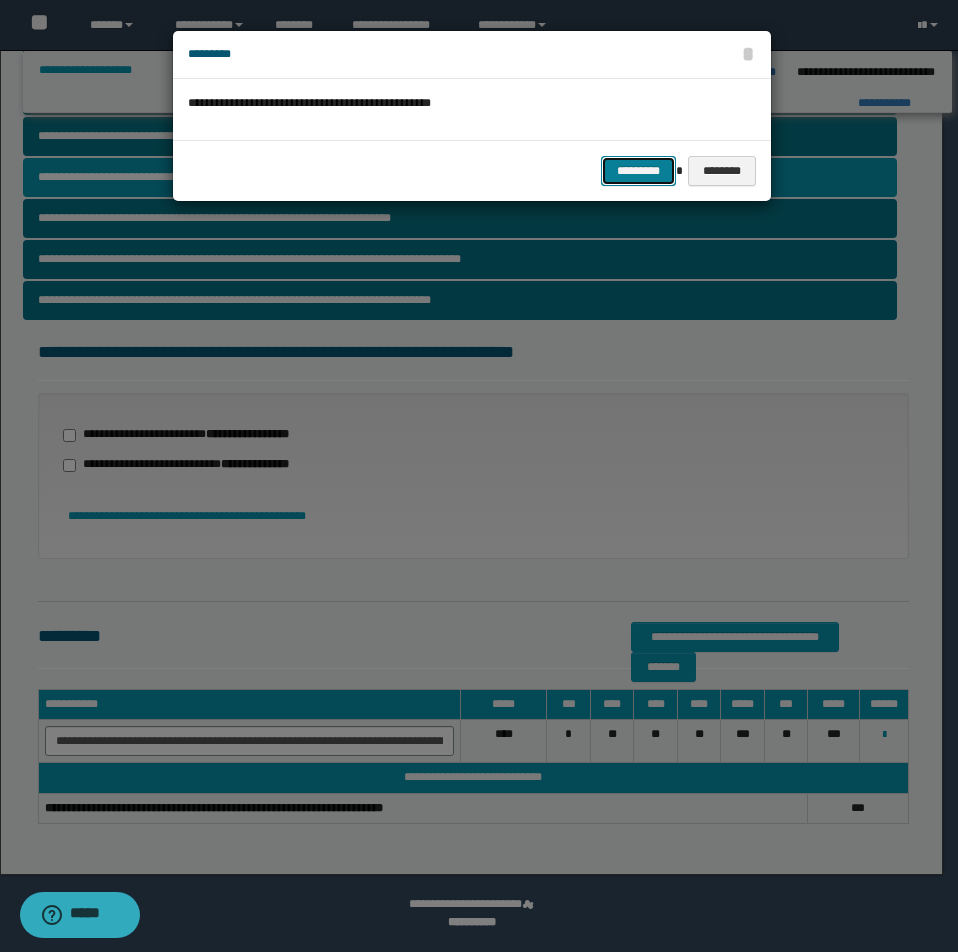 click on "*********" at bounding box center (638, 171) 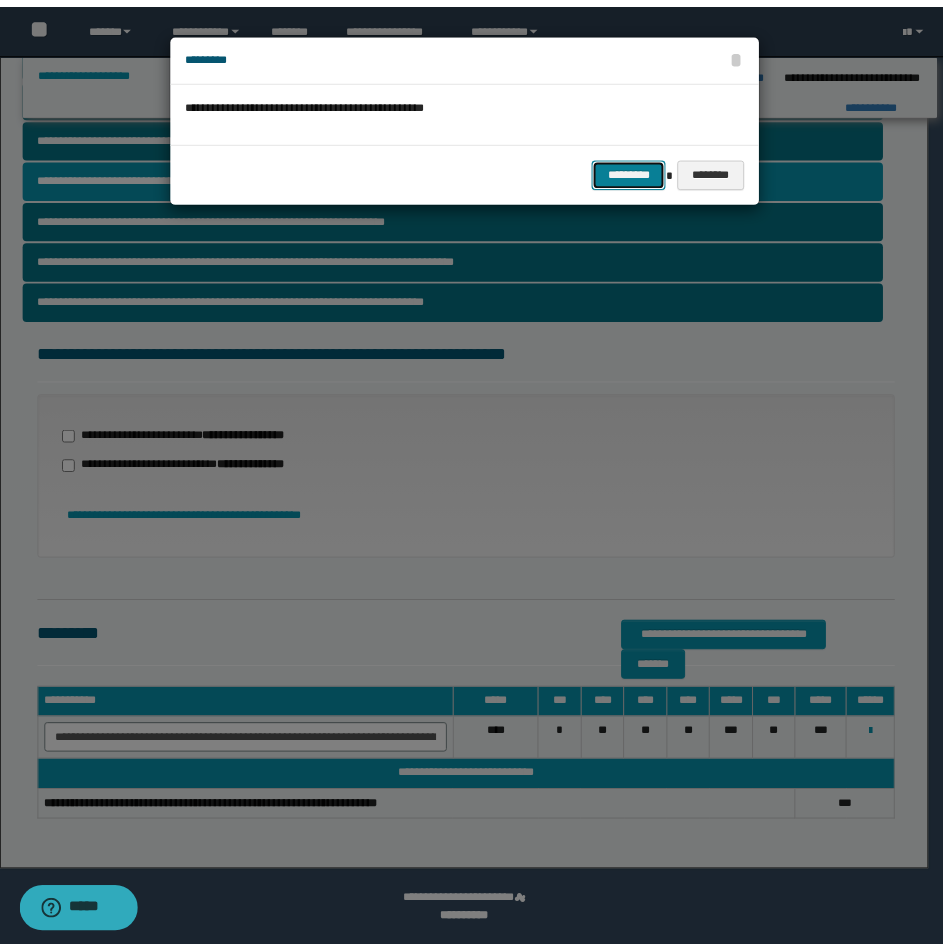 scroll, scrollTop: 406, scrollLeft: 0, axis: vertical 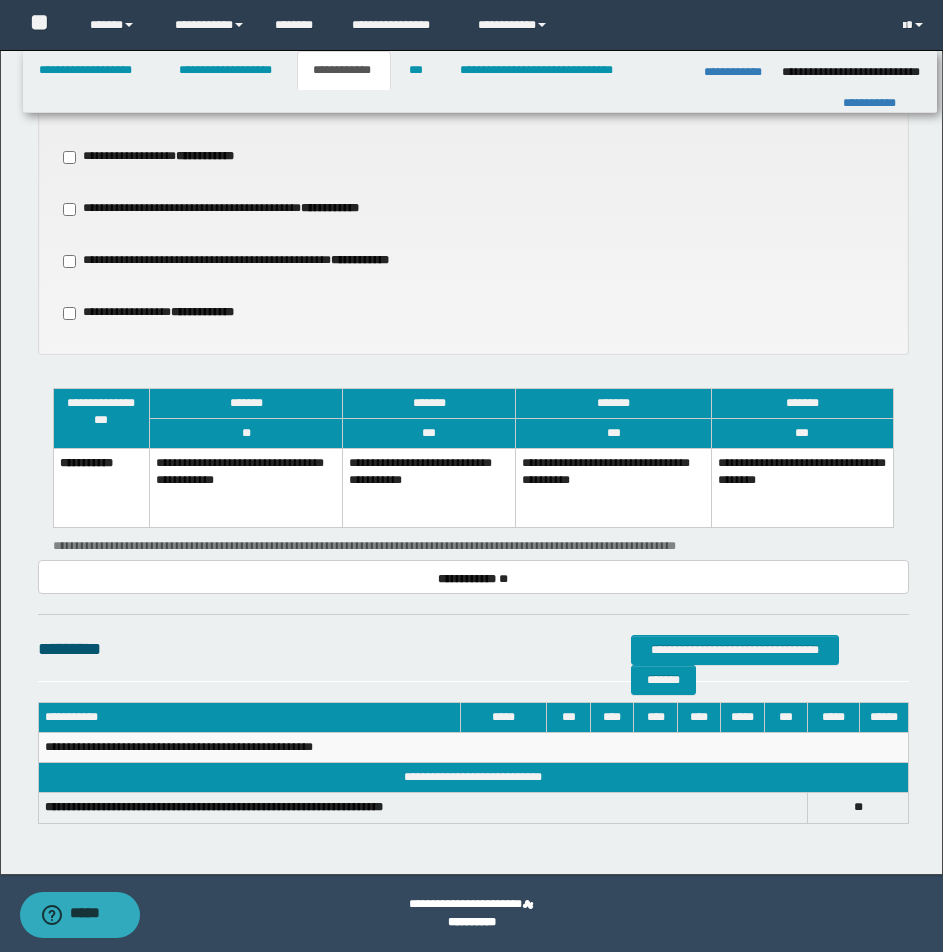 click on "**********" at bounding box center (613, 488) 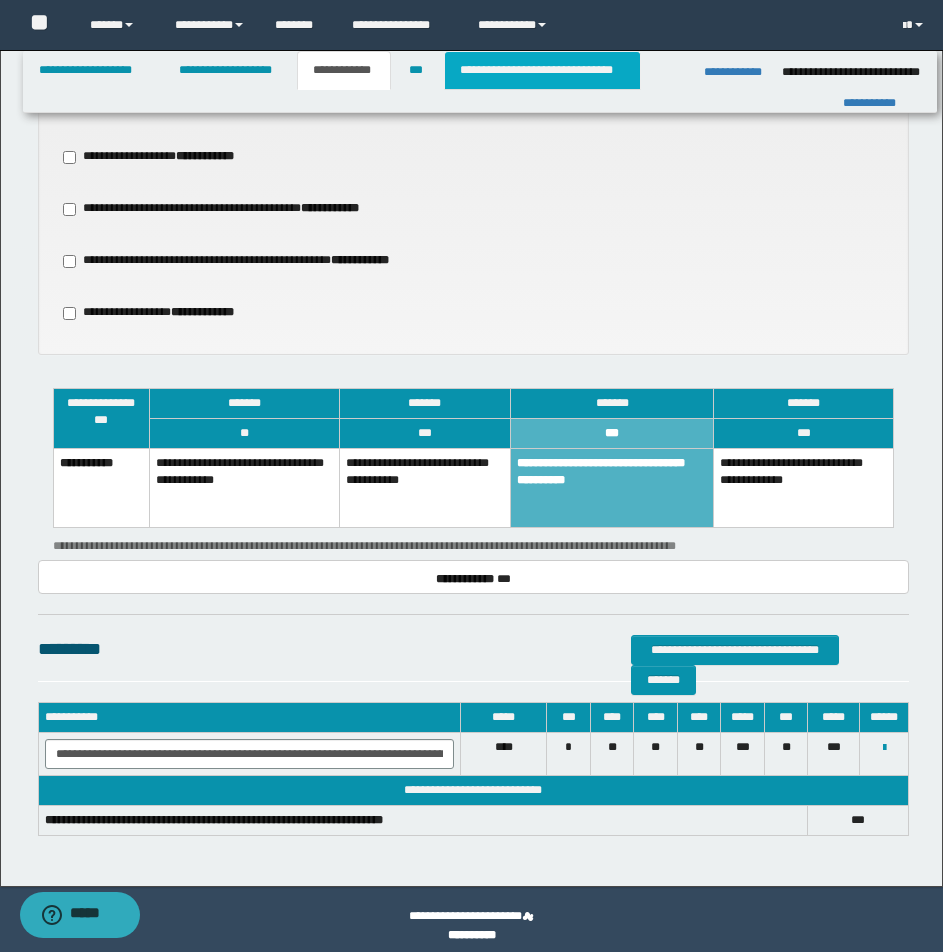 click on "**********" at bounding box center [542, 70] 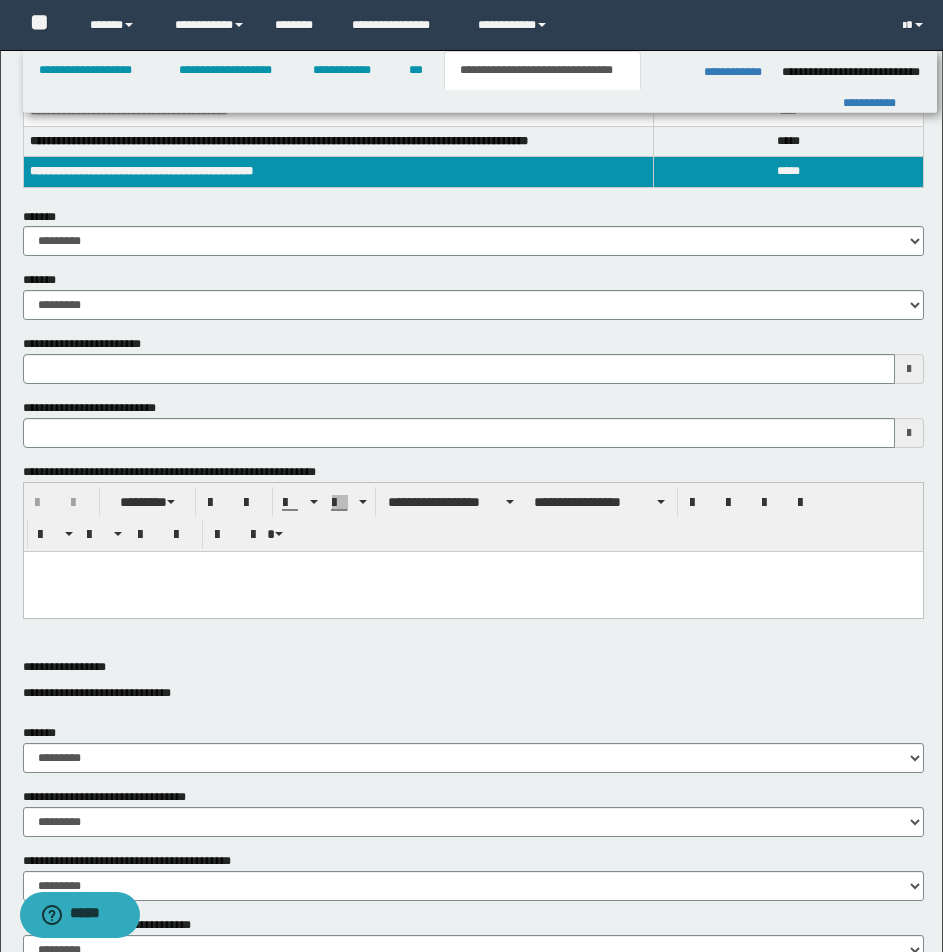 scroll, scrollTop: 50, scrollLeft: 0, axis: vertical 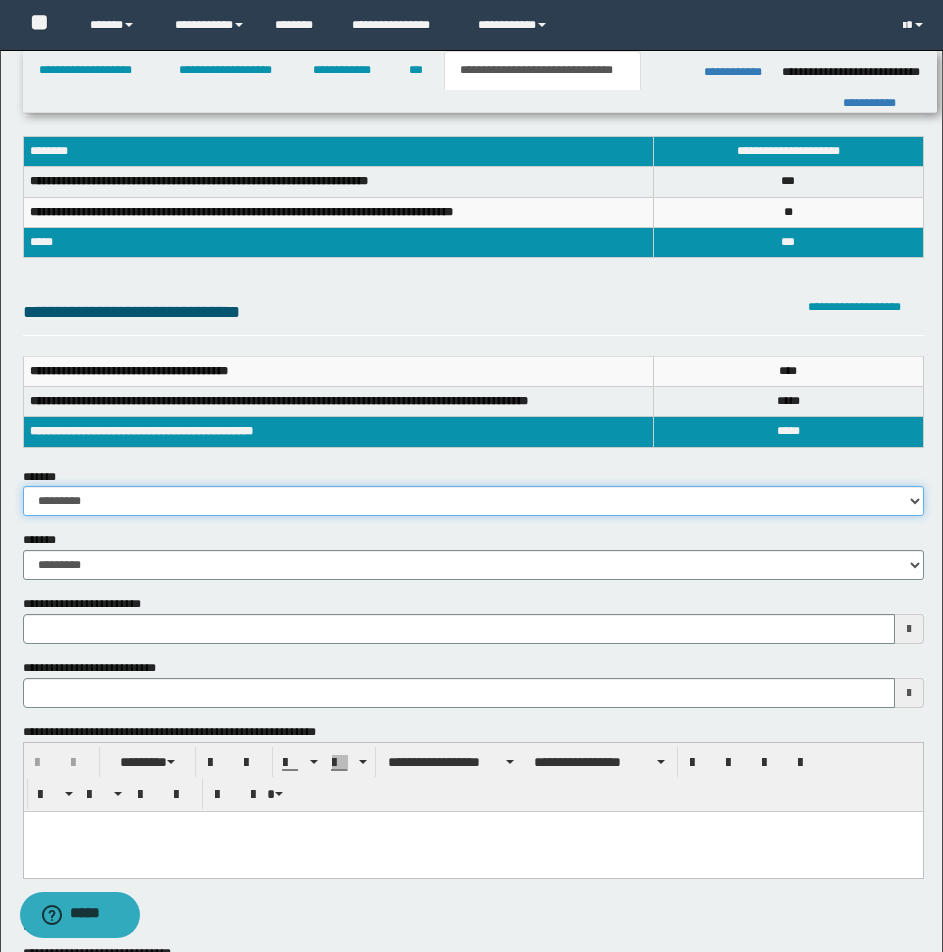 drag, startPoint x: 914, startPoint y: 509, endPoint x: 718, endPoint y: 505, distance: 196.04082 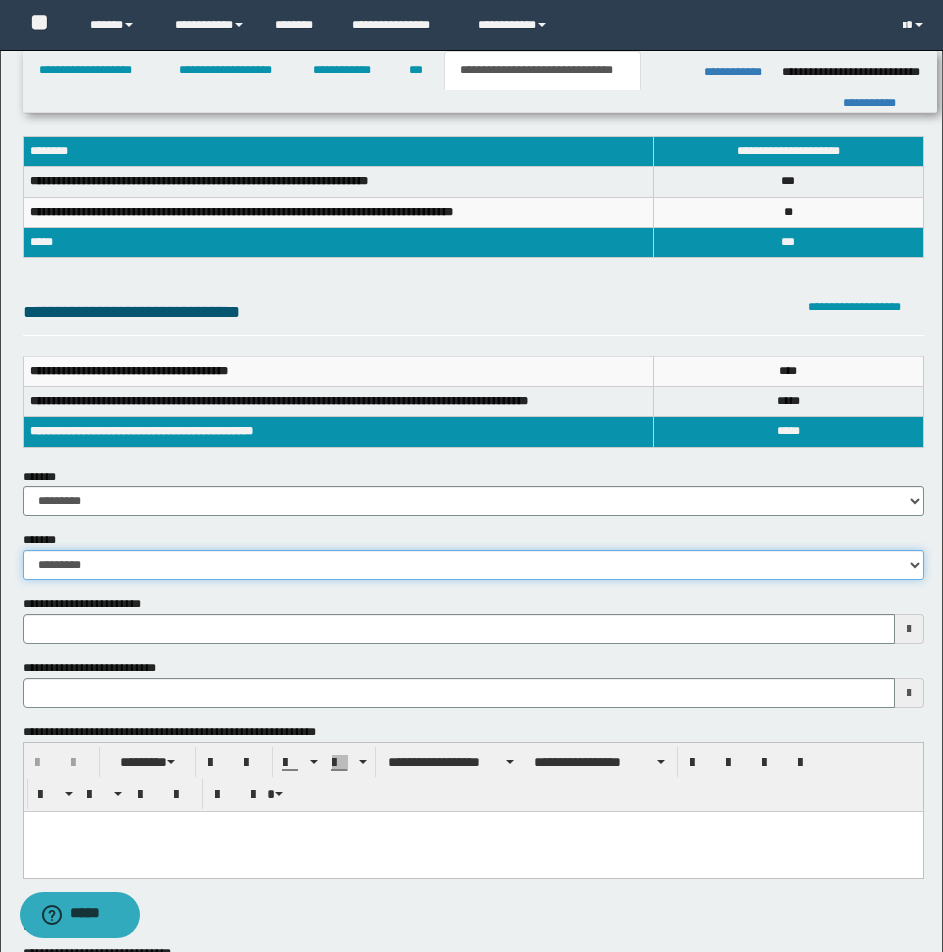 click on "**********" at bounding box center [473, 565] 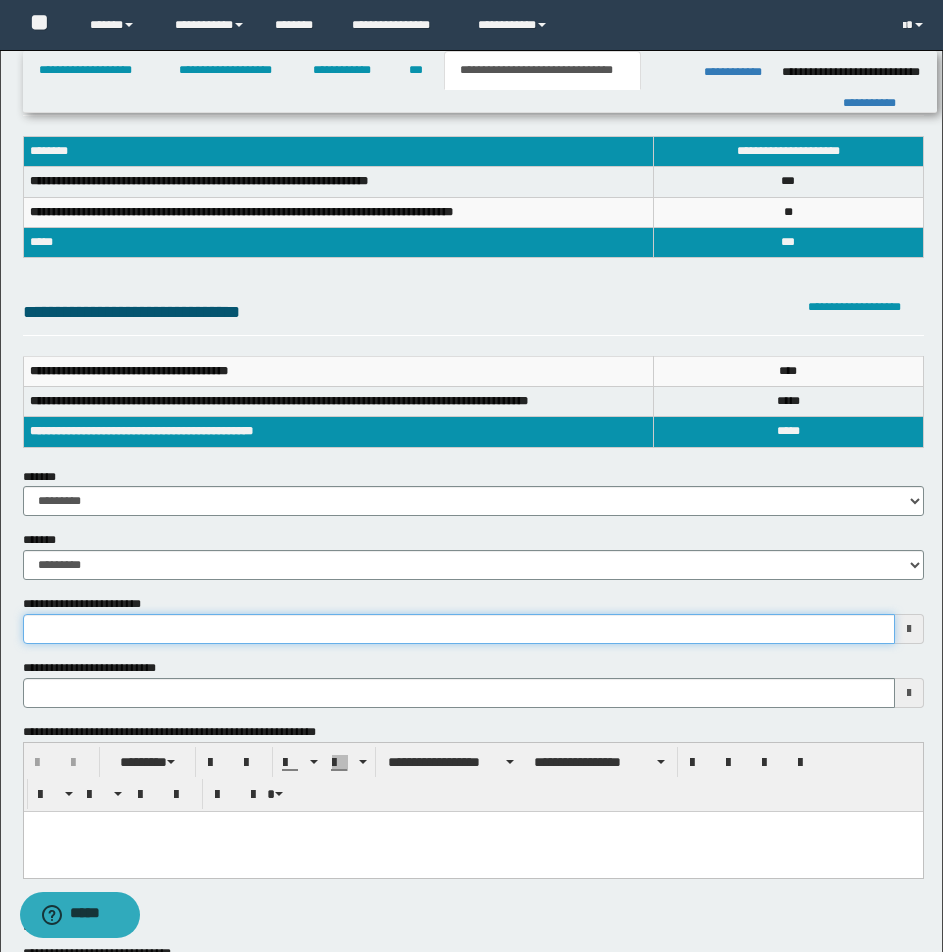 click on "**********" at bounding box center (459, 629) 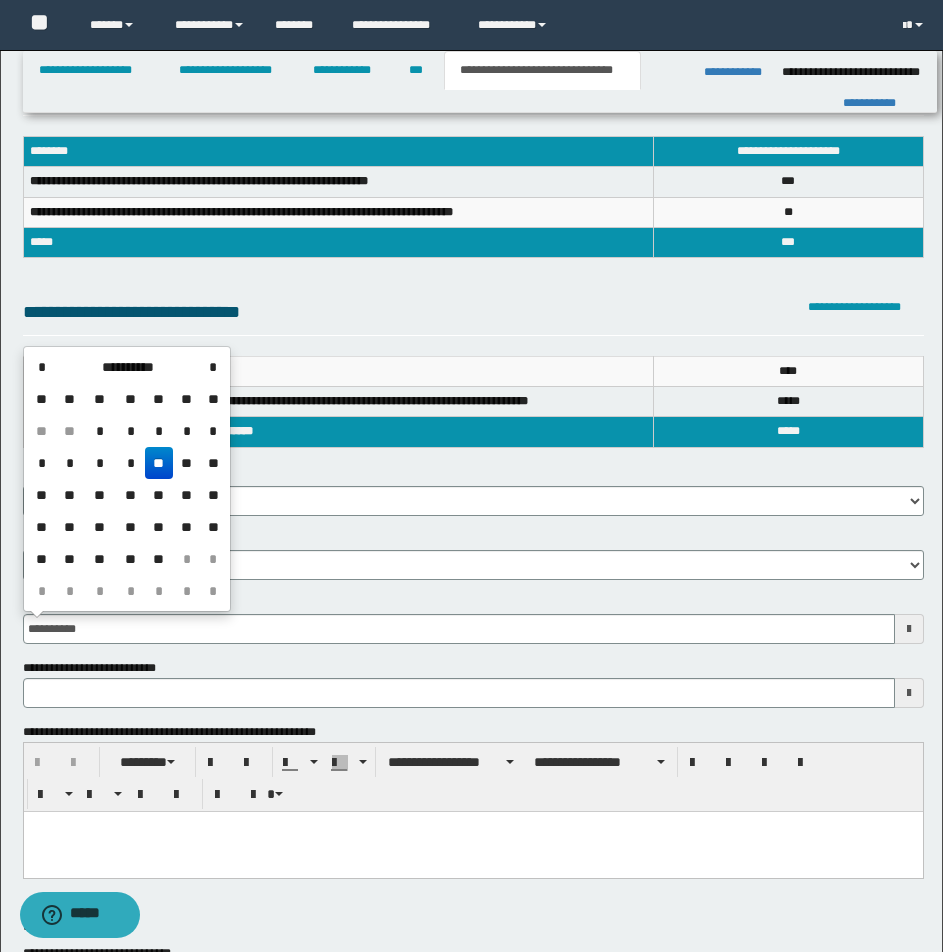 click on "**" at bounding box center (159, 463) 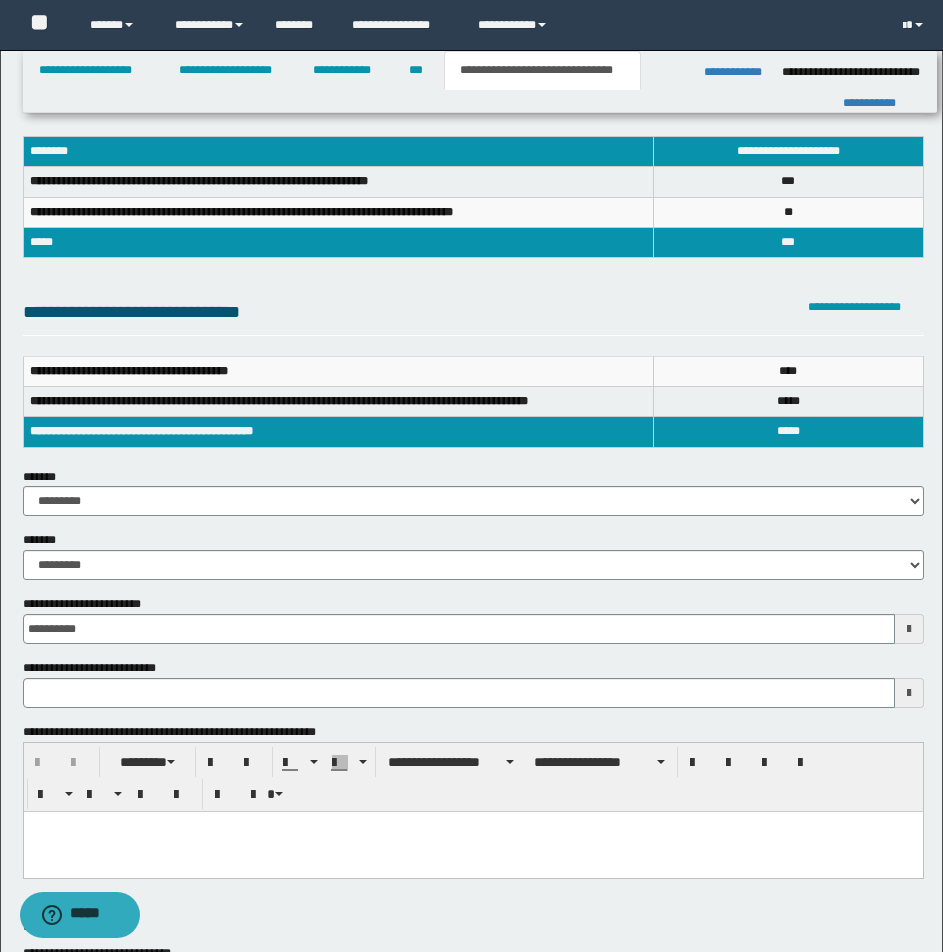 type 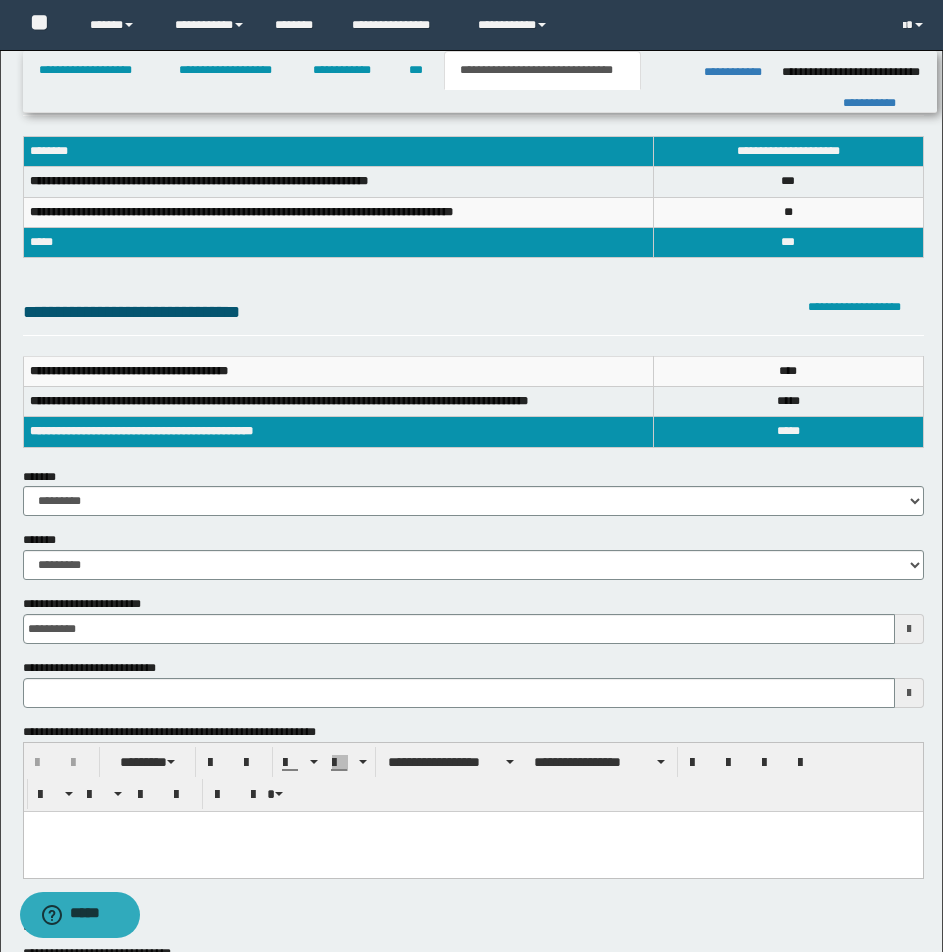 click at bounding box center (472, 826) 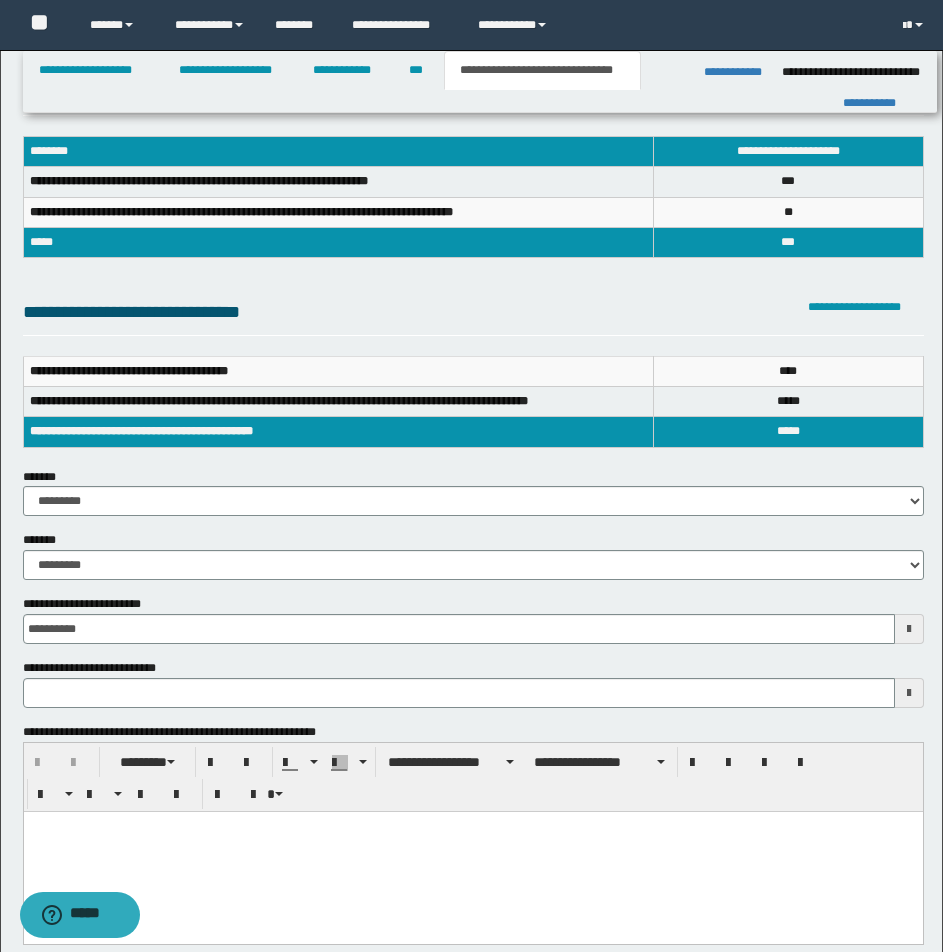 paste 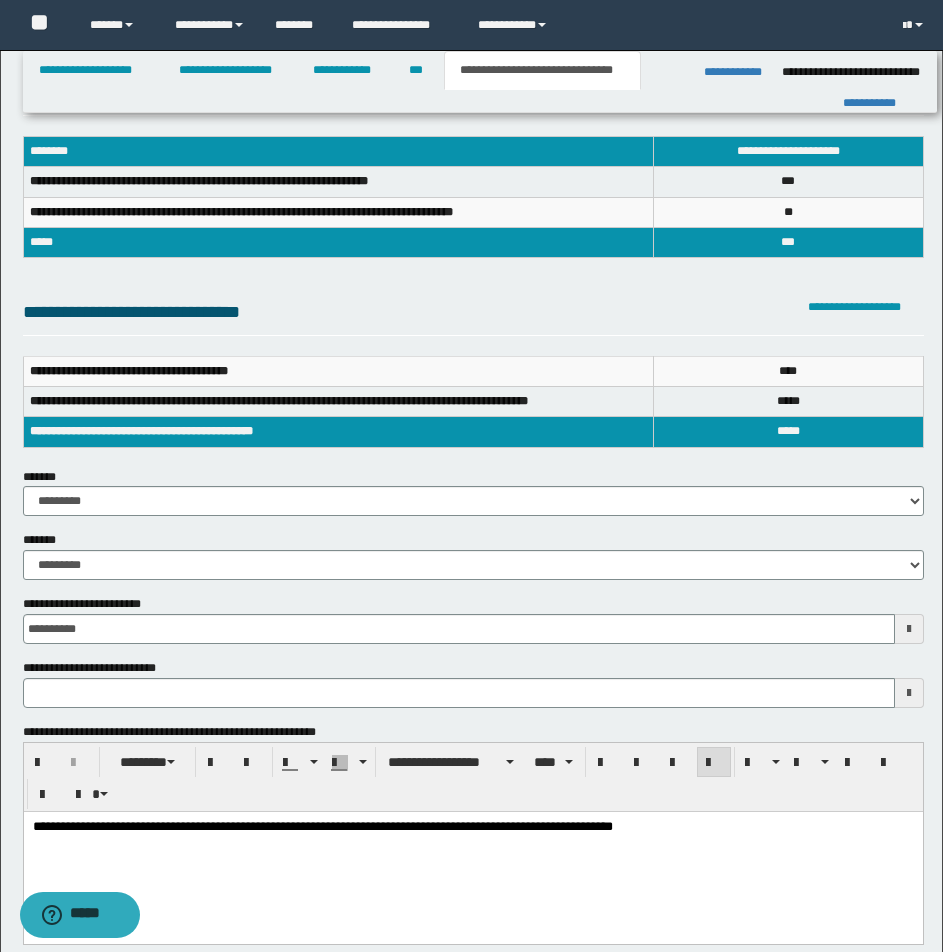 type 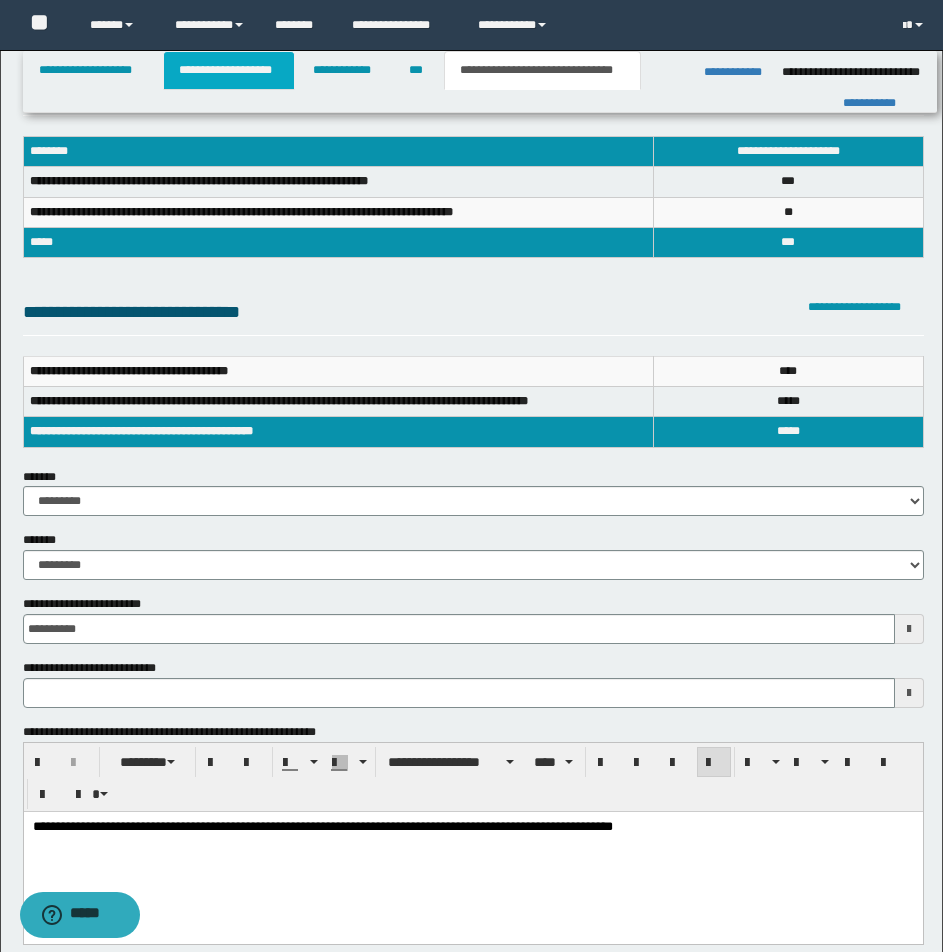 click on "**********" at bounding box center (229, 70) 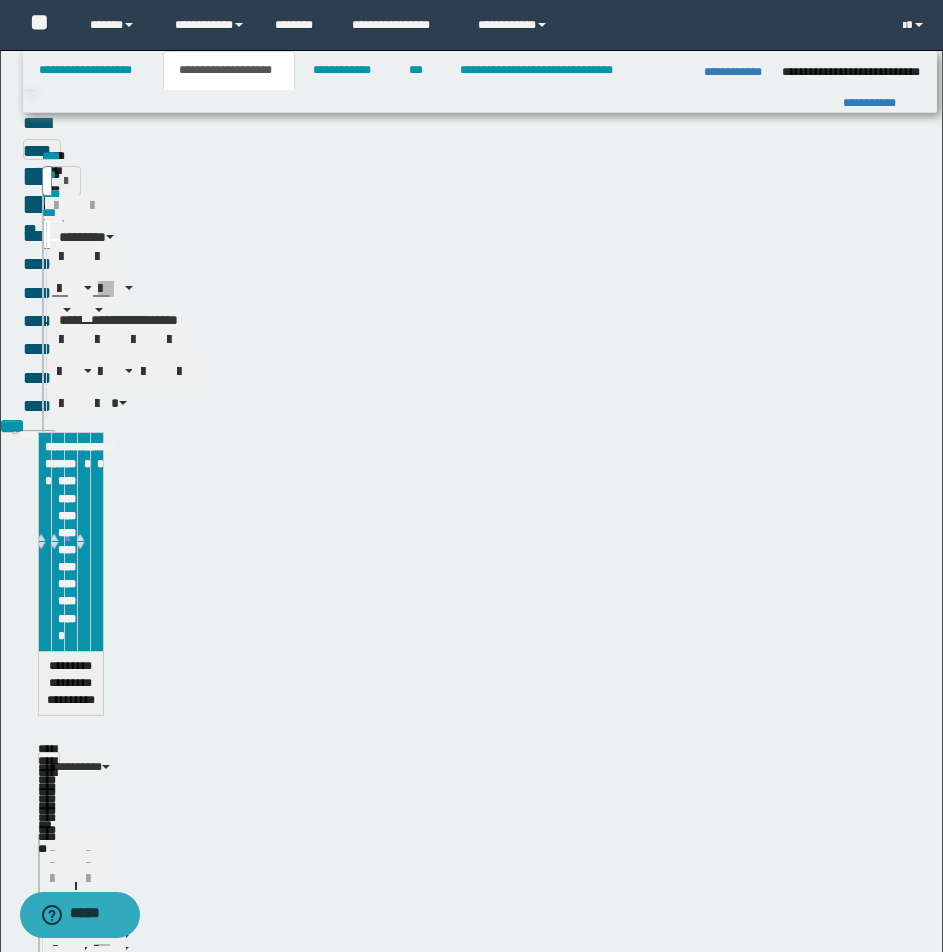 scroll, scrollTop: 81, scrollLeft: 0, axis: vertical 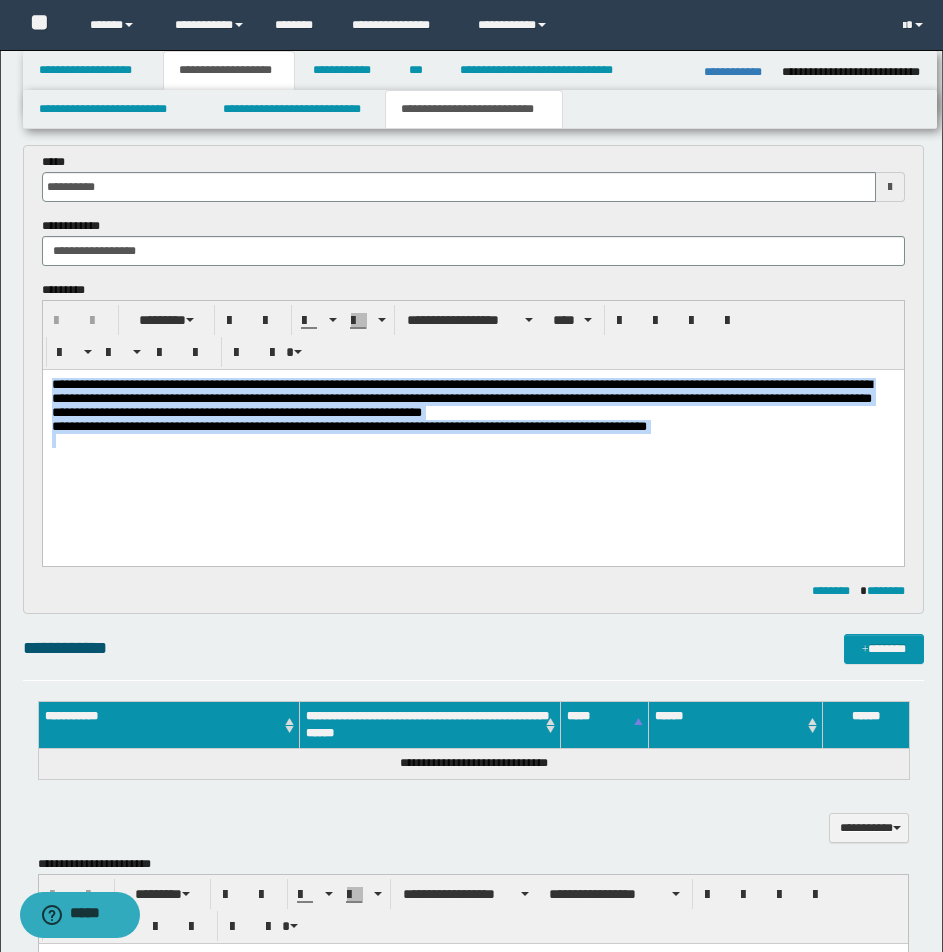 drag, startPoint x: 53, startPoint y: 385, endPoint x: 800, endPoint y: 480, distance: 753.0166 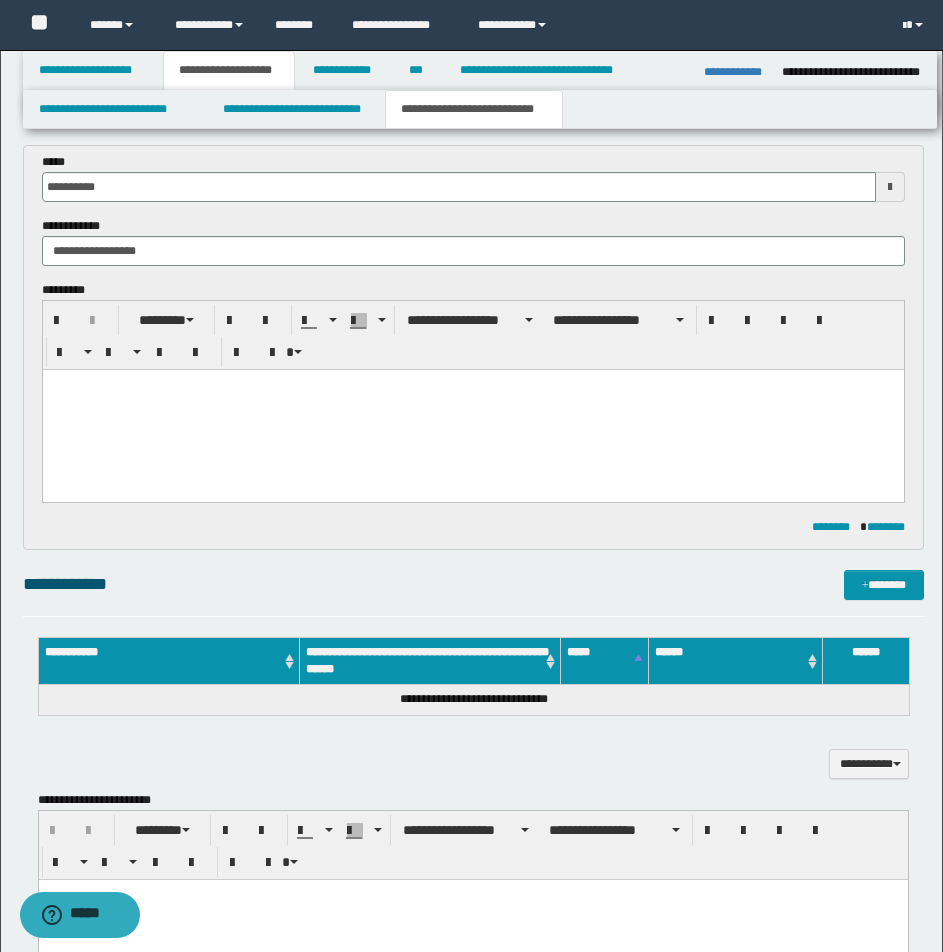 type 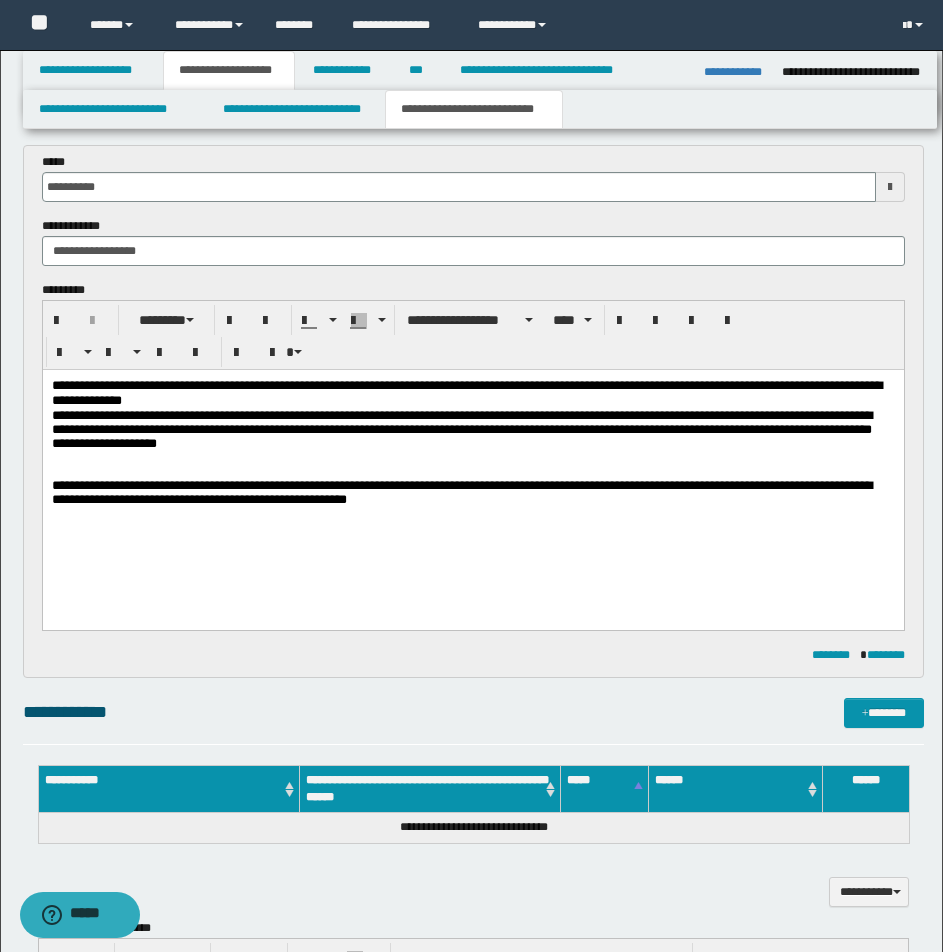click on "**********" at bounding box center (472, 430) 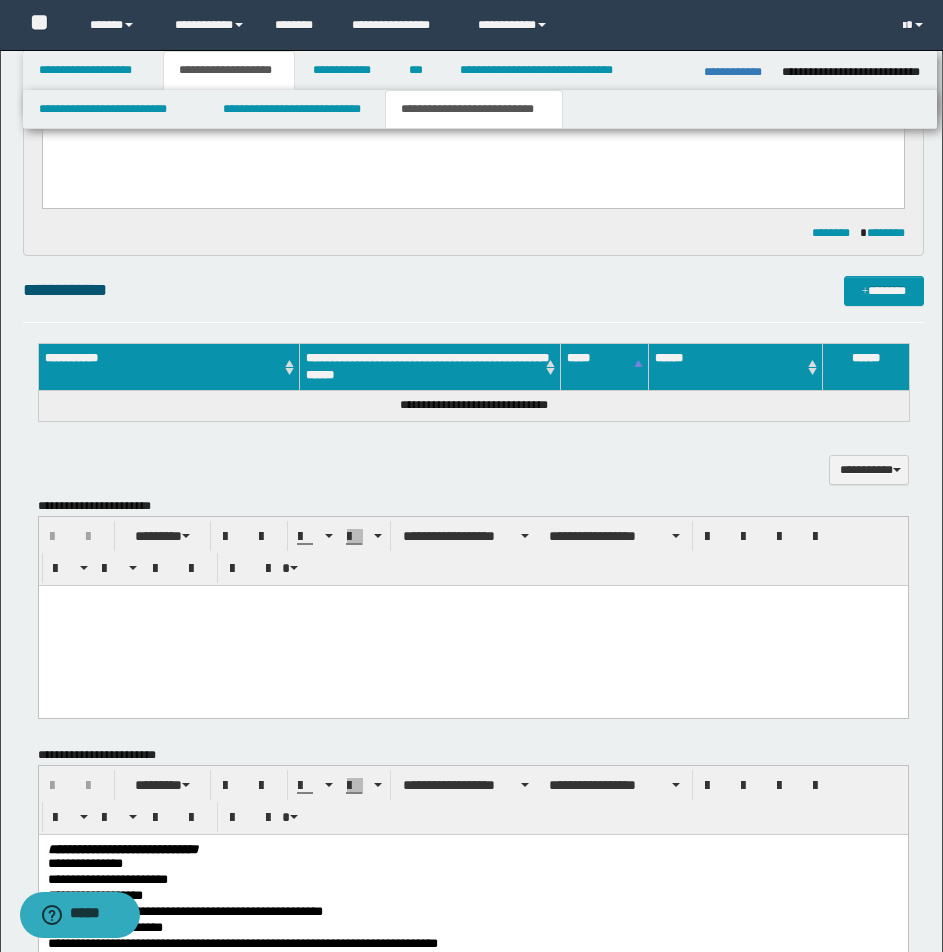 scroll, scrollTop: 571, scrollLeft: 0, axis: vertical 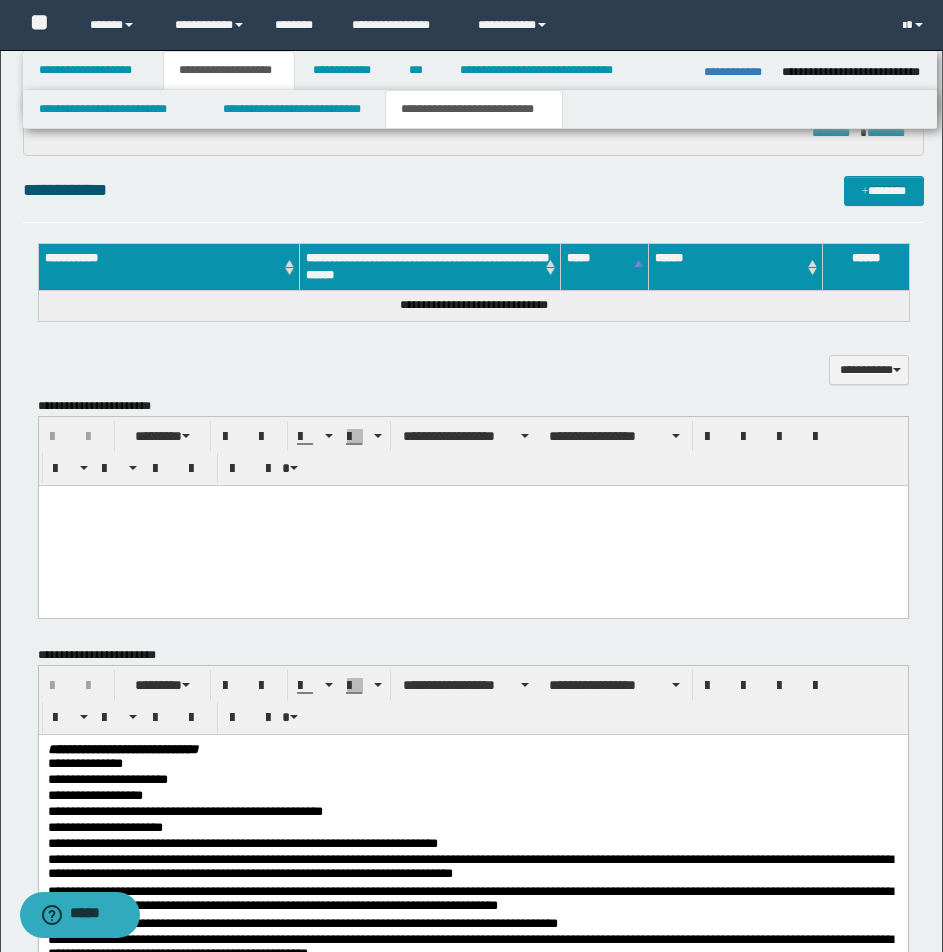 click at bounding box center [472, 500] 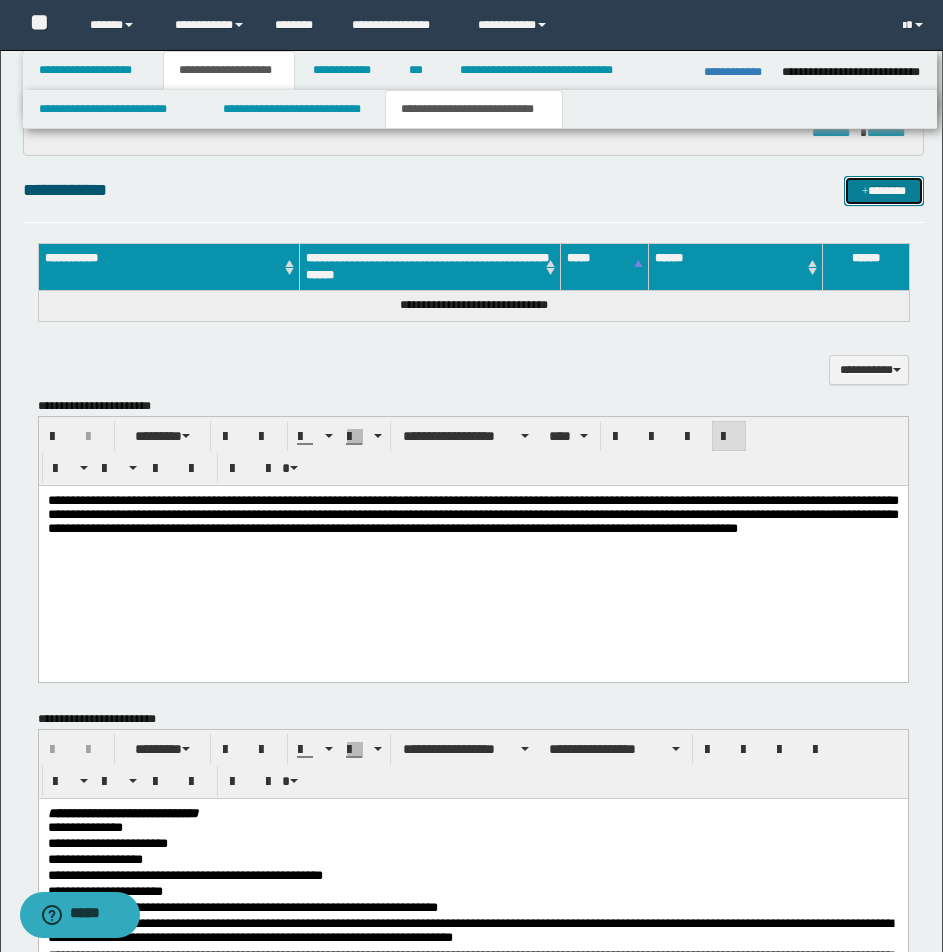click on "*******" at bounding box center [884, 191] 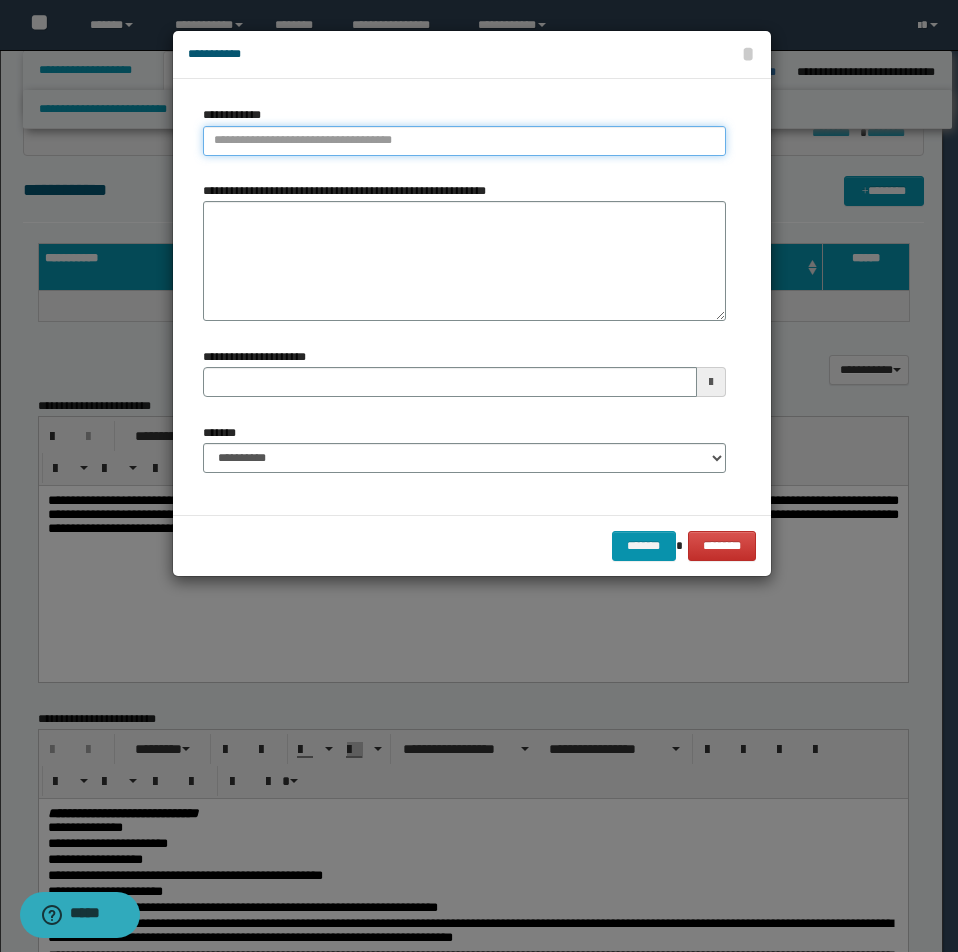 click on "**********" at bounding box center (464, 141) 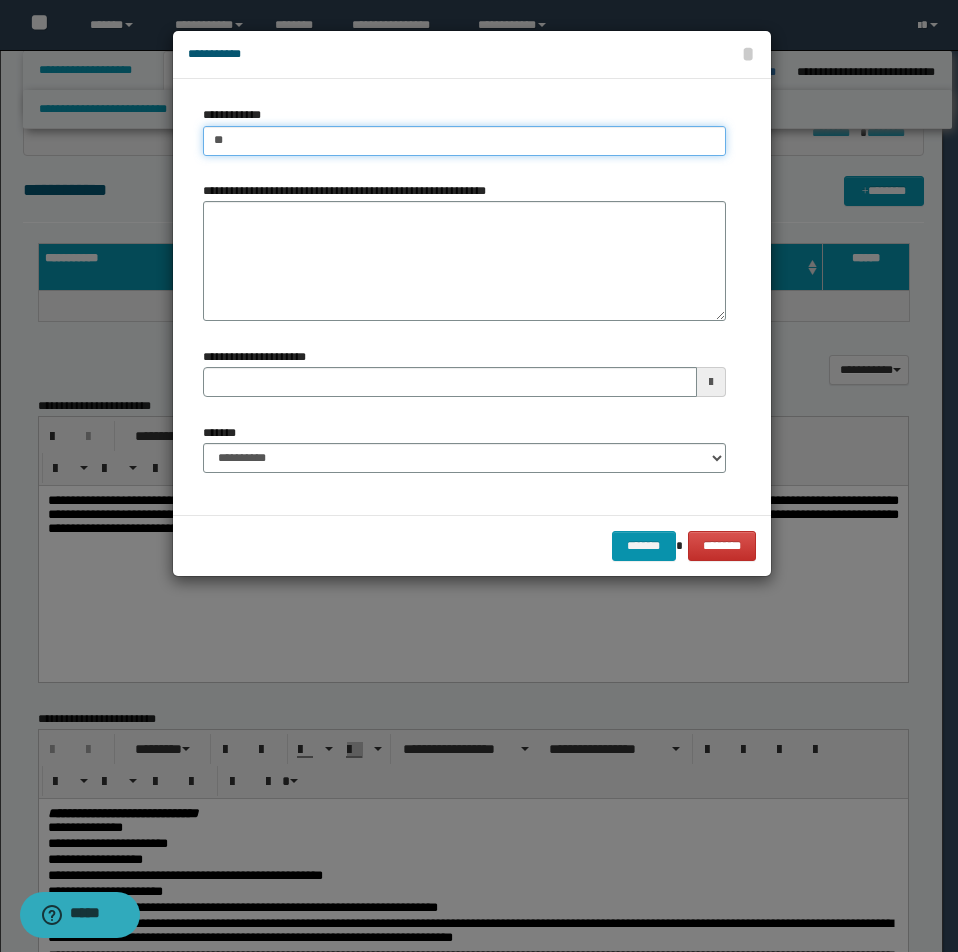 type on "***" 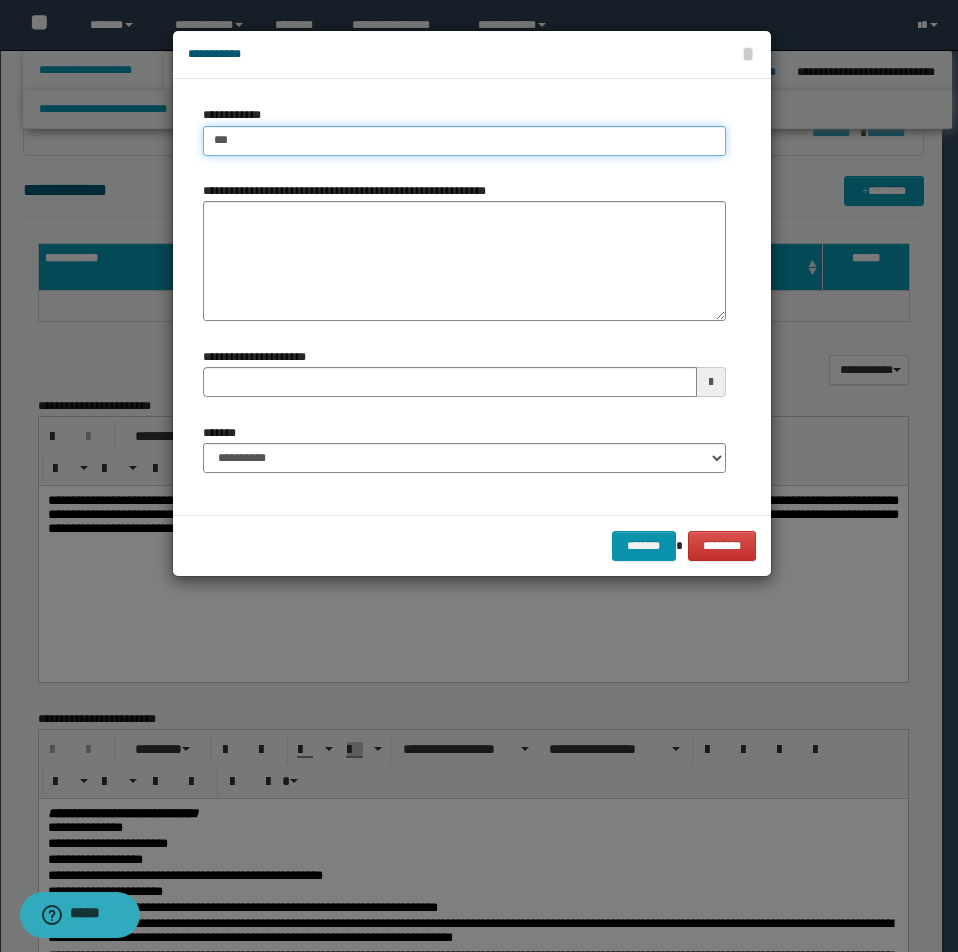 type on "***" 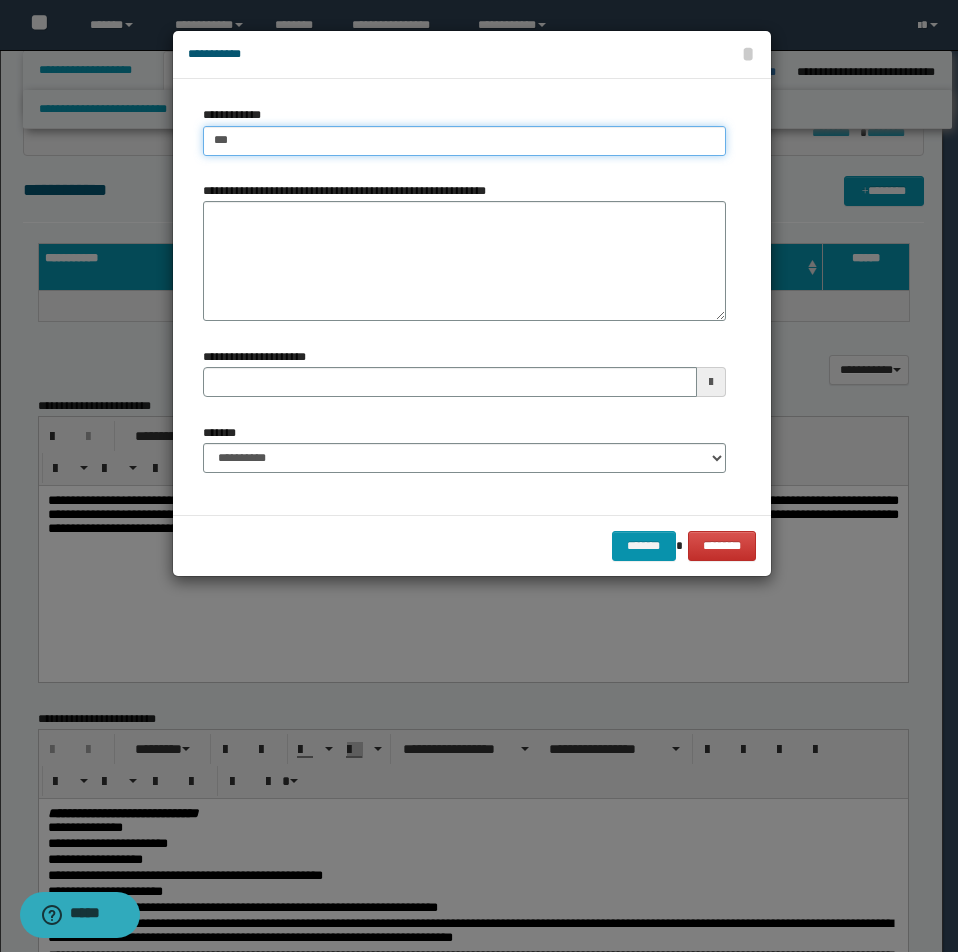 type 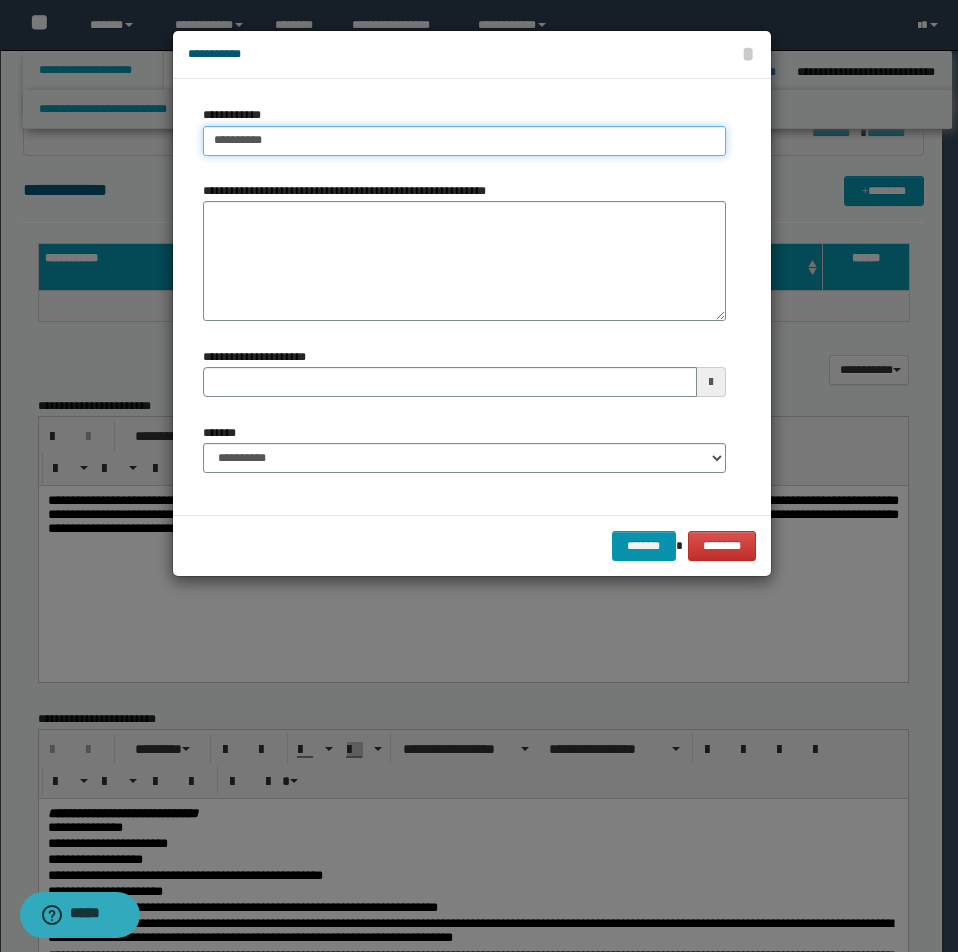 click on "*********" at bounding box center (464, 141) 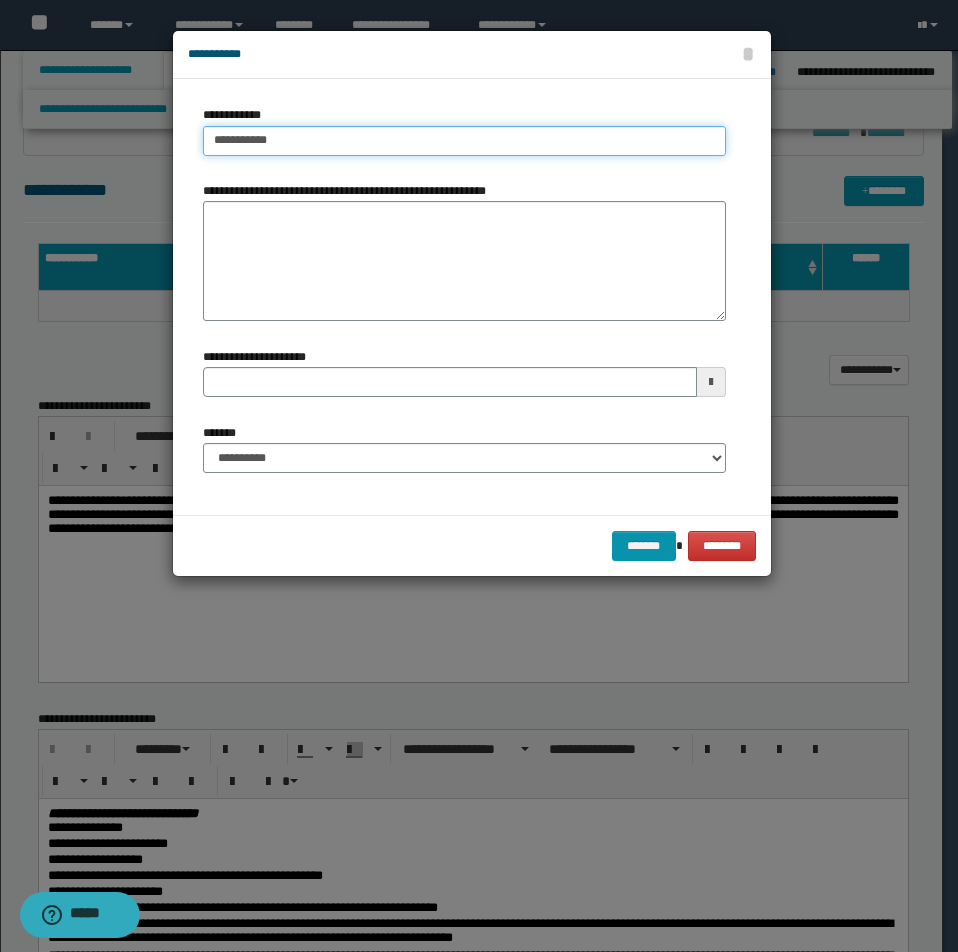 click on "**********" at bounding box center (464, 141) 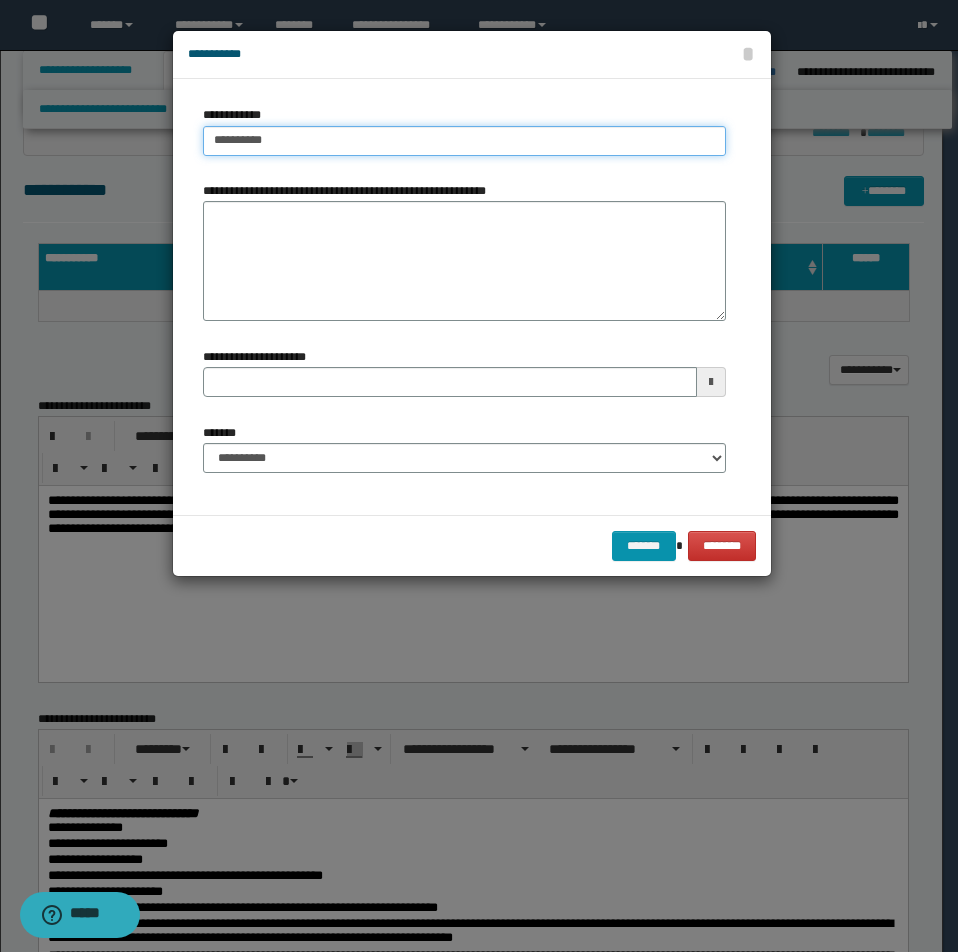 type on "*********" 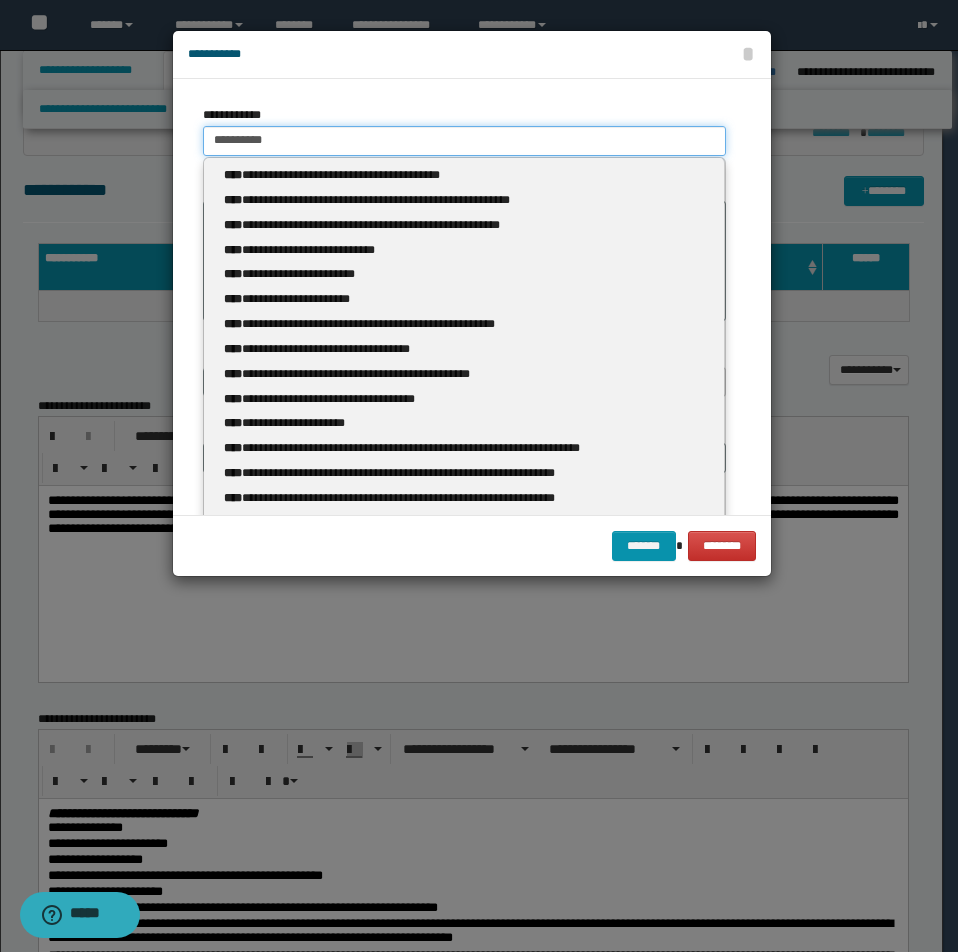 click on "*********" at bounding box center (464, 141) 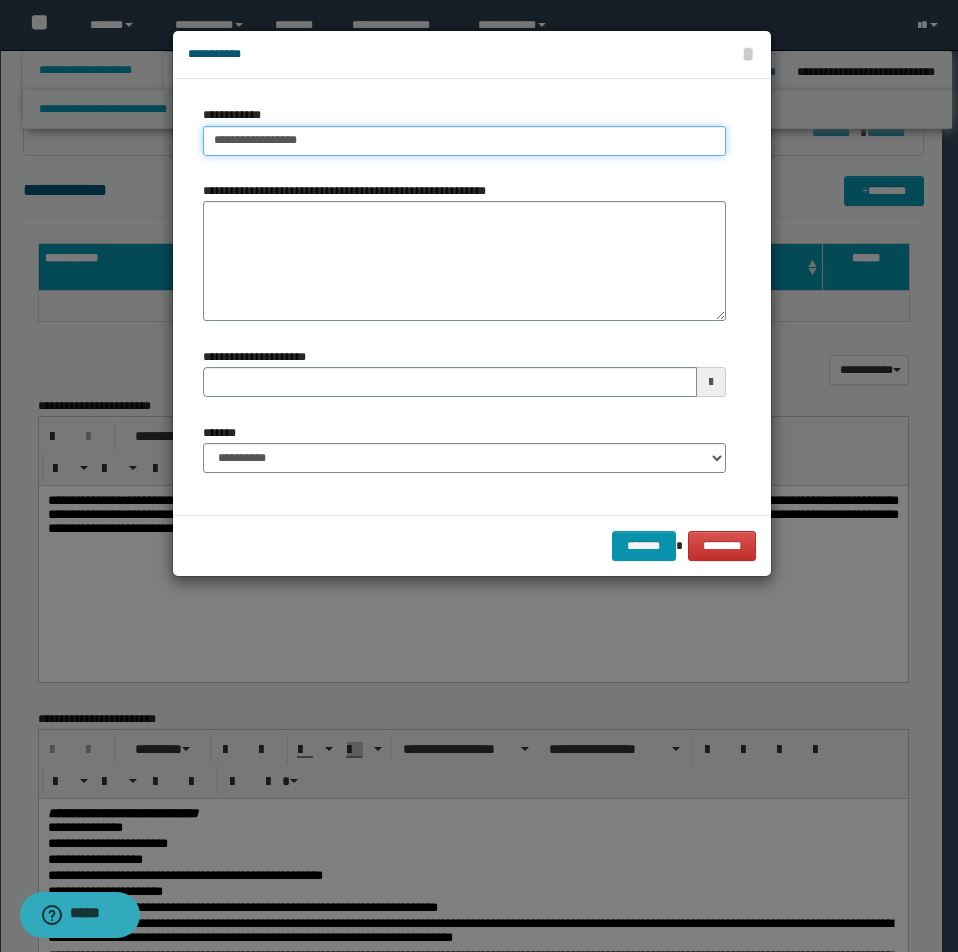 type on "**********" 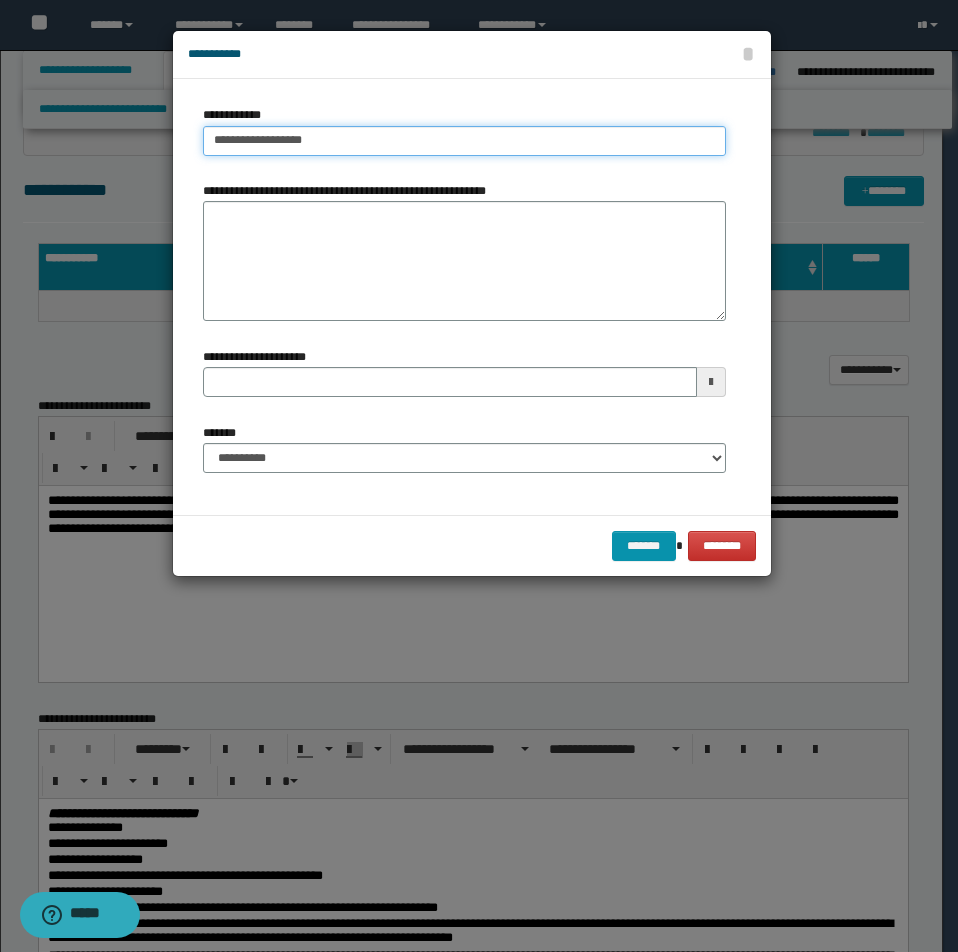 type on "**********" 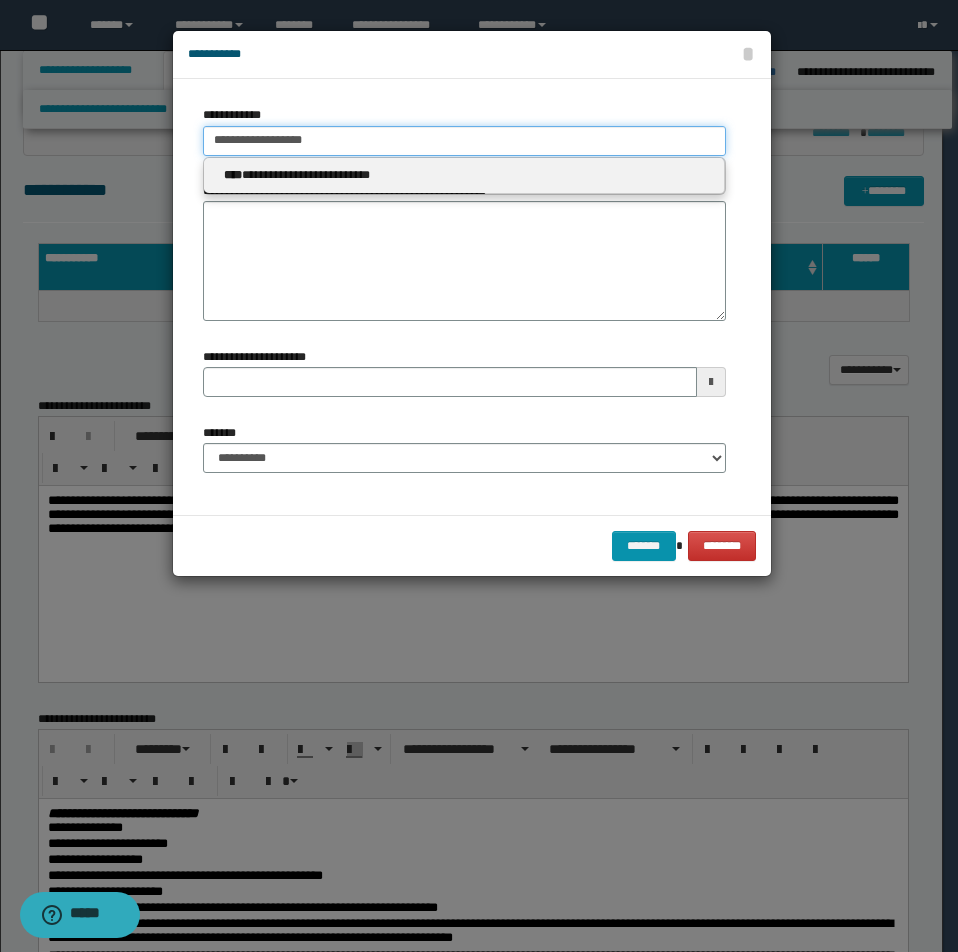 type on "**********" 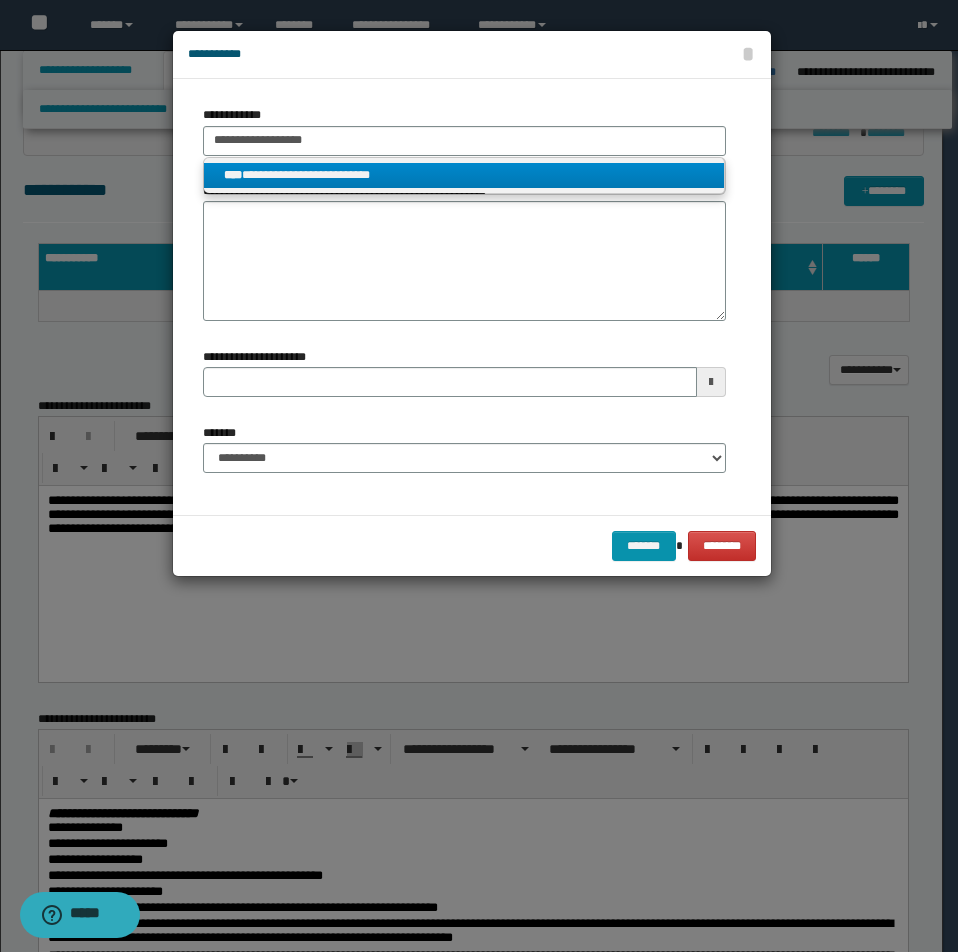 click on "**********" at bounding box center [464, 175] 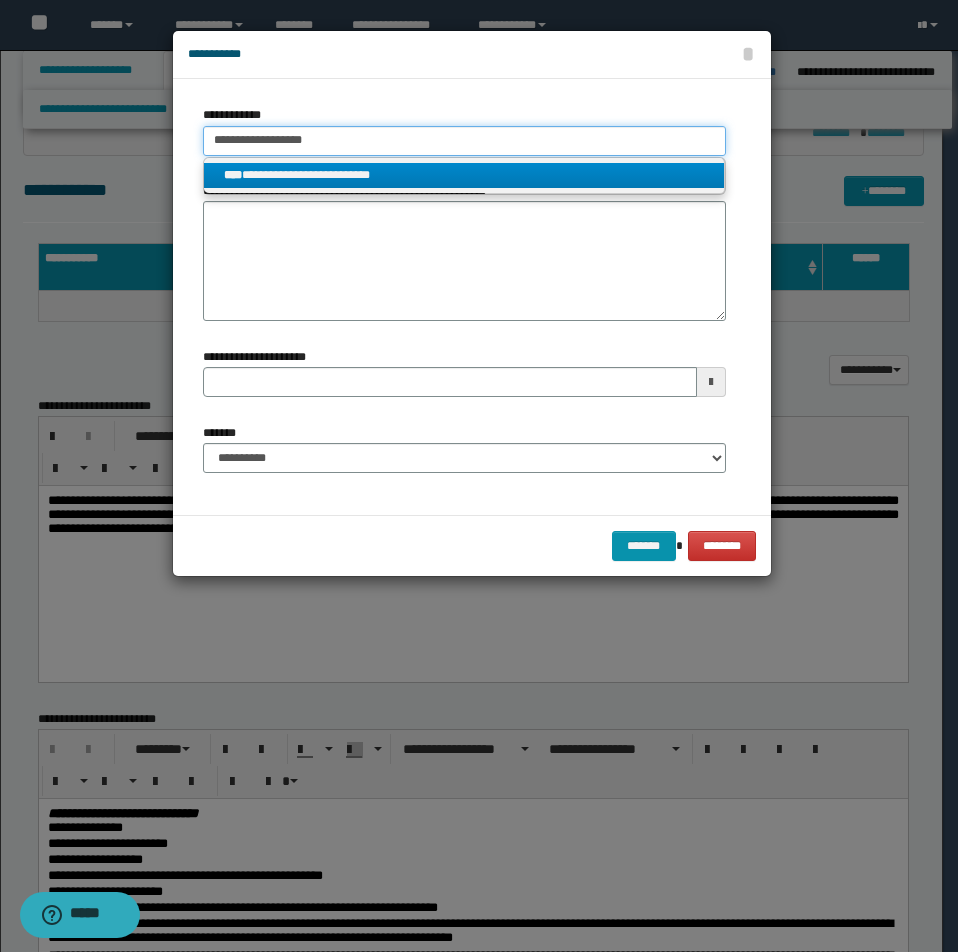 type 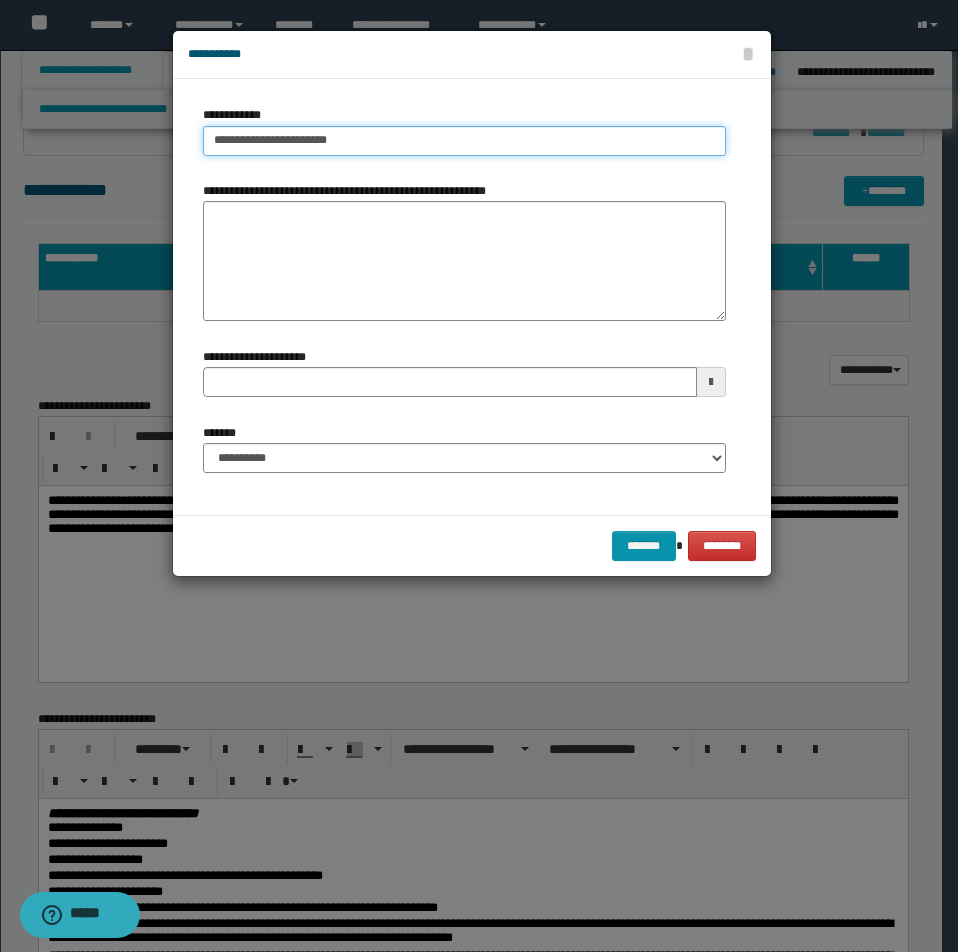 drag, startPoint x: 211, startPoint y: 136, endPoint x: 433, endPoint y: 174, distance: 225.22878 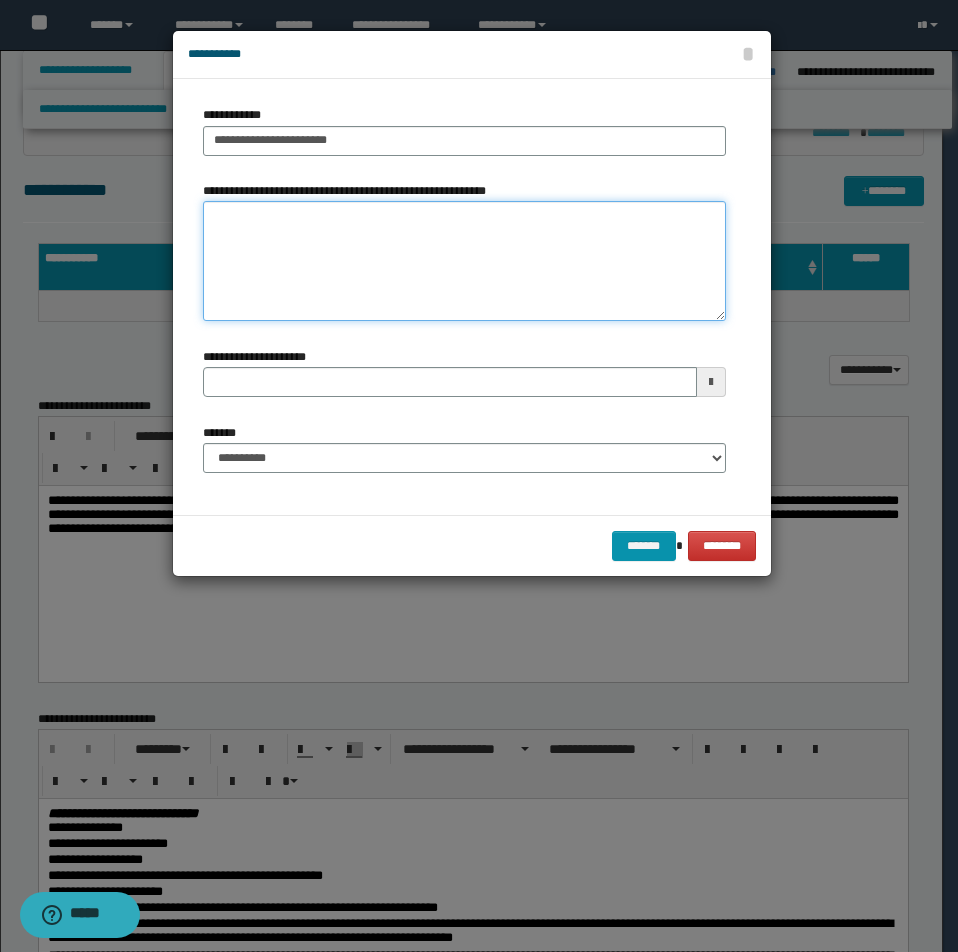 click on "**********" at bounding box center [464, 261] 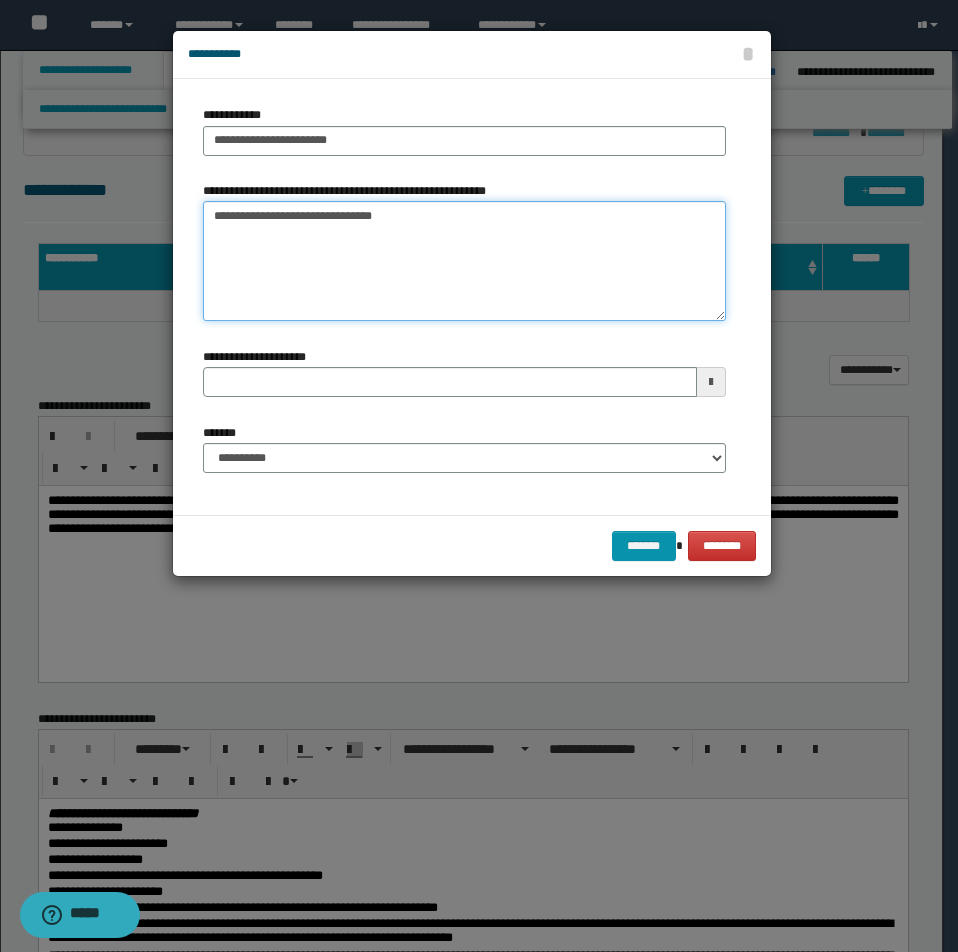 type on "**********" 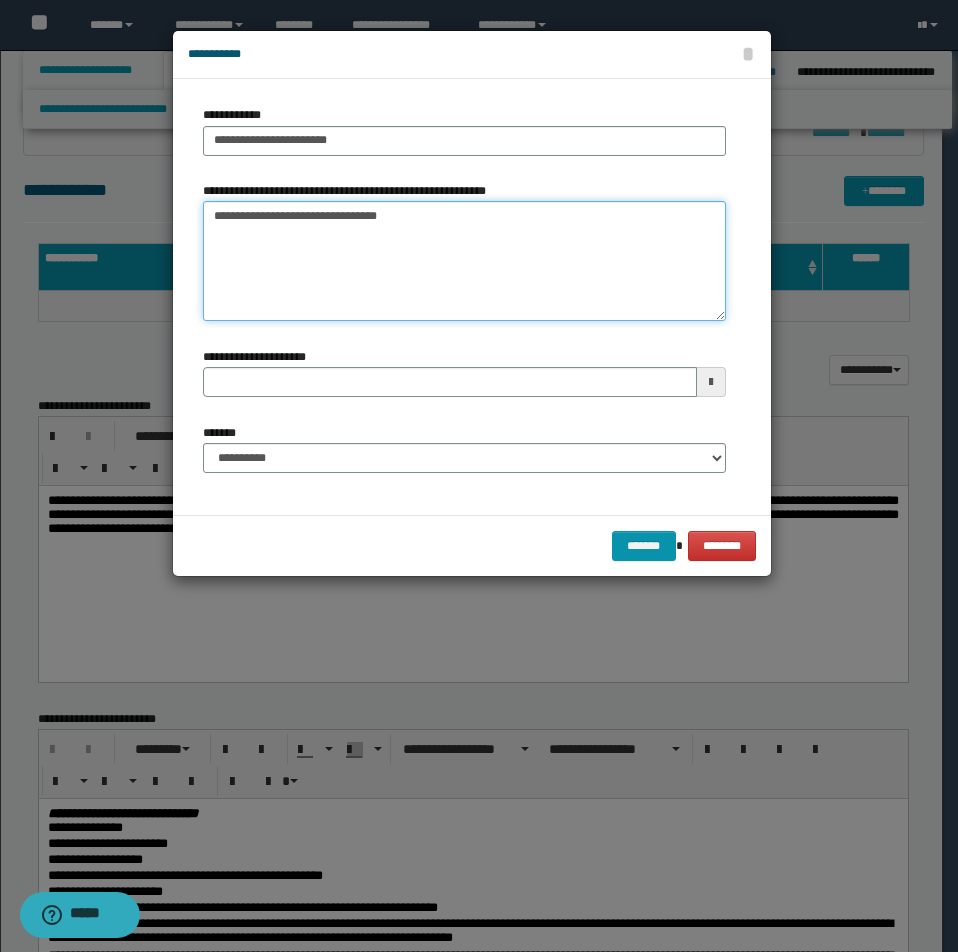 type 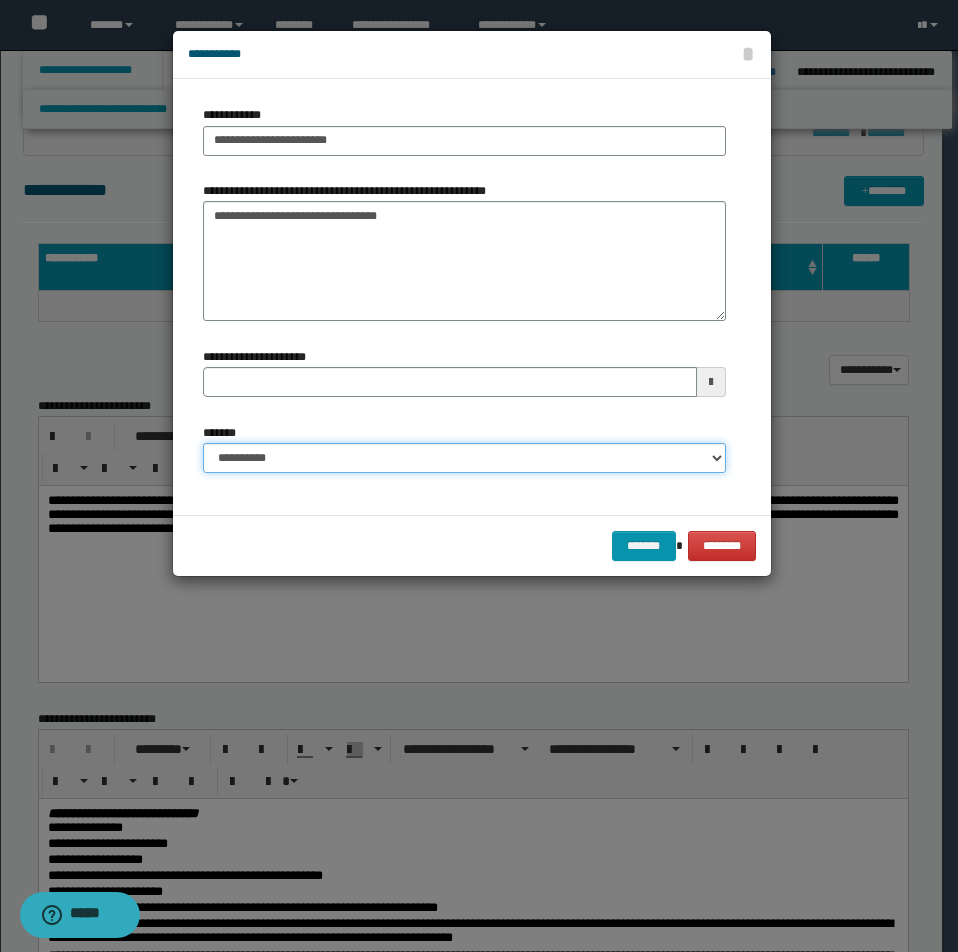 click on "**********" at bounding box center (464, 458) 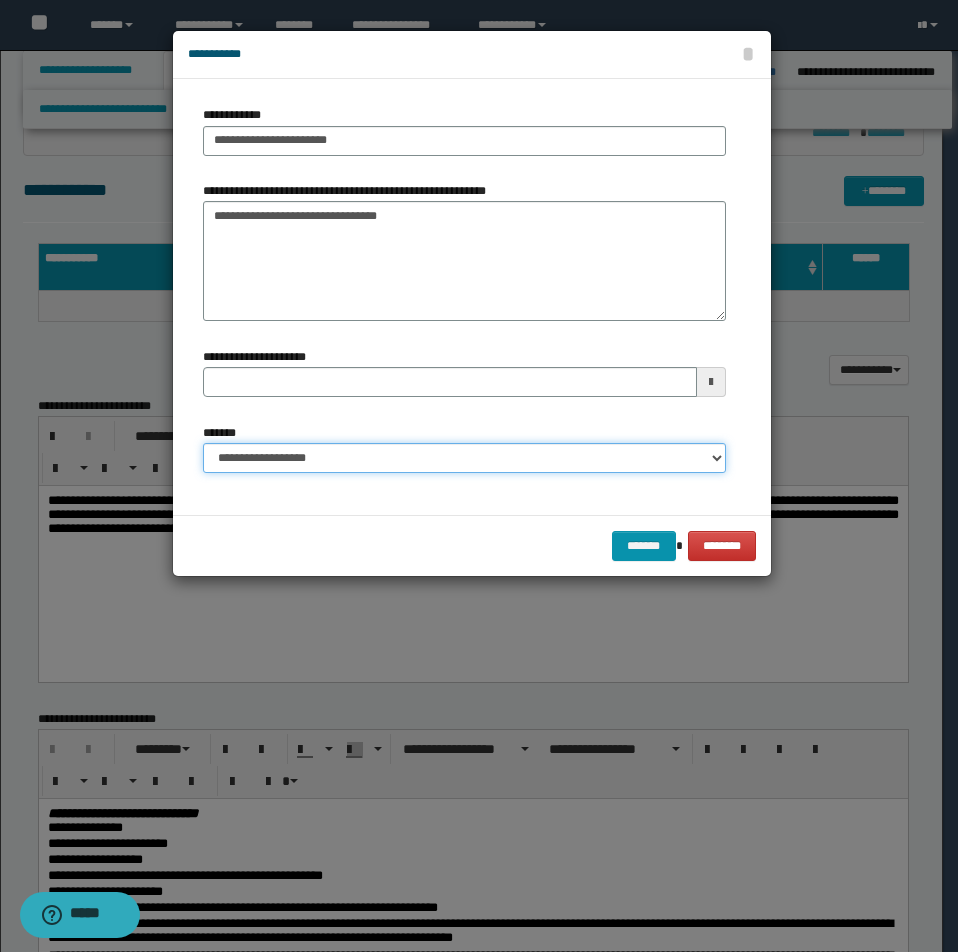 click on "**********" at bounding box center [464, 458] 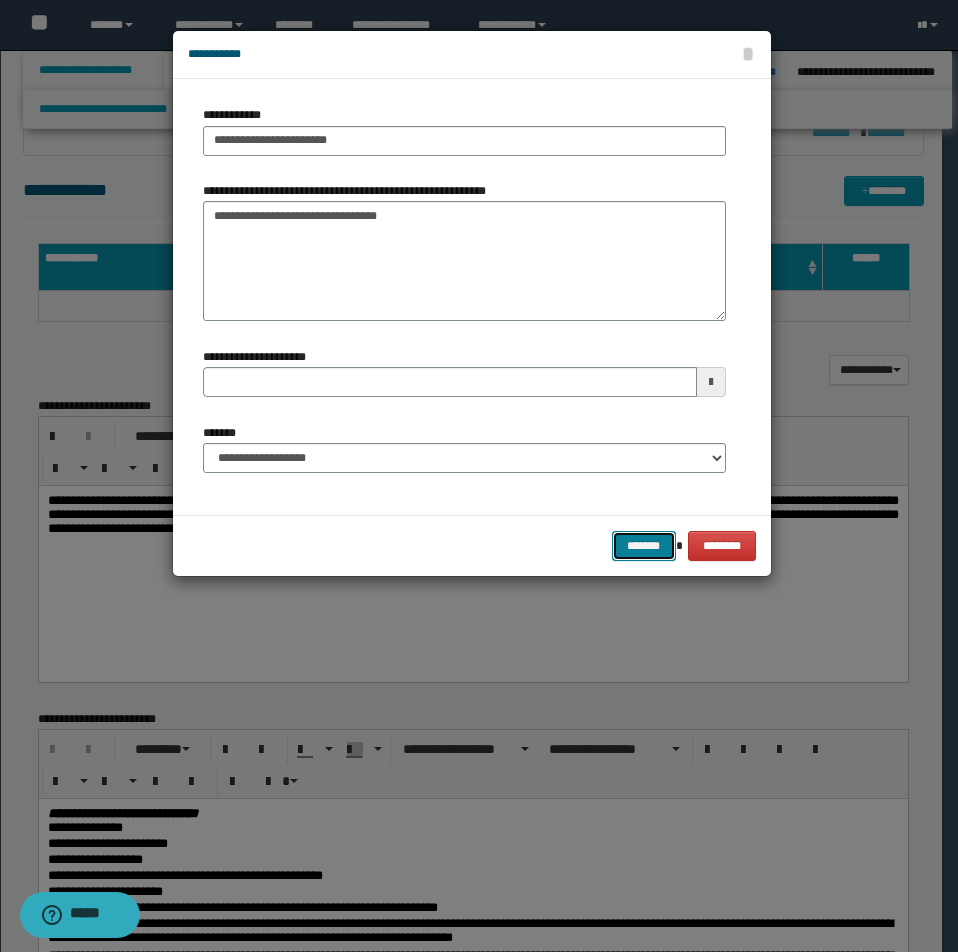 click on "*******" at bounding box center (644, 546) 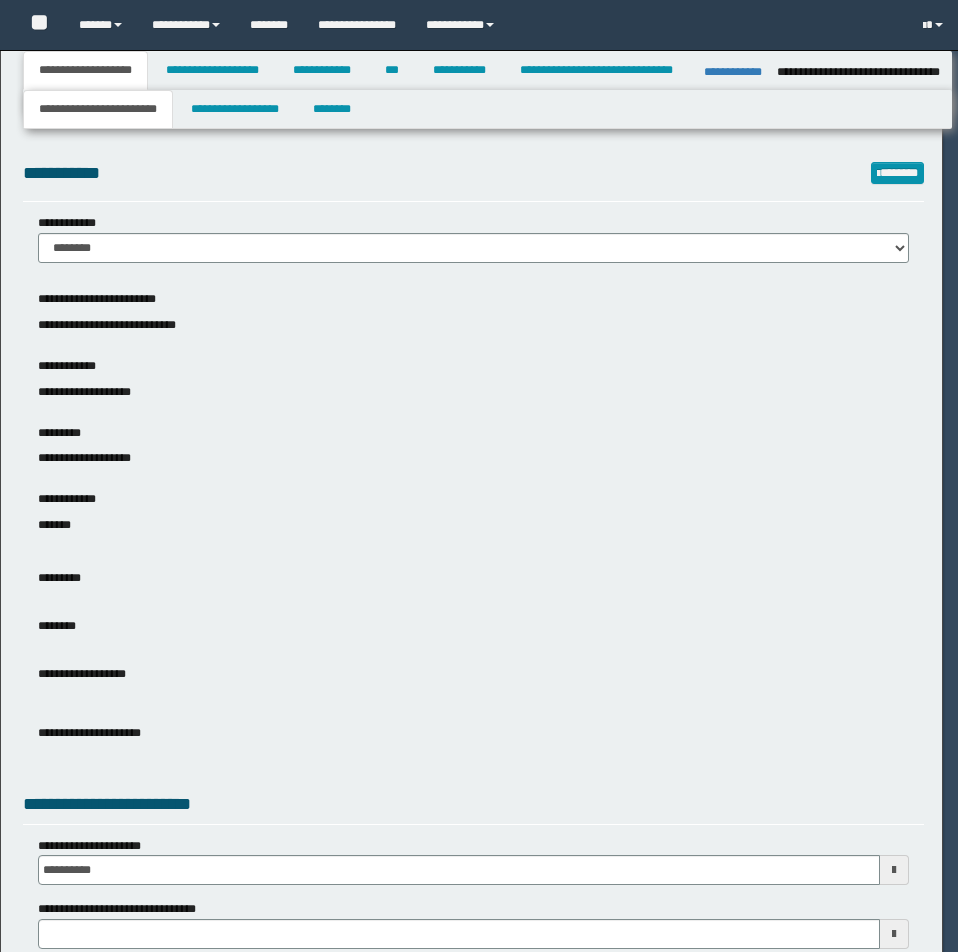 select on "**" 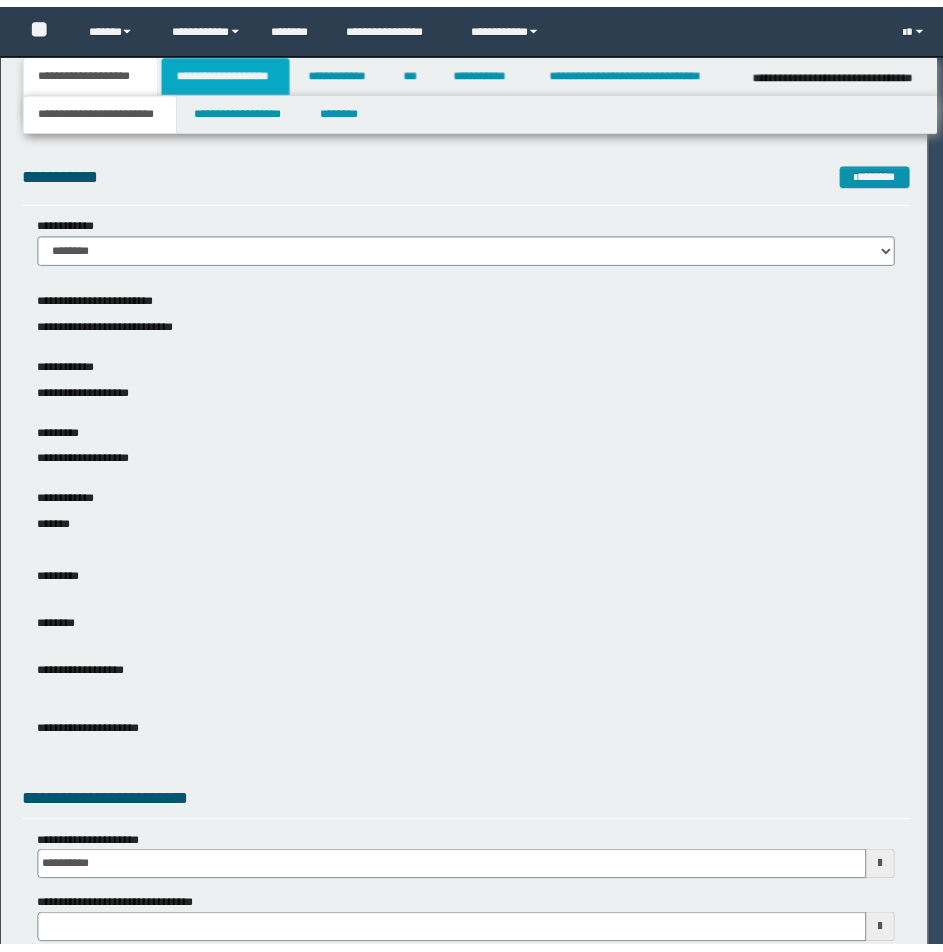 scroll, scrollTop: 0, scrollLeft: 0, axis: both 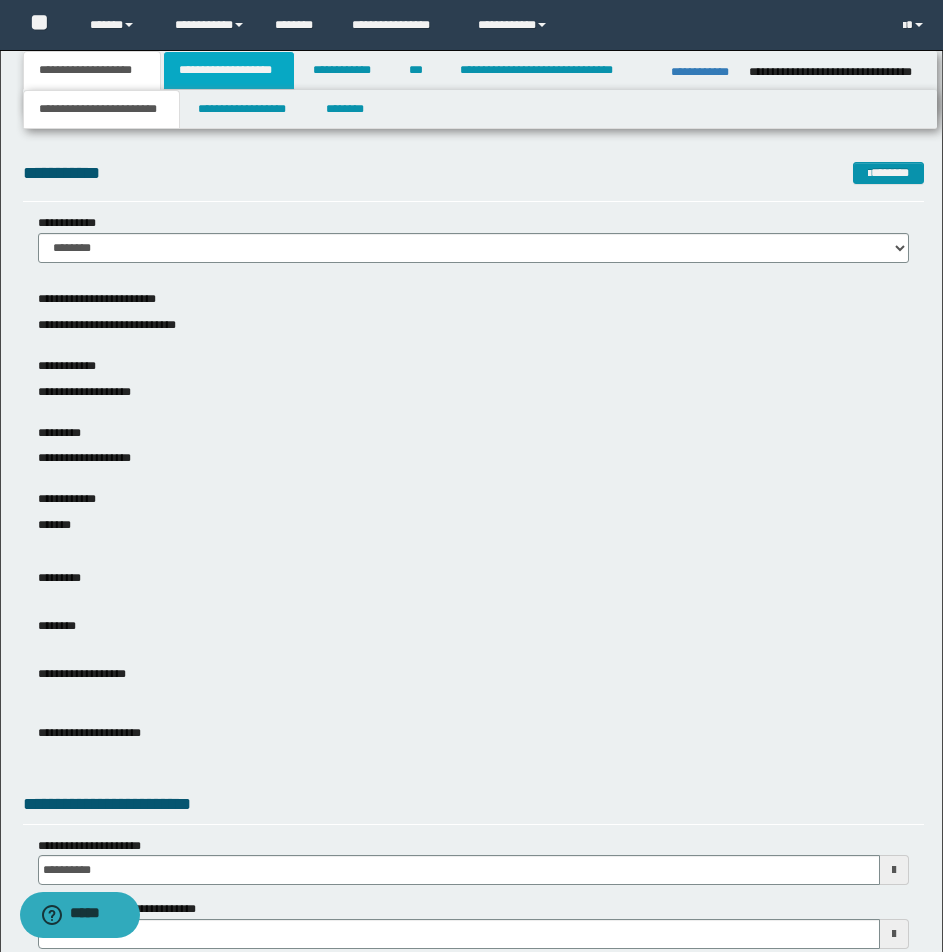 click on "**********" at bounding box center (229, 70) 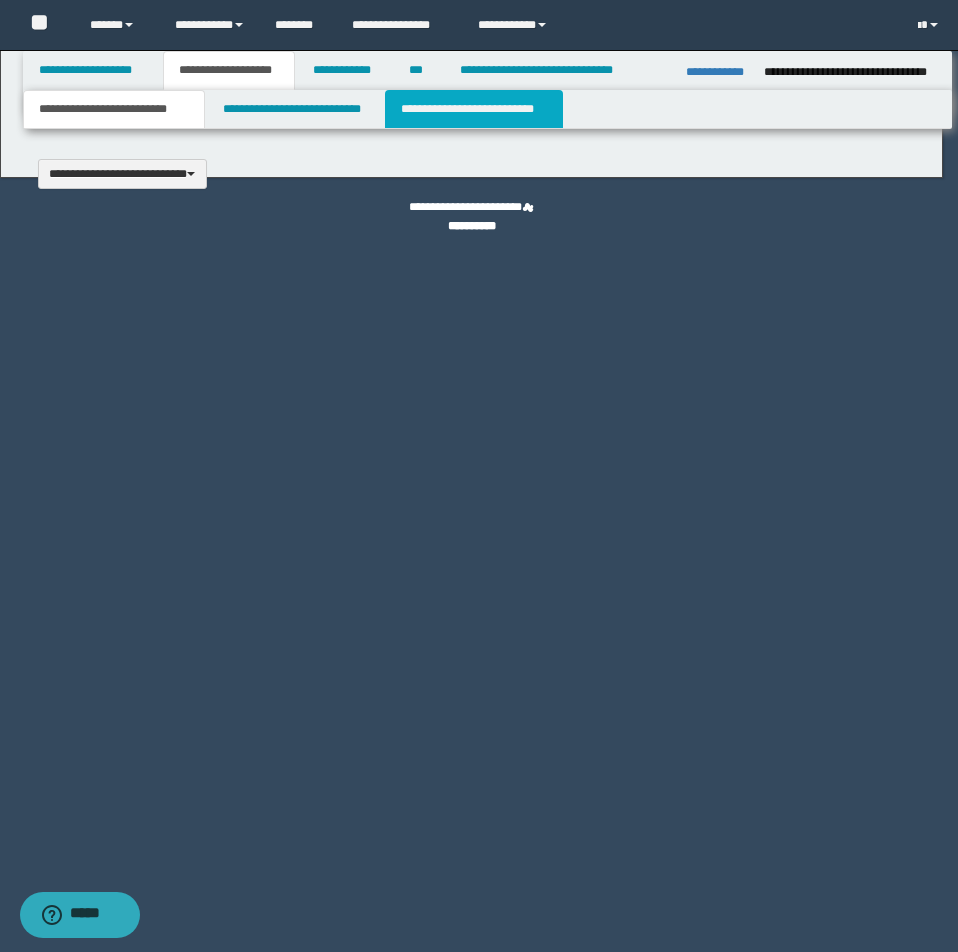 type 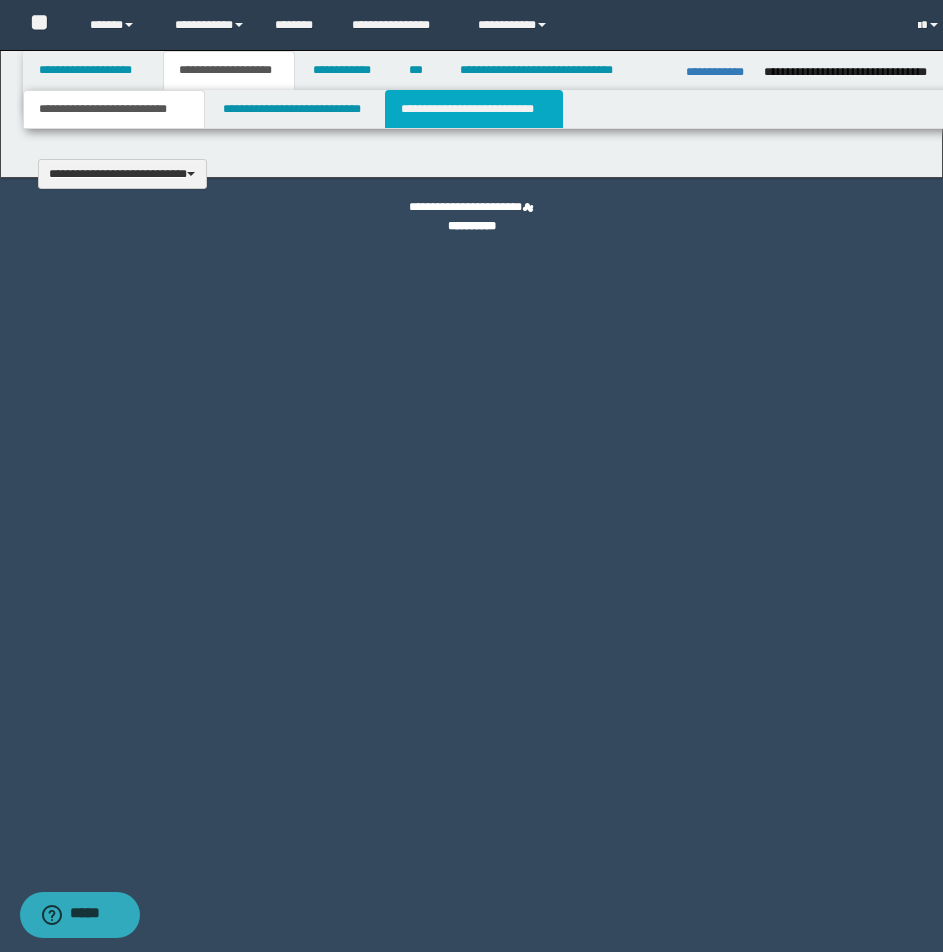 click on "**********" at bounding box center [474, 109] 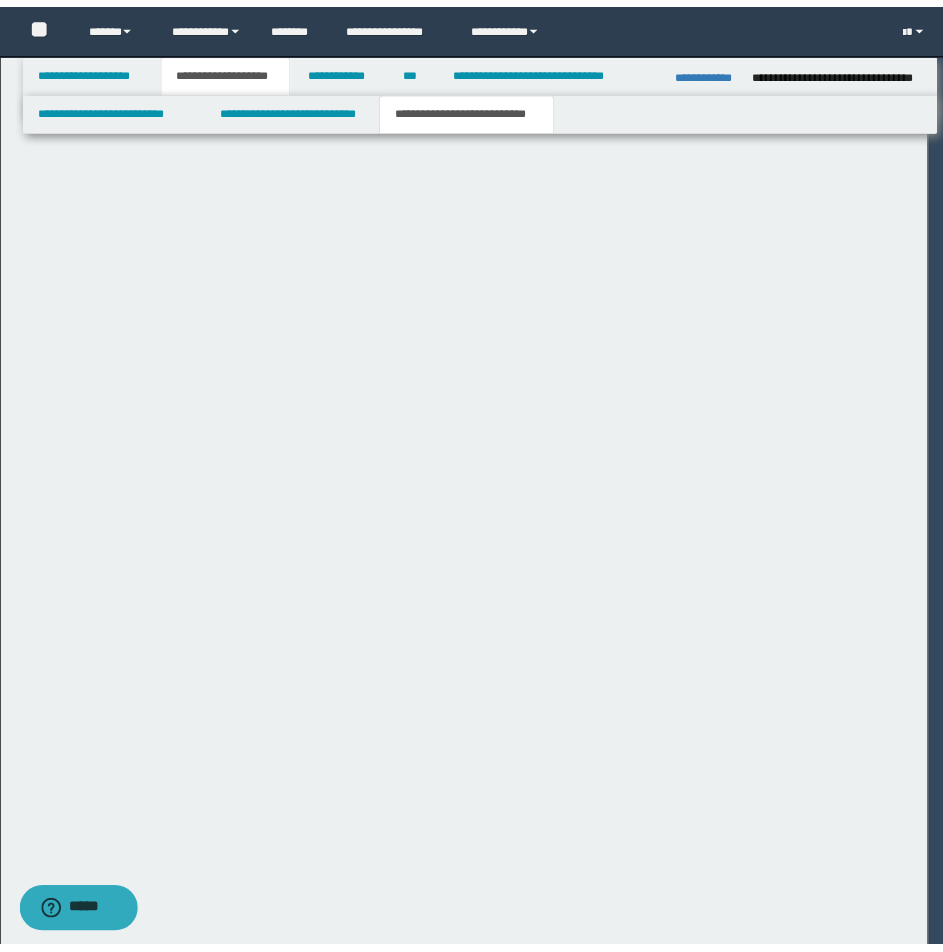 scroll, scrollTop: 0, scrollLeft: 0, axis: both 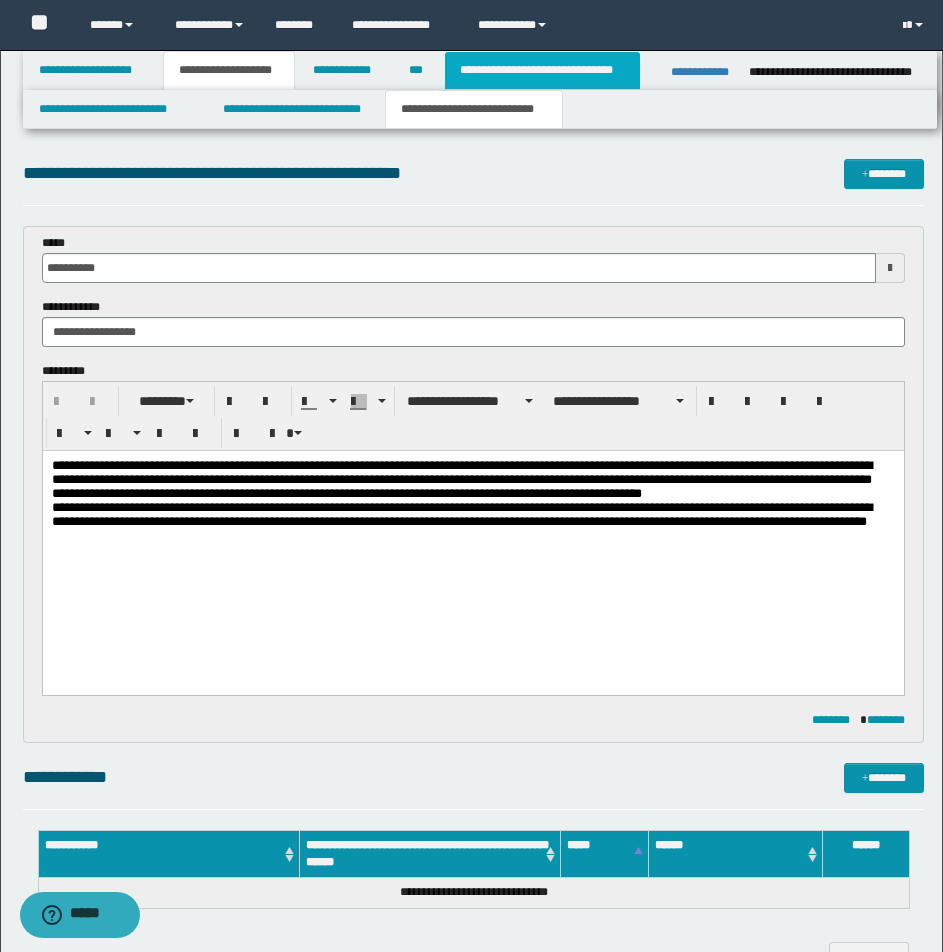click on "**********" at bounding box center [542, 70] 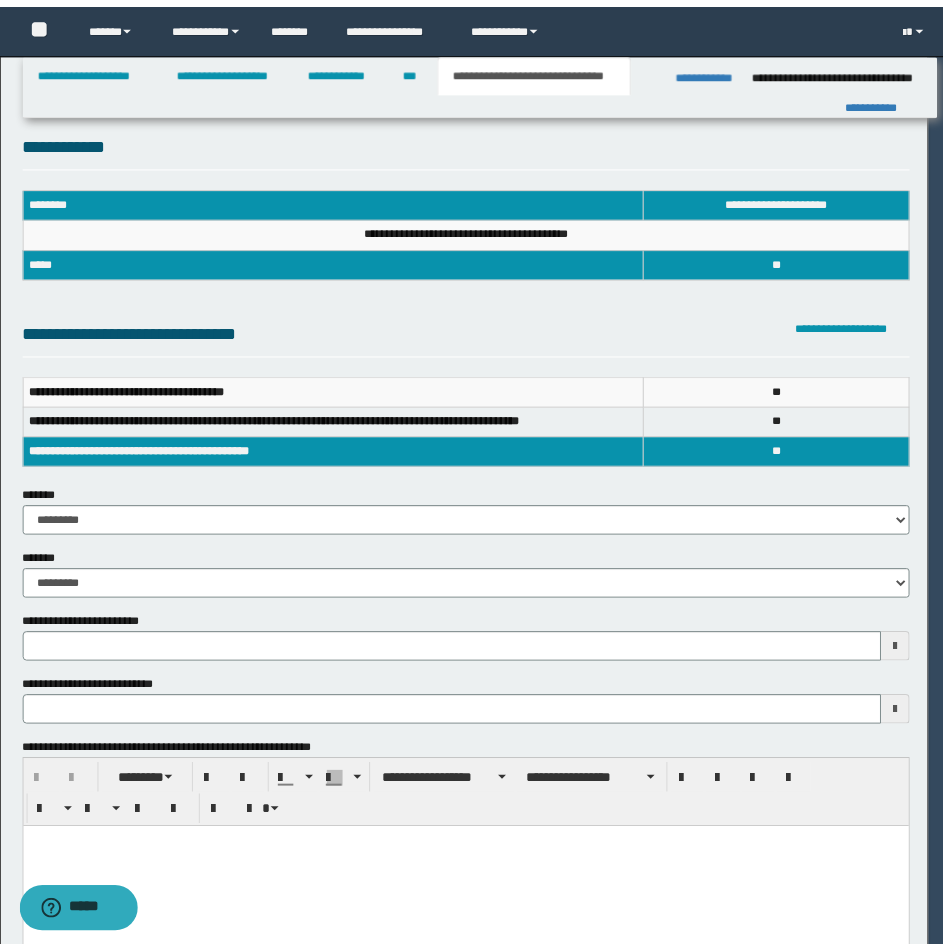 scroll, scrollTop: 0, scrollLeft: 0, axis: both 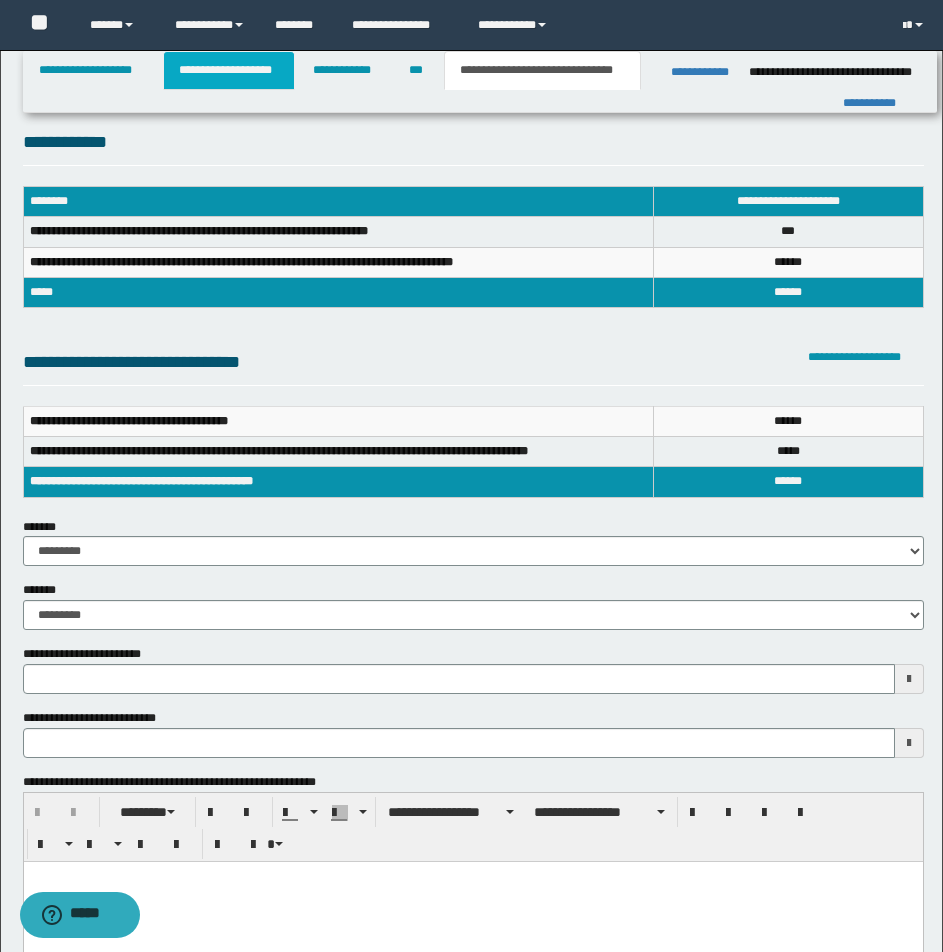 click on "**********" at bounding box center (229, 70) 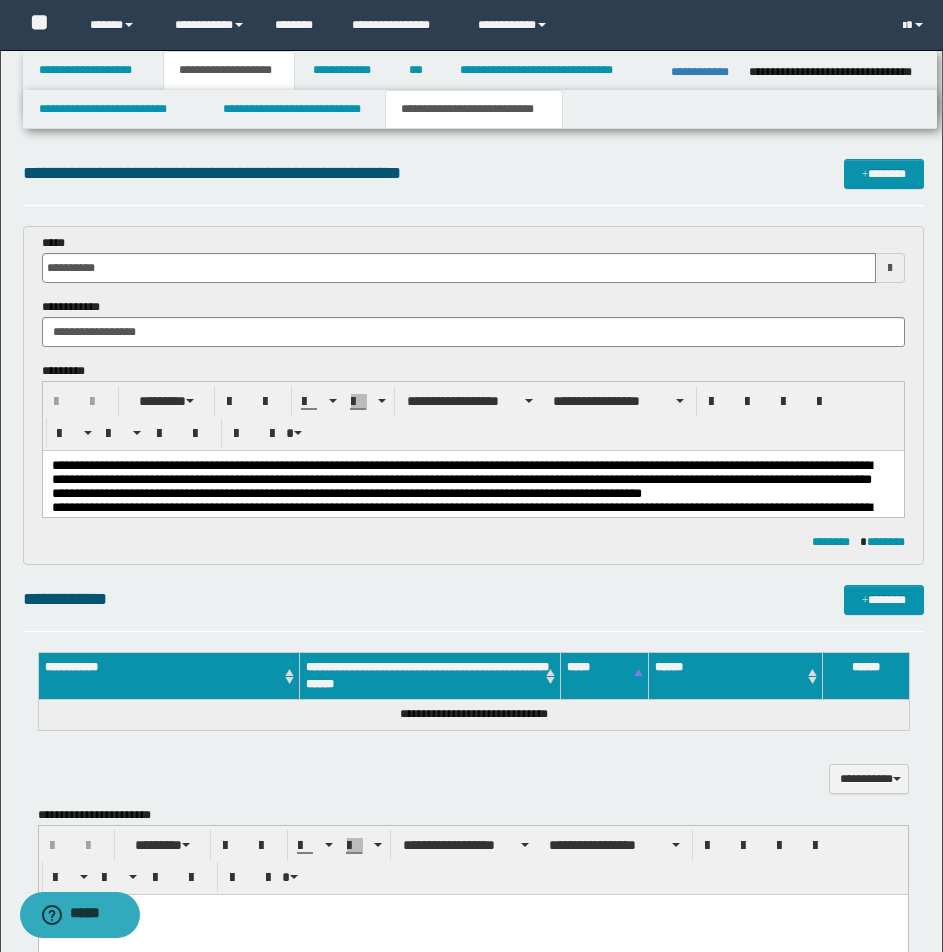 click on "**********" at bounding box center [472, 480] 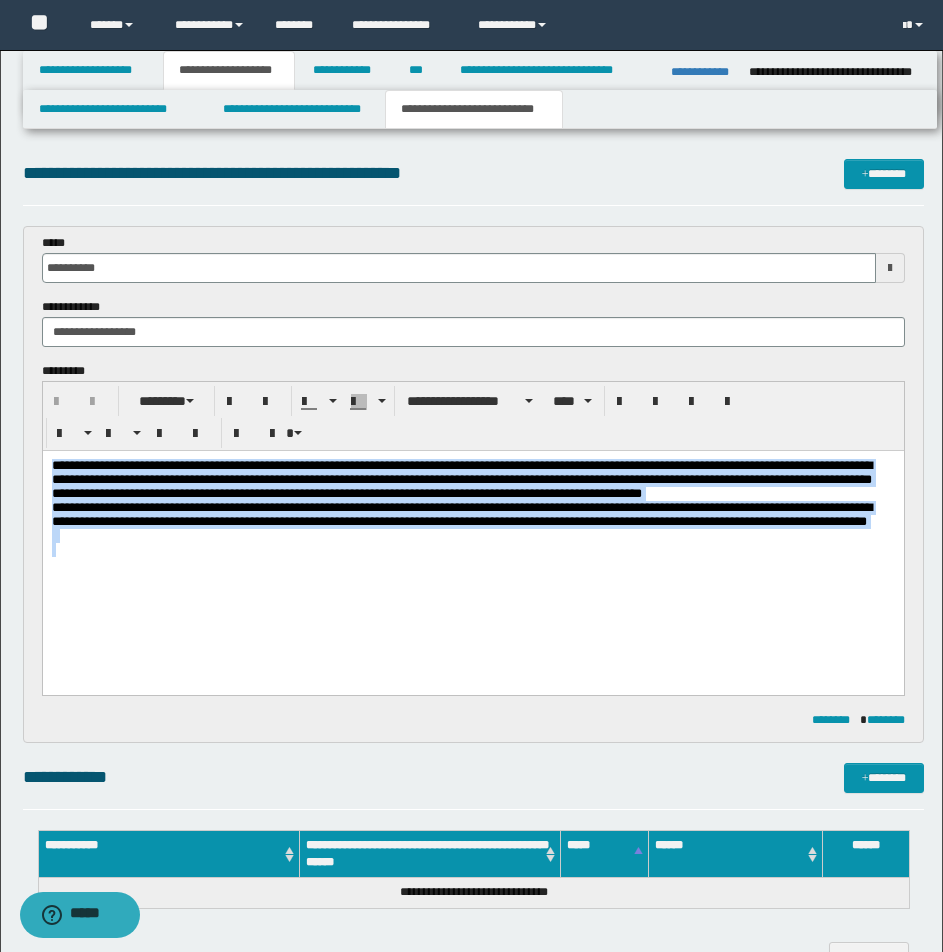 drag, startPoint x: 53, startPoint y: 464, endPoint x: 249, endPoint y: 596, distance: 236.30489 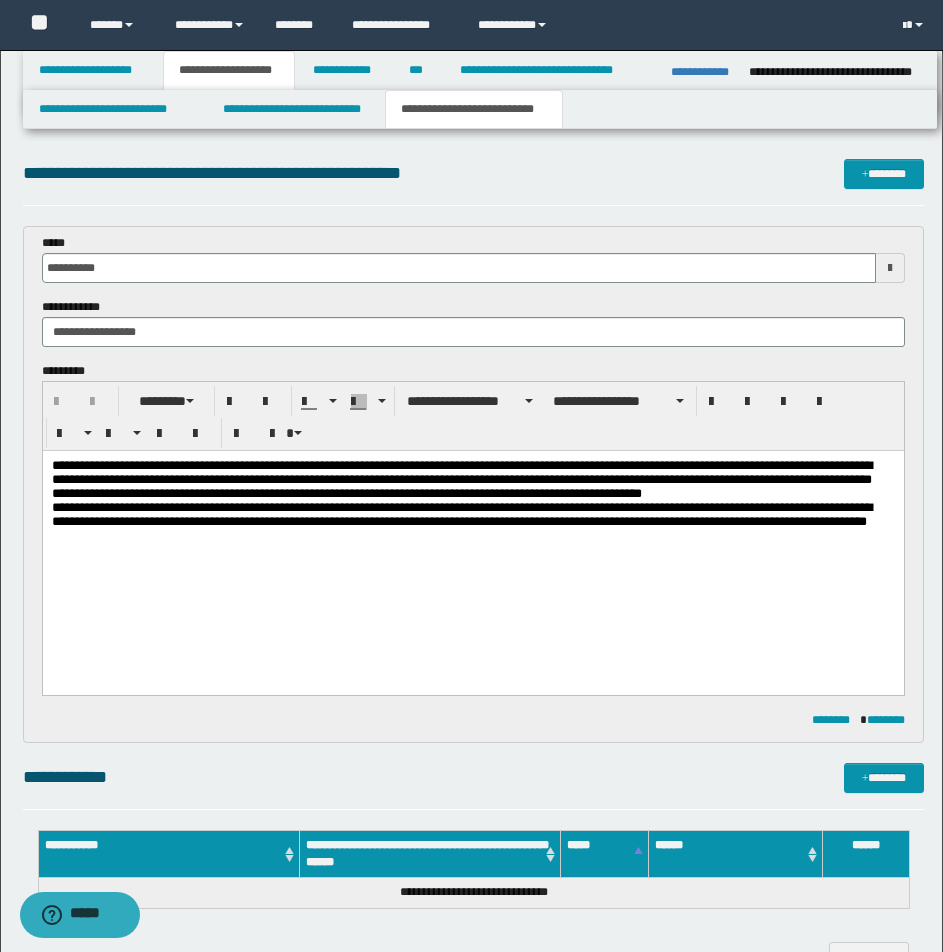 type 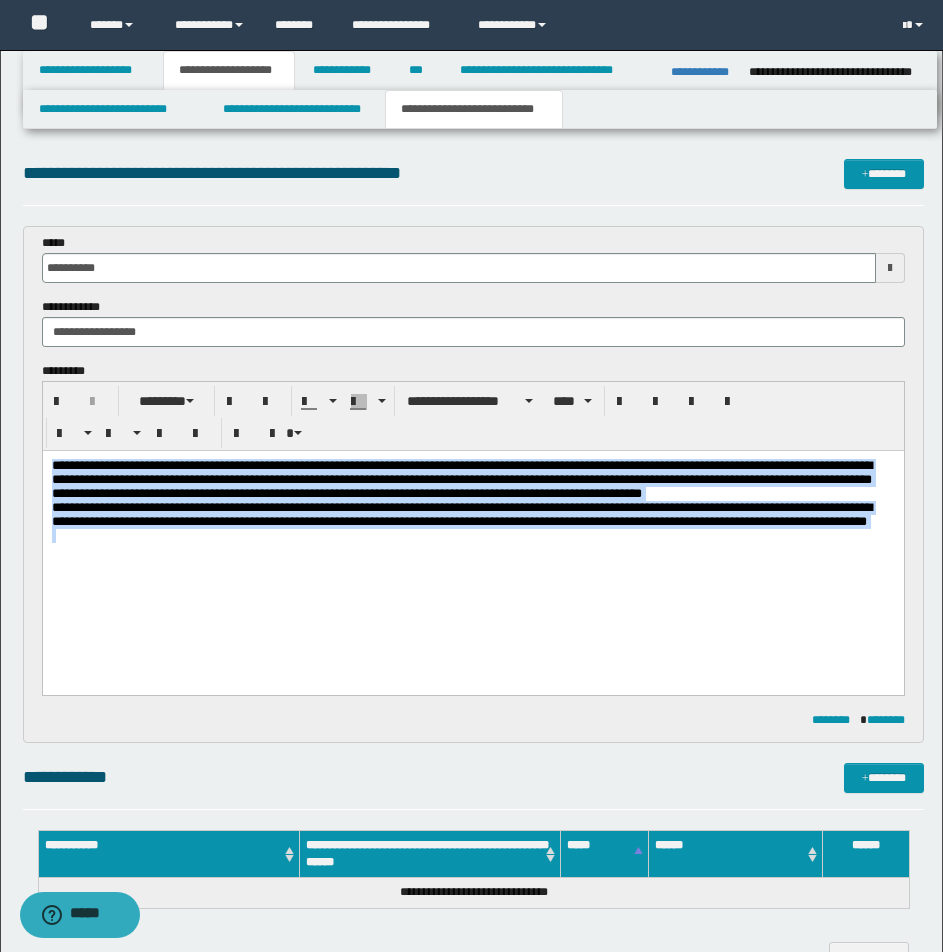 drag, startPoint x: 53, startPoint y: 461, endPoint x: 217, endPoint y: 558, distance: 190.53871 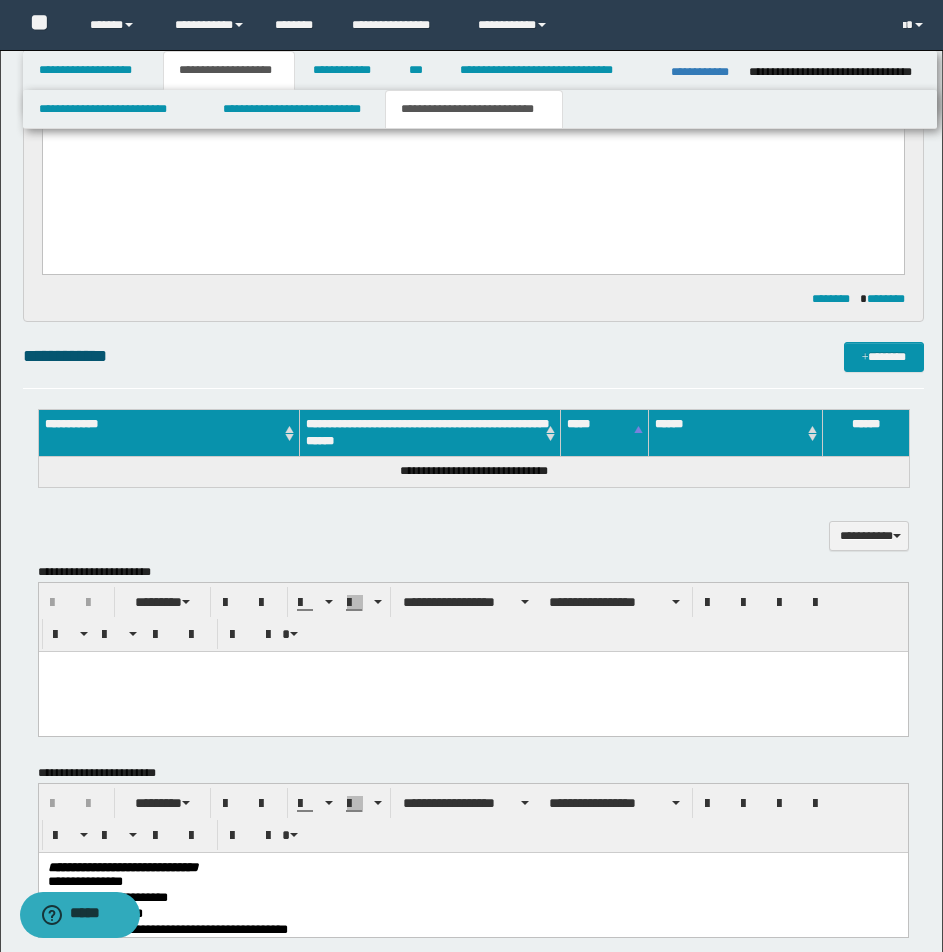 scroll, scrollTop: 653, scrollLeft: 0, axis: vertical 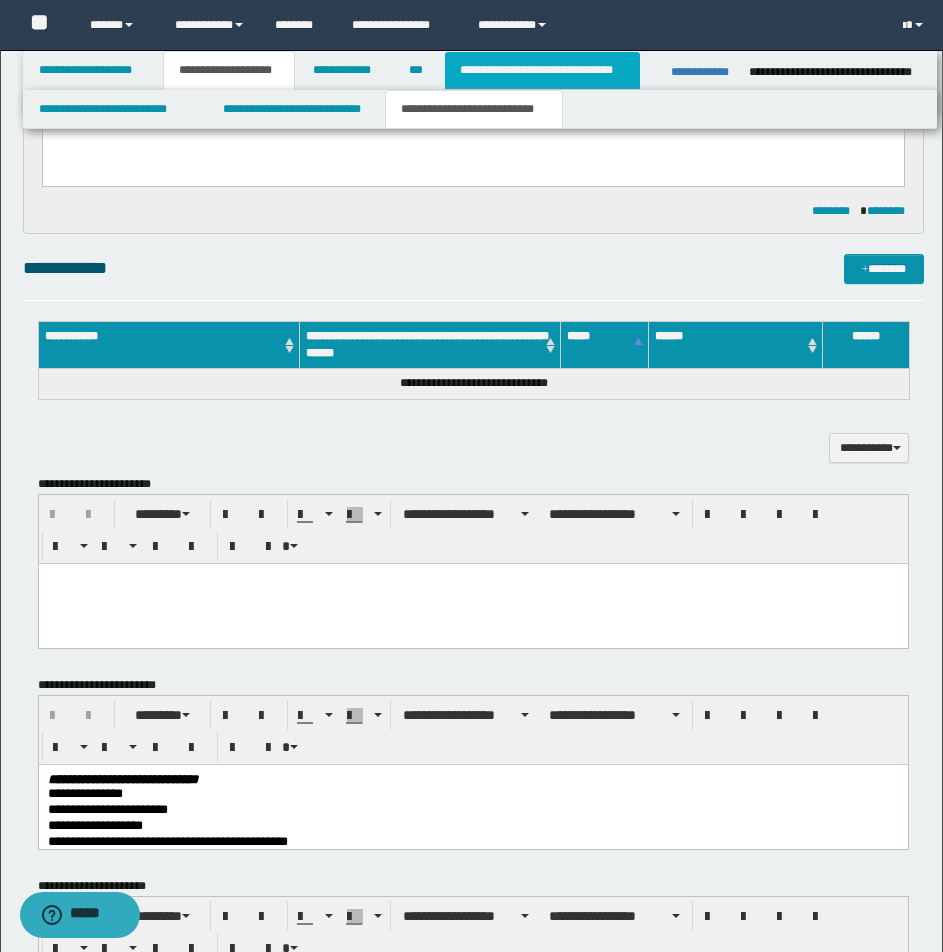 click on "**********" at bounding box center [542, 70] 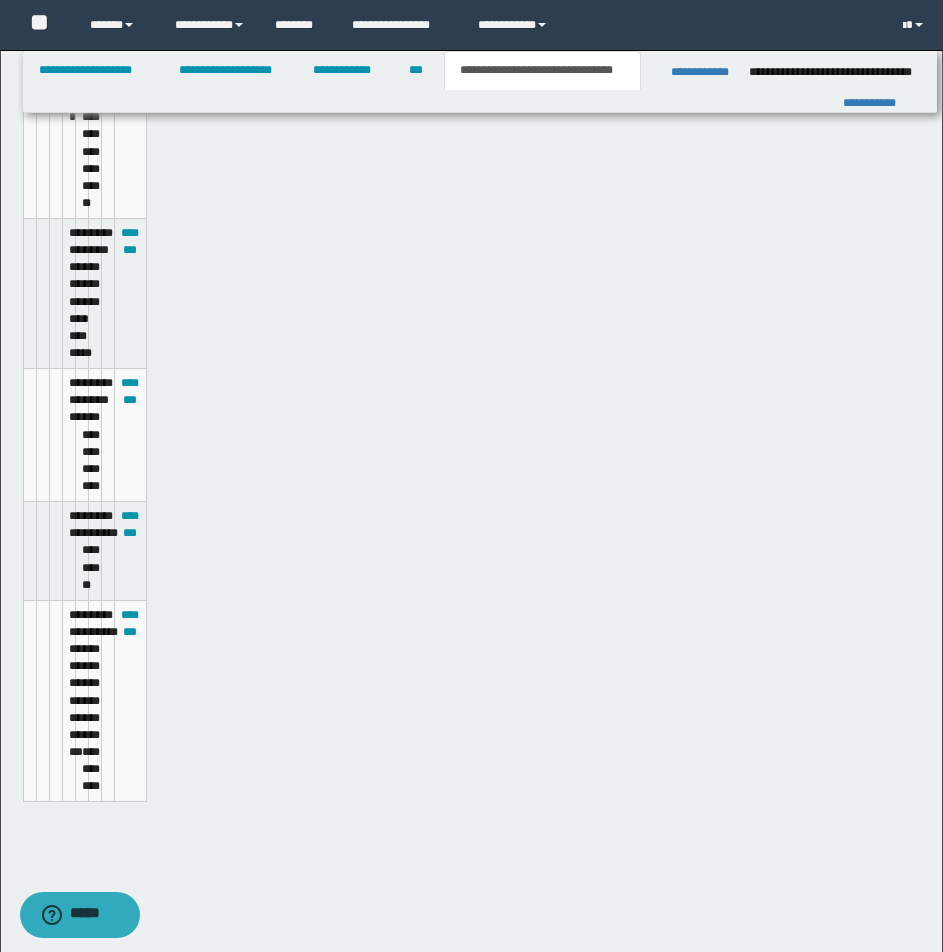 scroll, scrollTop: 622, scrollLeft: 0, axis: vertical 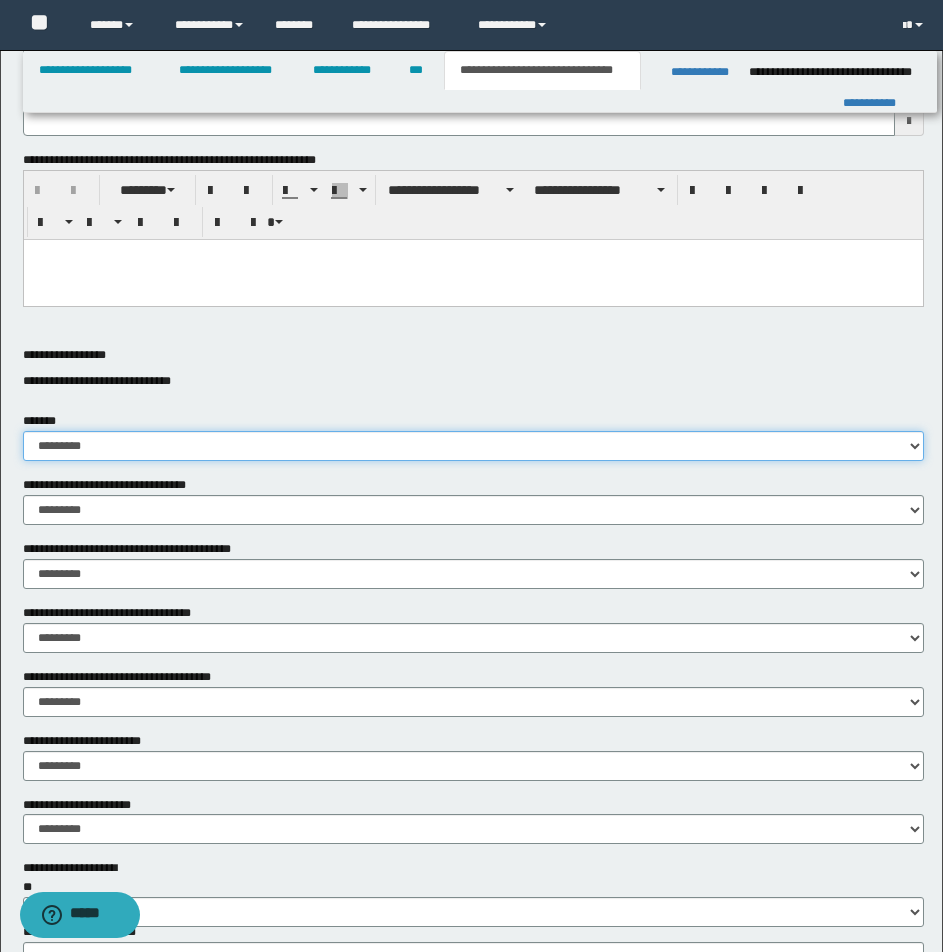 click on "*********
**
**" at bounding box center (473, 446) 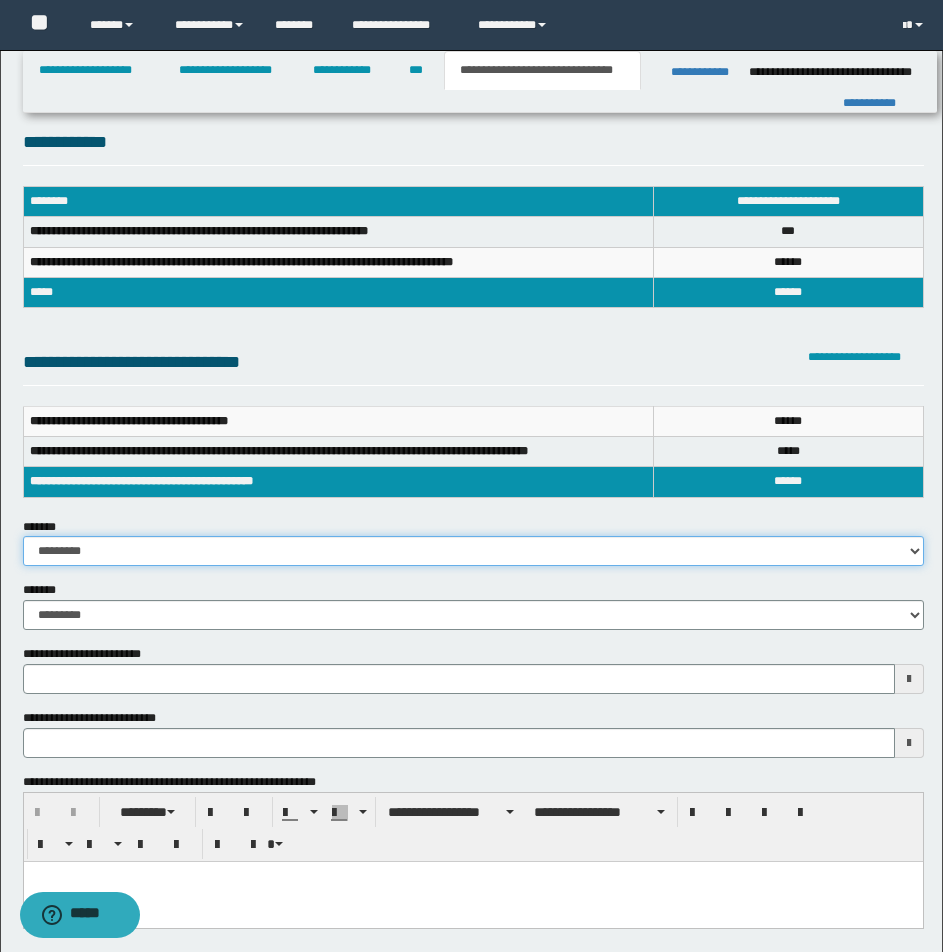 click on "**********" at bounding box center (473, 551) 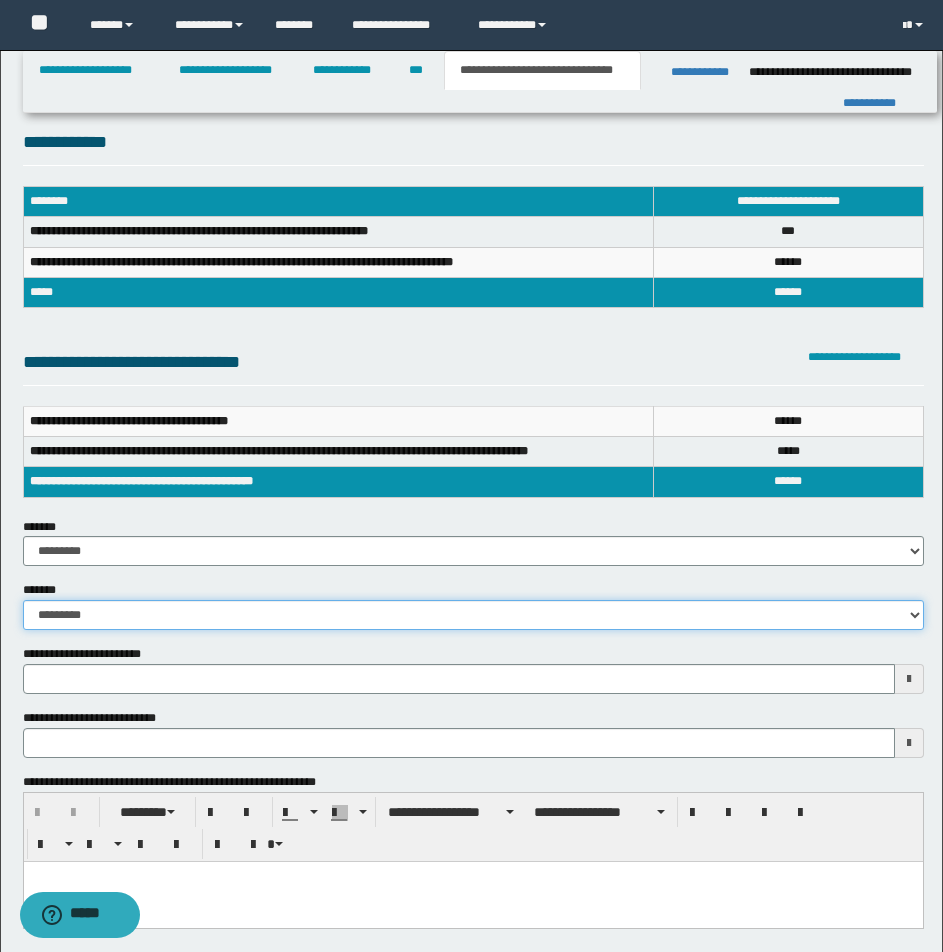 click on "**********" at bounding box center [473, 615] 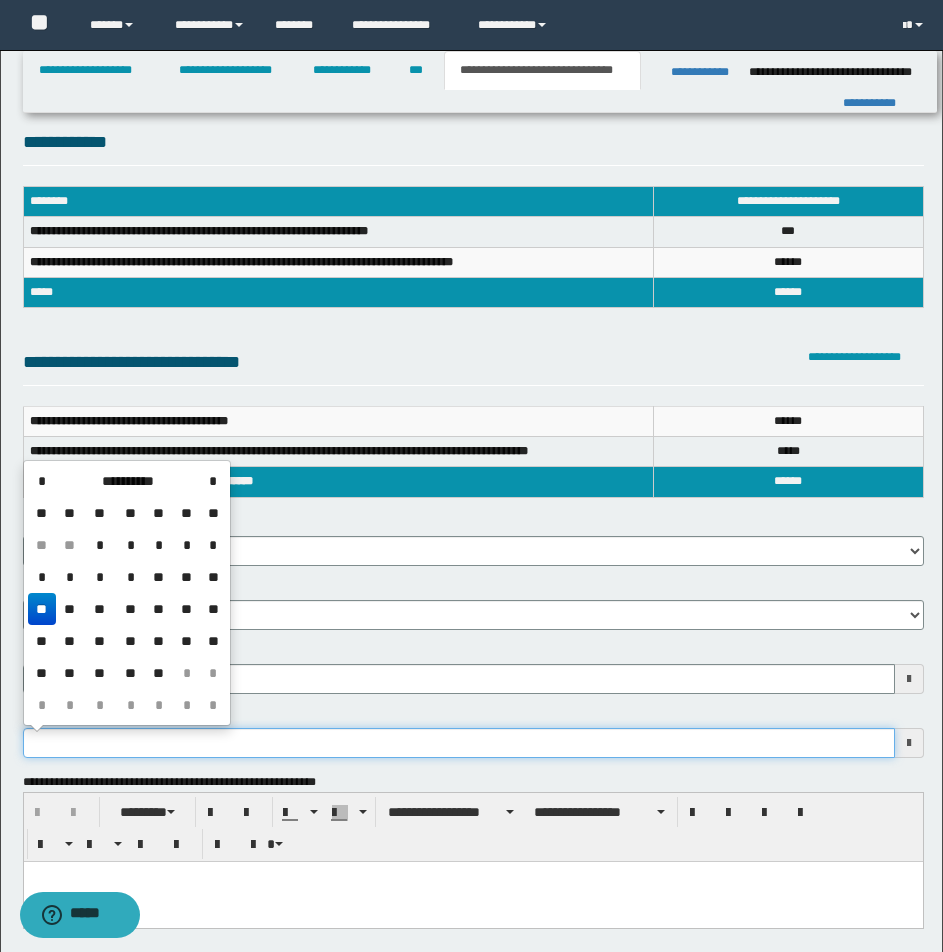 click on "**********" at bounding box center [459, 743] 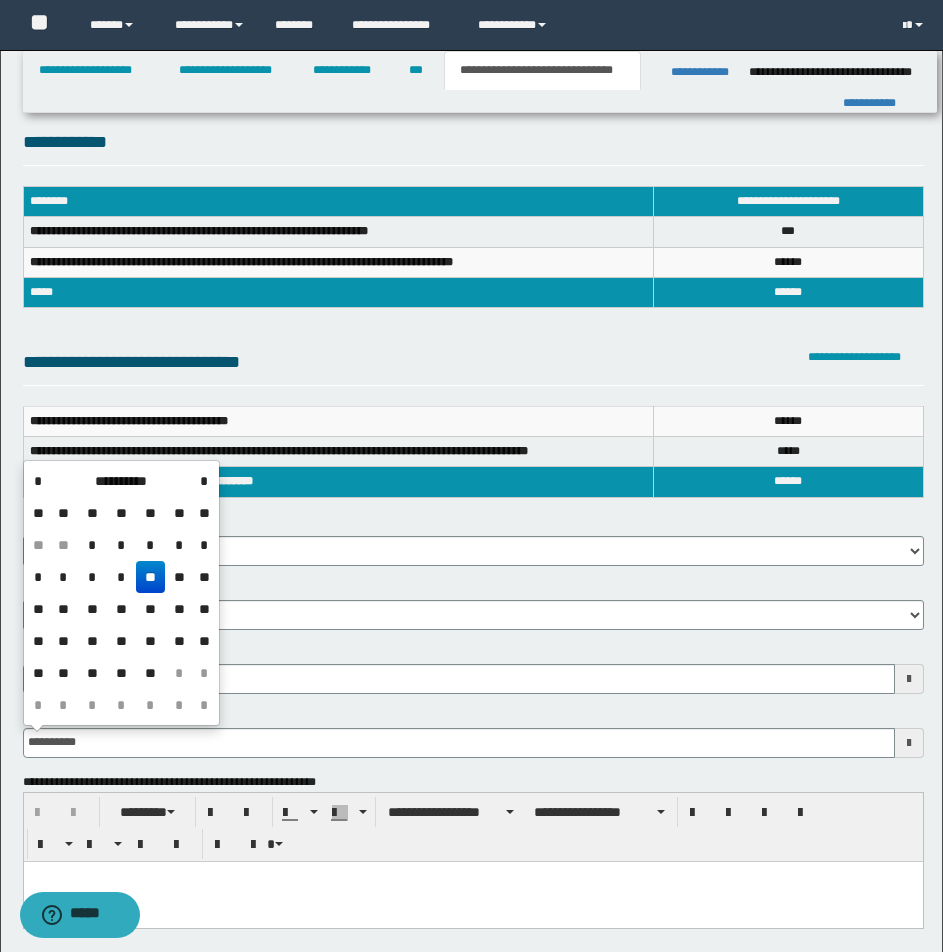 click on "**" at bounding box center (150, 577) 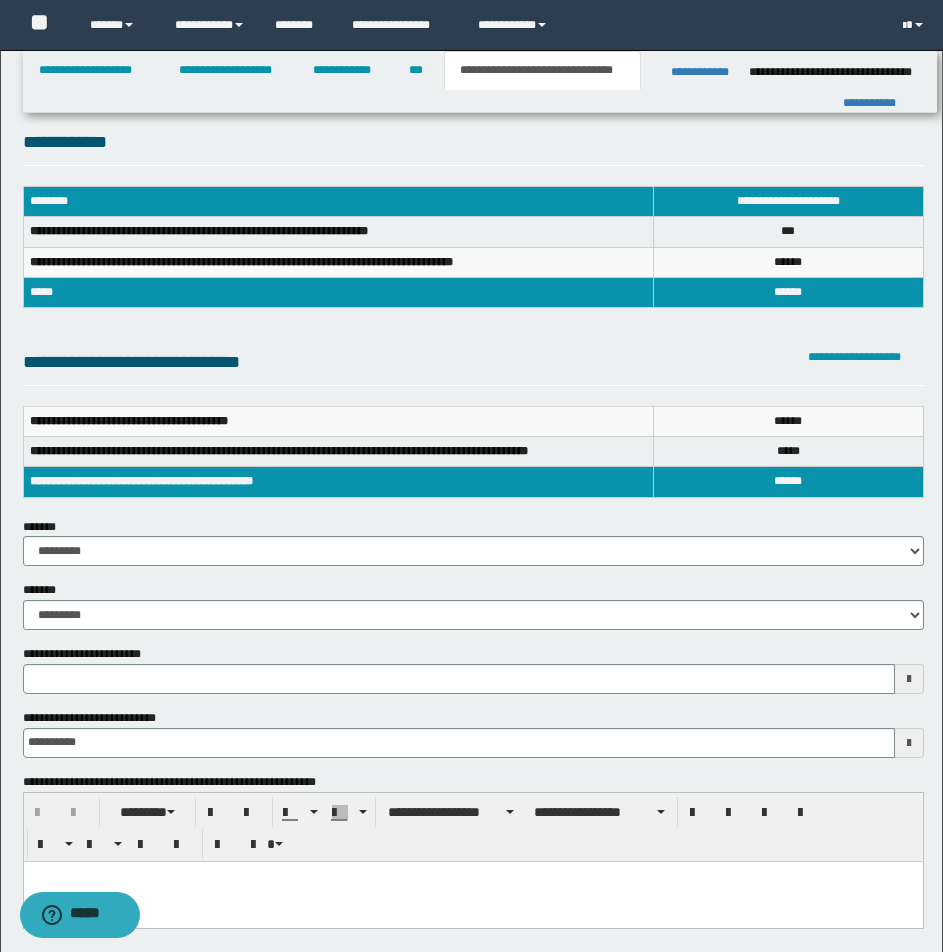 type 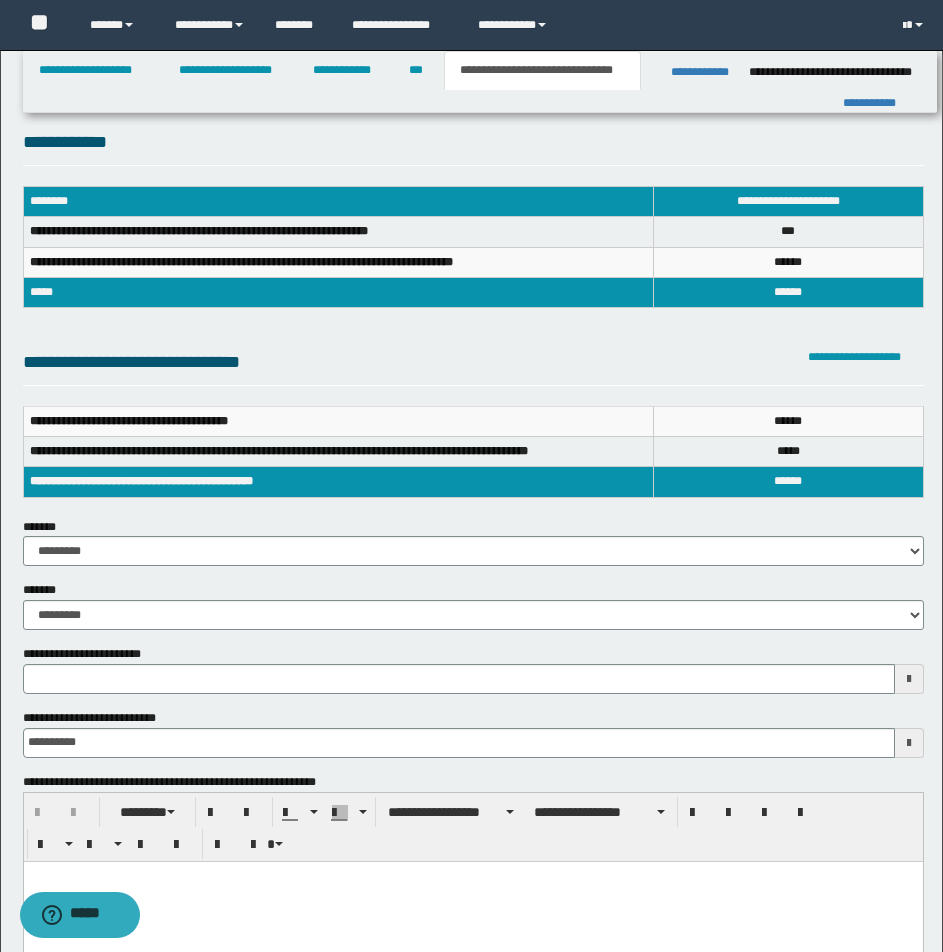 click at bounding box center [472, 876] 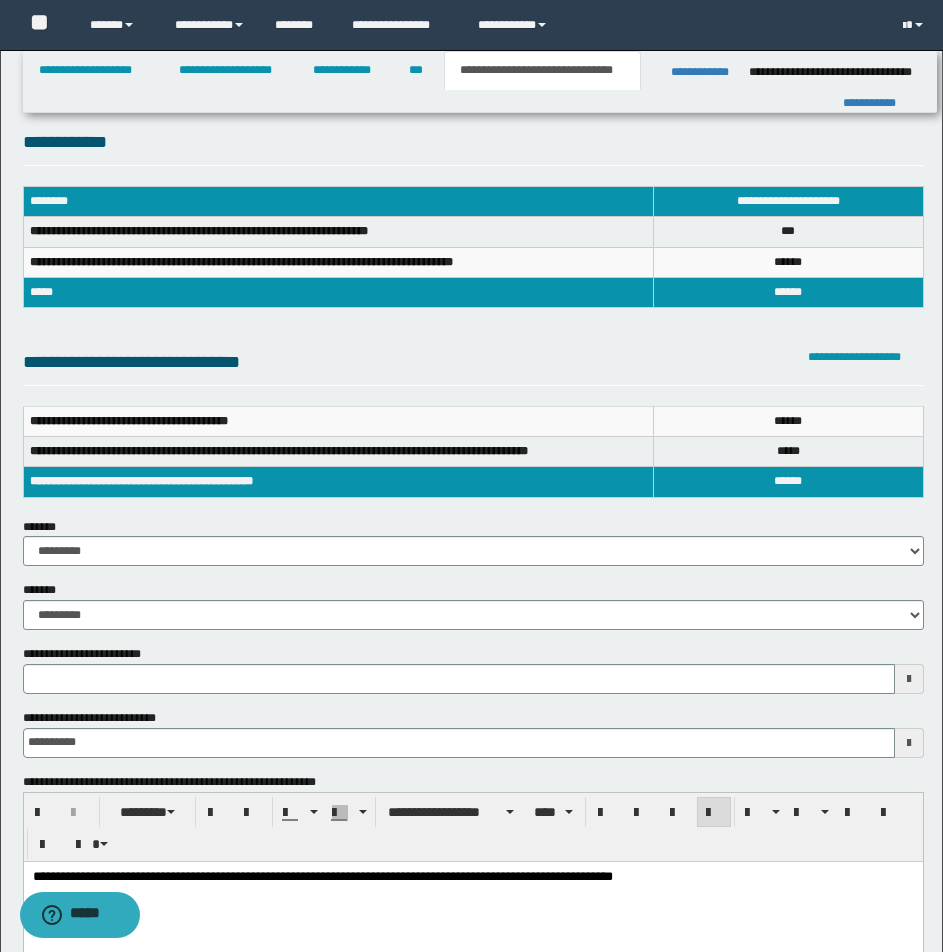 type 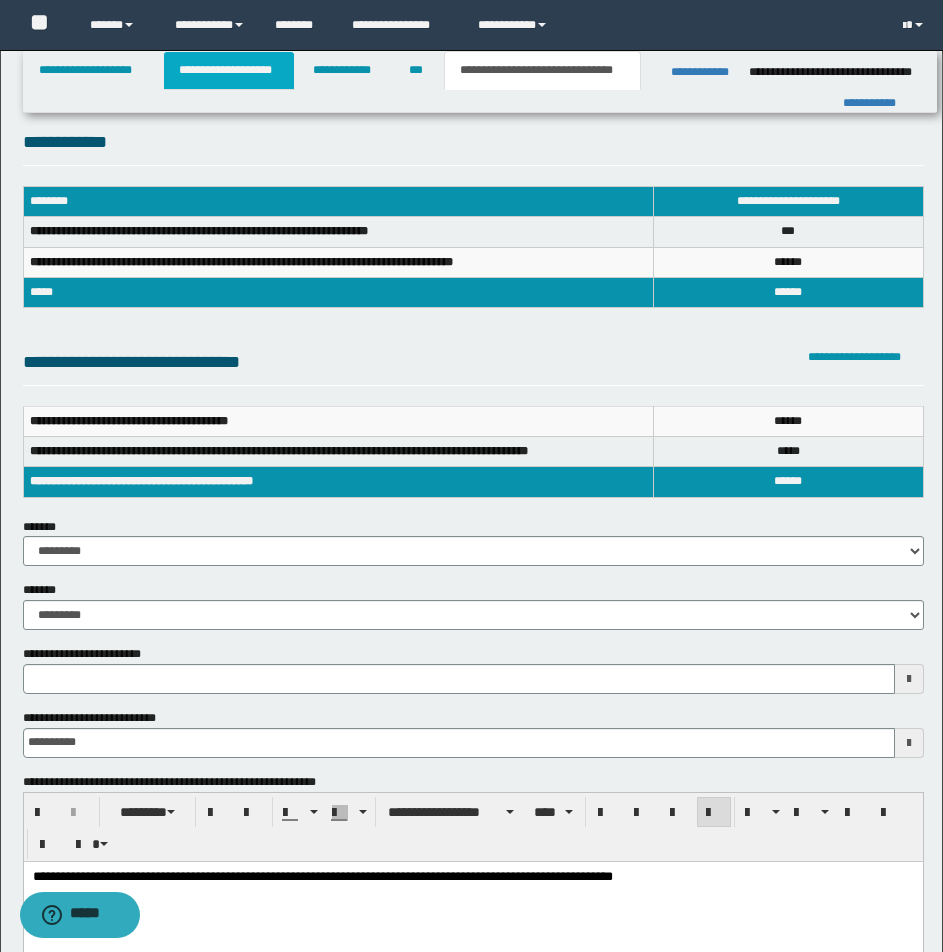 click on "**********" at bounding box center (229, 70) 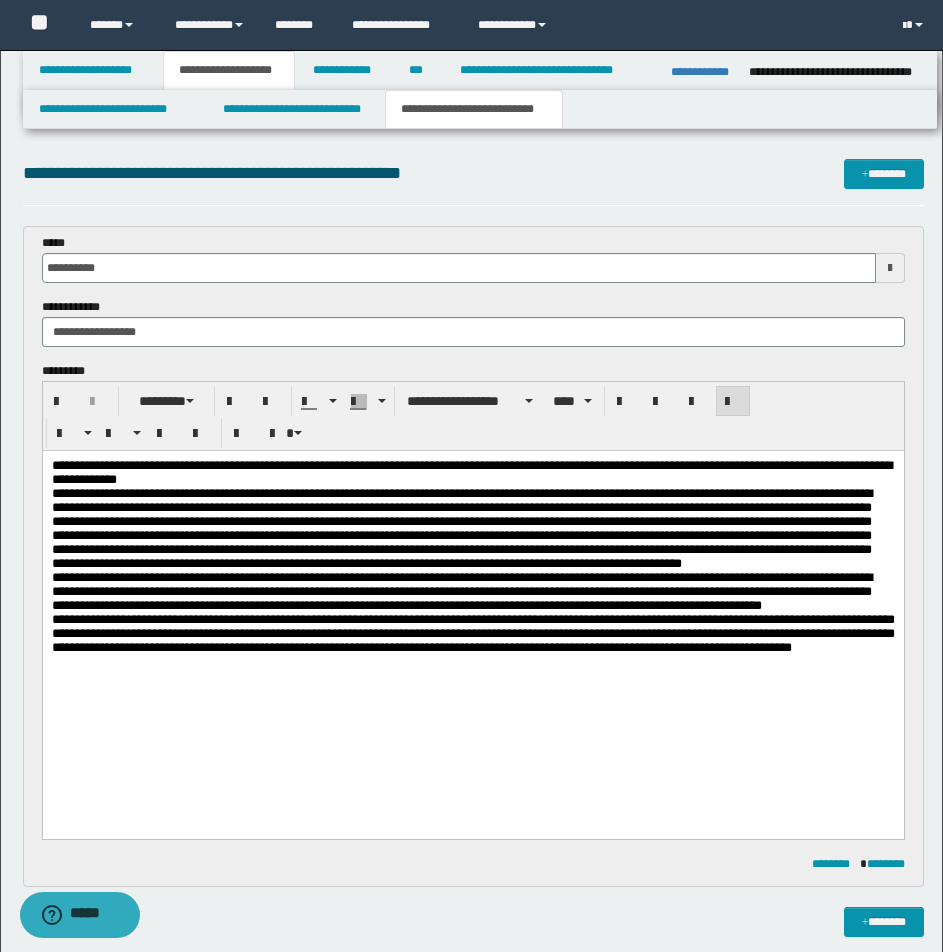 scroll, scrollTop: 833, scrollLeft: 0, axis: vertical 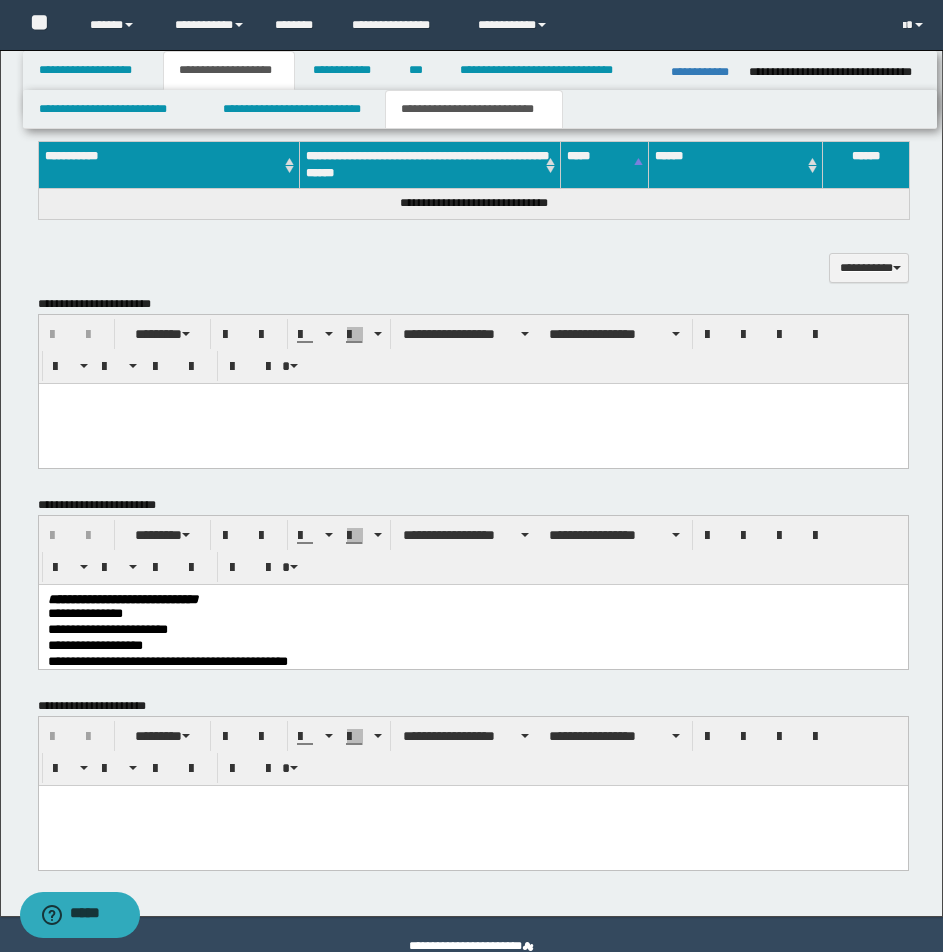 click at bounding box center [472, 398] 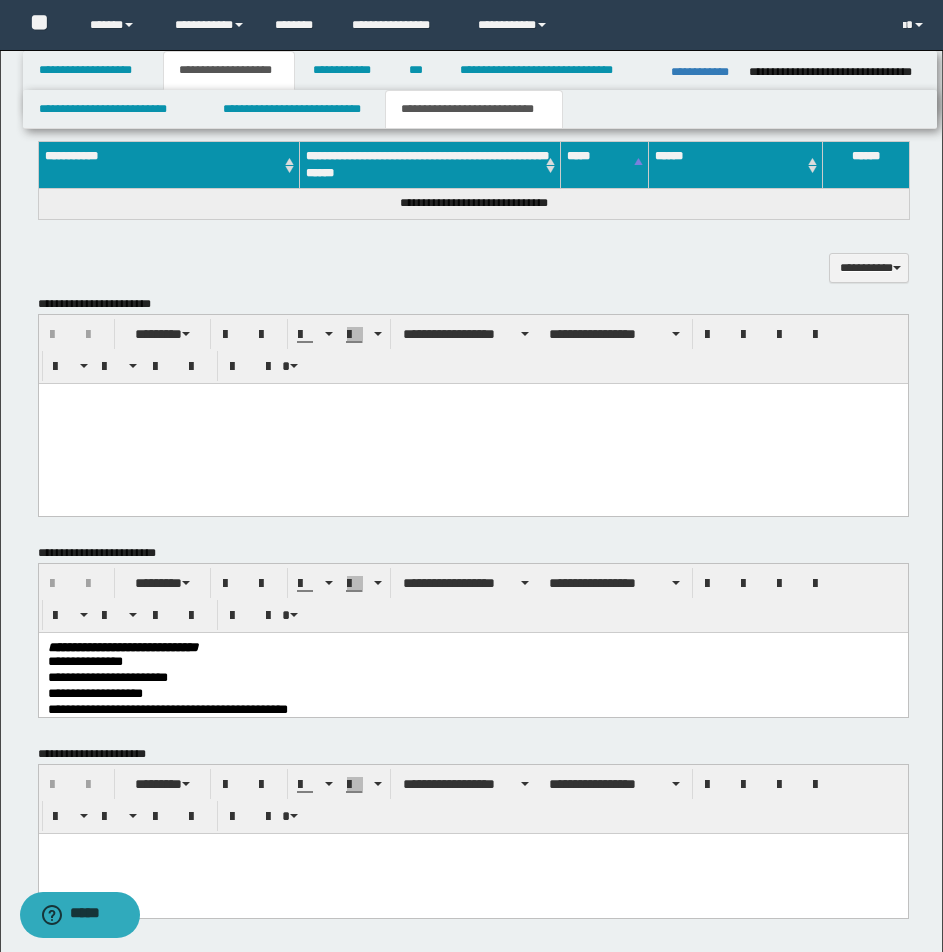 paste 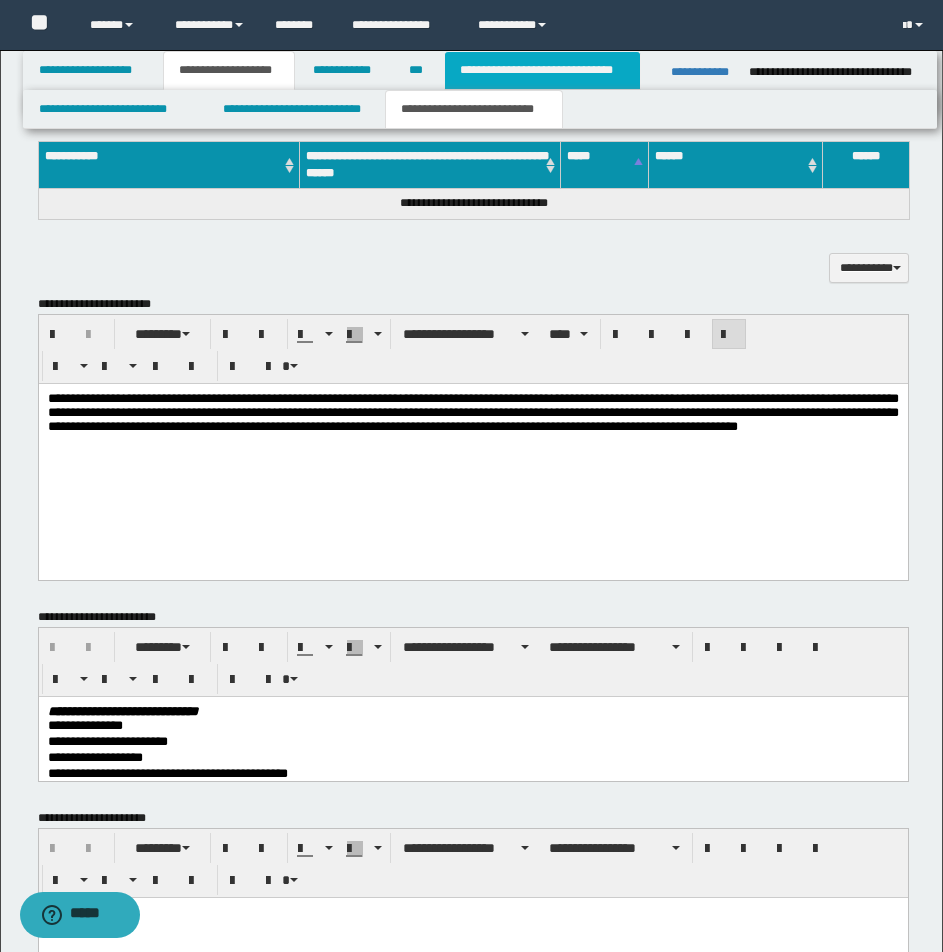 click on "**********" at bounding box center (542, 70) 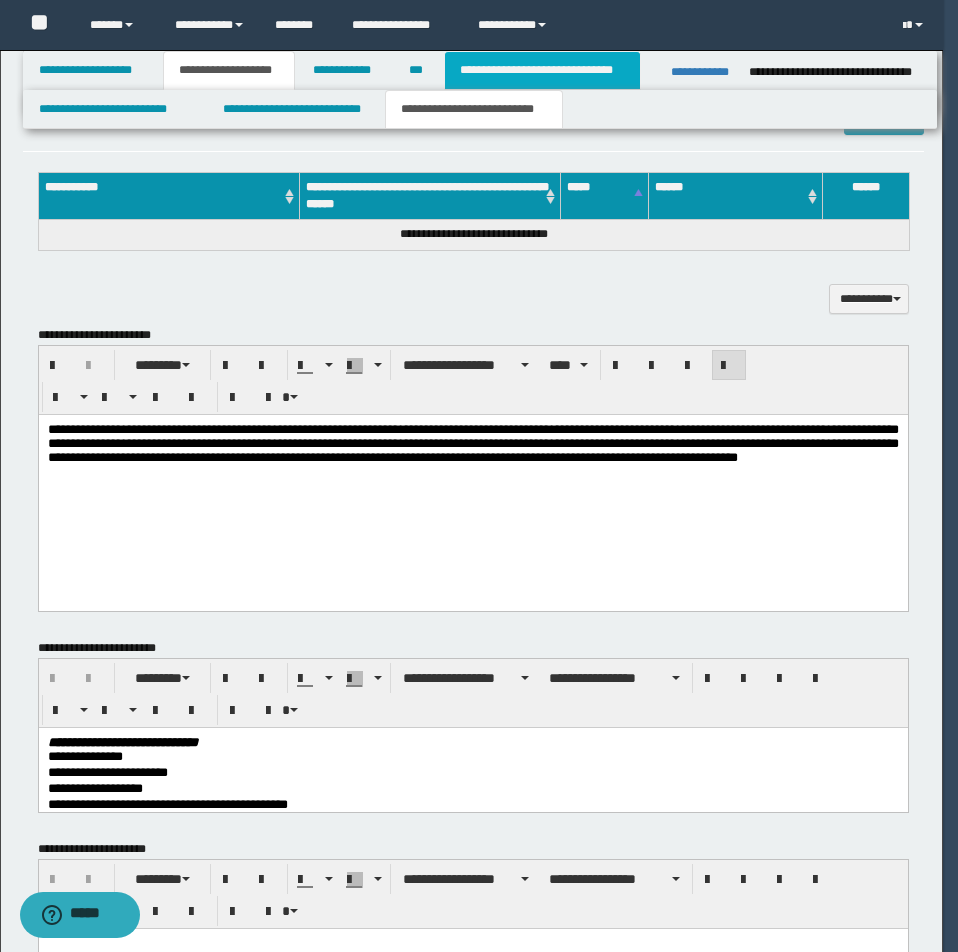 type 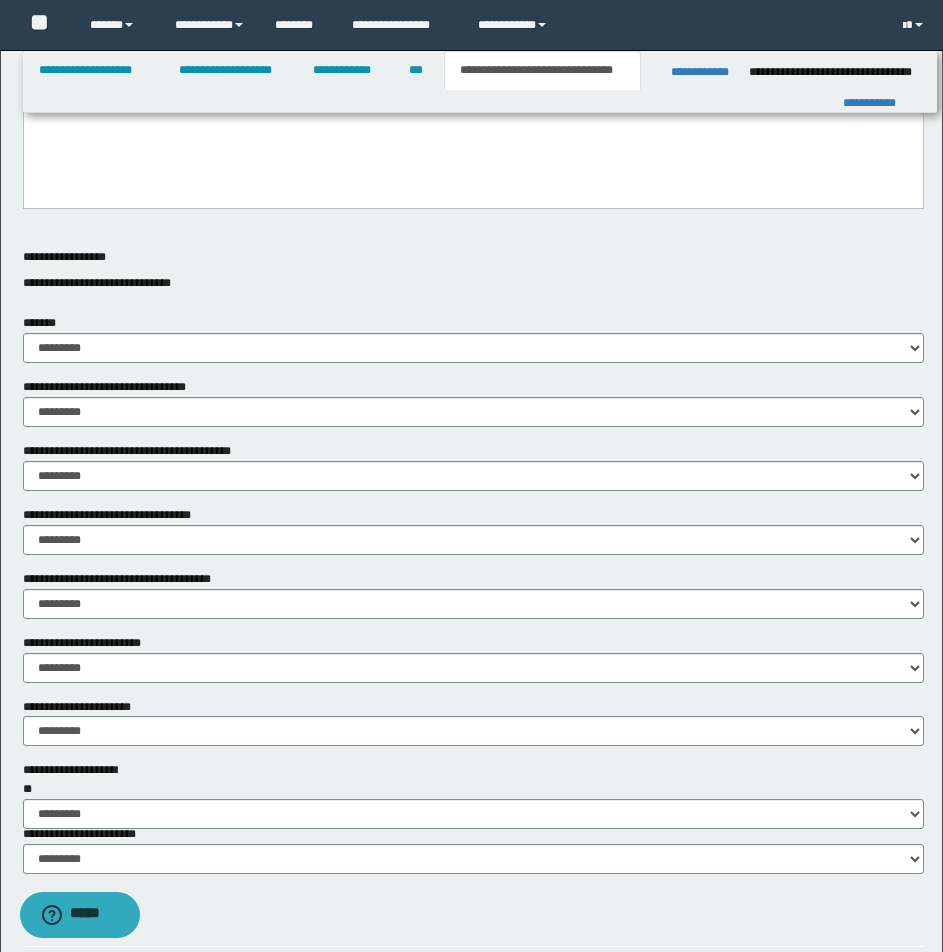 scroll, scrollTop: 0, scrollLeft: 0, axis: both 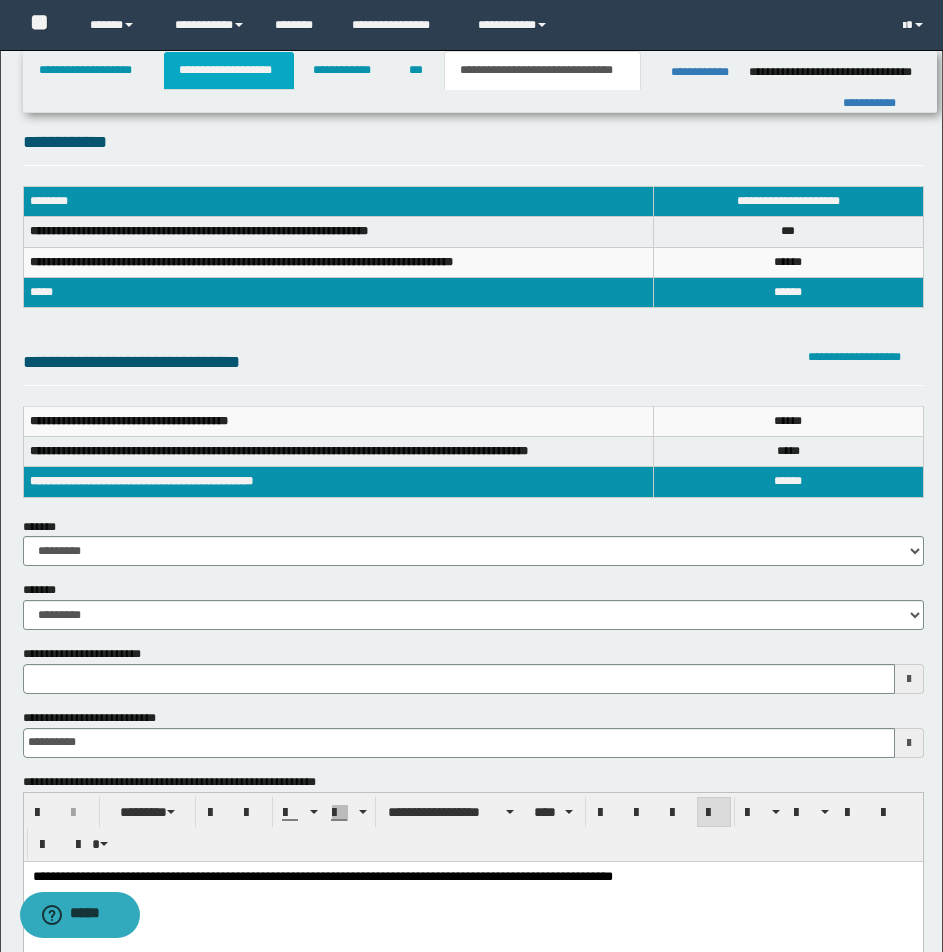 click on "**********" at bounding box center (229, 70) 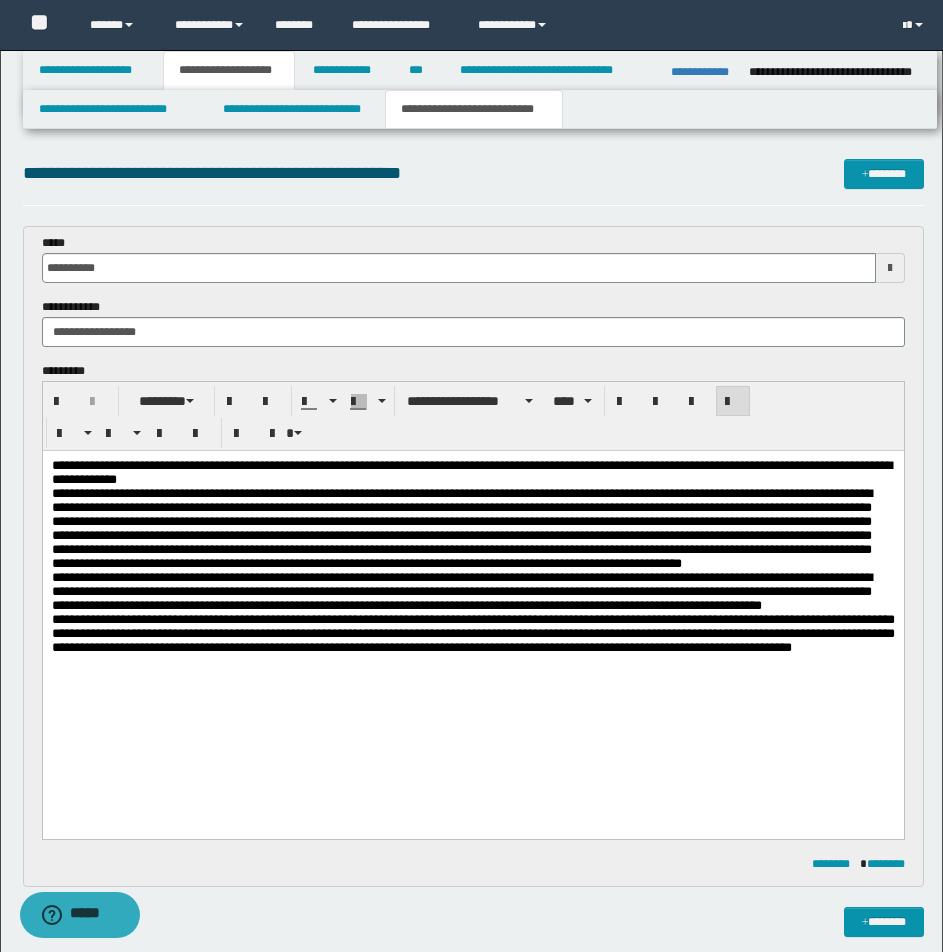 scroll, scrollTop: 833, scrollLeft: 0, axis: vertical 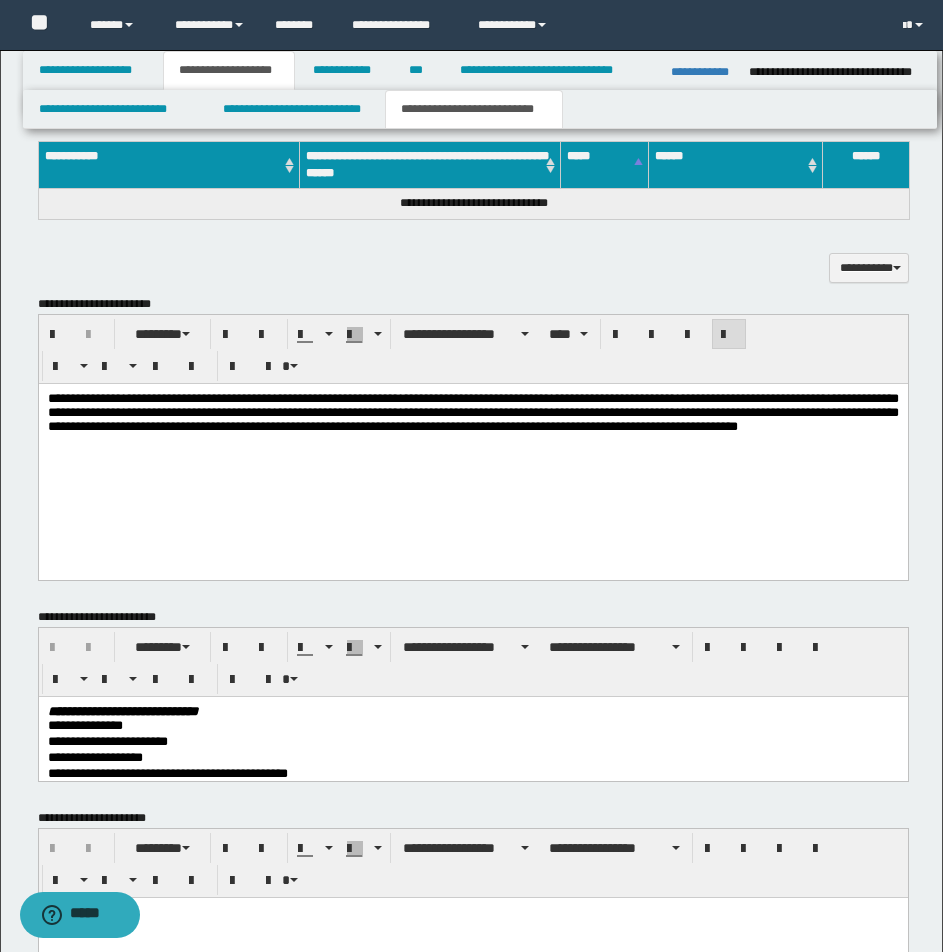 click on "**********" at bounding box center [472, 411] 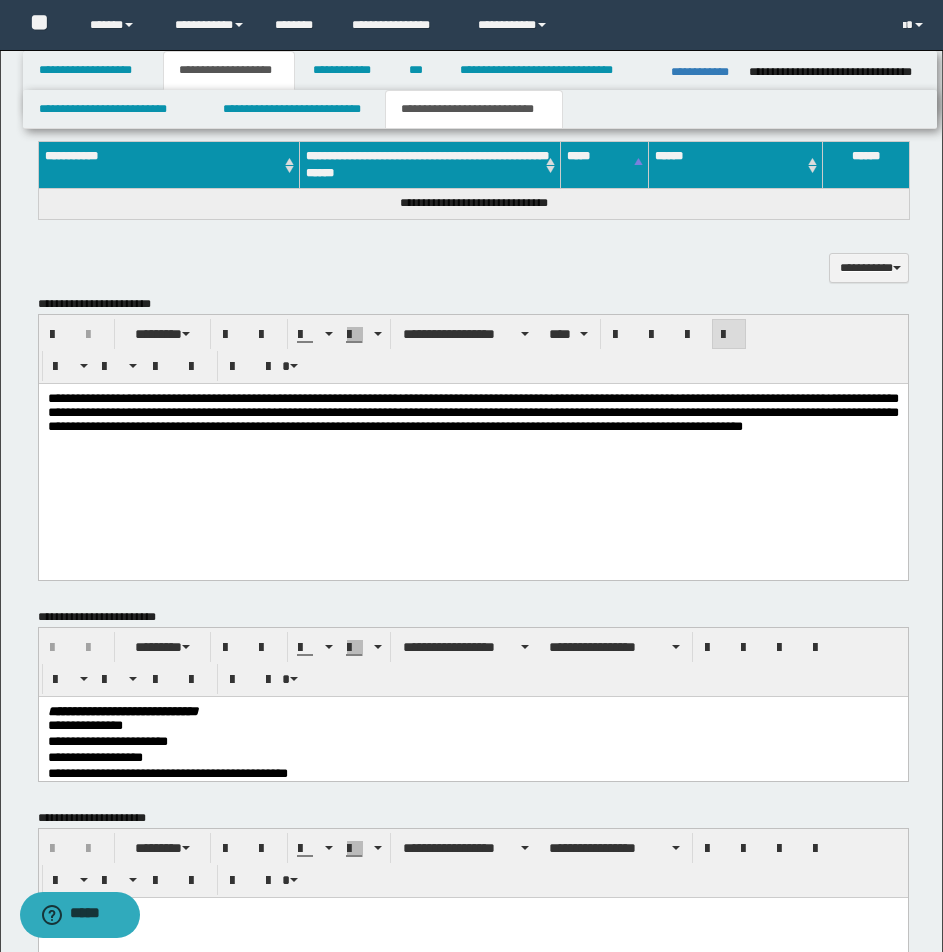click on "**********" at bounding box center [472, 411] 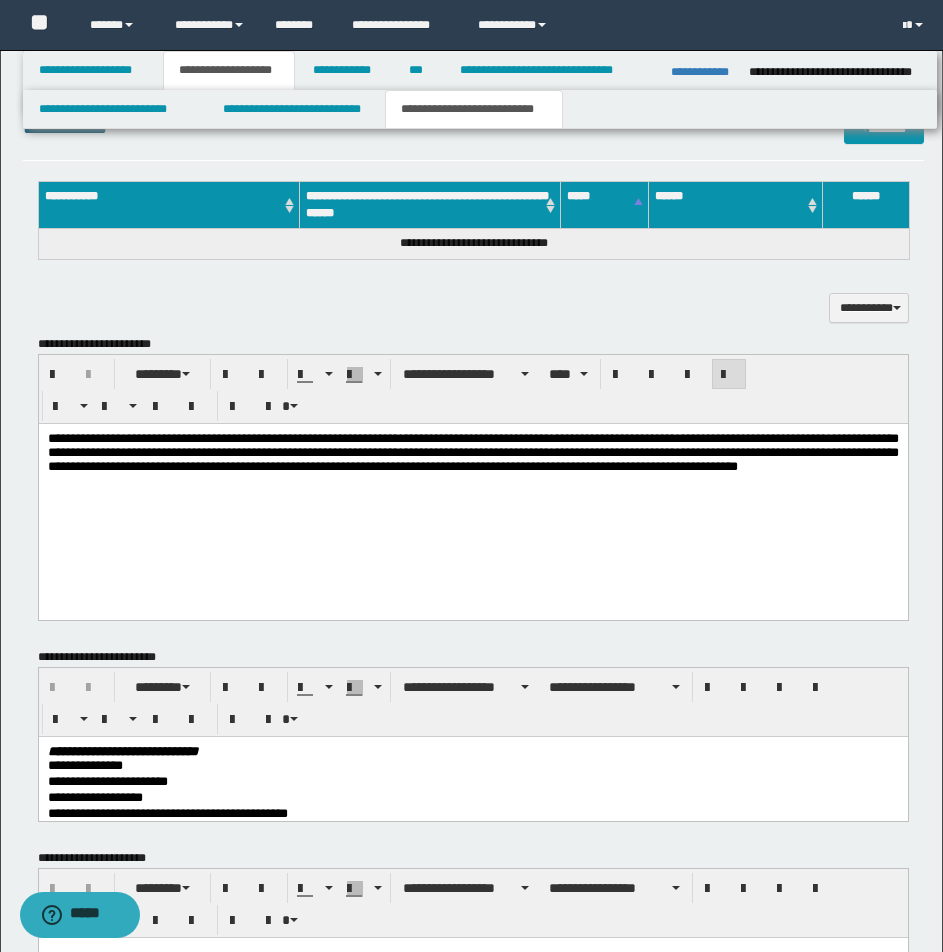 scroll, scrollTop: 753, scrollLeft: 0, axis: vertical 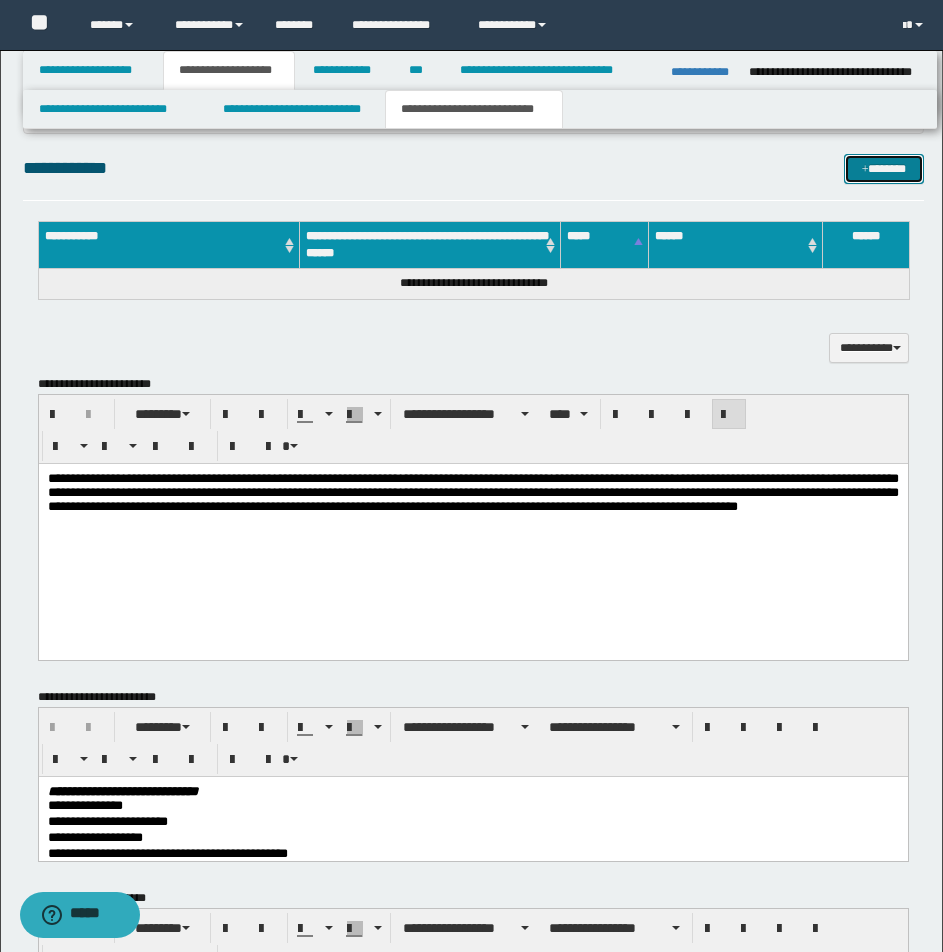 click on "*******" at bounding box center (884, 169) 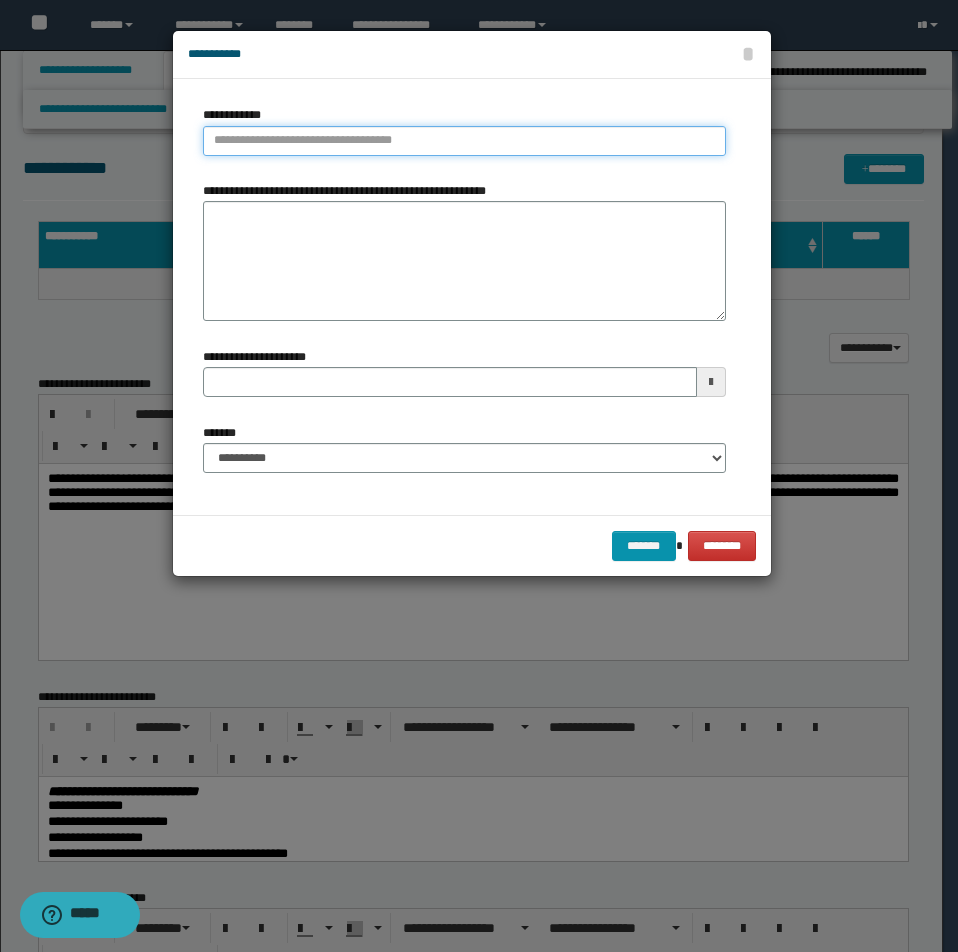 click on "**********" at bounding box center [464, 141] 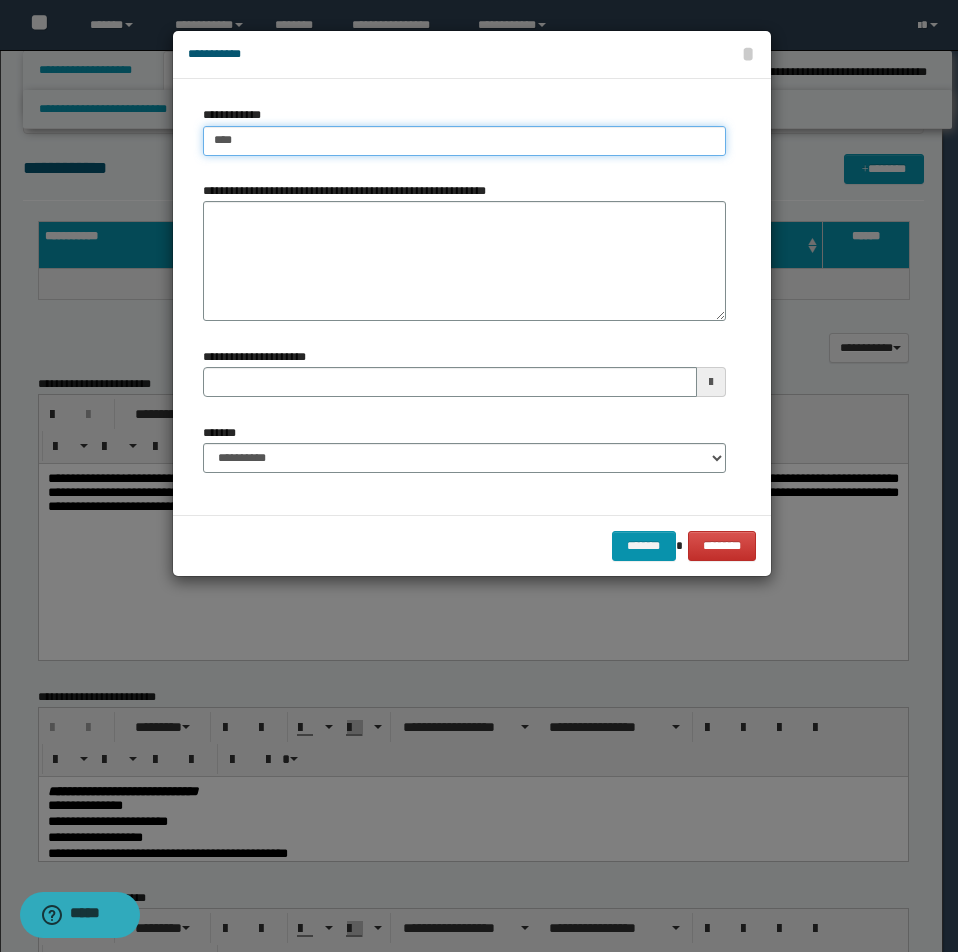 type on "*****" 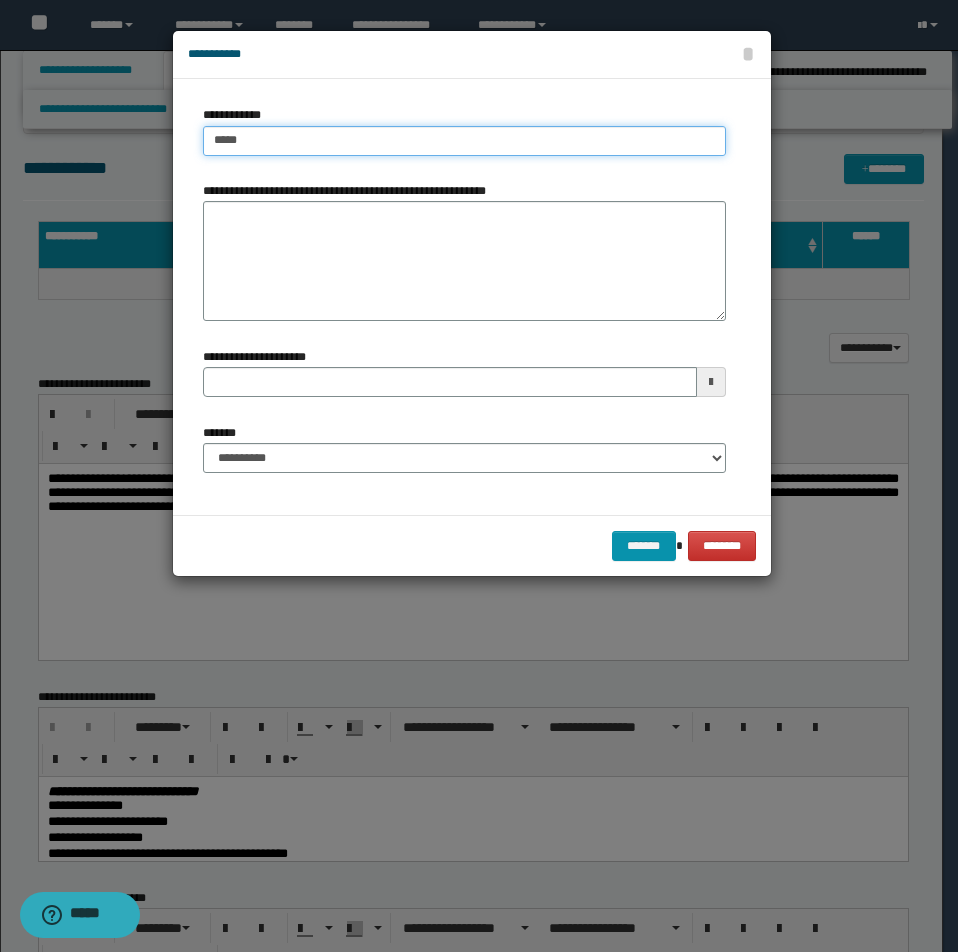 type 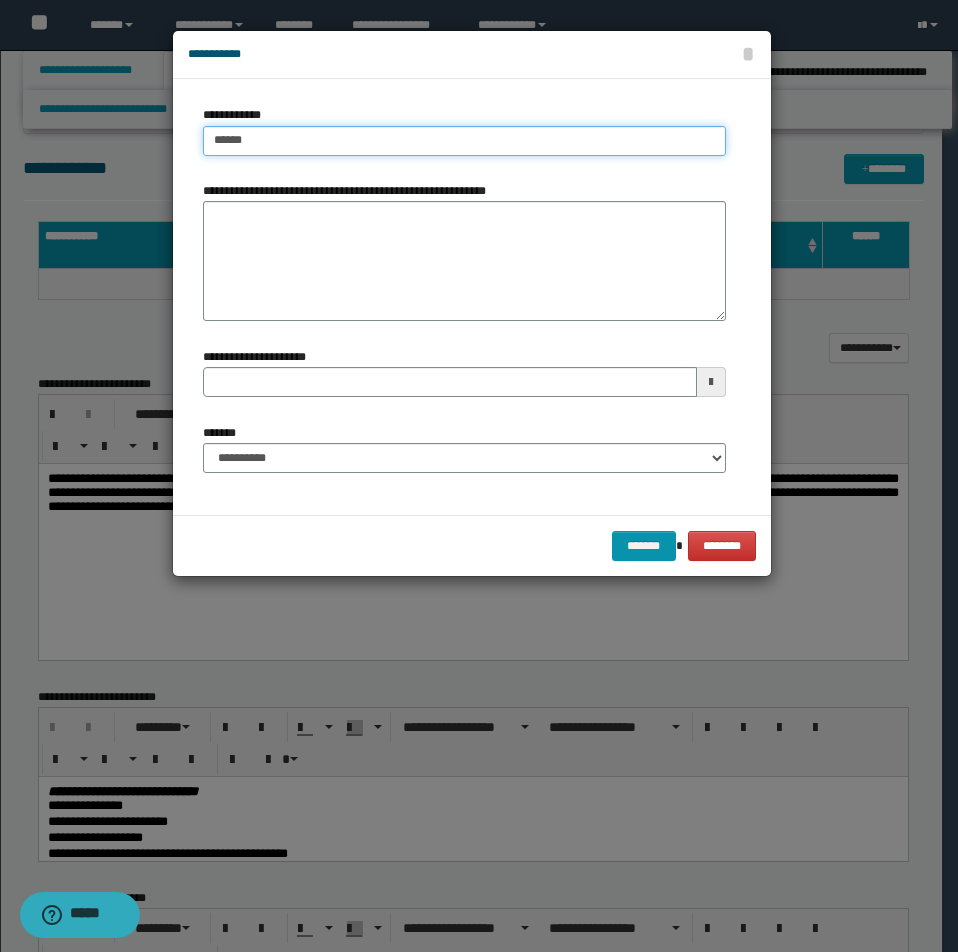 type on "**********" 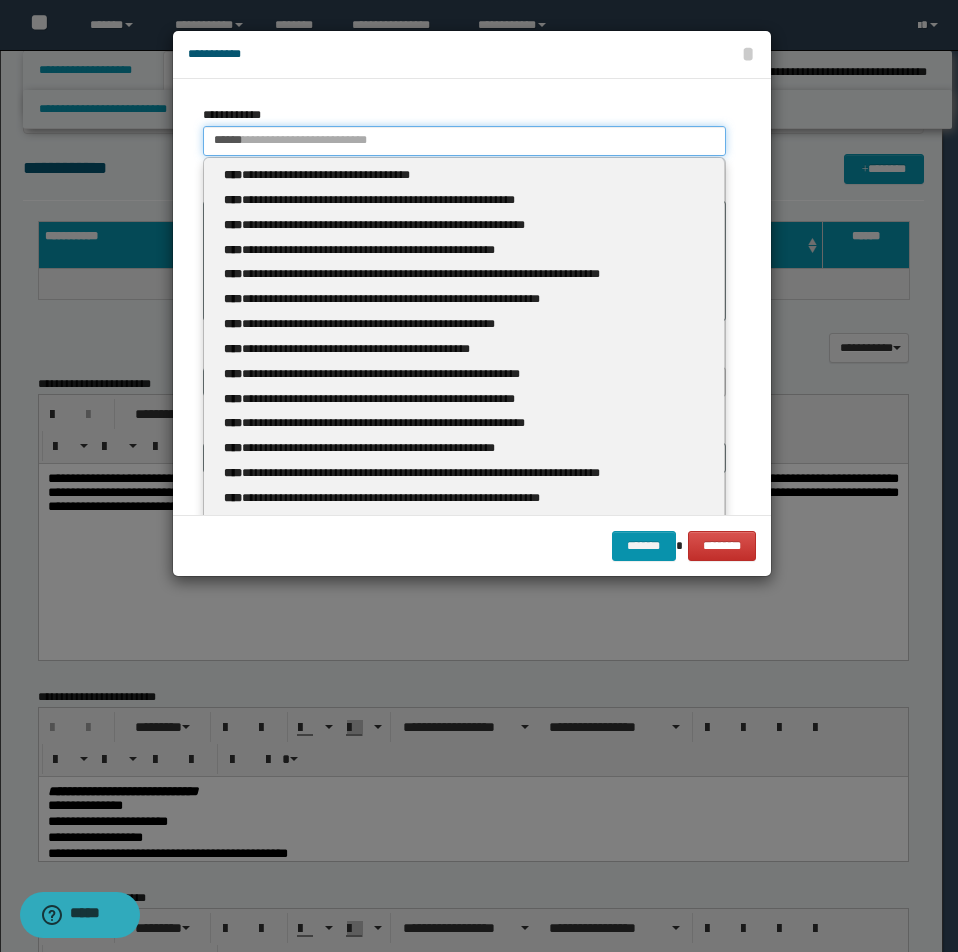 type on "*******" 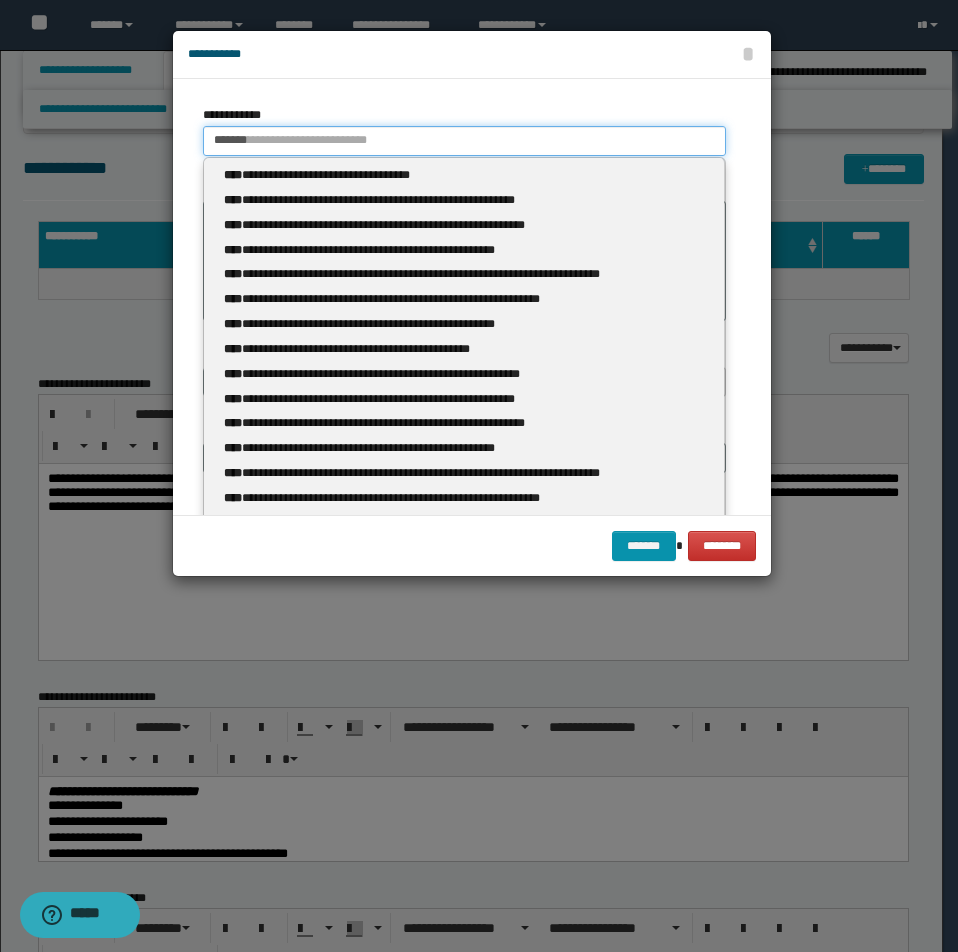 type 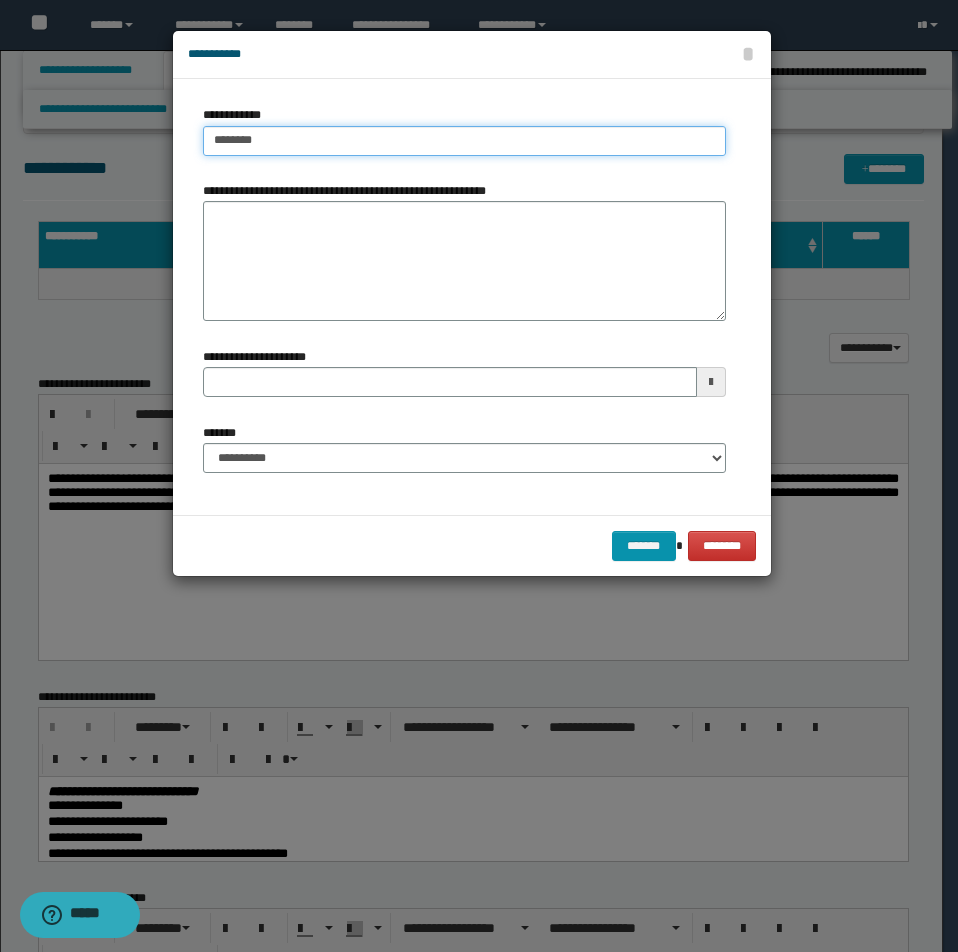 type on "********" 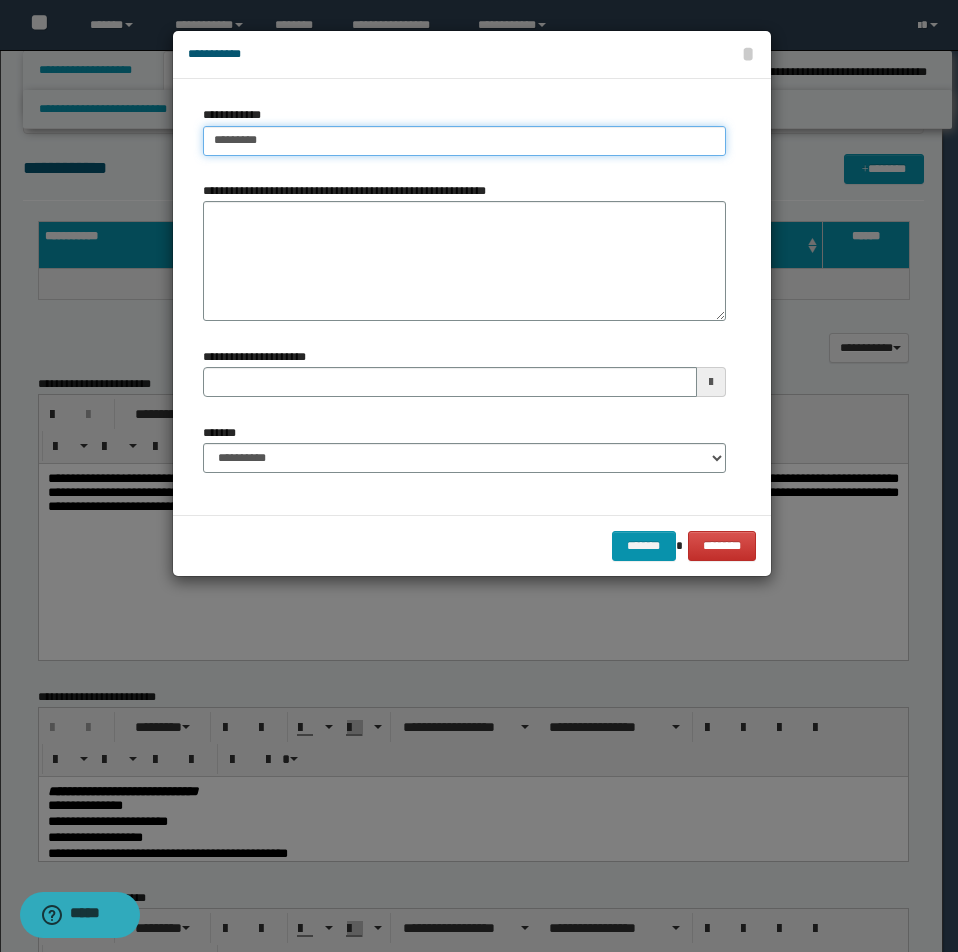 type on "**********" 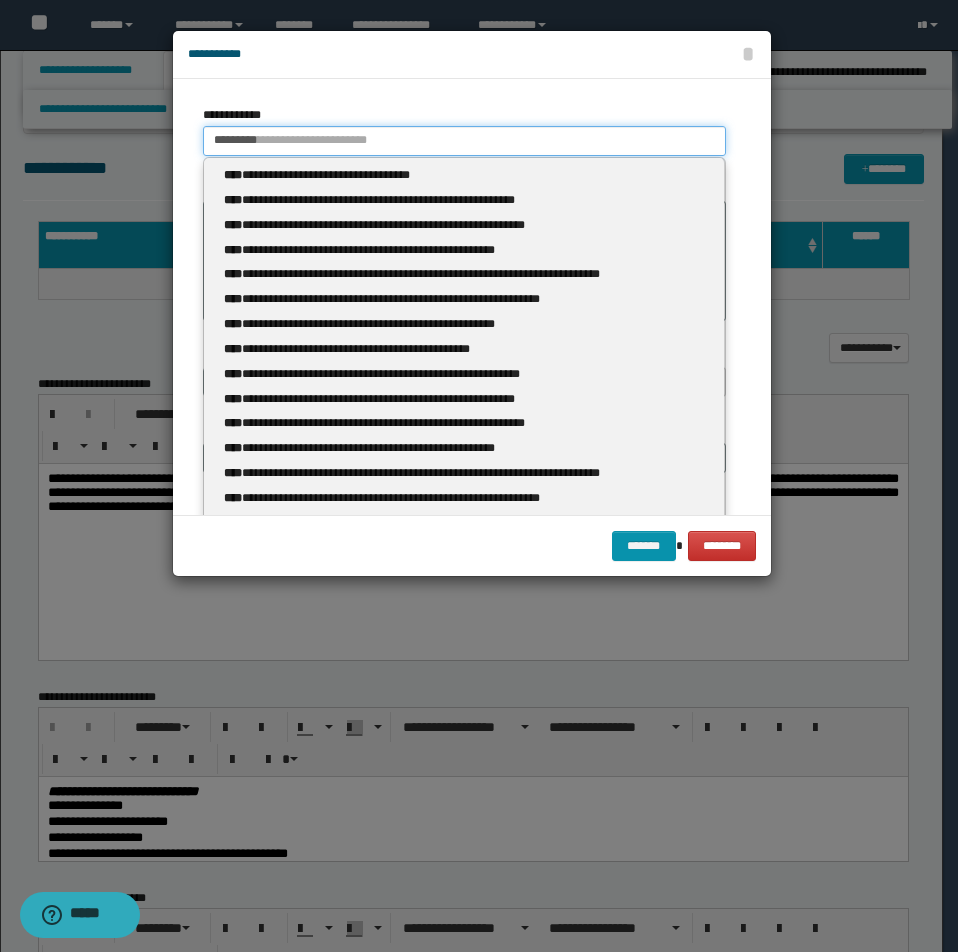type 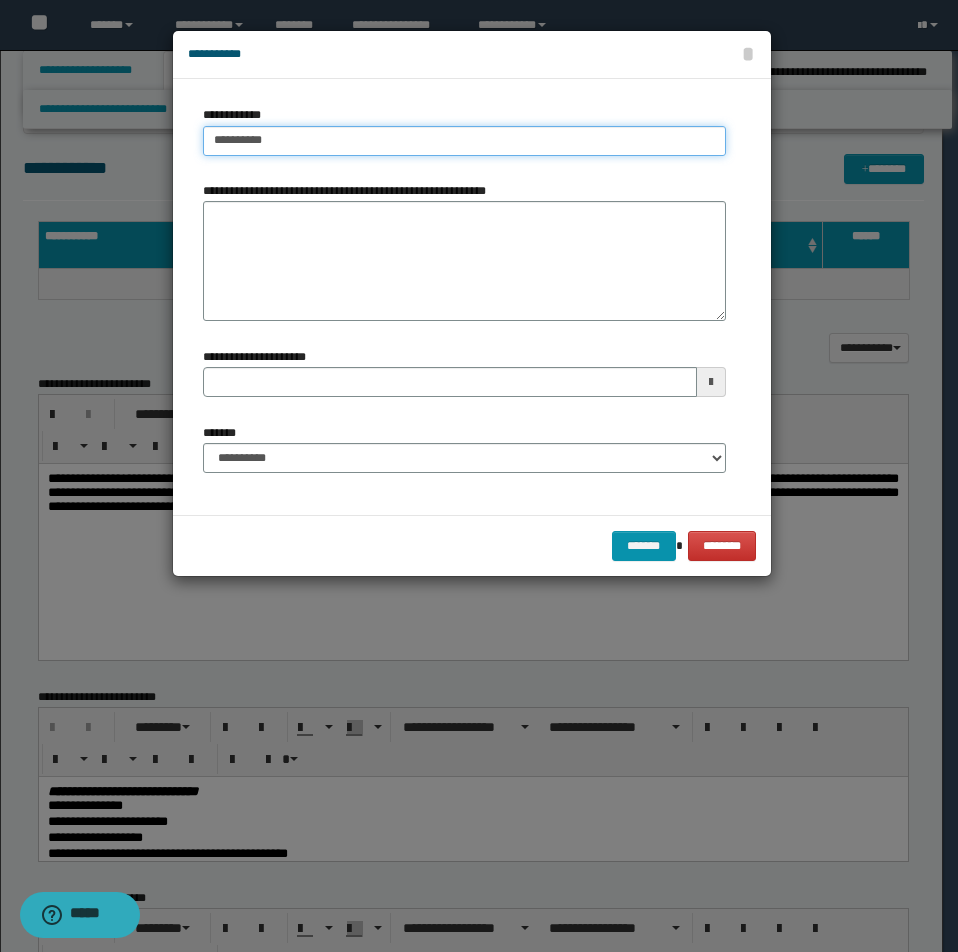 type on "**********" 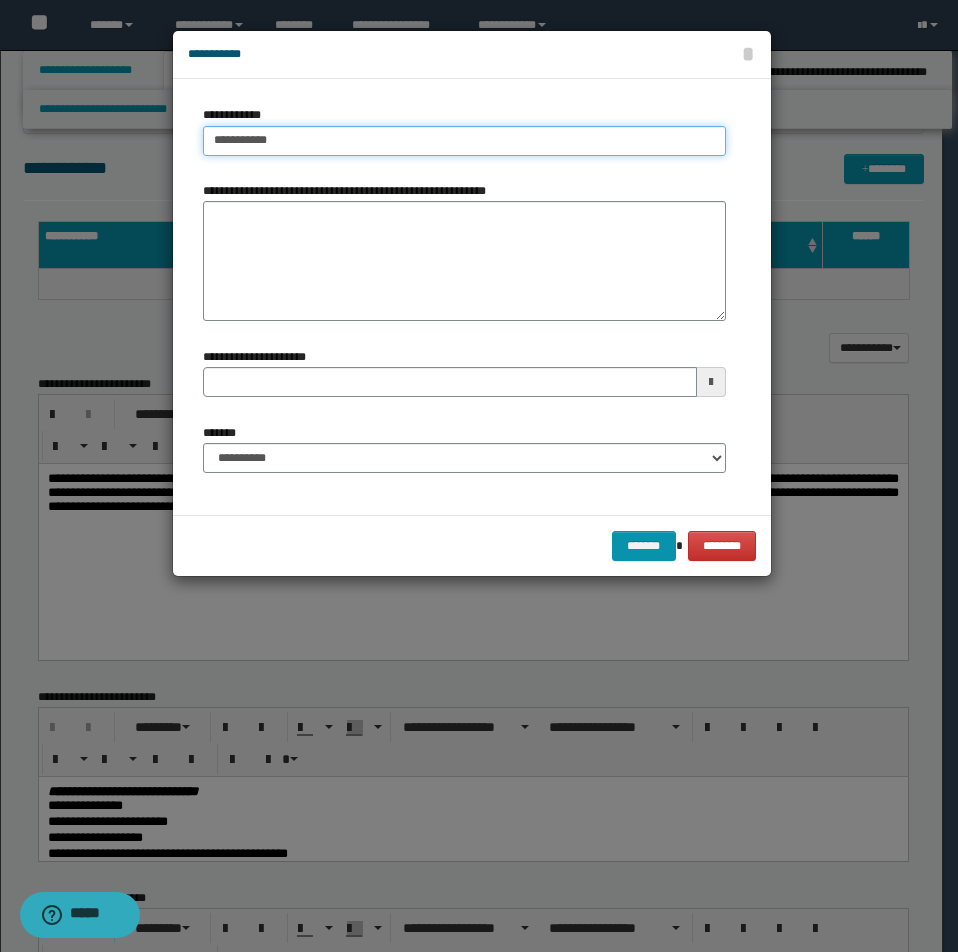 type on "**********" 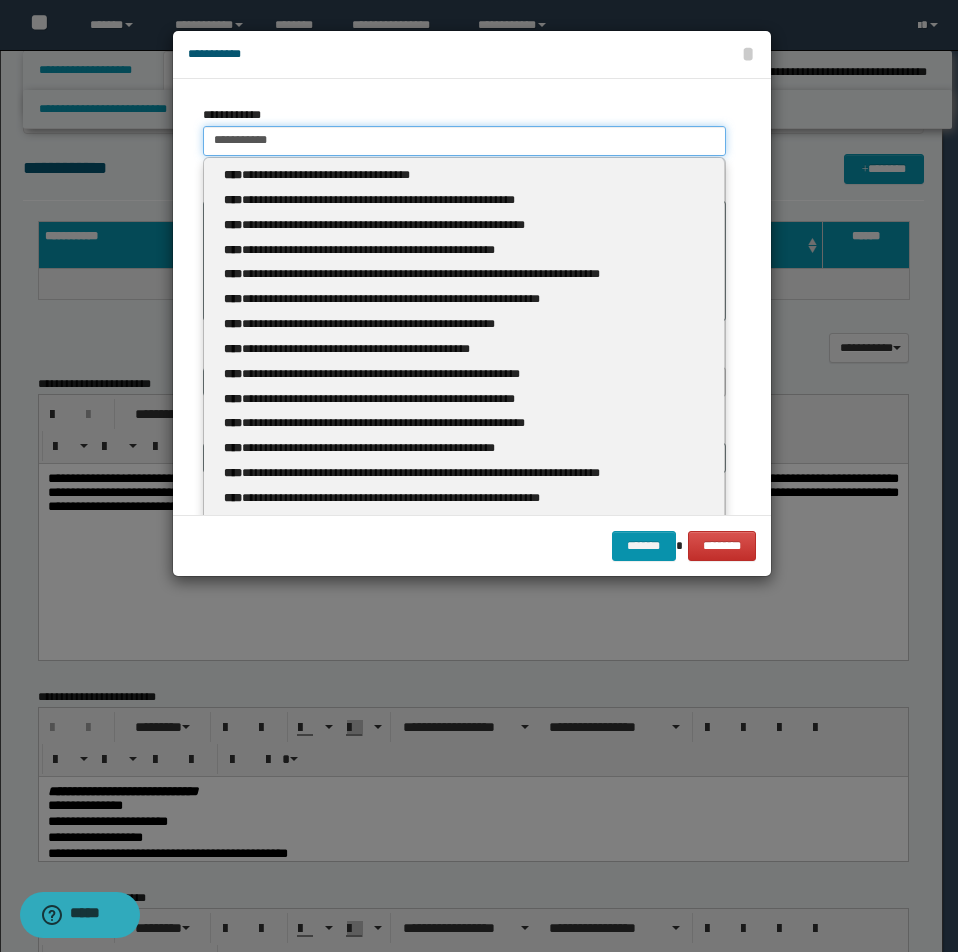 type 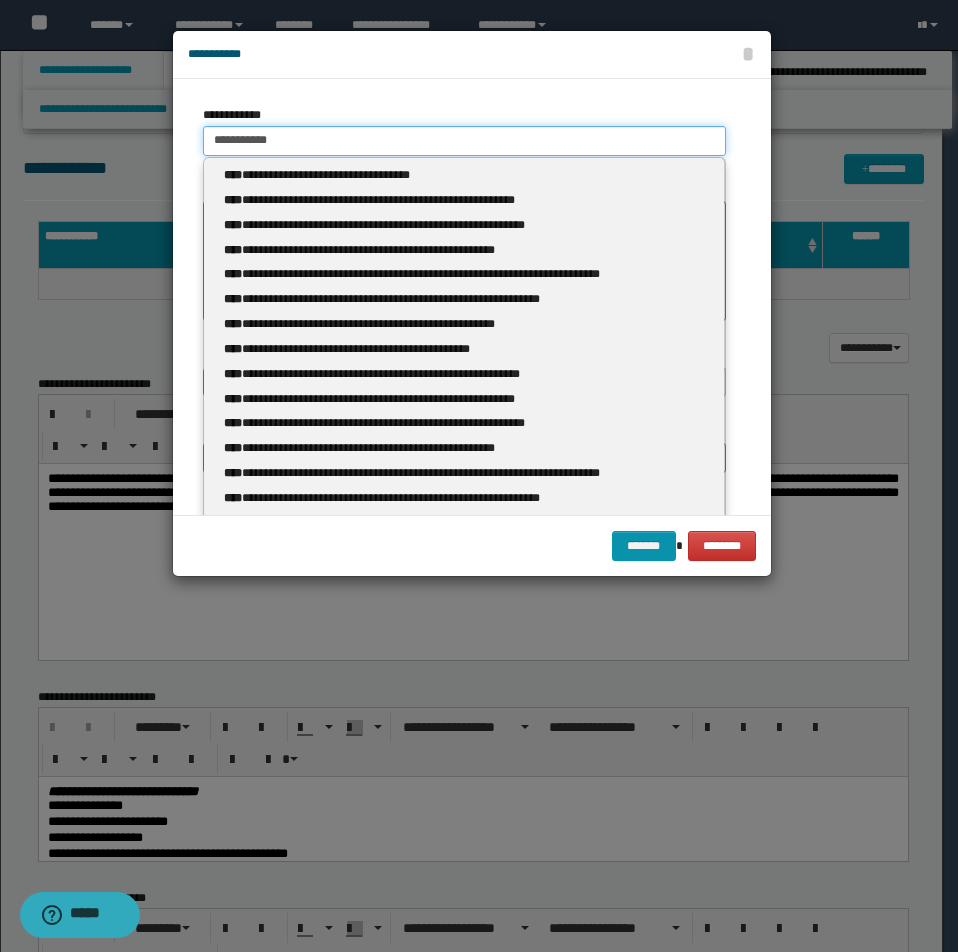 type on "**********" 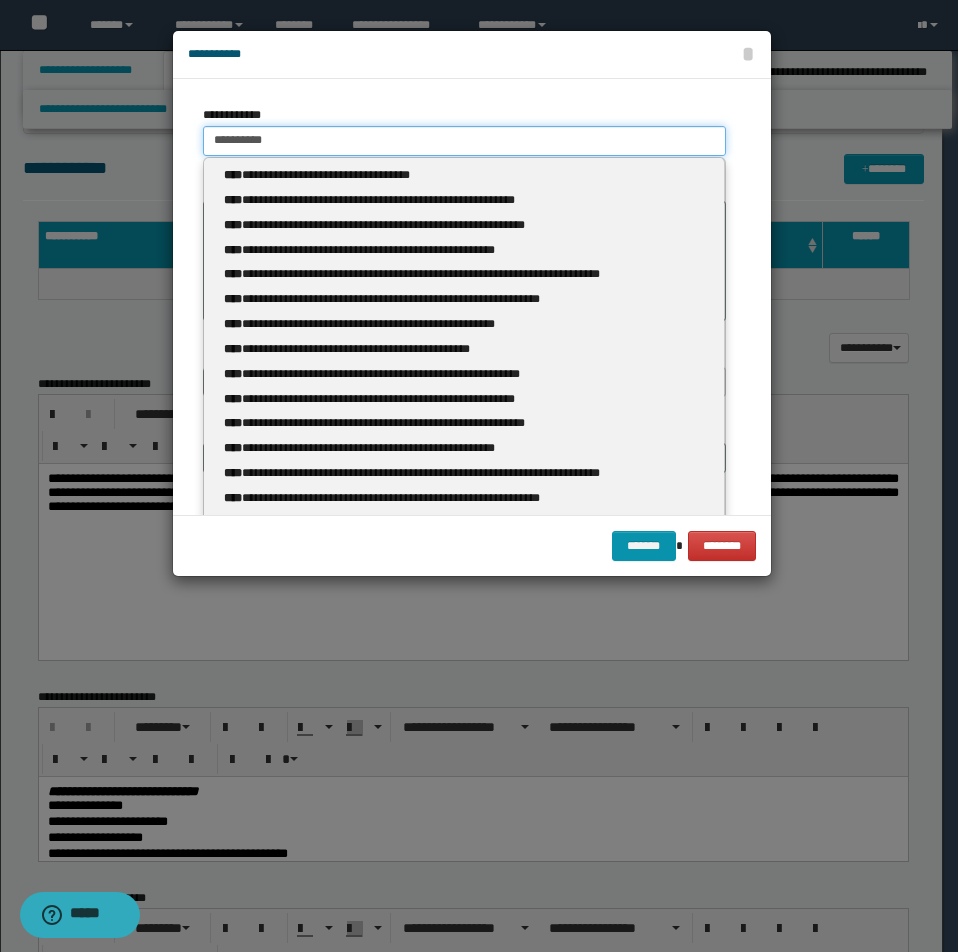 type on "**********" 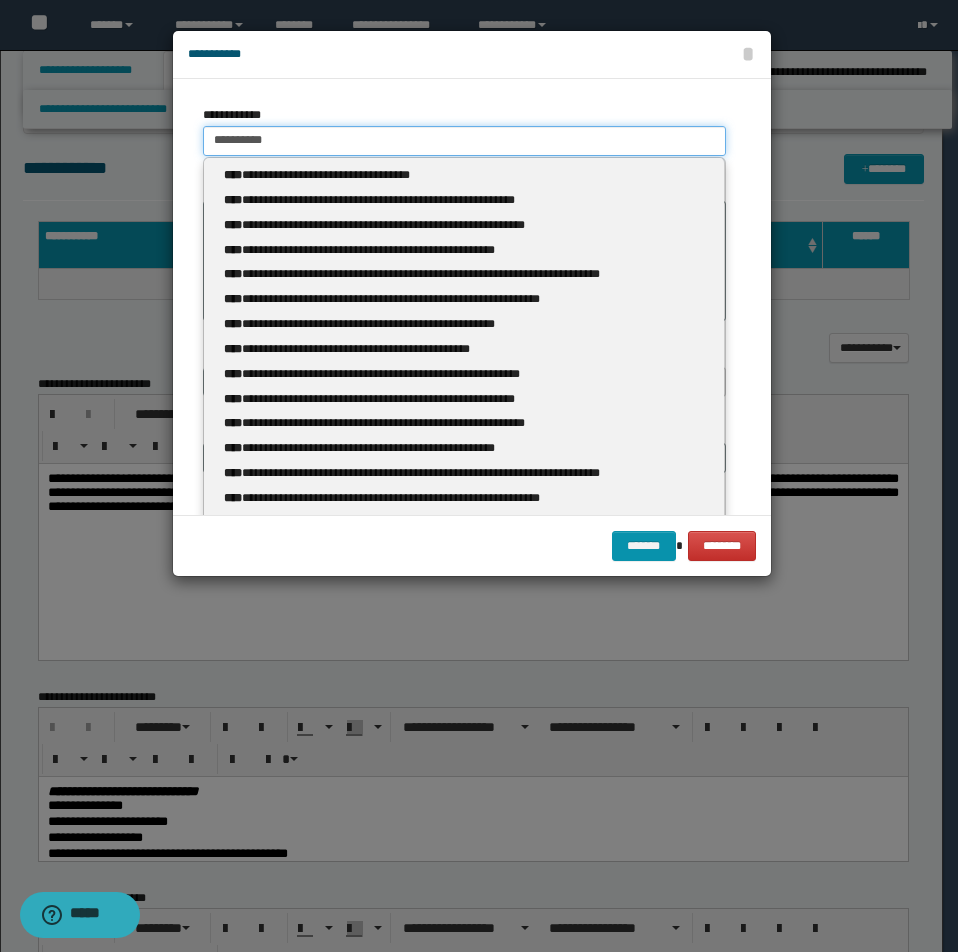 type 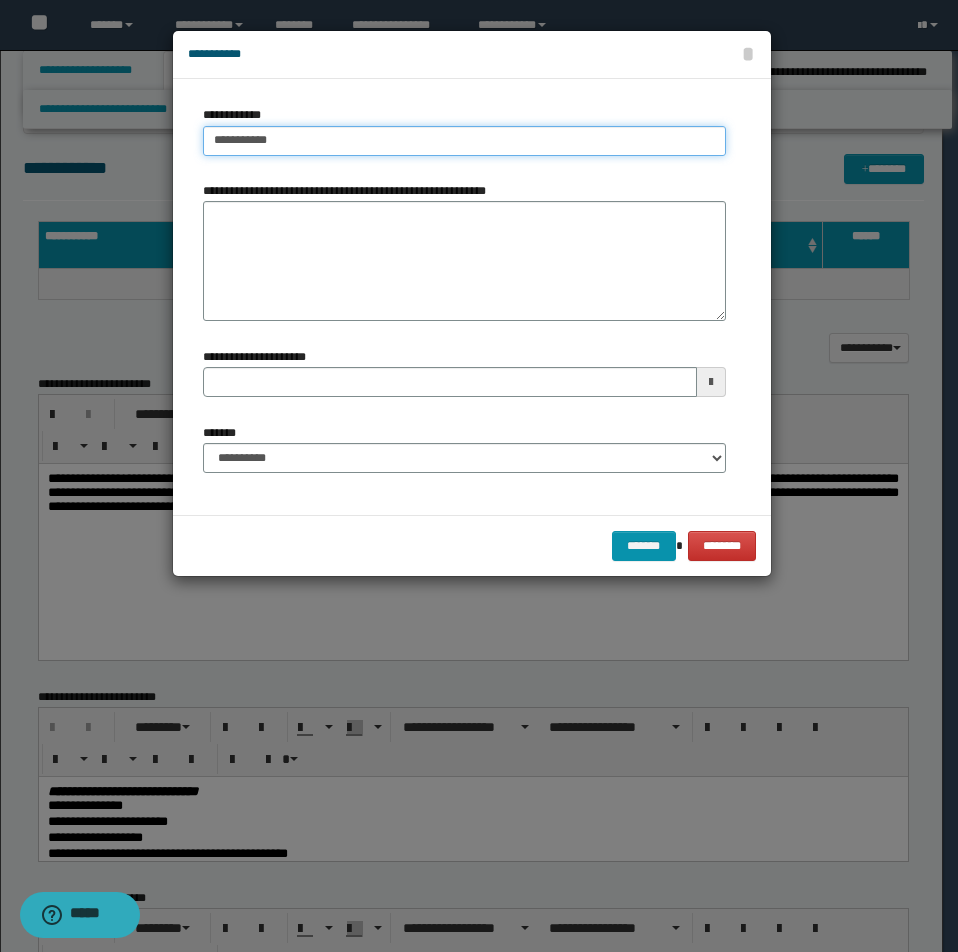 type on "**********" 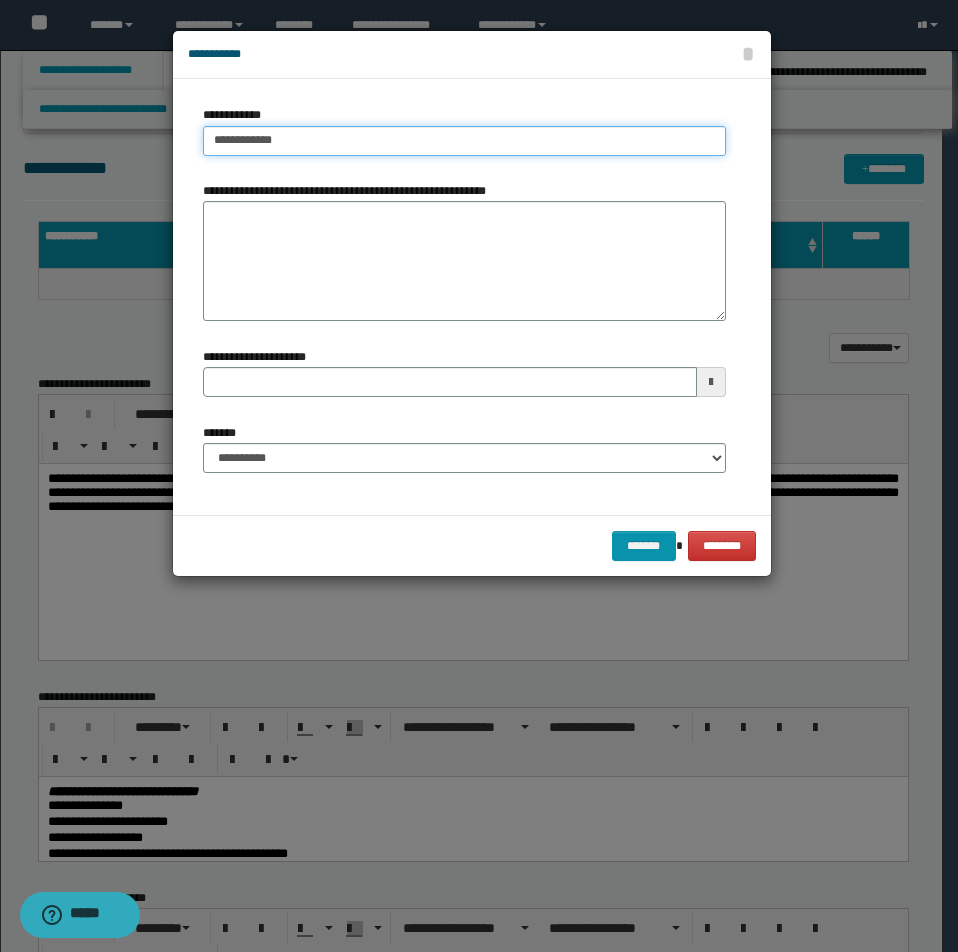 type on "**********" 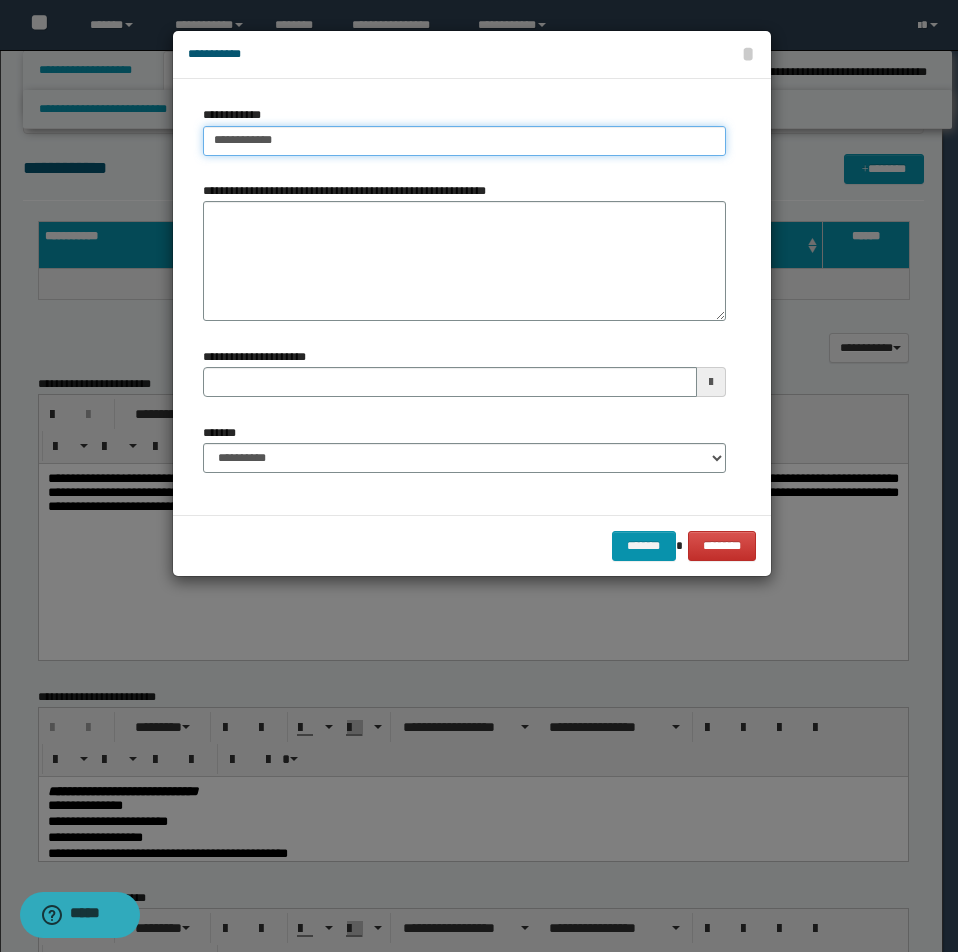 type 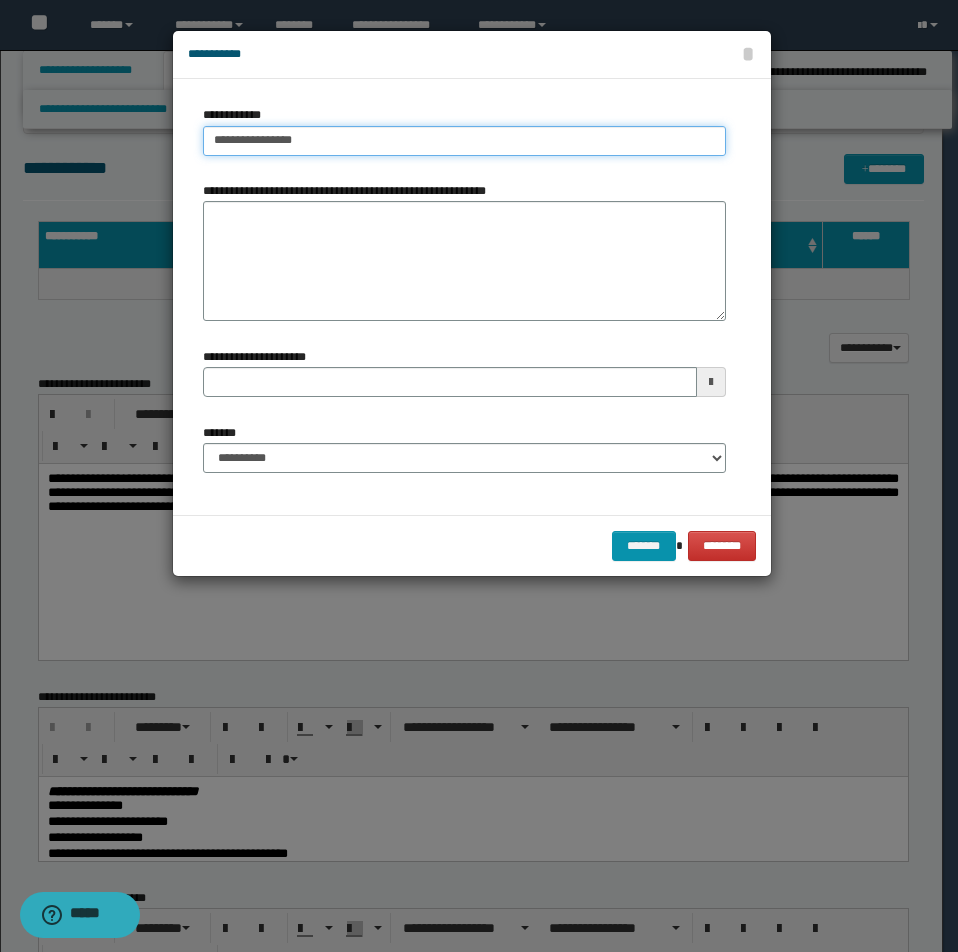 type on "**********" 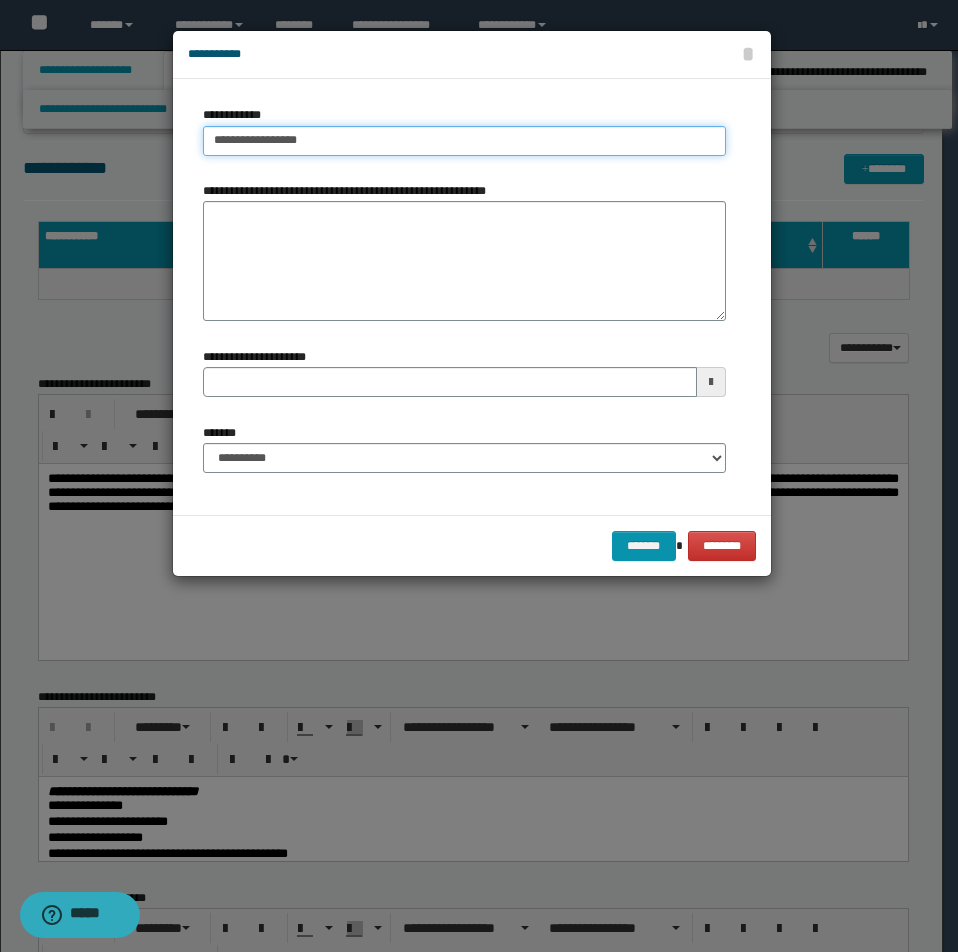 type on "**********" 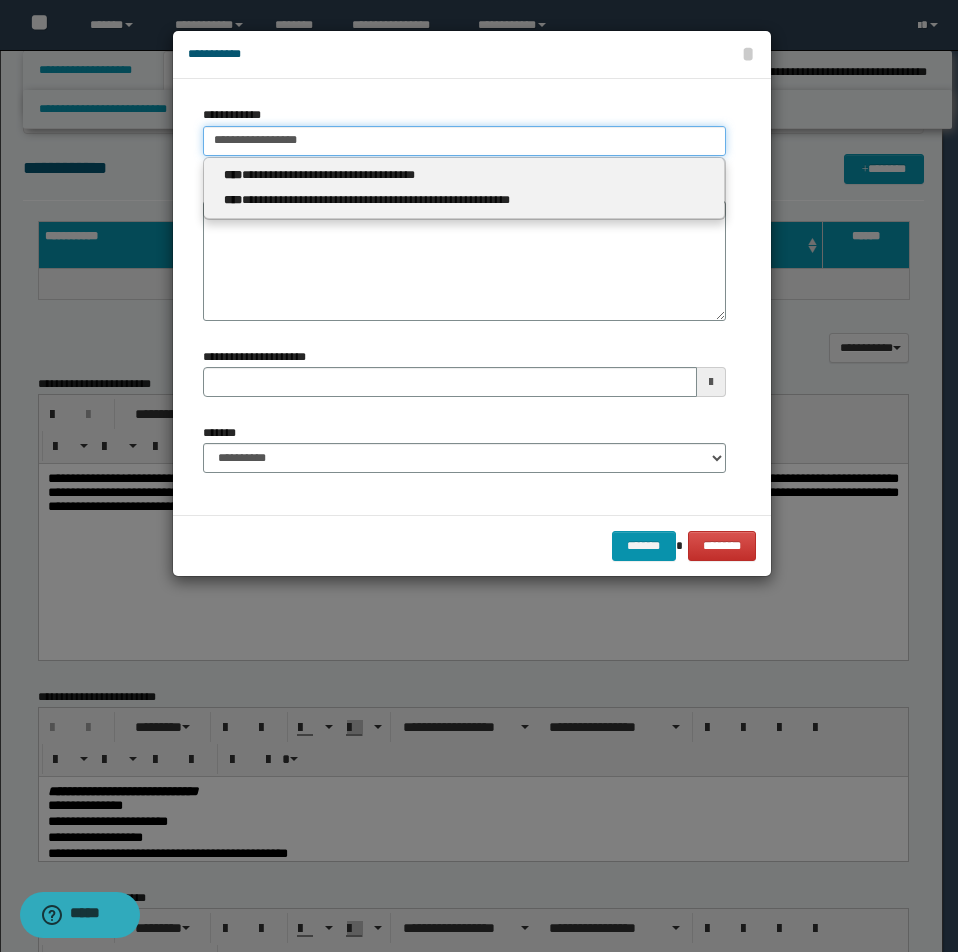 type 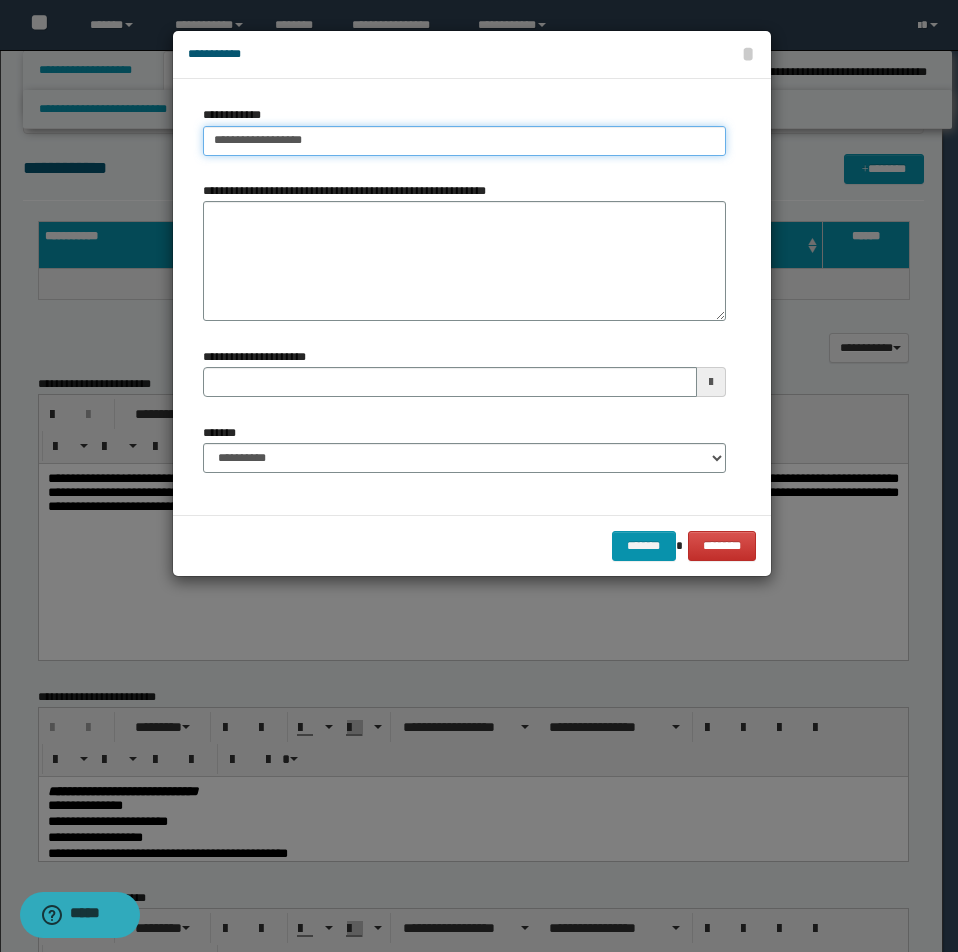 type on "**********" 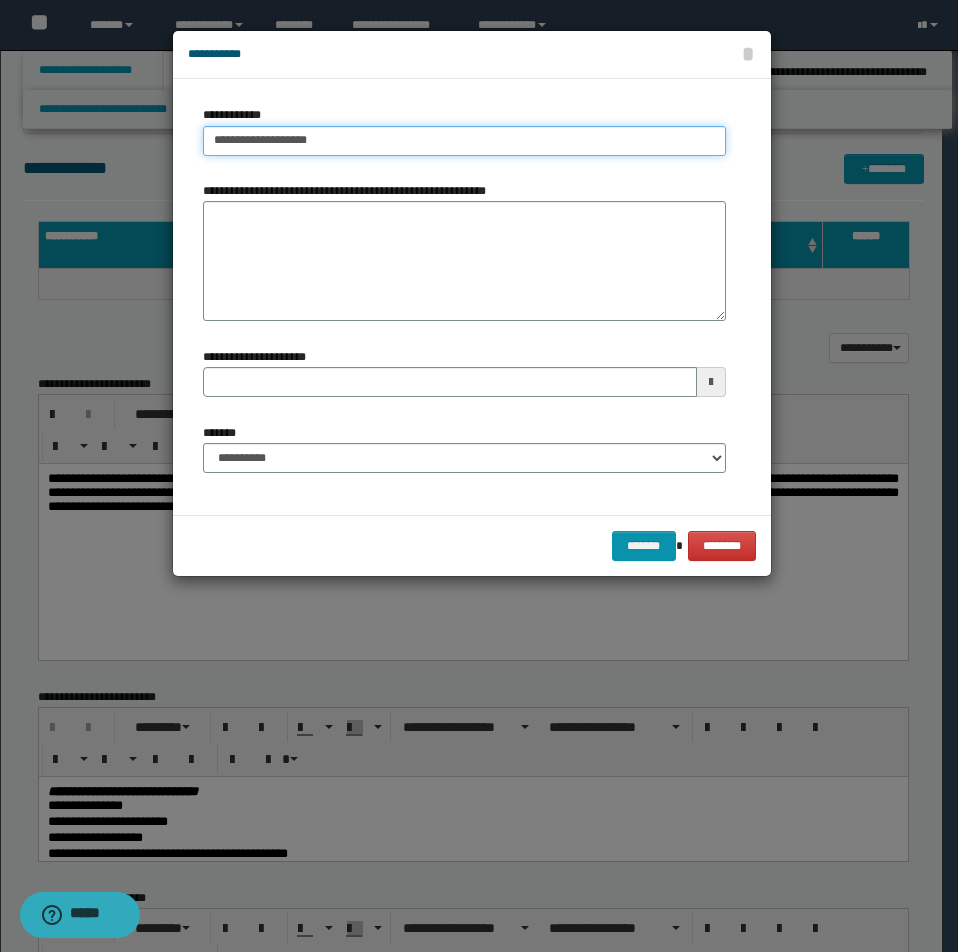 type on "**********" 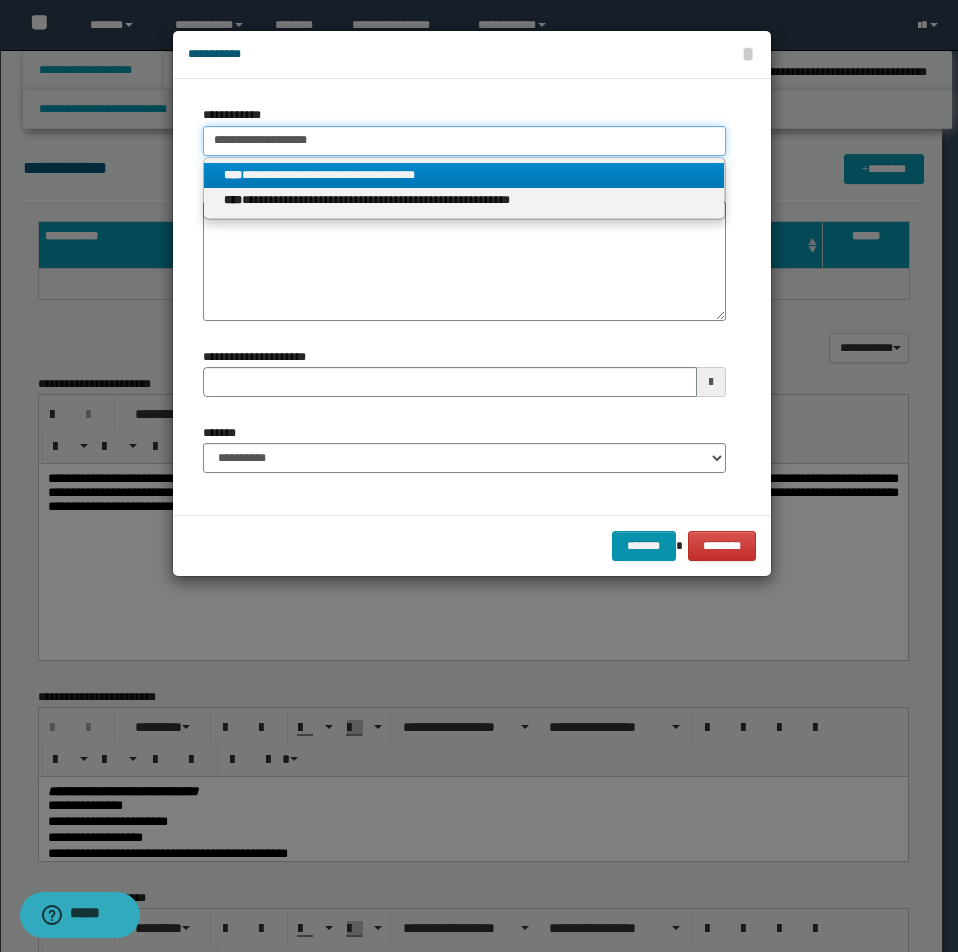 type on "**********" 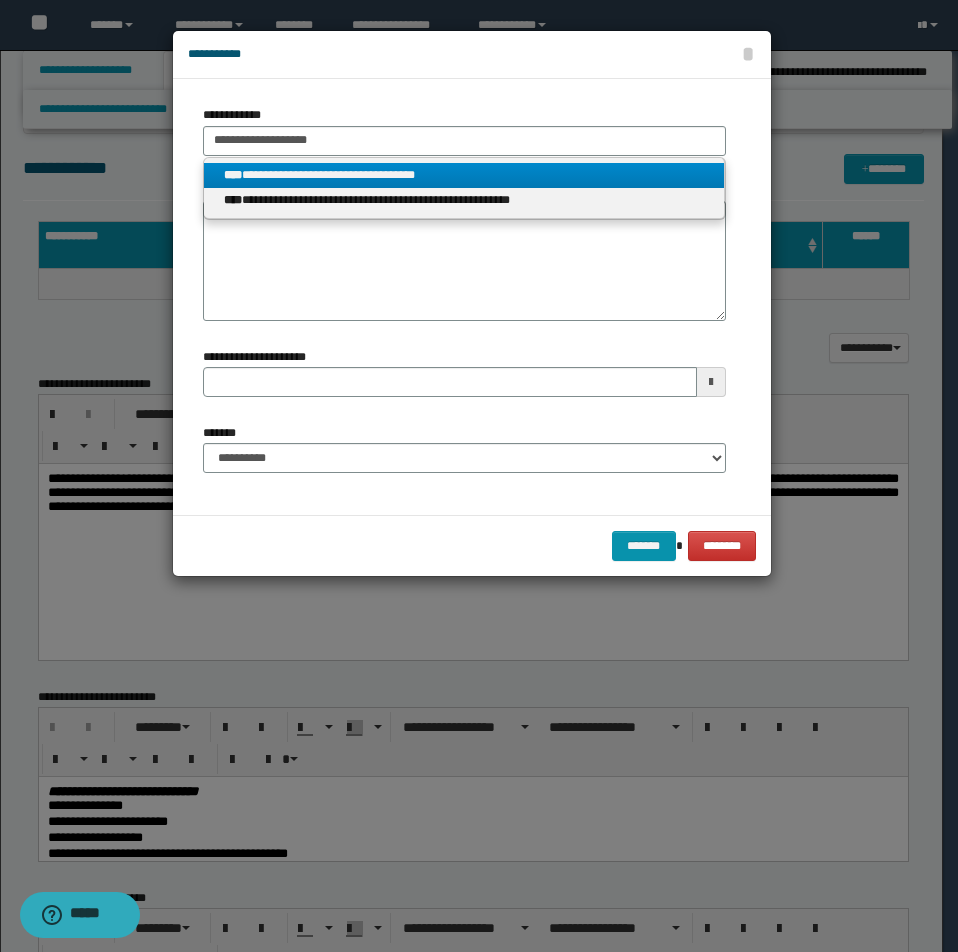click on "**********" at bounding box center [464, 175] 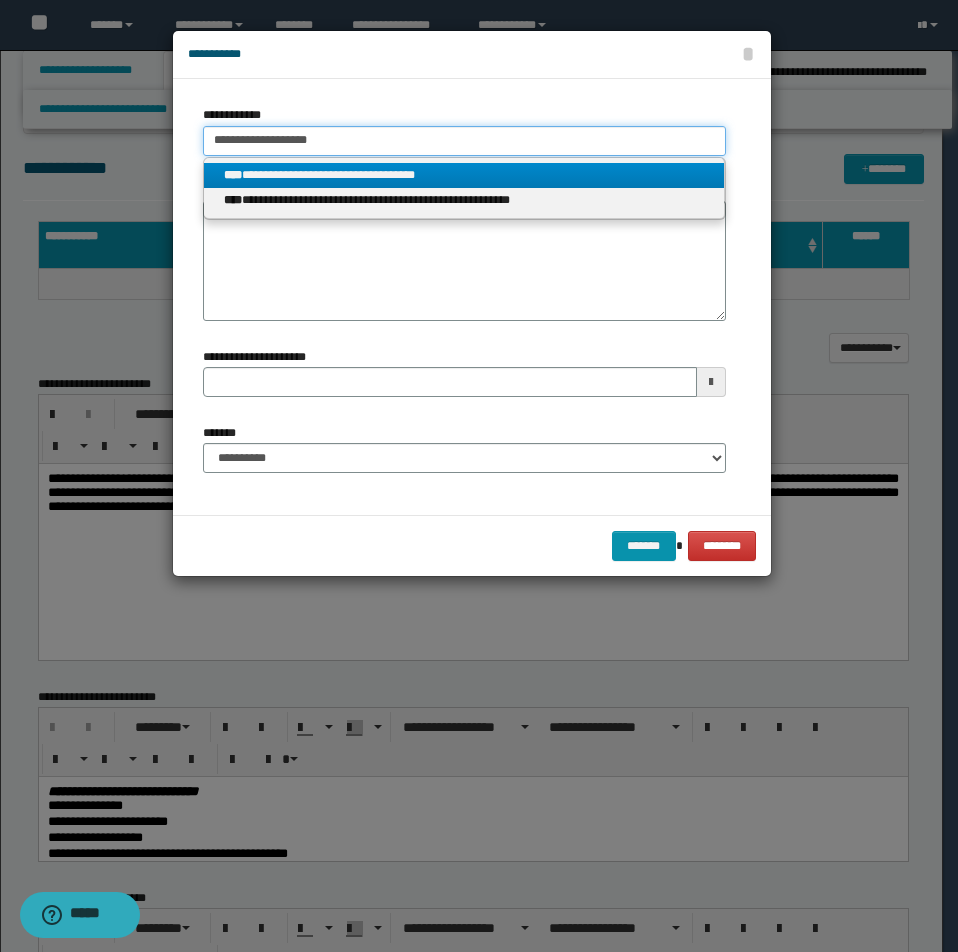 type 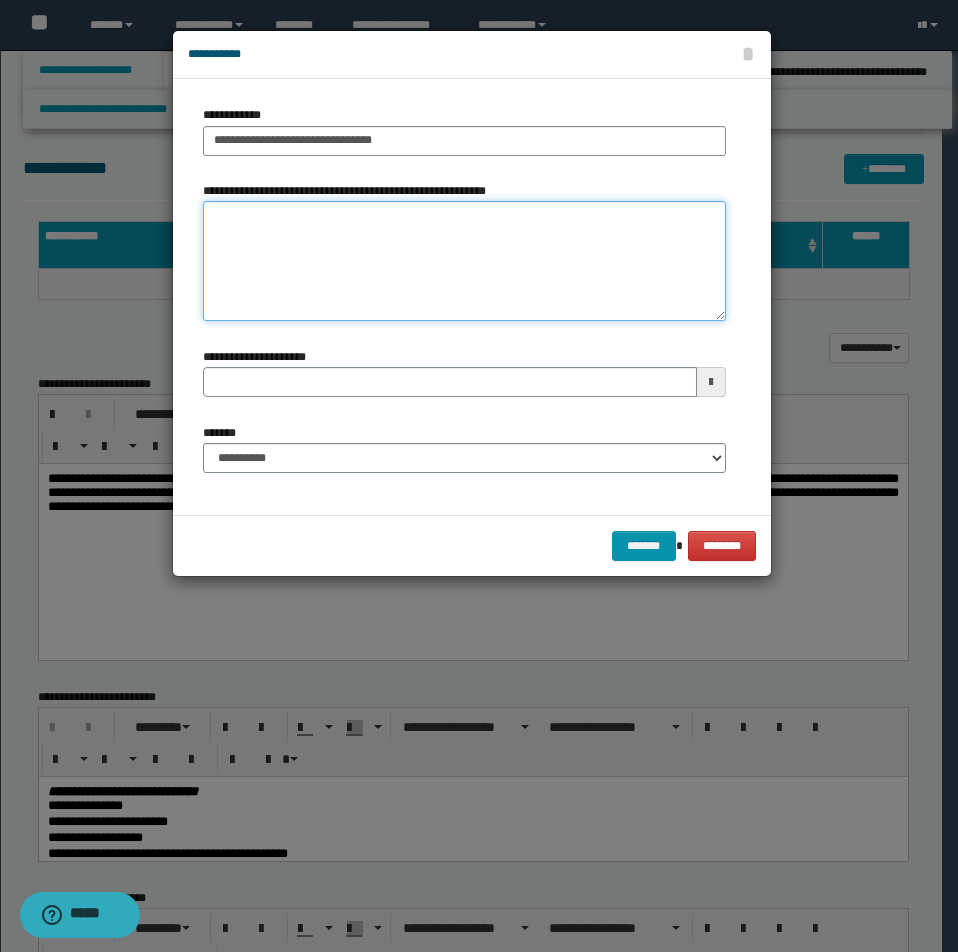type 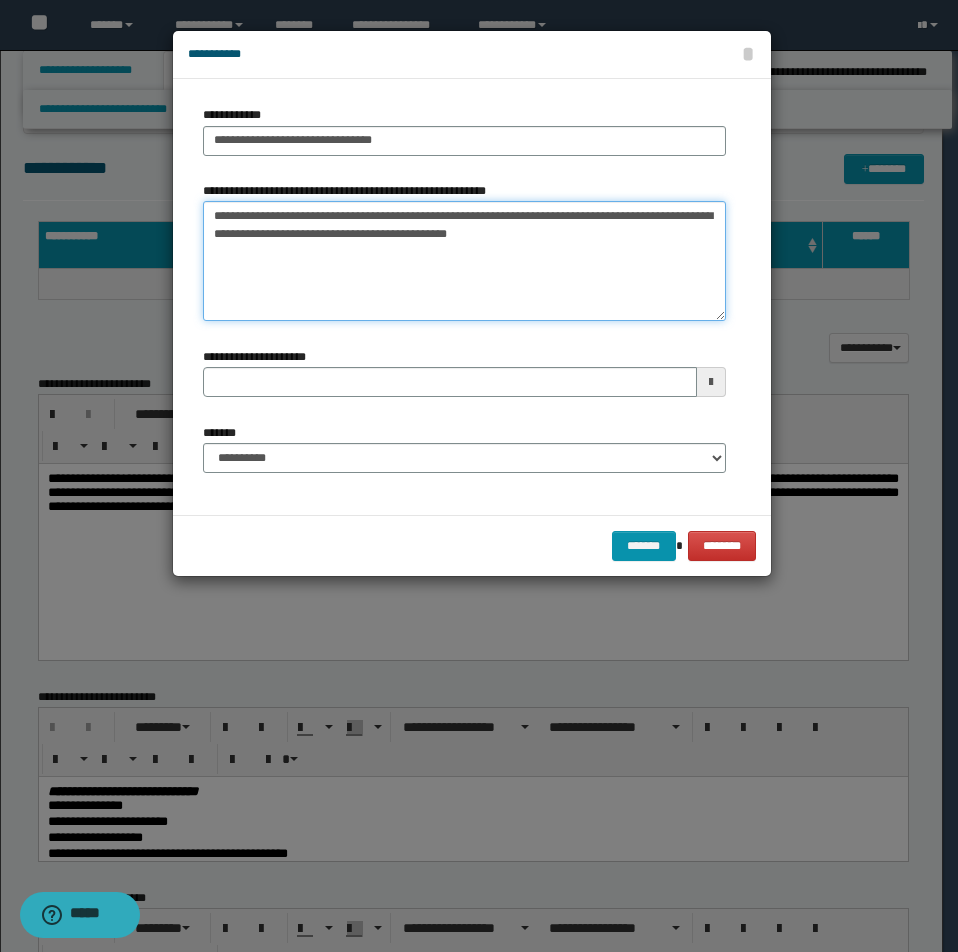 type on "**********" 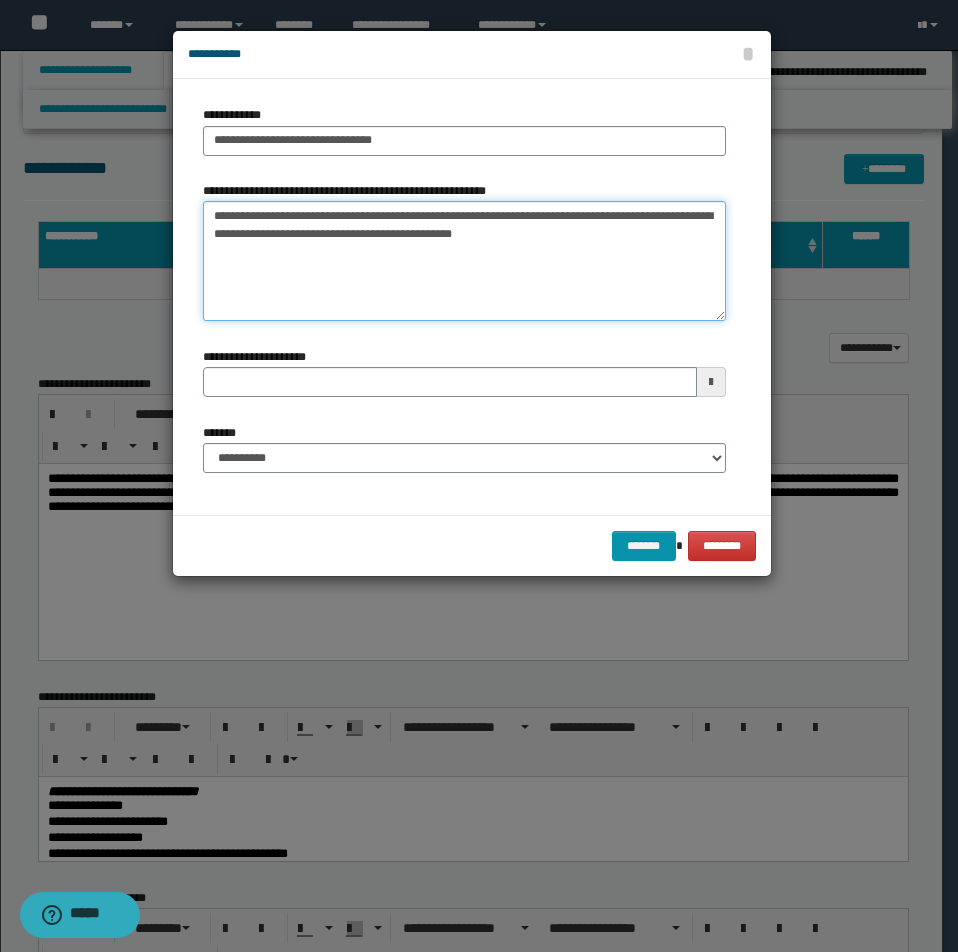 type 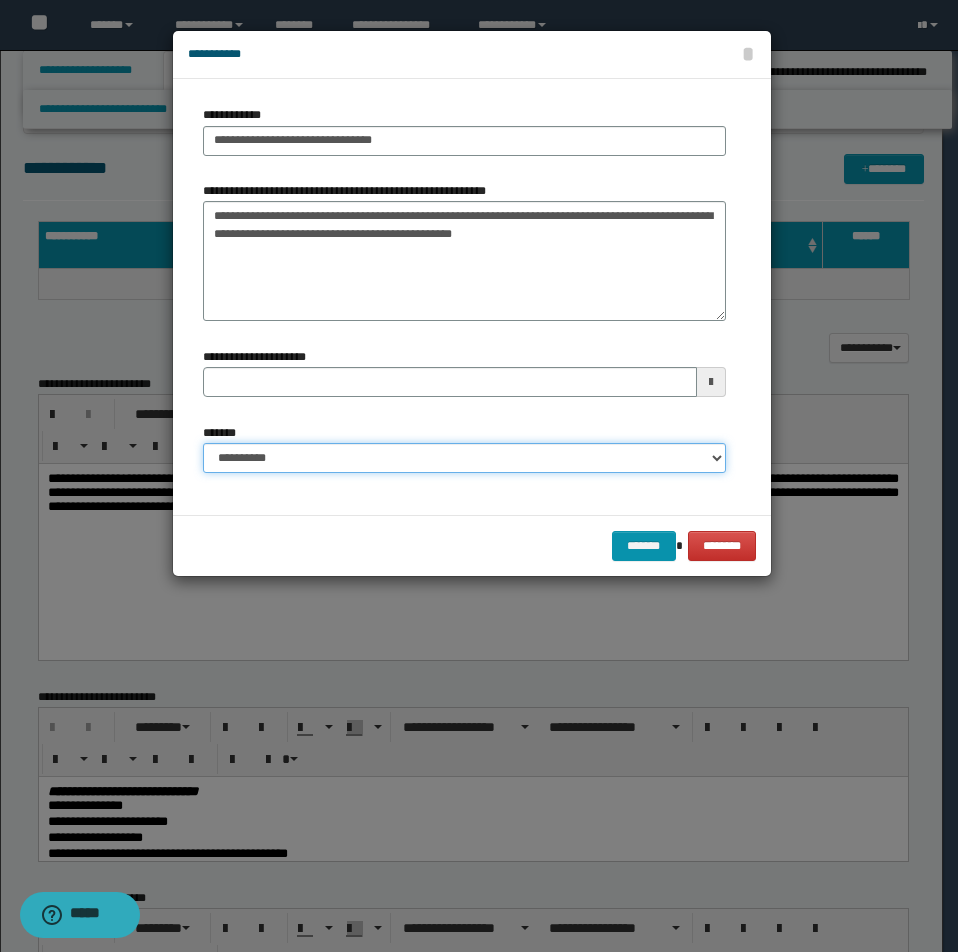 click on "**********" at bounding box center [464, 458] 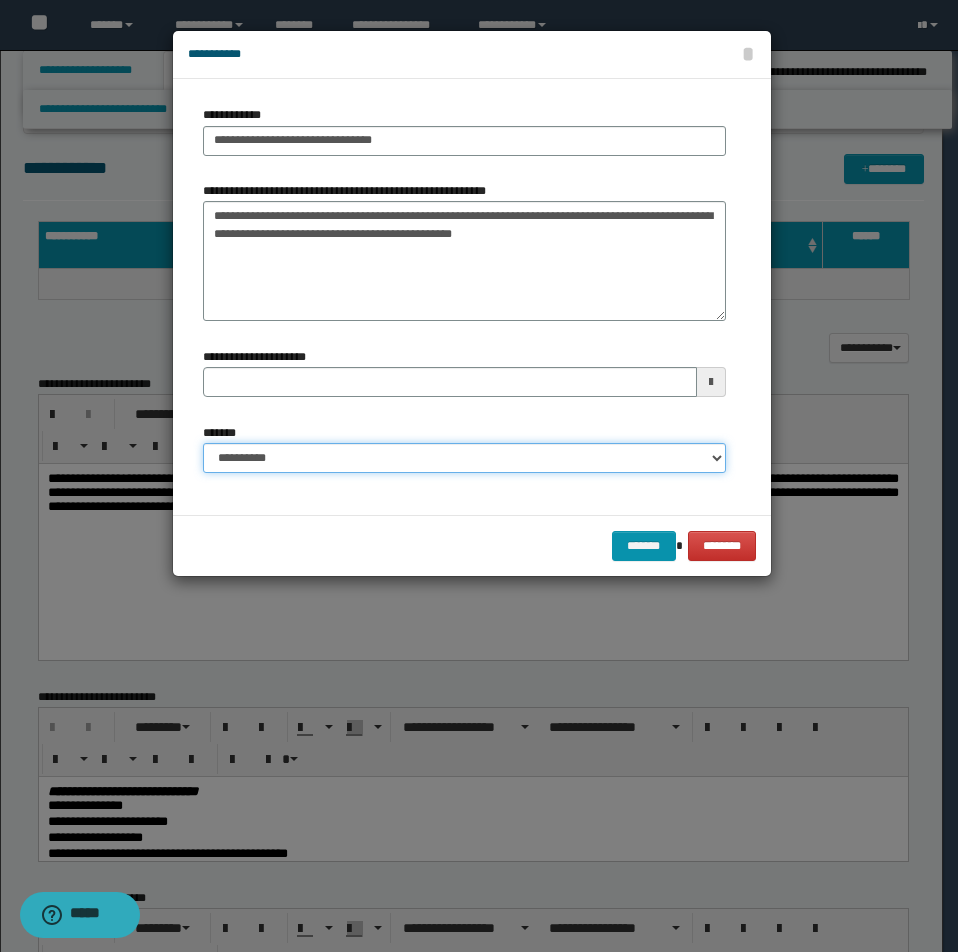 select on "*" 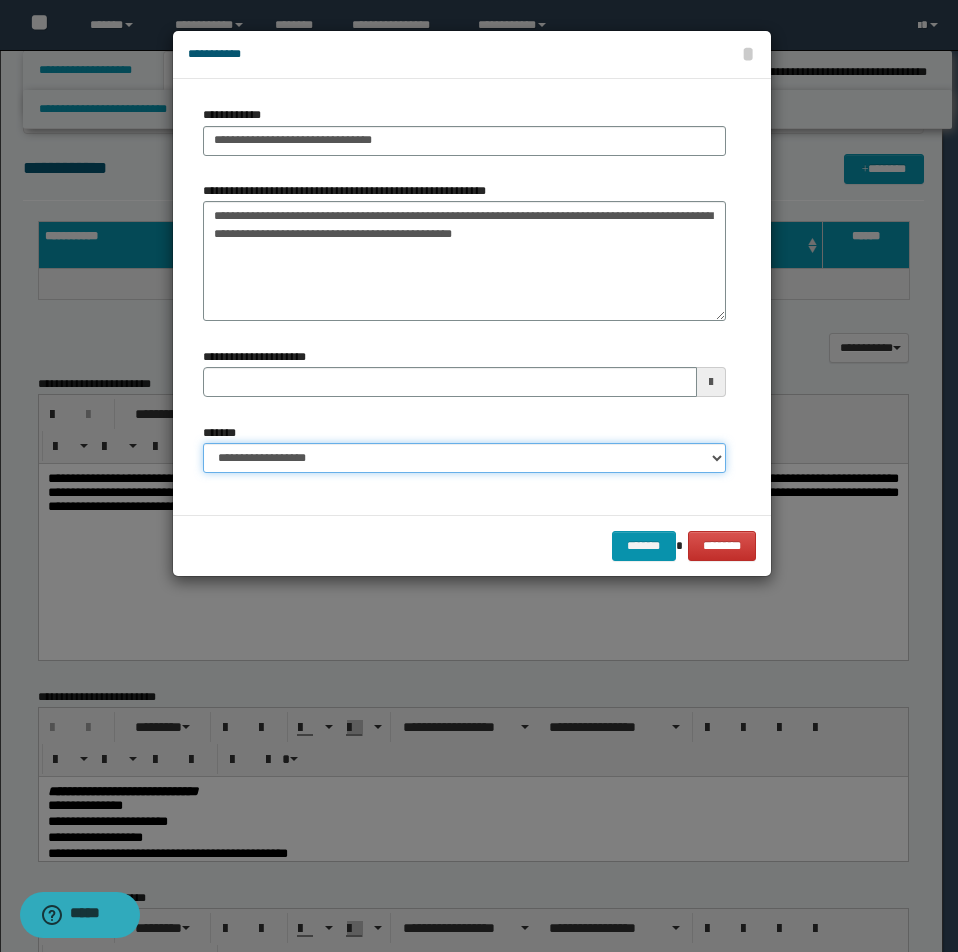 click on "**********" at bounding box center (464, 458) 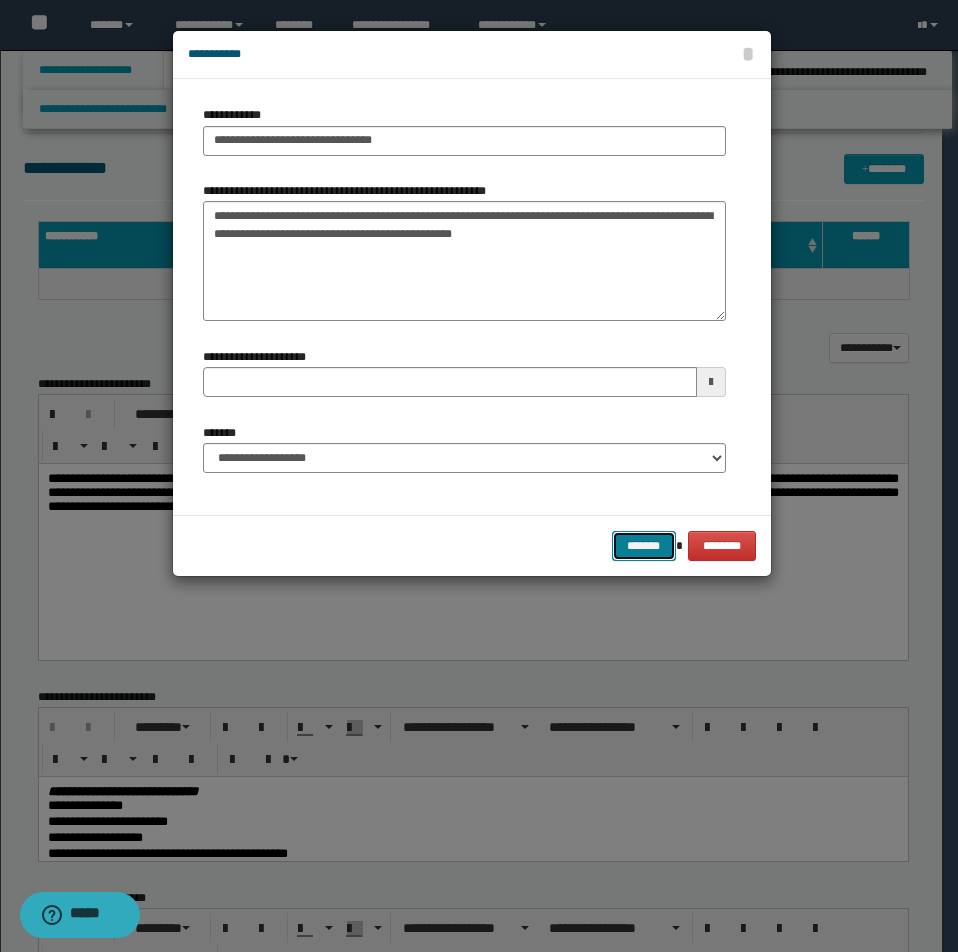 click on "*******" at bounding box center (644, 546) 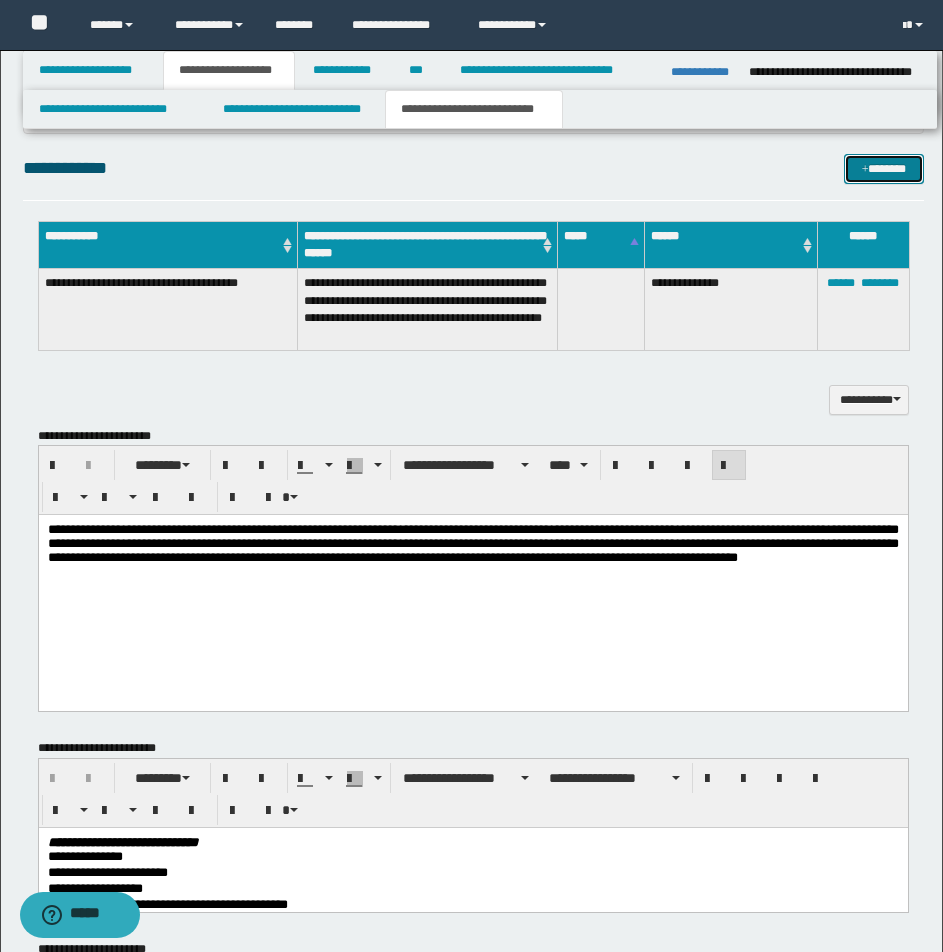 click on "*******" at bounding box center [884, 169] 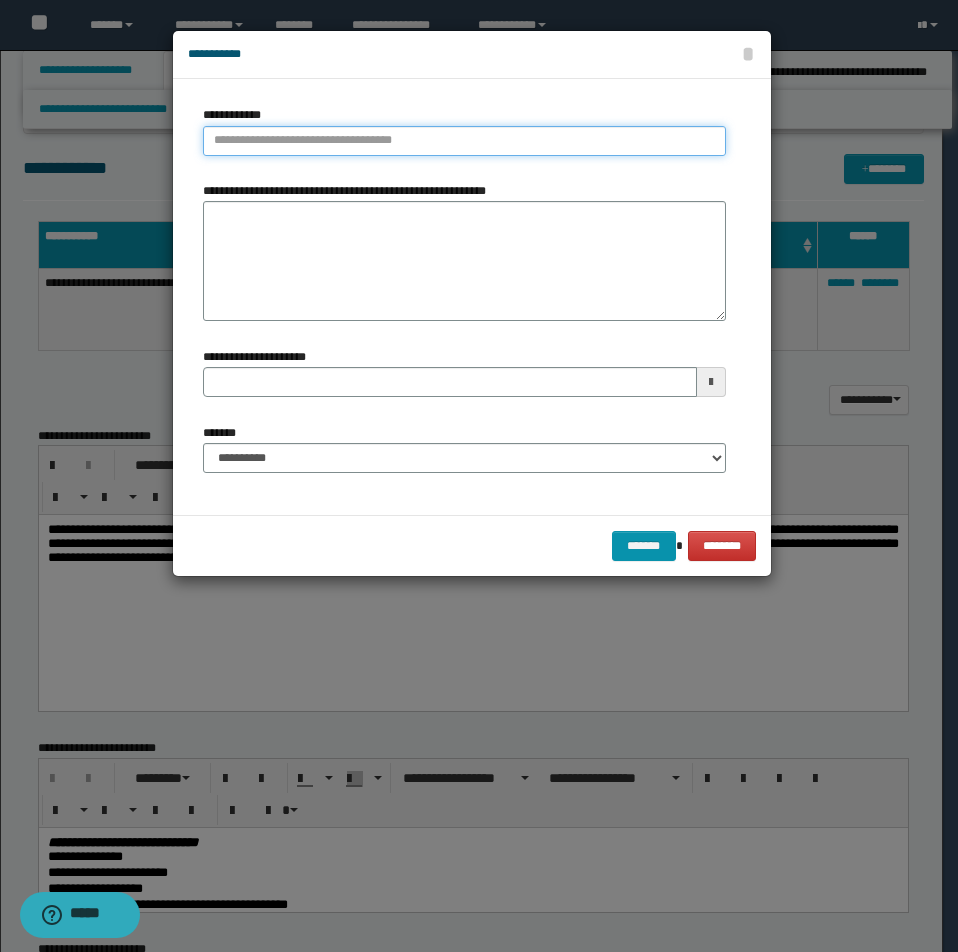 type on "**********" 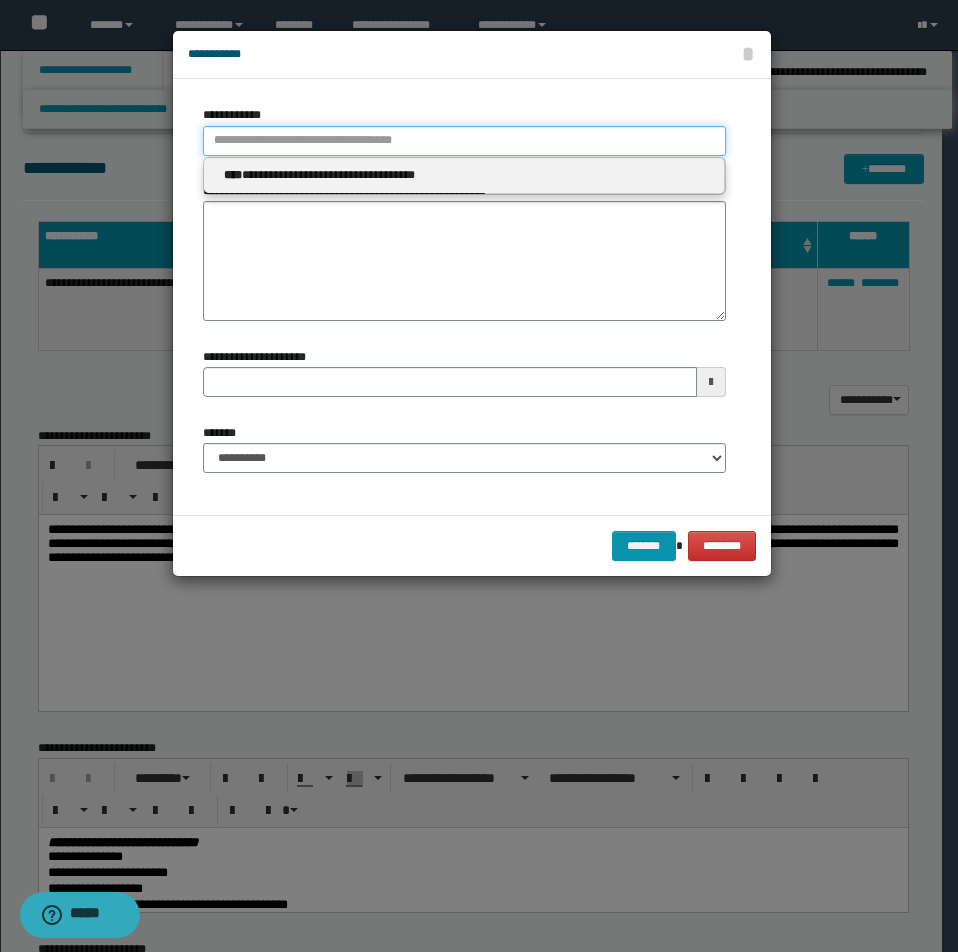 click on "**********" at bounding box center [464, 141] 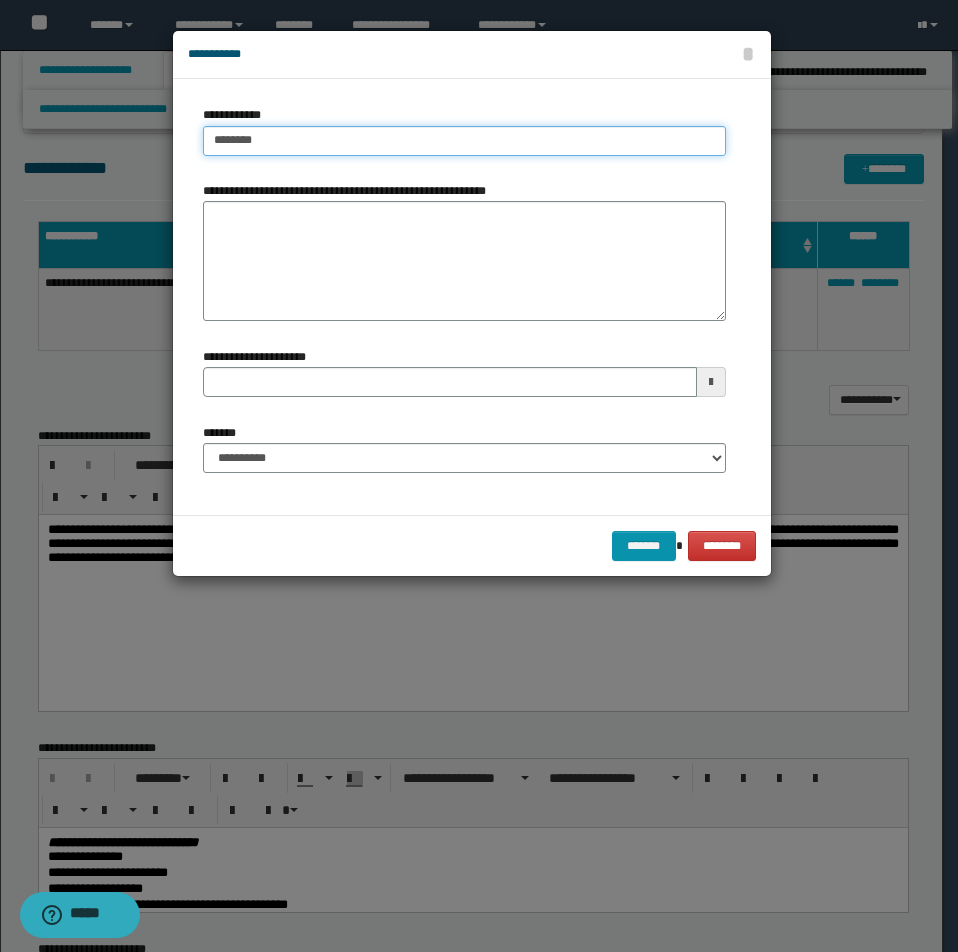 type on "*********" 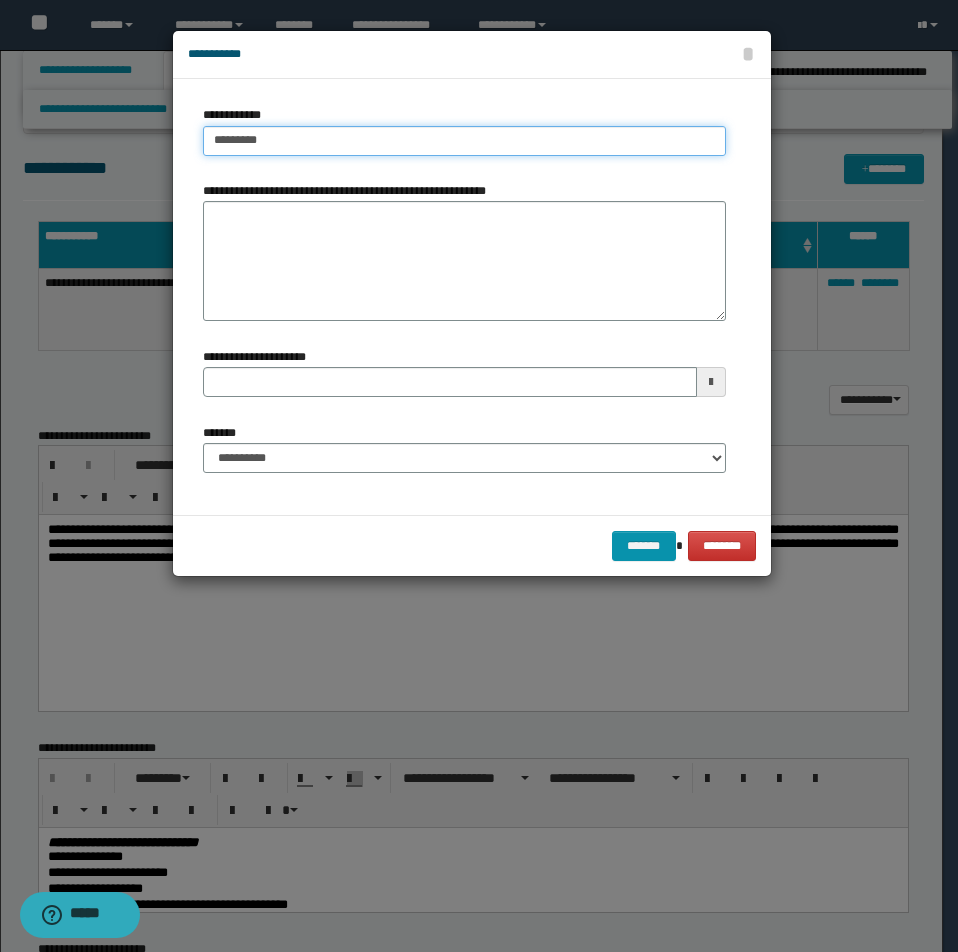 type on "*********" 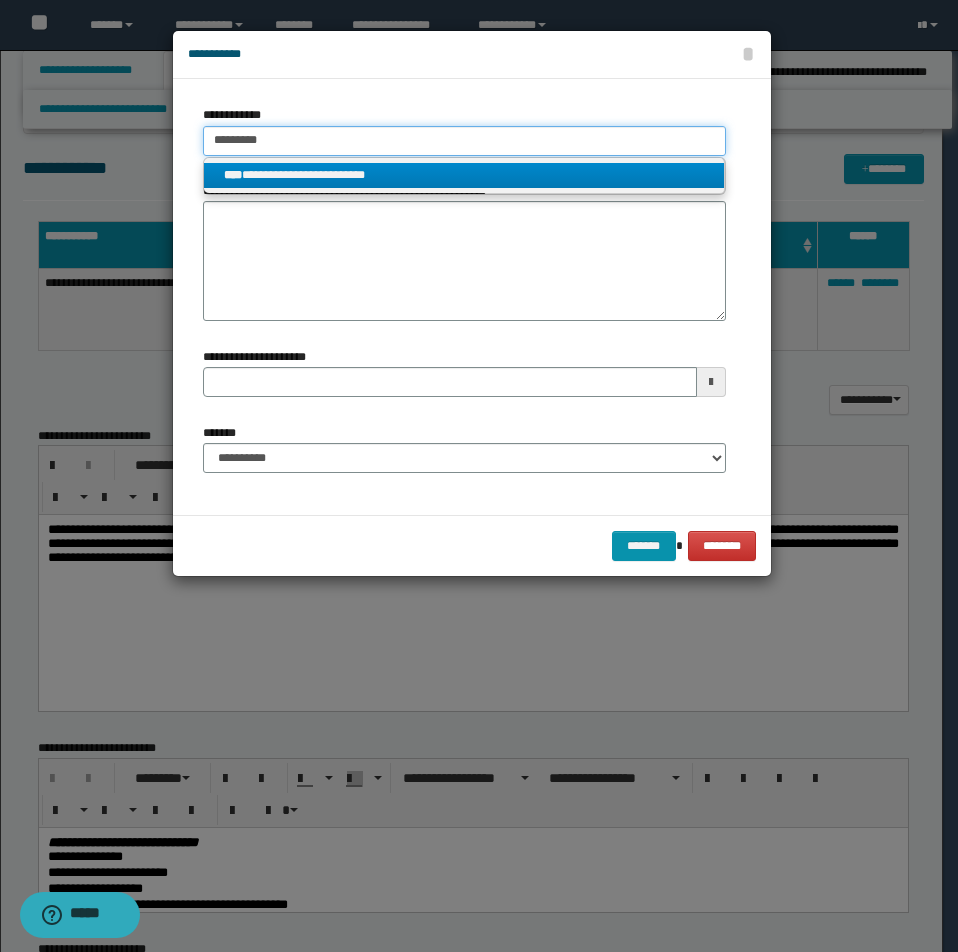 type on "*********" 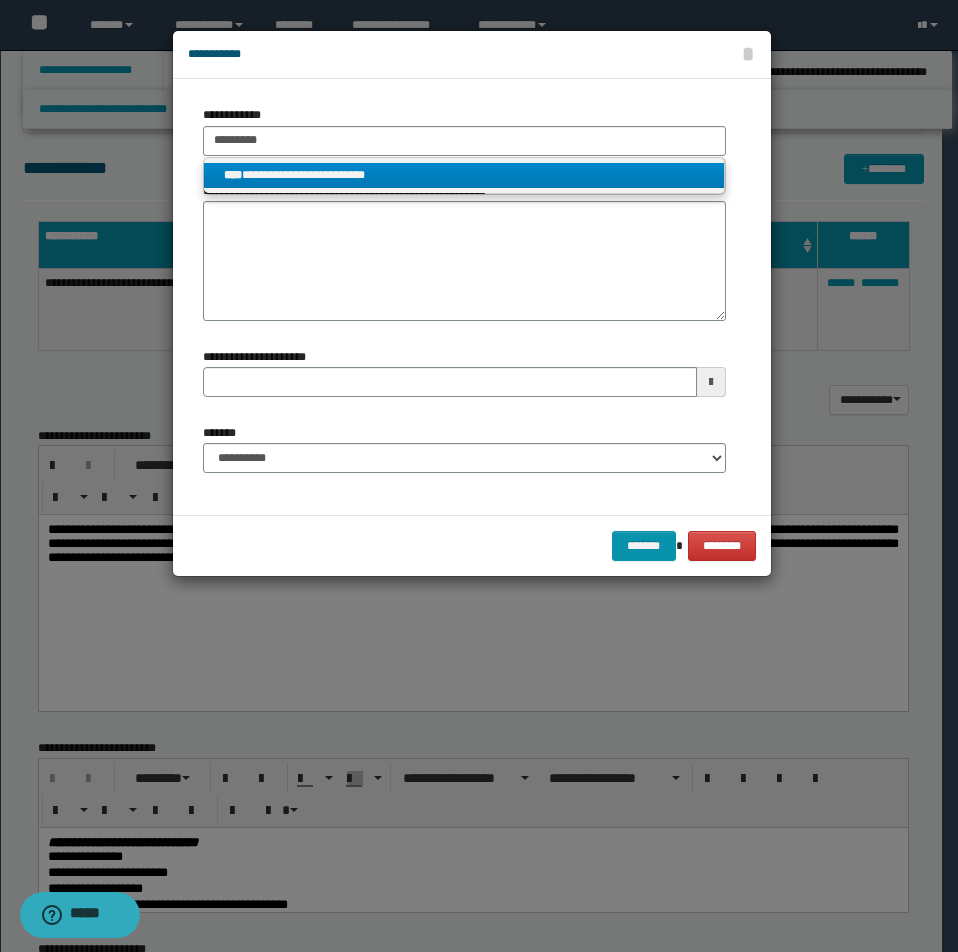 click on "**********" at bounding box center (464, 175) 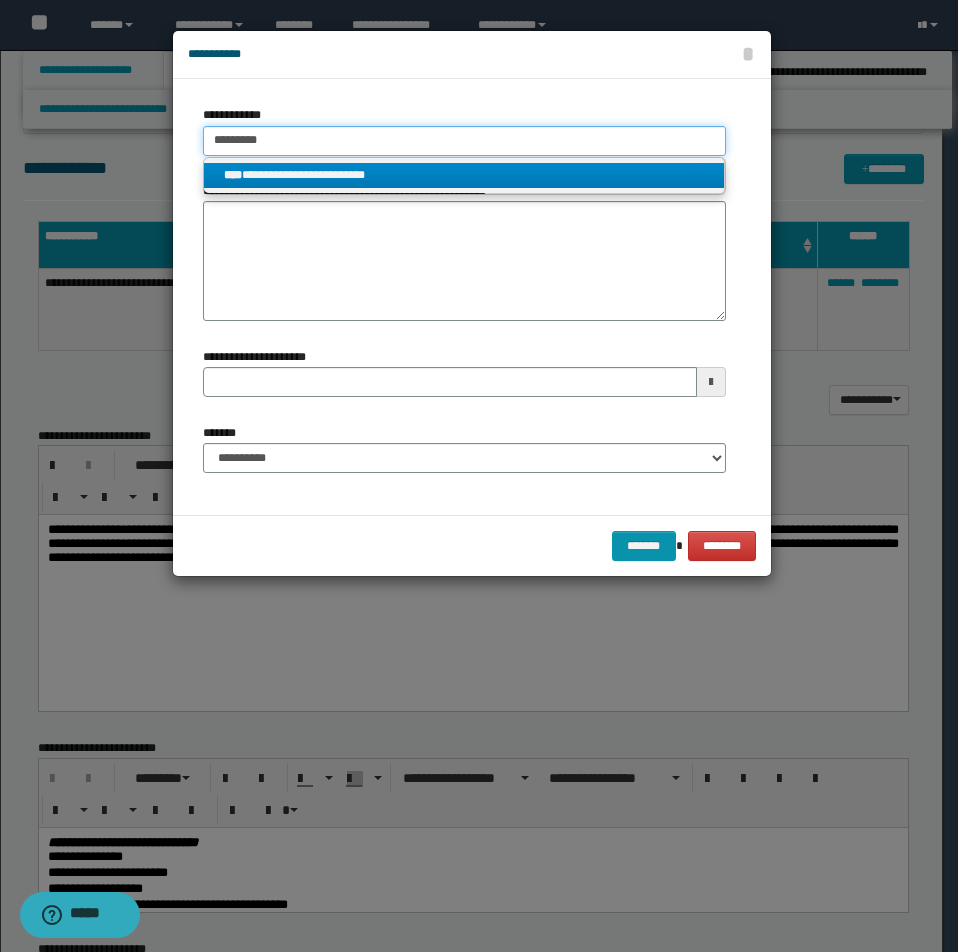 type 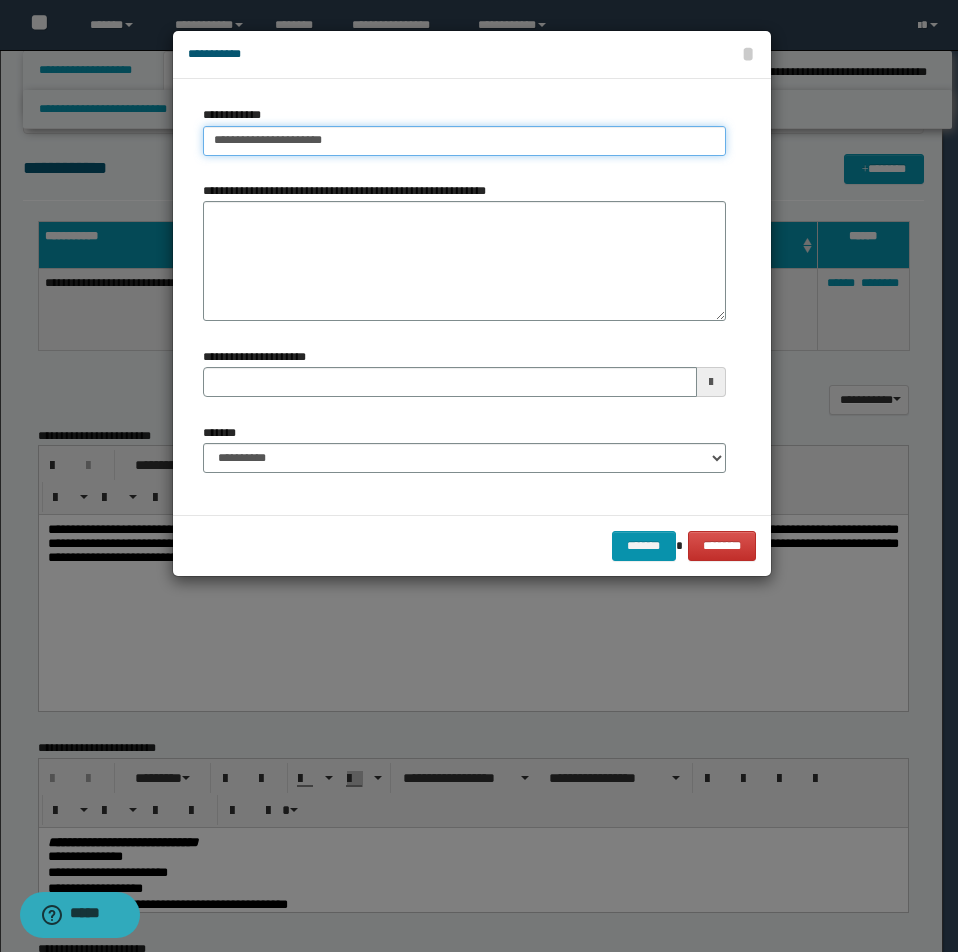 drag, startPoint x: 209, startPoint y: 140, endPoint x: 517, endPoint y: 158, distance: 308.5255 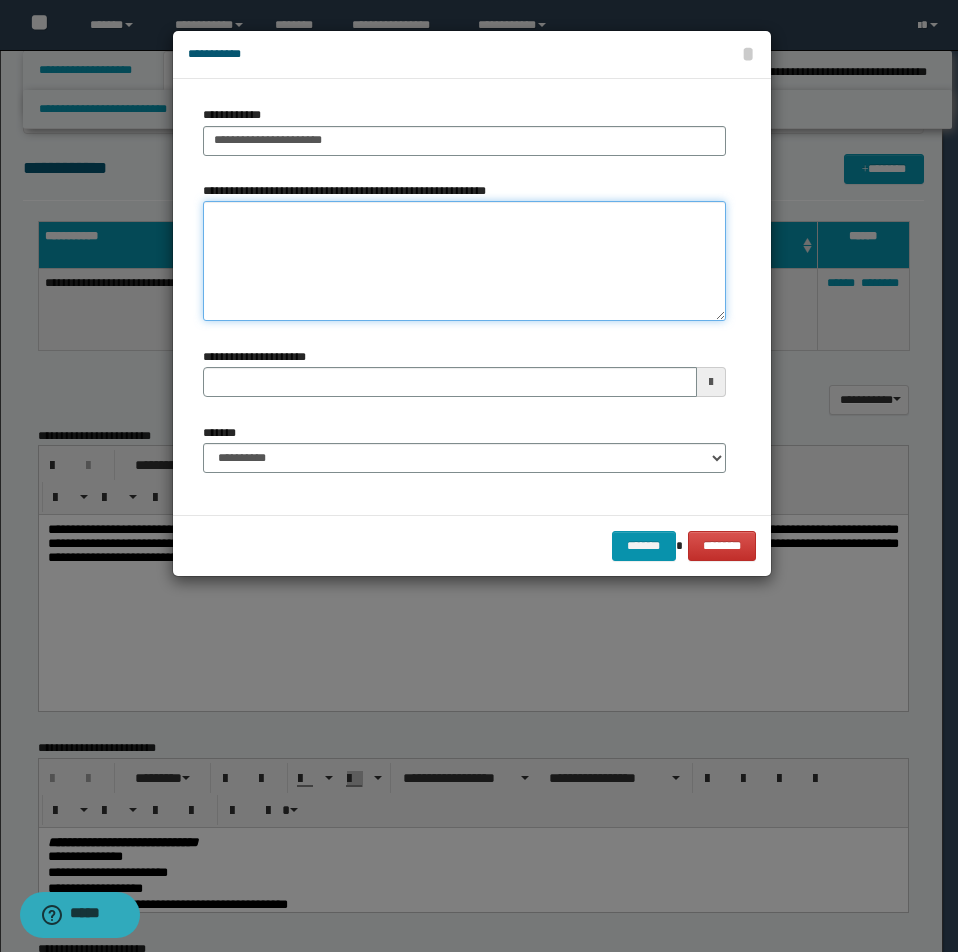 click on "**********" at bounding box center (464, 261) 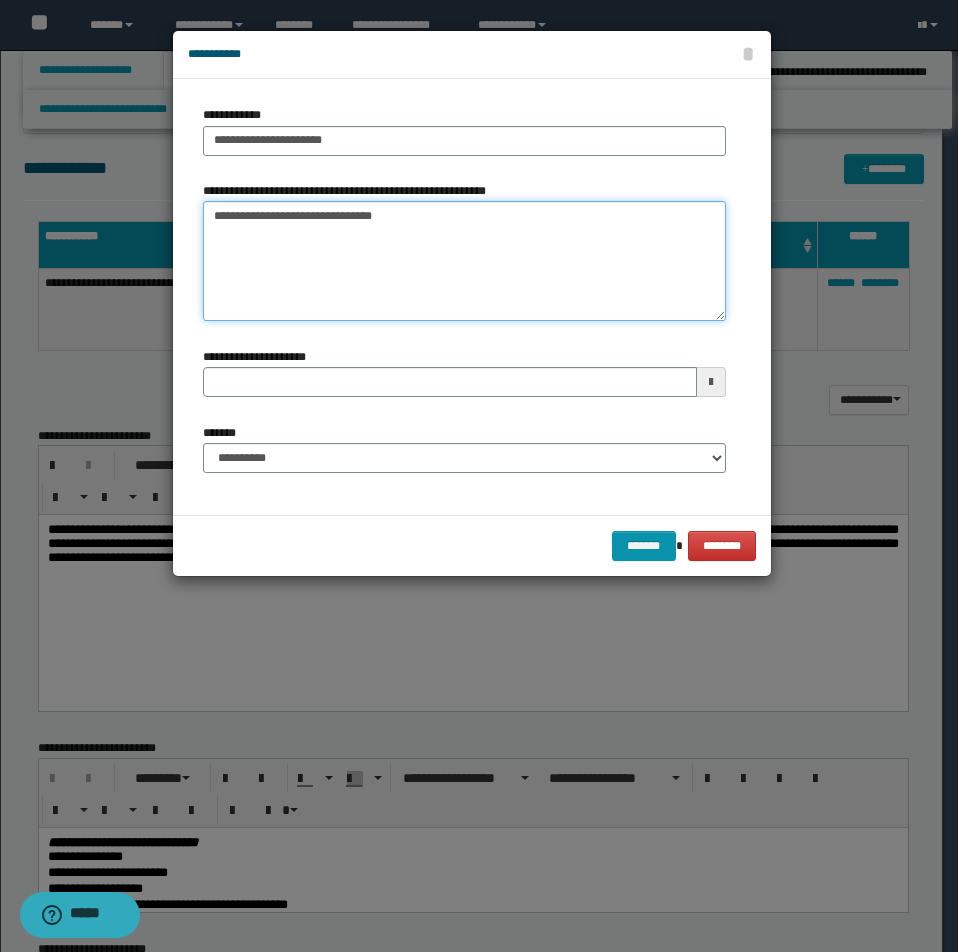 type on "**********" 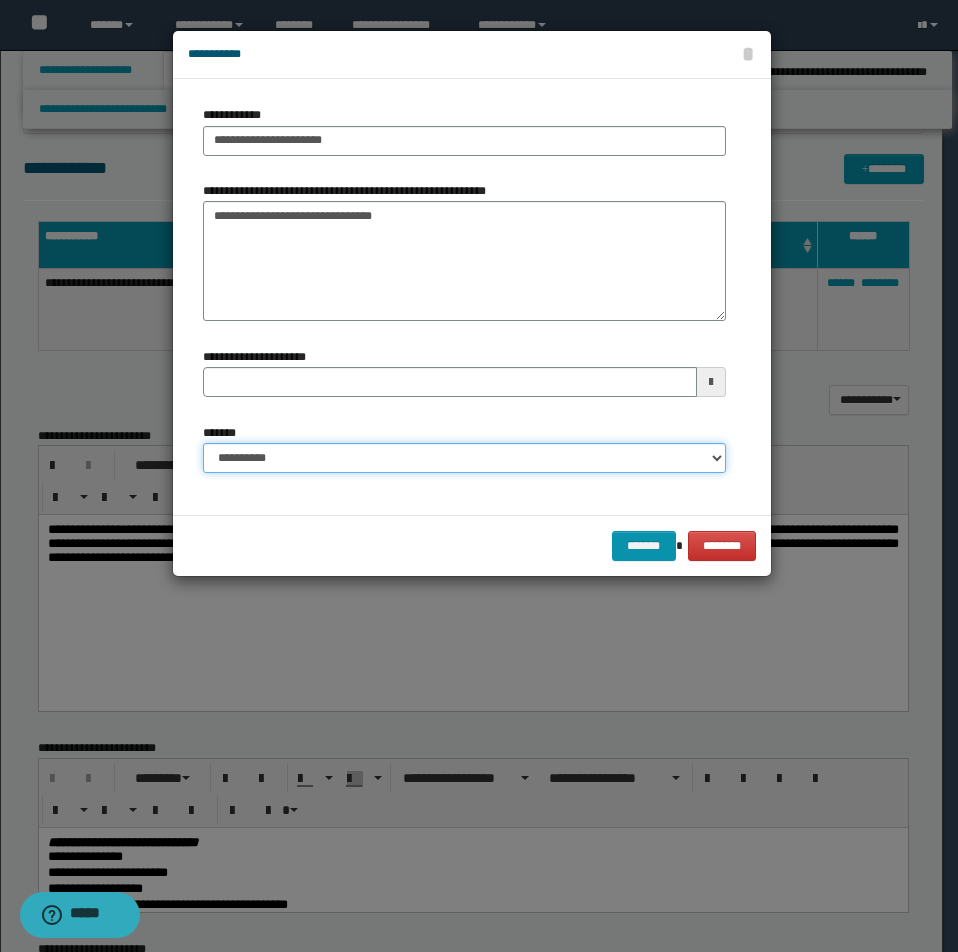 click on "**********" at bounding box center [464, 458] 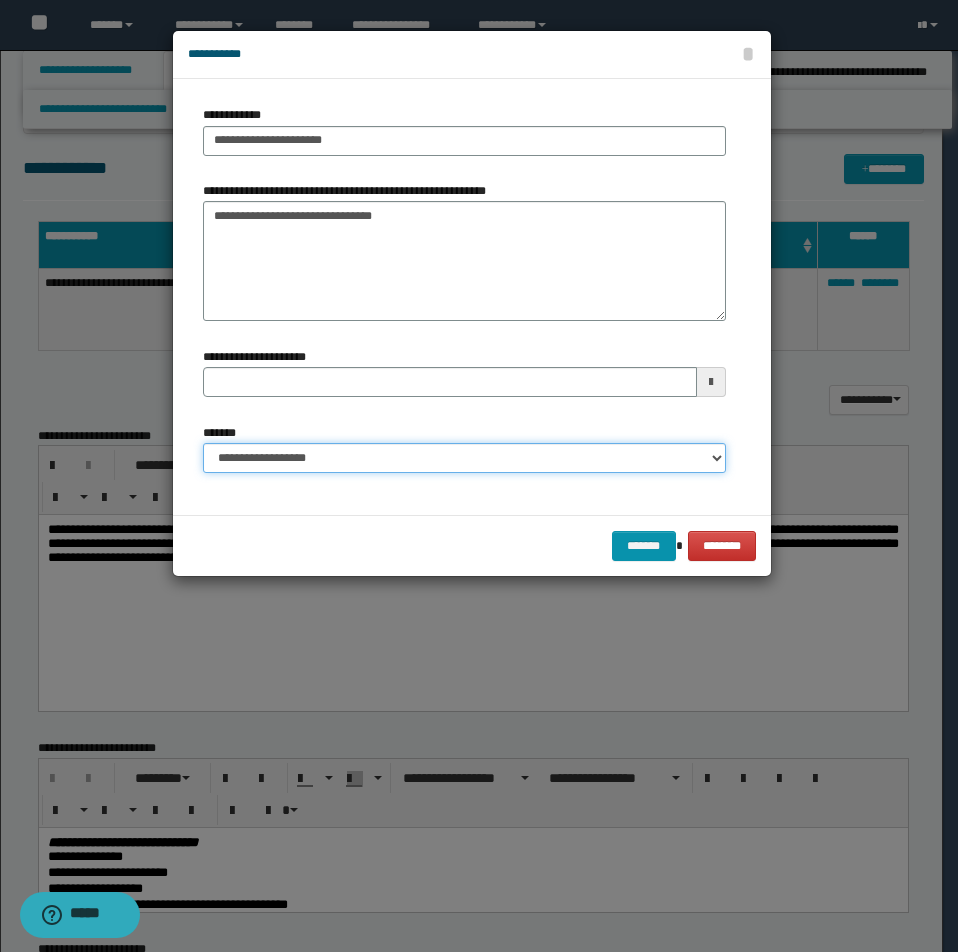 click on "**********" at bounding box center [464, 458] 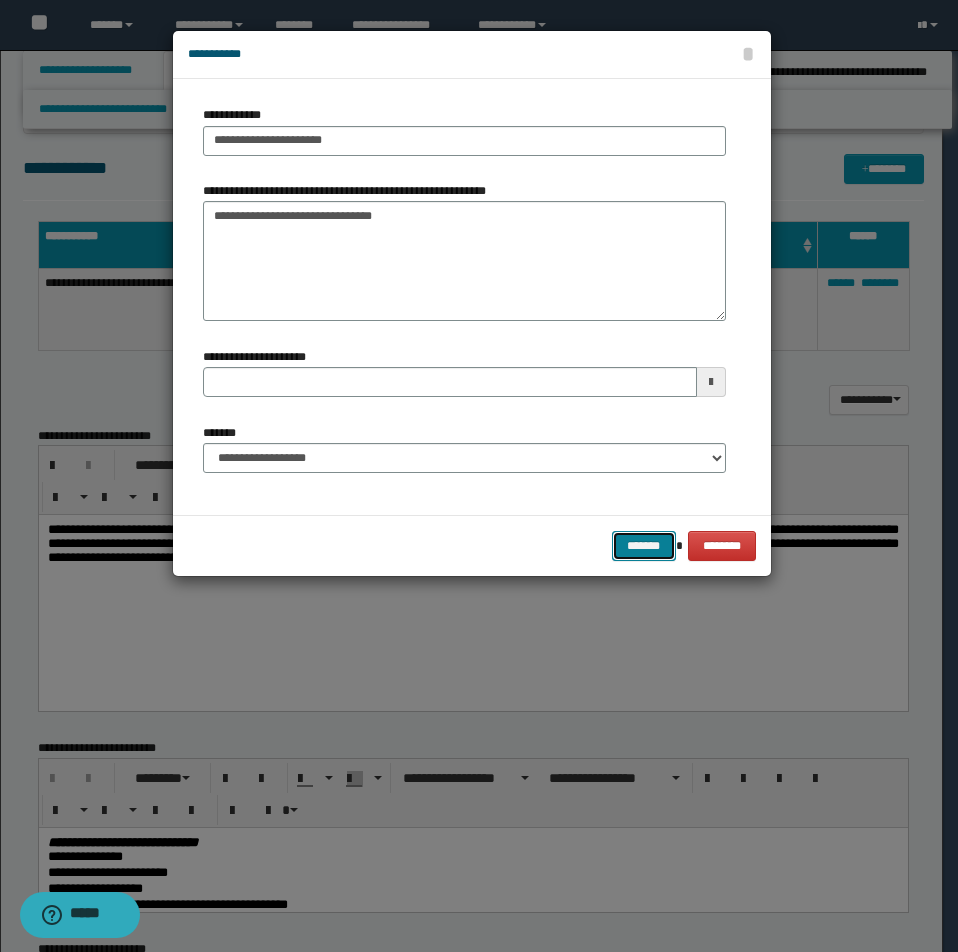click on "*******" at bounding box center (644, 546) 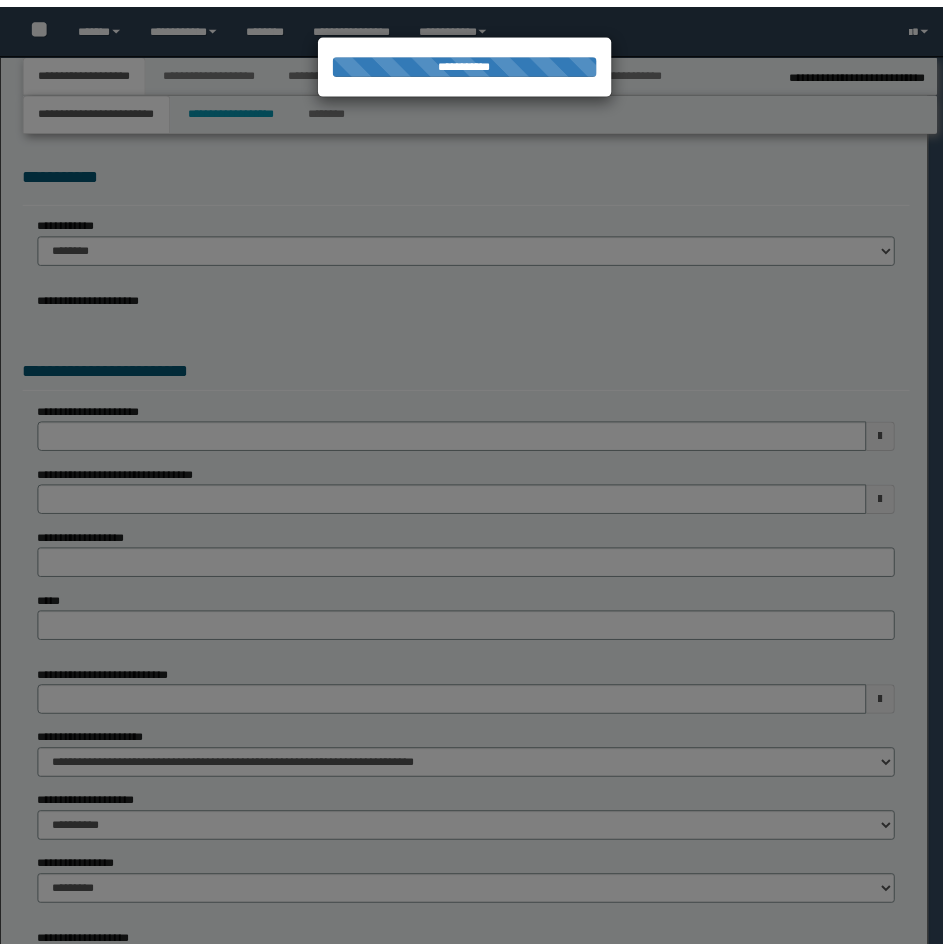 scroll, scrollTop: 0, scrollLeft: 0, axis: both 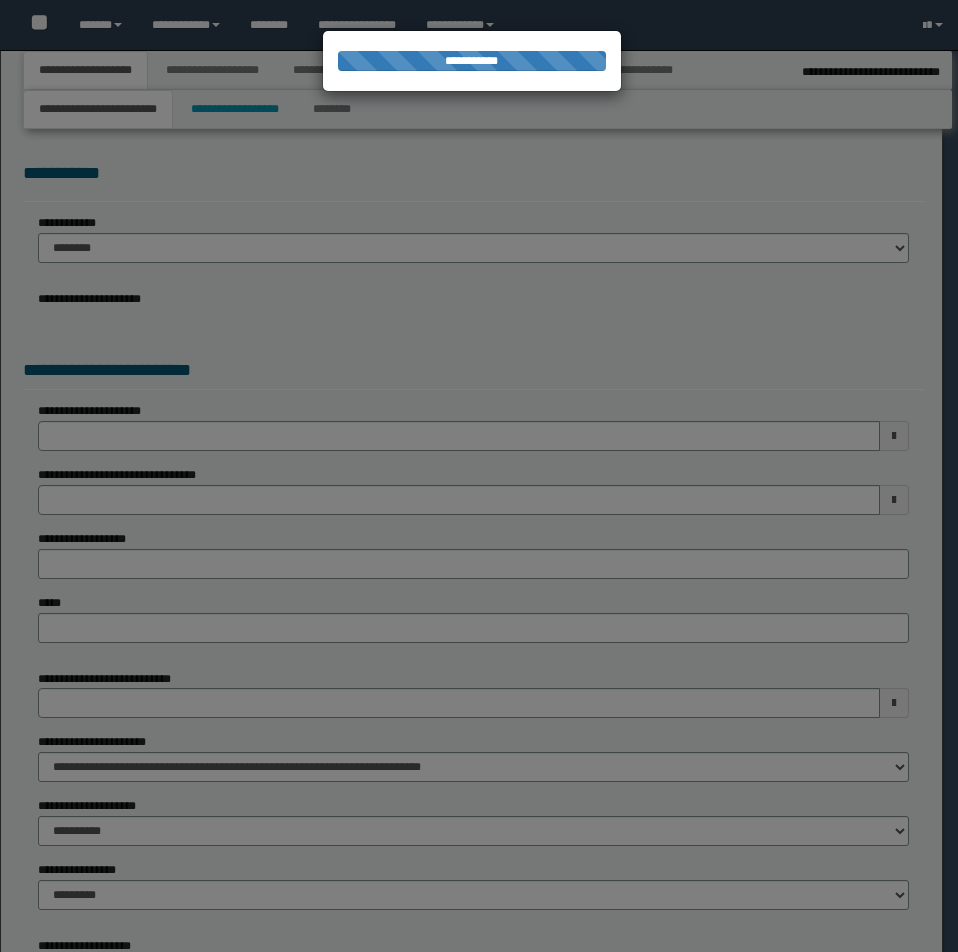 select on "**" 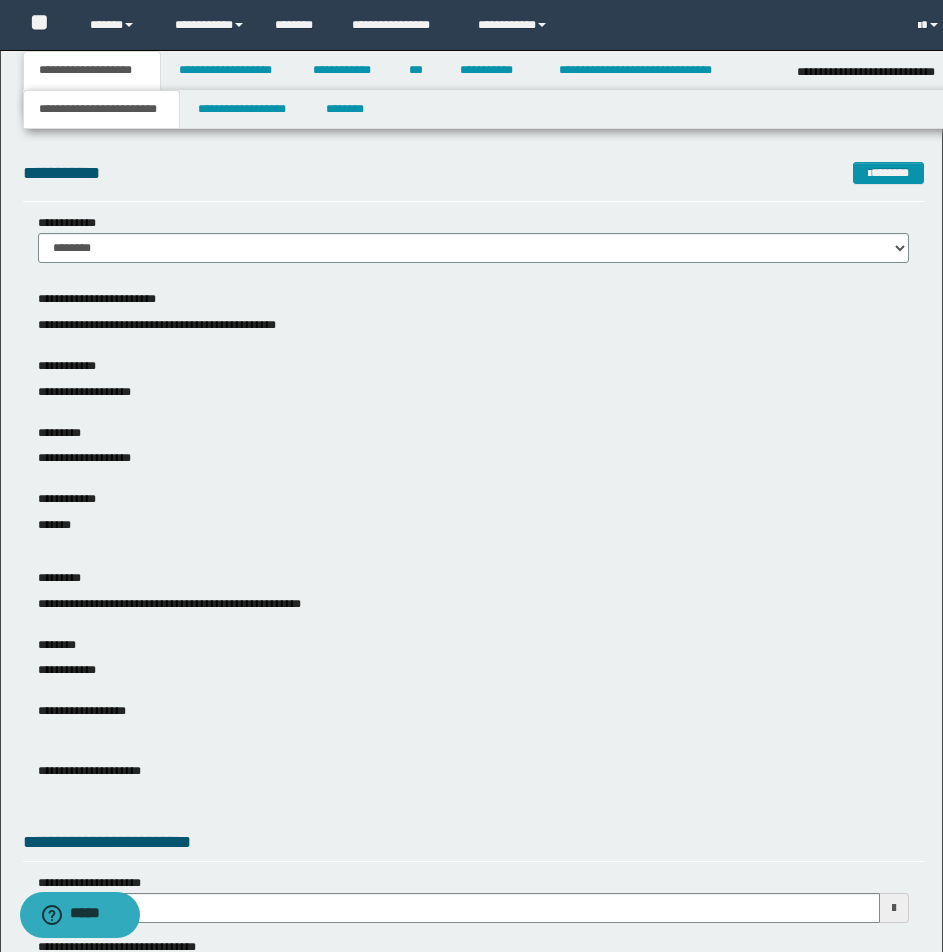 scroll, scrollTop: 0, scrollLeft: 0, axis: both 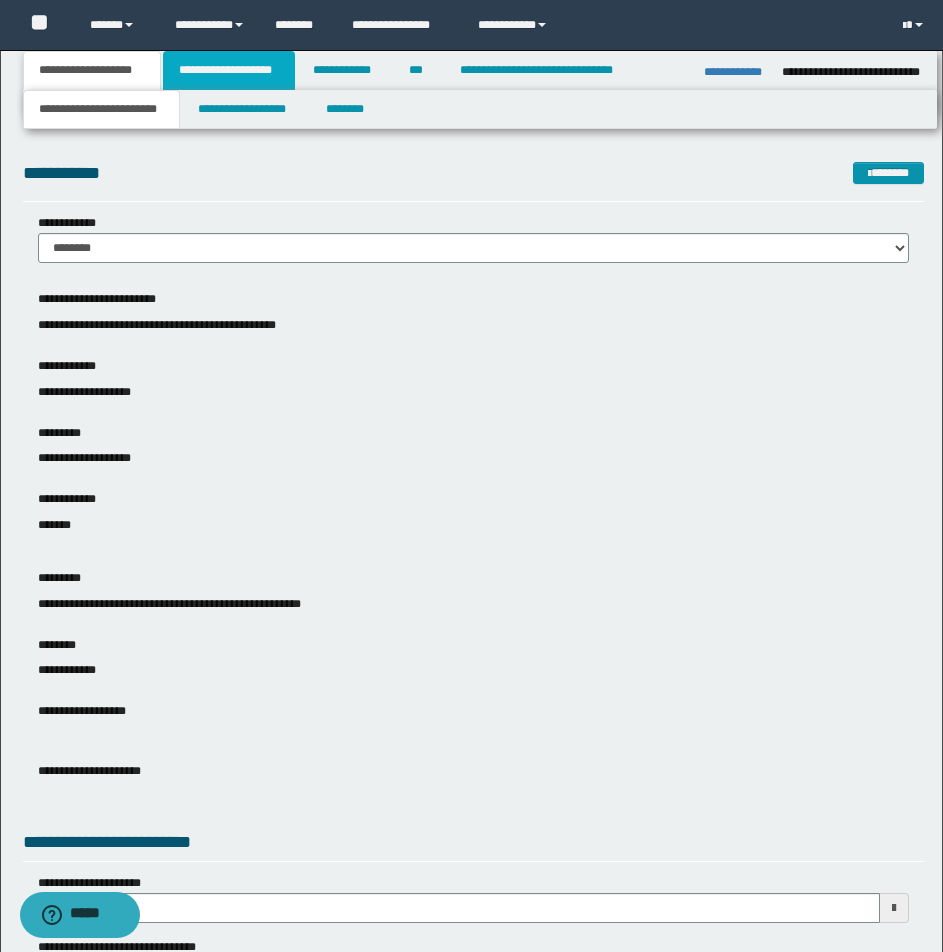 click on "**********" at bounding box center [229, 70] 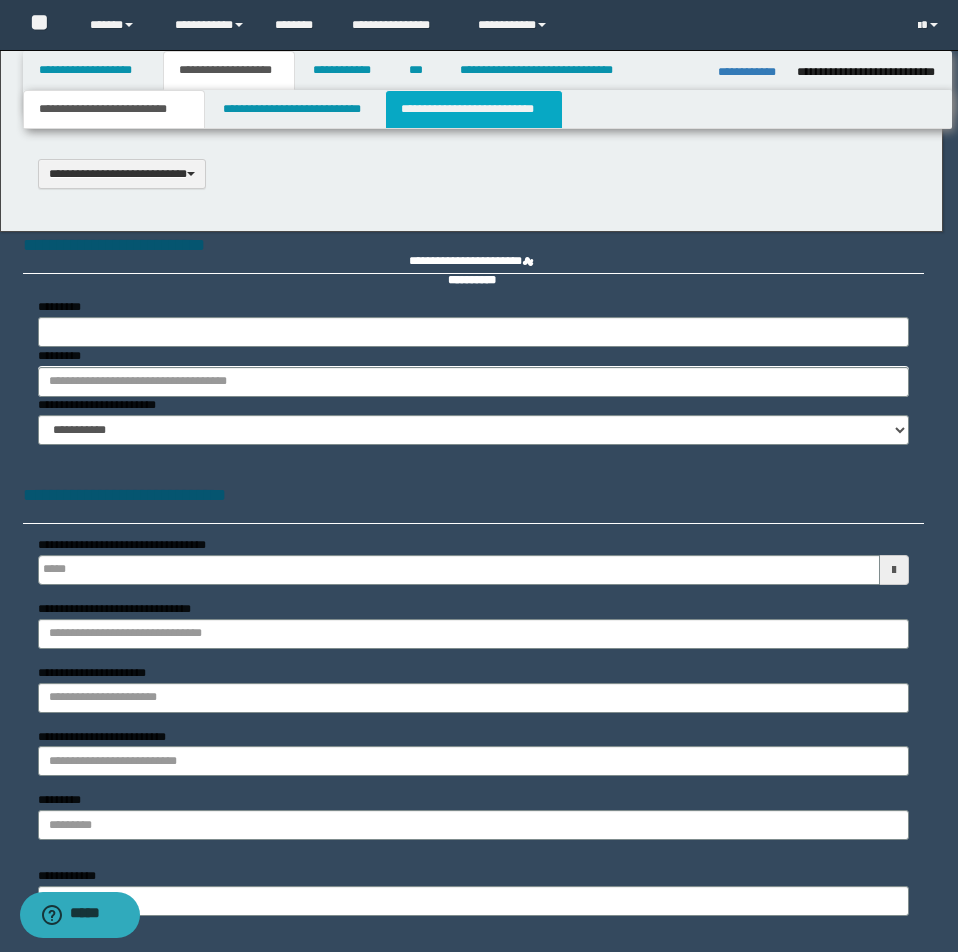 type 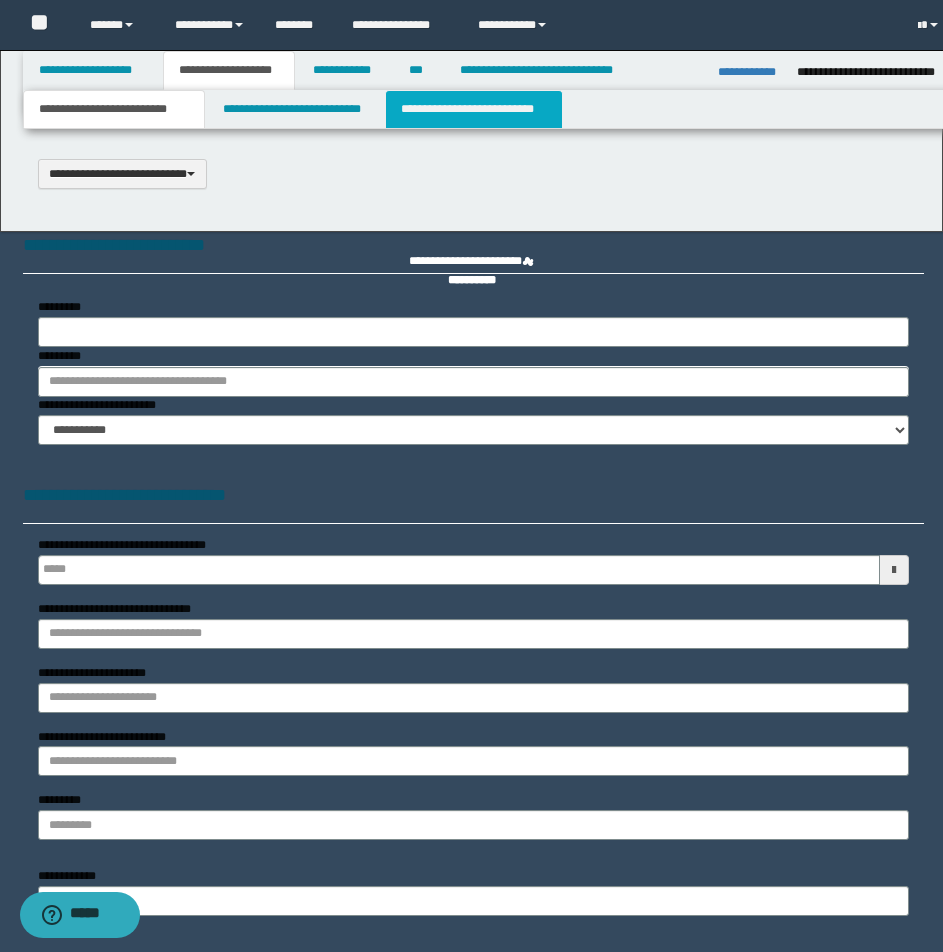 select on "*" 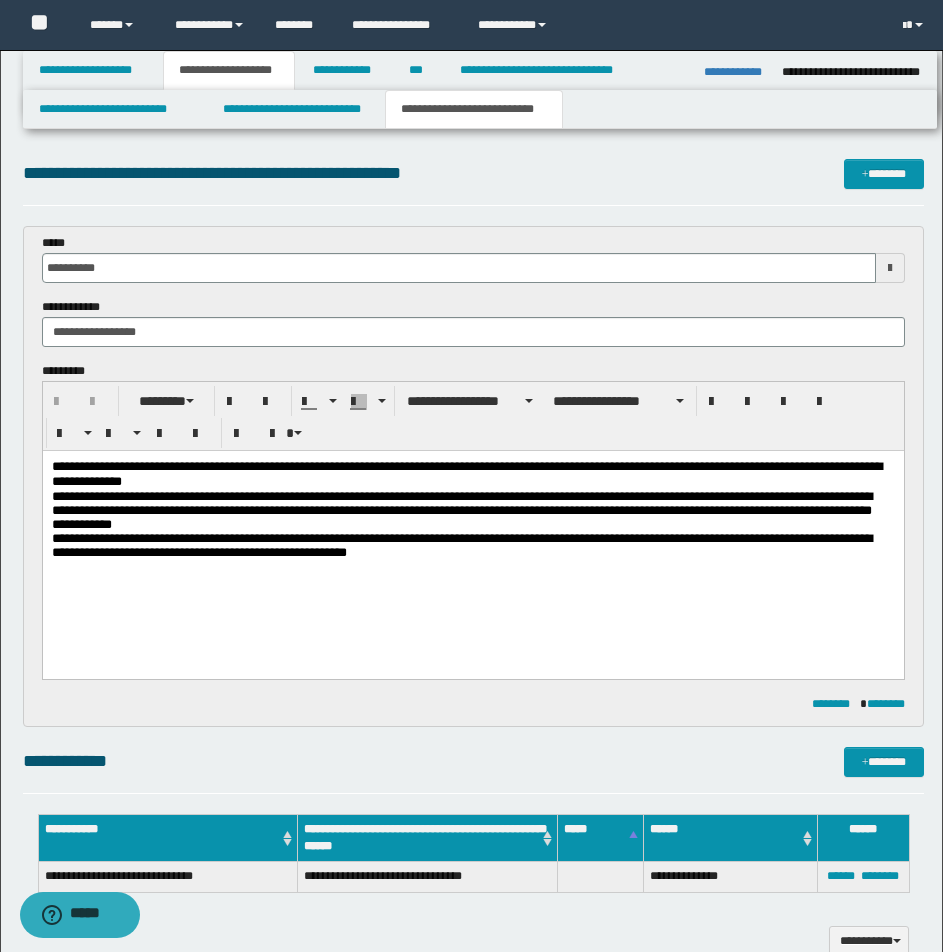 scroll, scrollTop: 0, scrollLeft: 0, axis: both 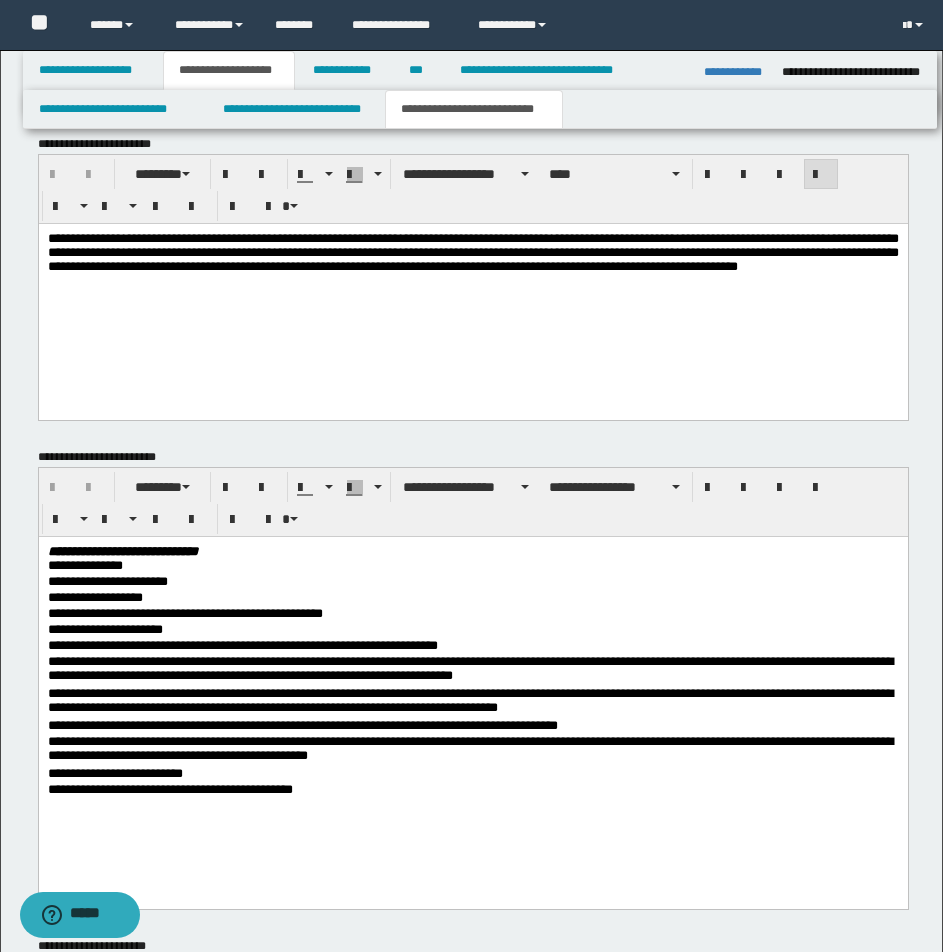 click on "**********" at bounding box center [472, 251] 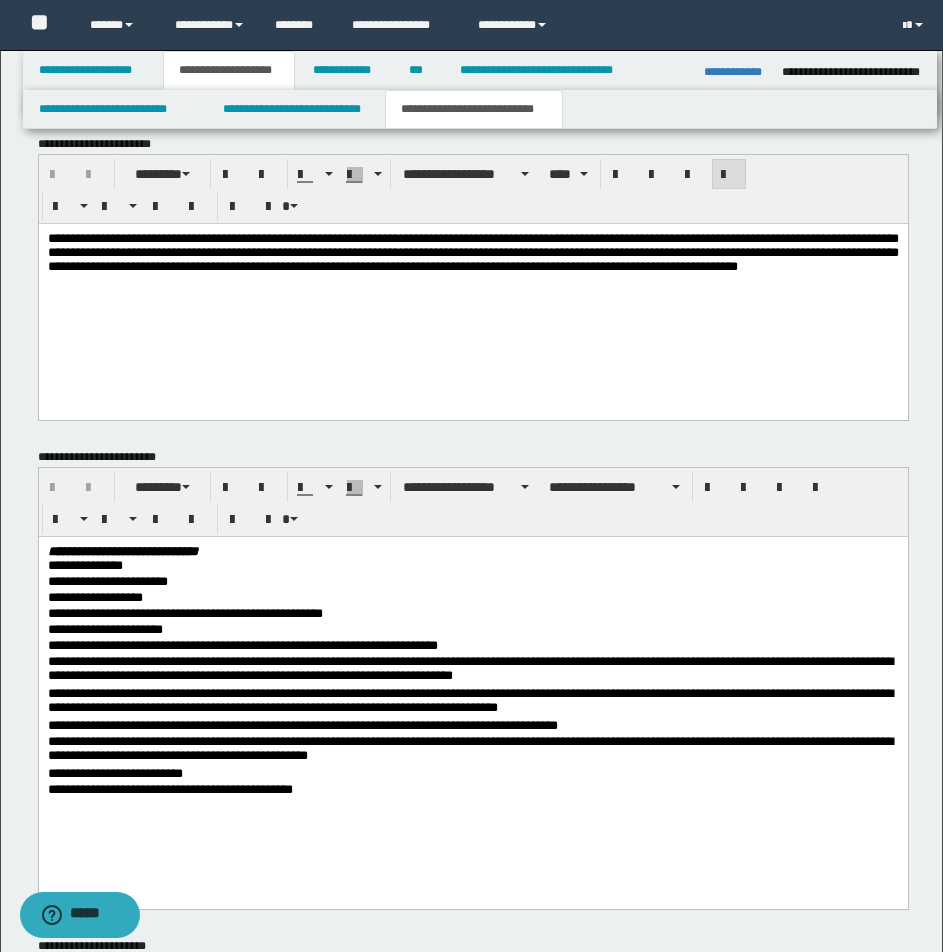 type 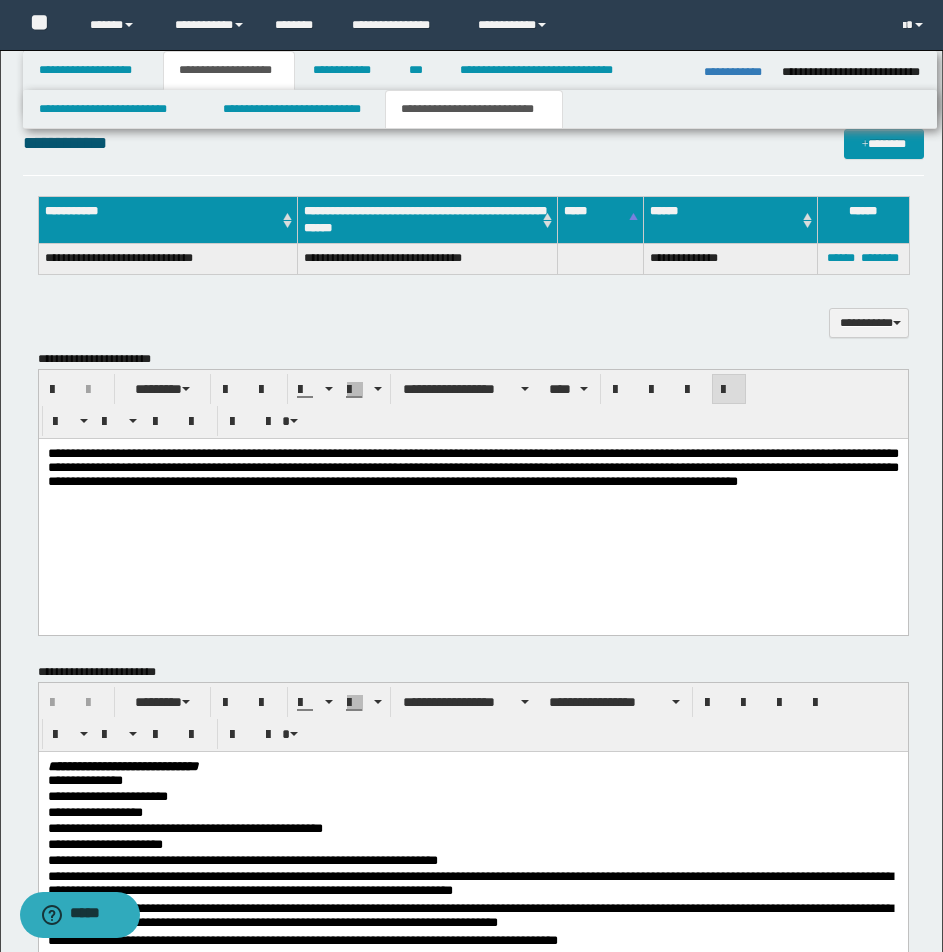 scroll, scrollTop: 543, scrollLeft: 0, axis: vertical 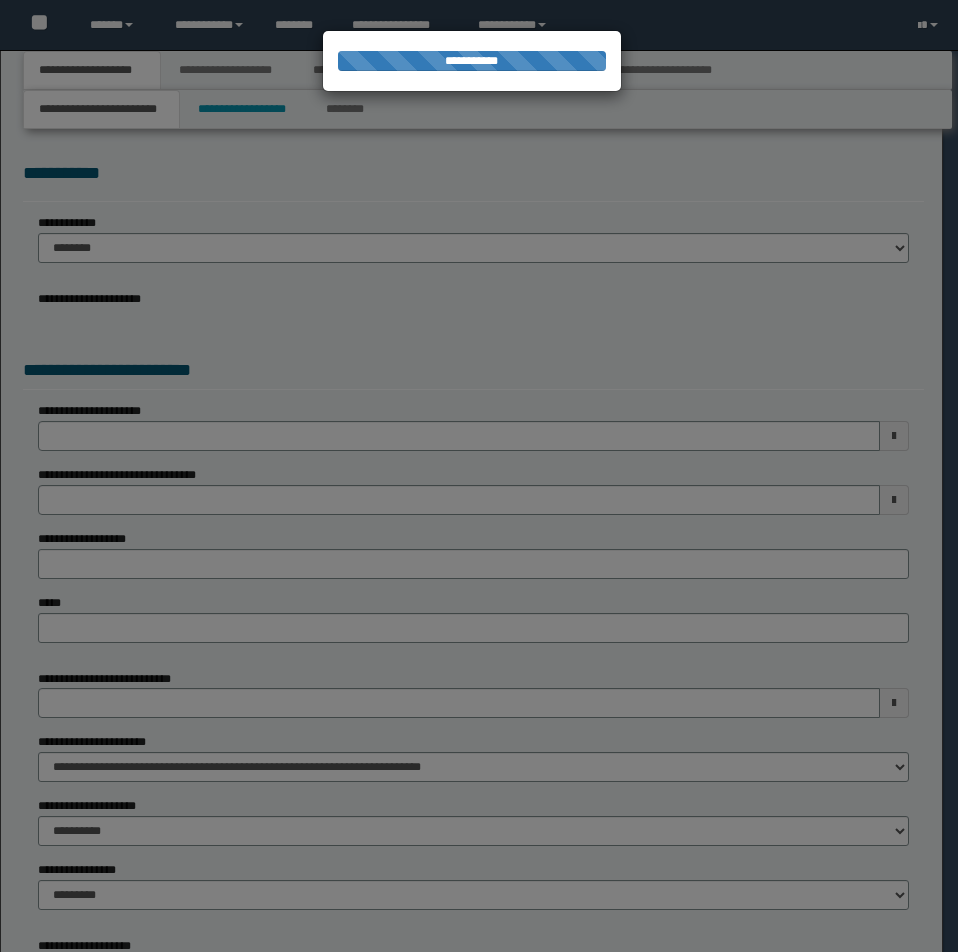 select on "**" 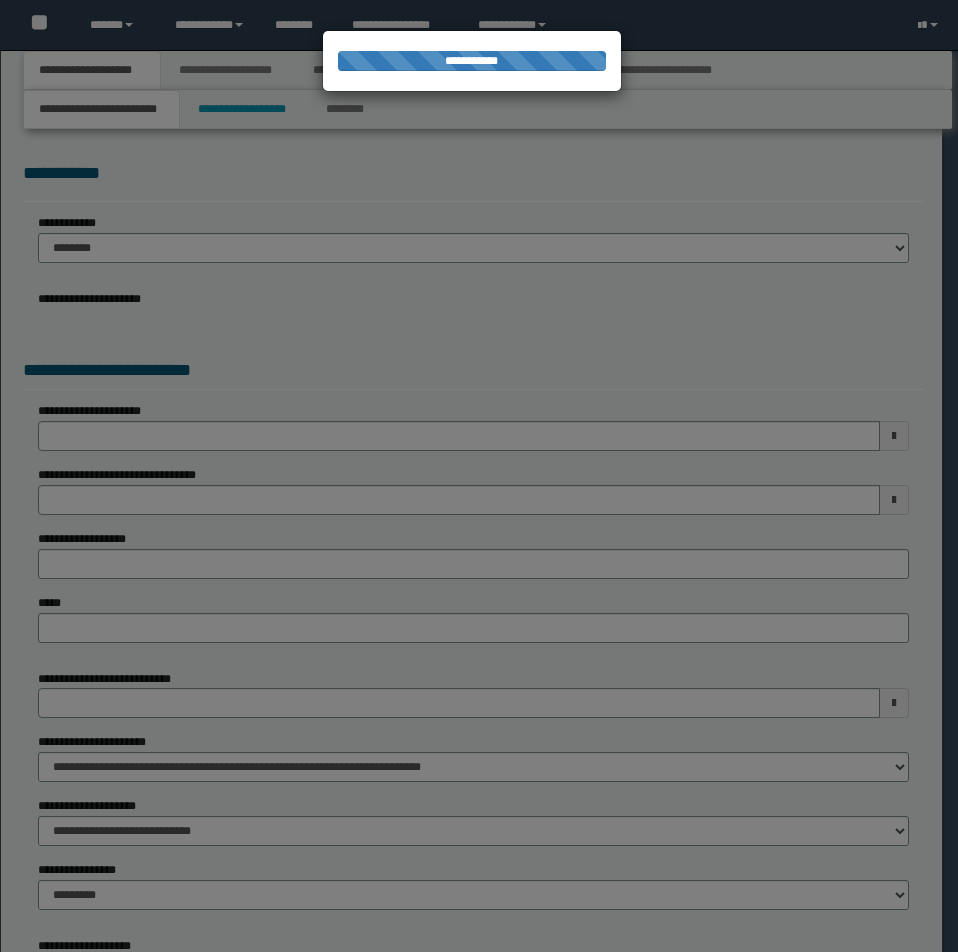 scroll, scrollTop: 0, scrollLeft: 0, axis: both 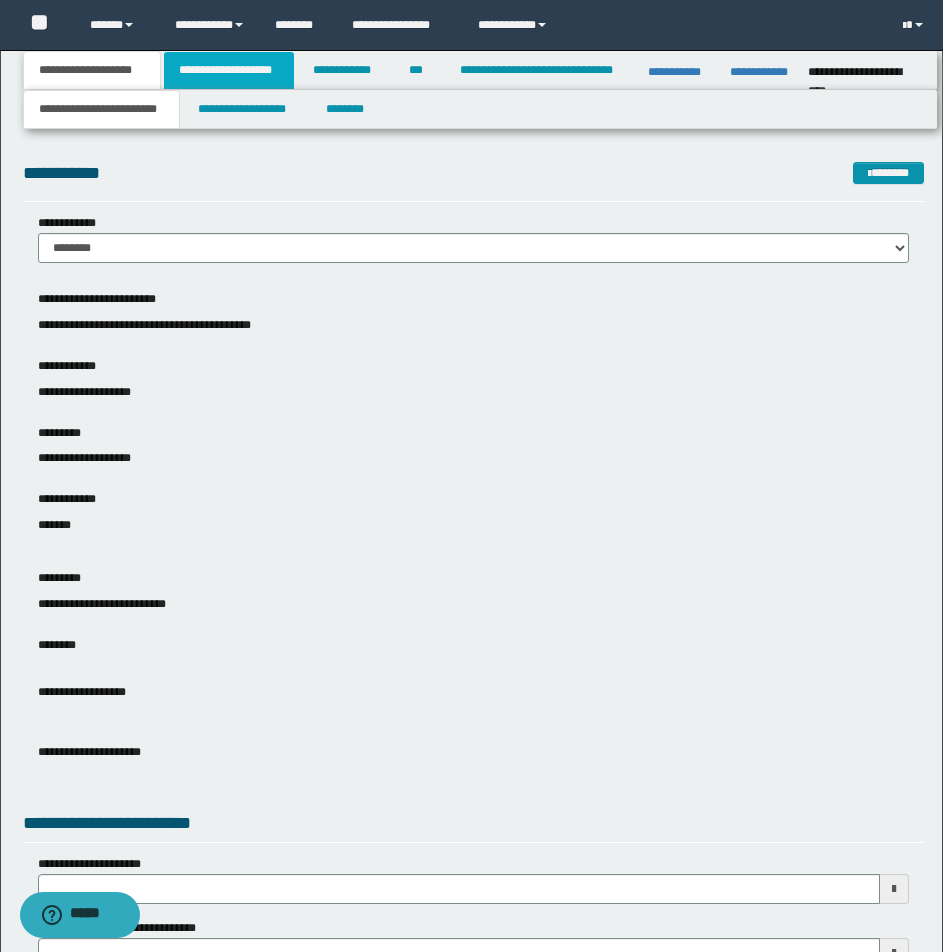 click on "**********" at bounding box center (229, 70) 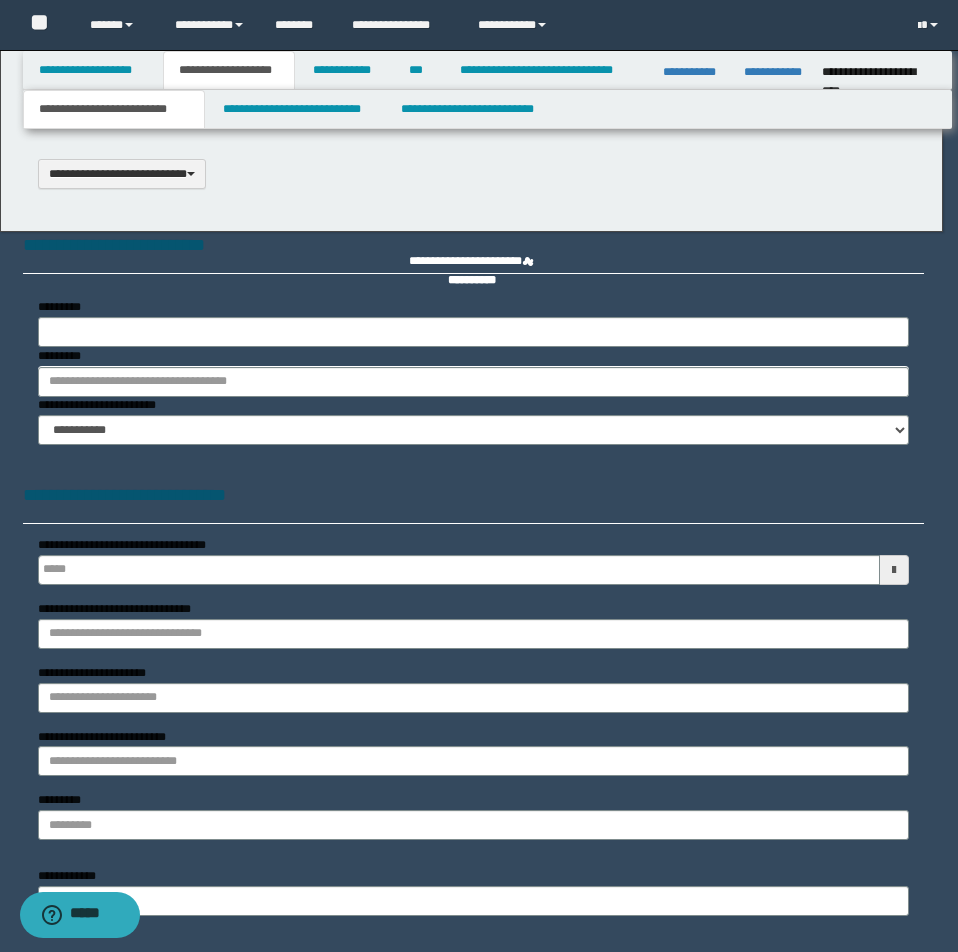 type 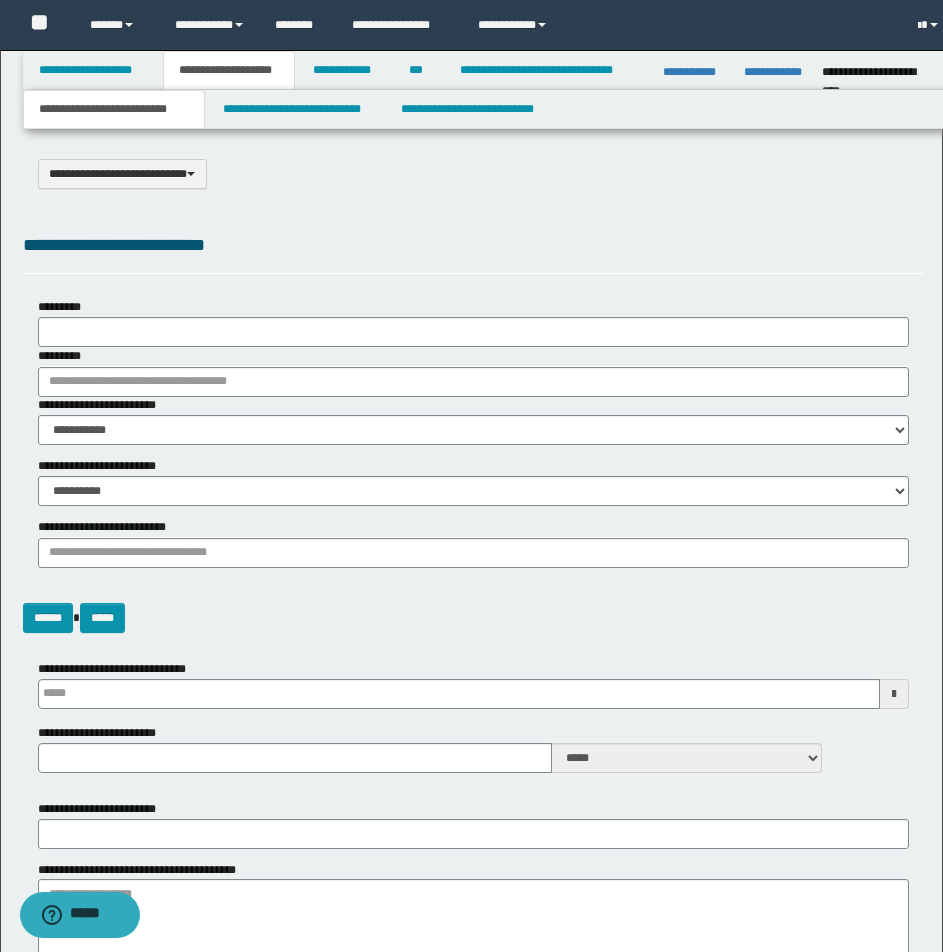 select on "*" 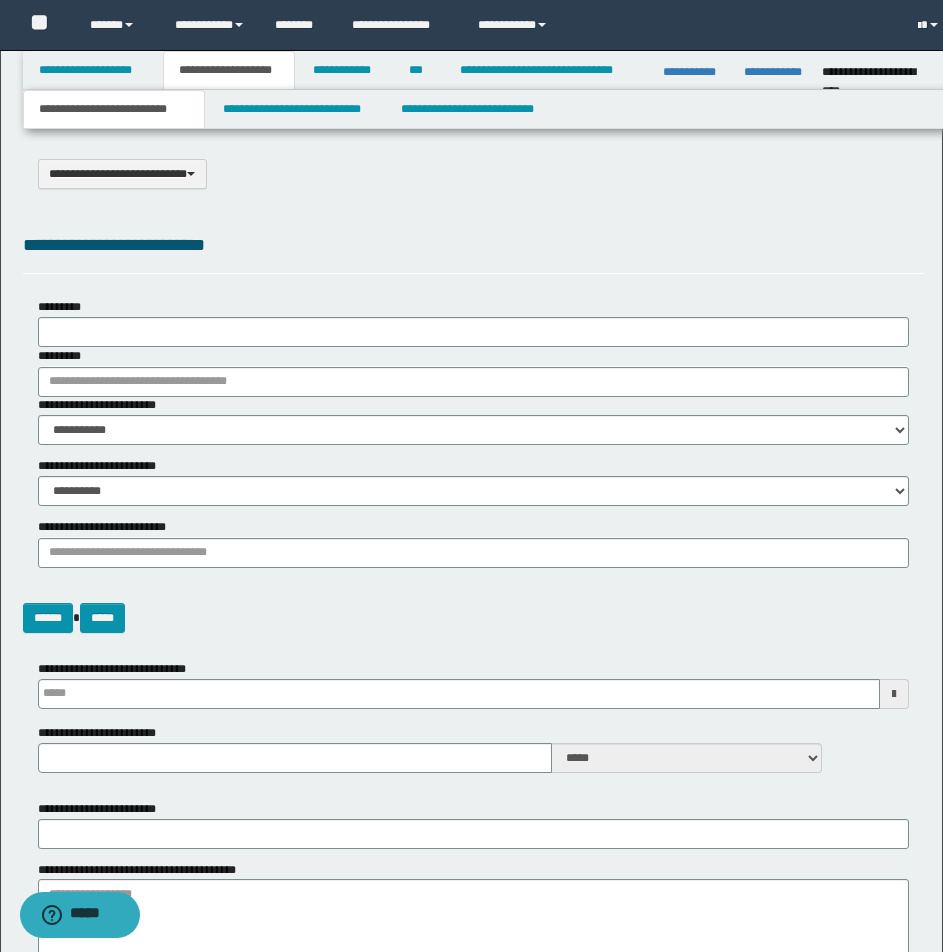 type 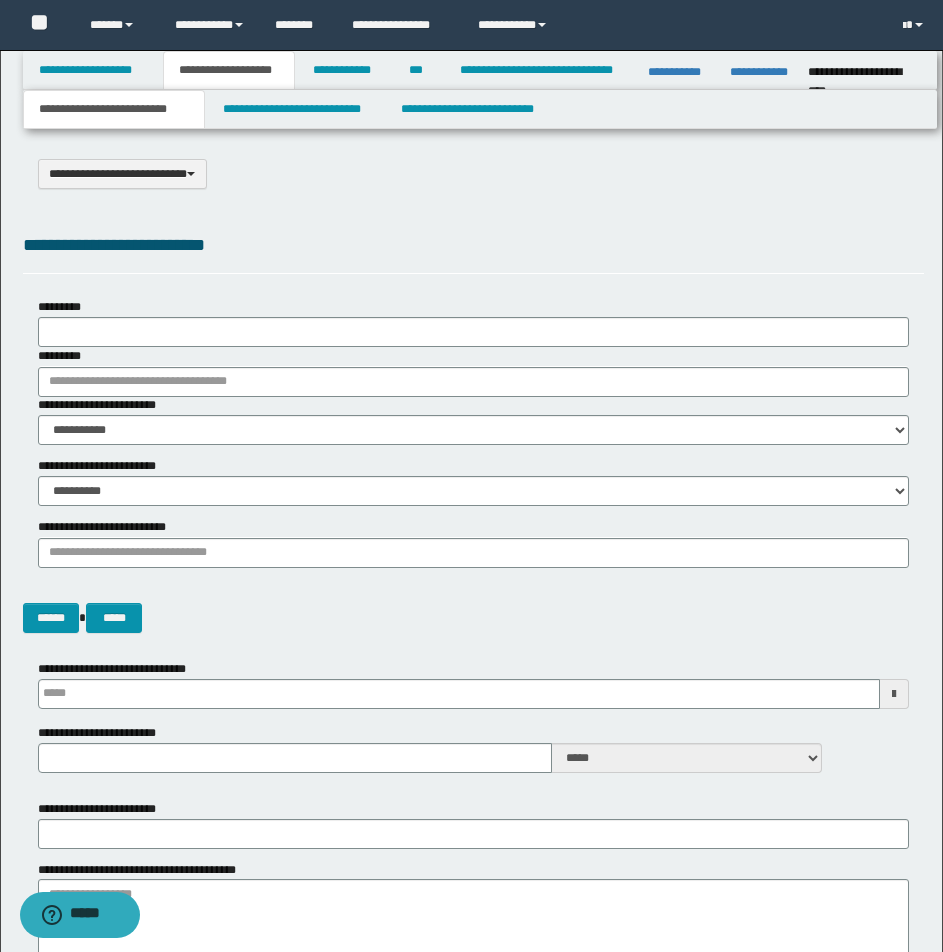 scroll, scrollTop: 0, scrollLeft: 0, axis: both 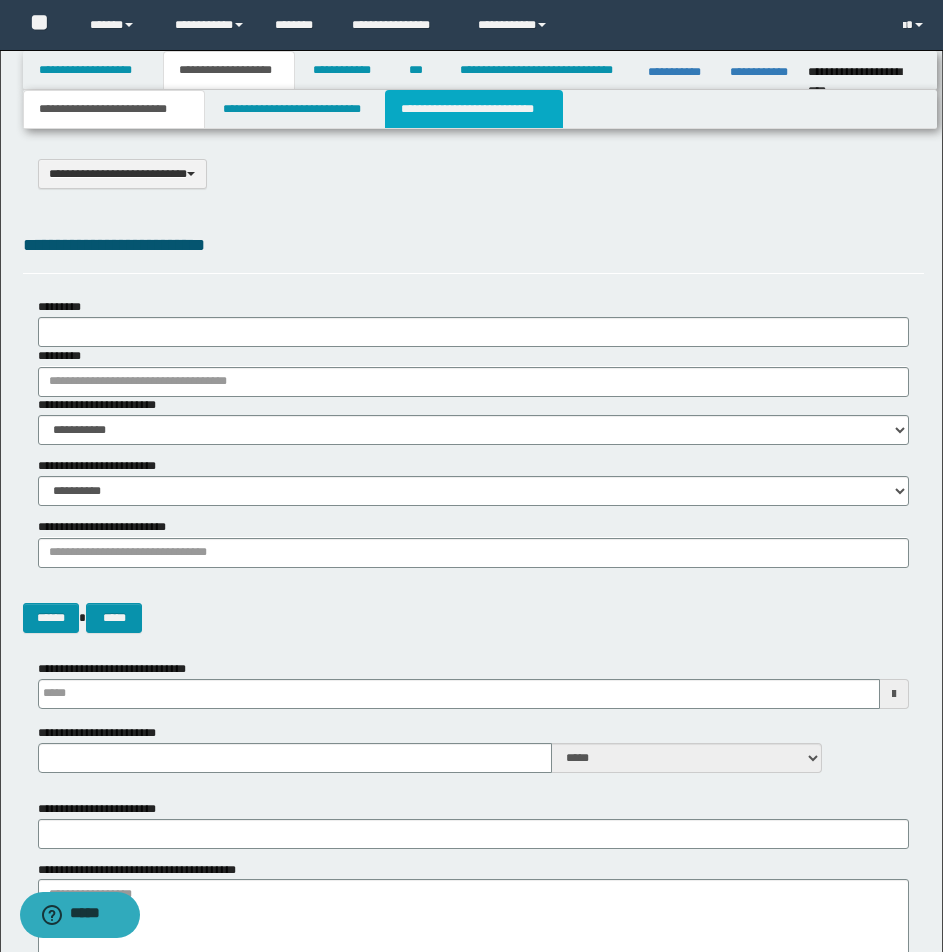 click on "**********" at bounding box center (474, 109) 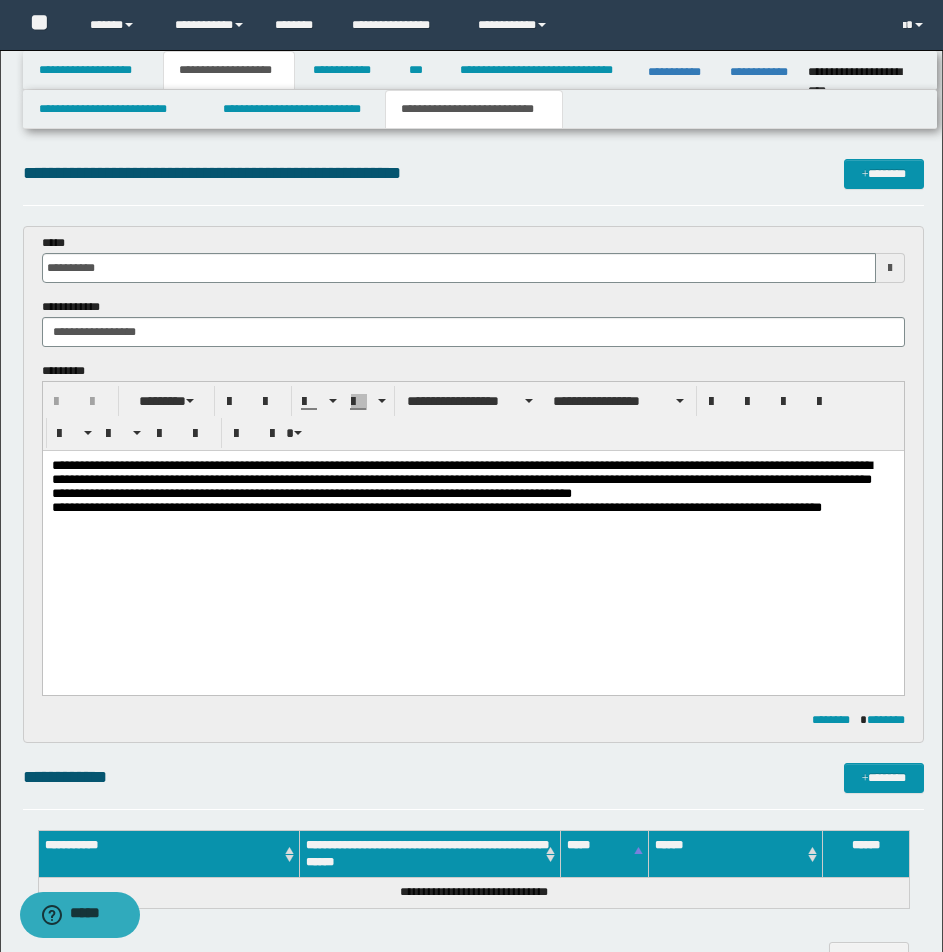 scroll, scrollTop: 0, scrollLeft: 0, axis: both 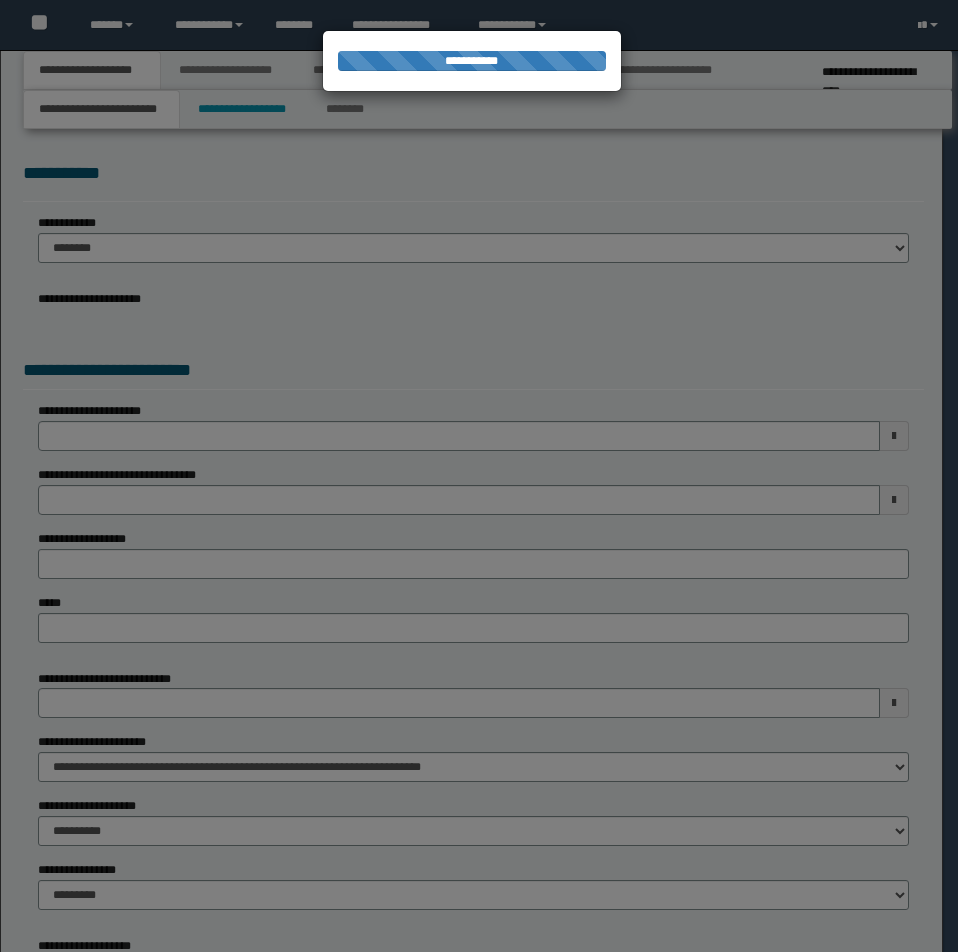 select on "**" 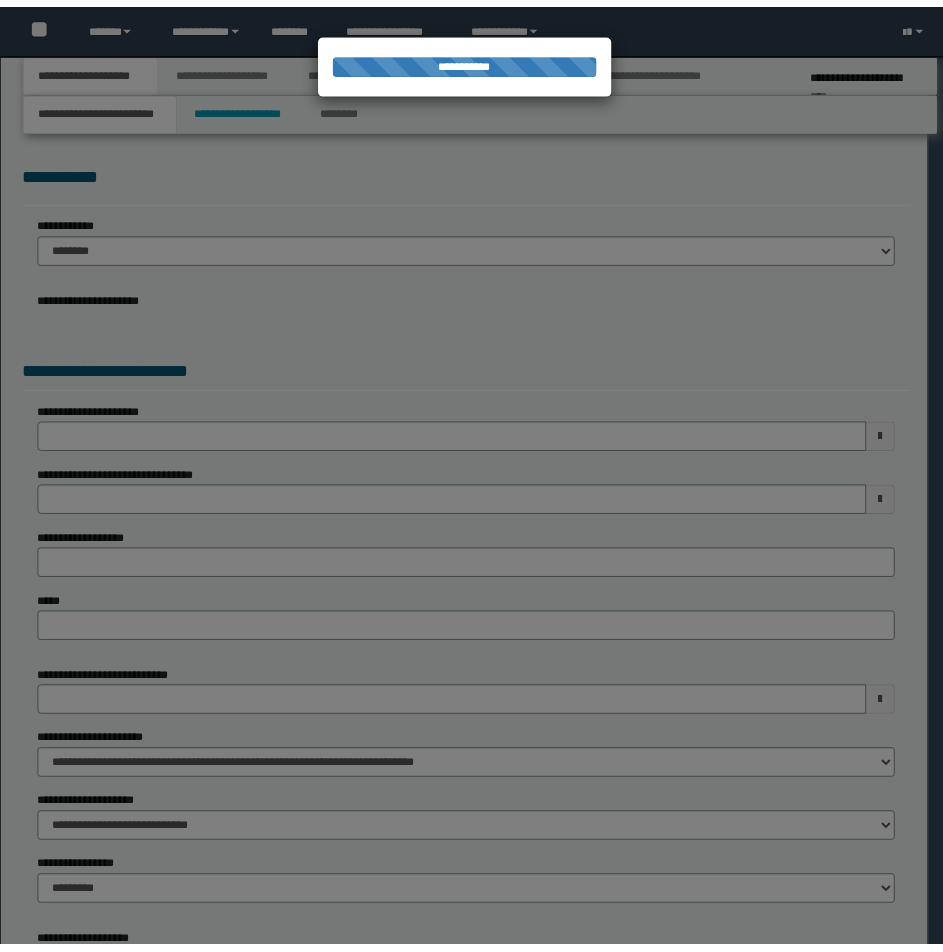 scroll, scrollTop: 0, scrollLeft: 0, axis: both 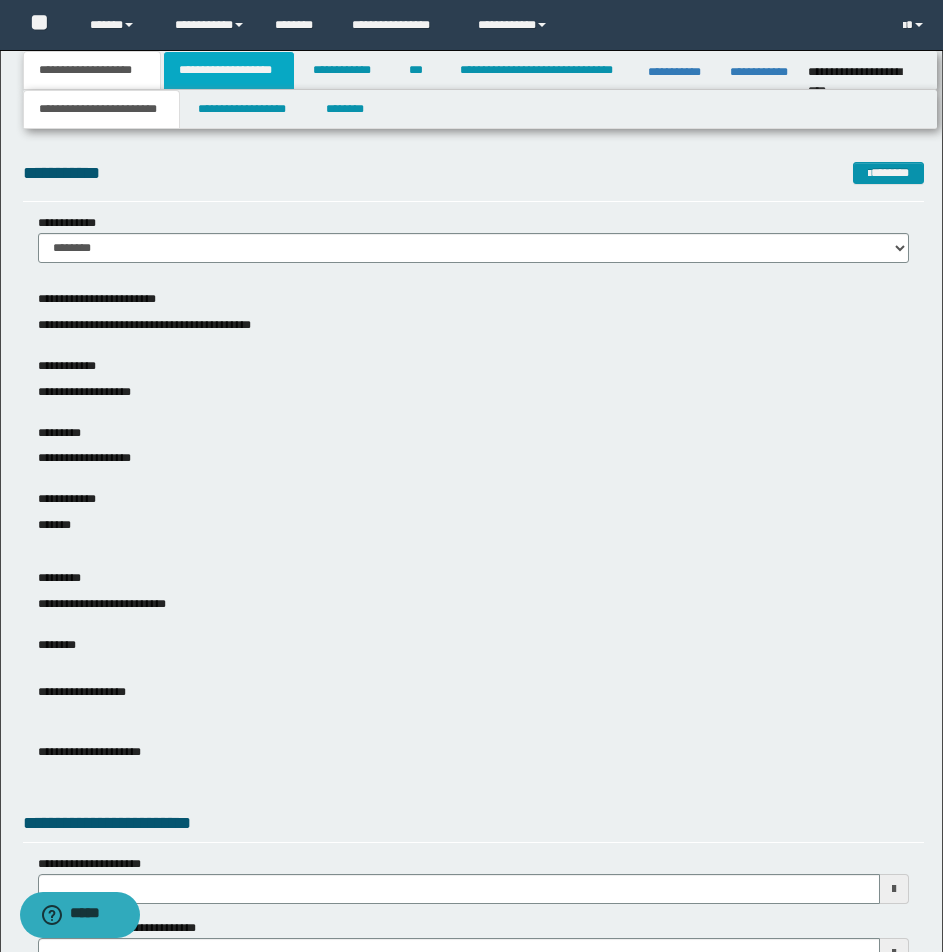 click on "**********" at bounding box center (229, 70) 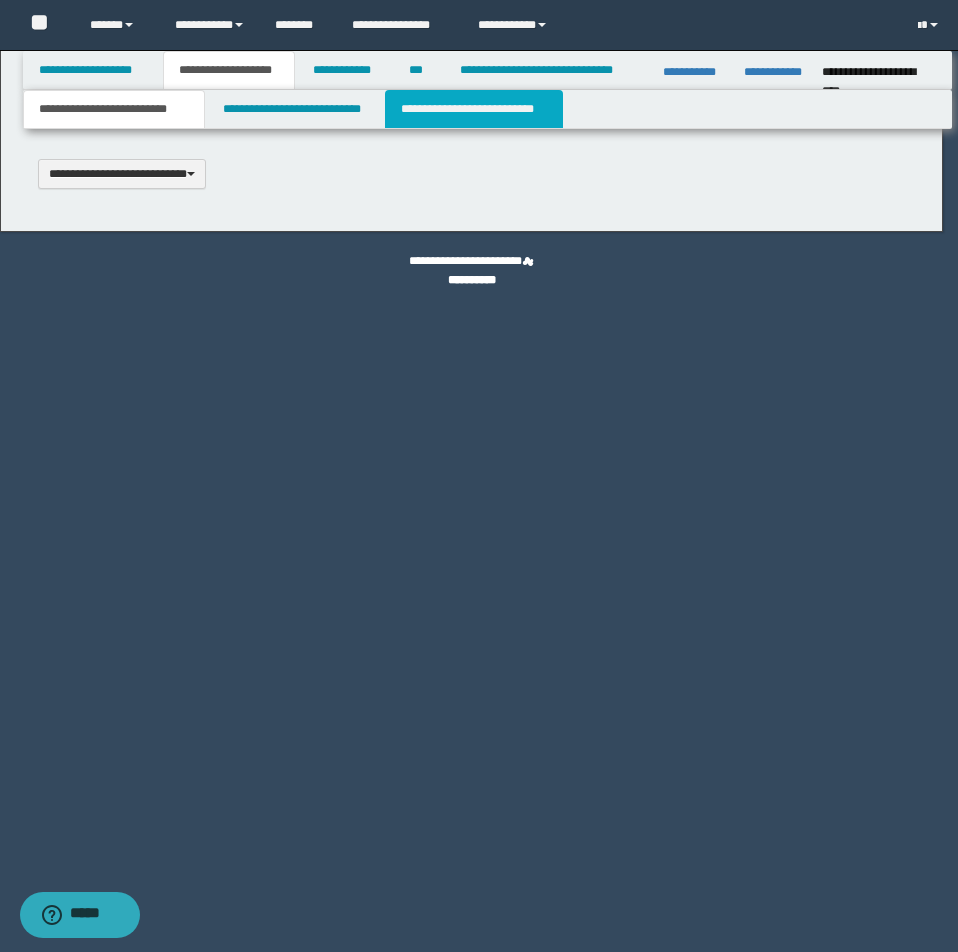 type 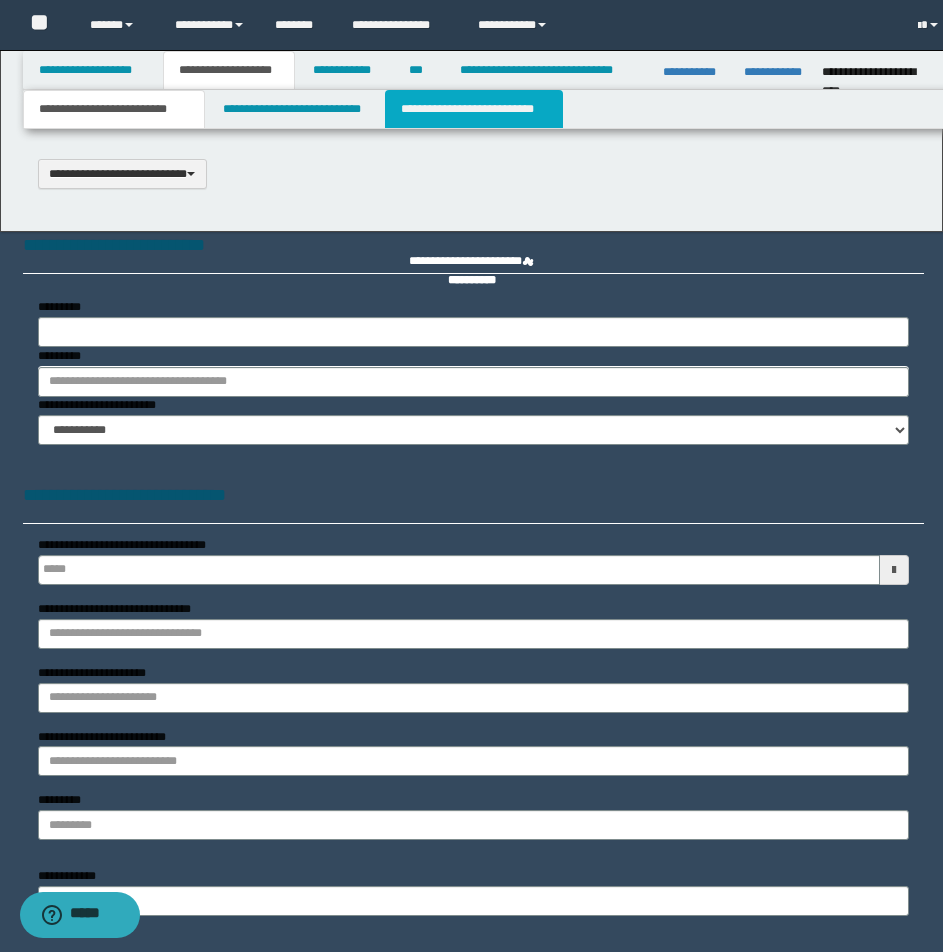 click on "**********" at bounding box center [474, 109] 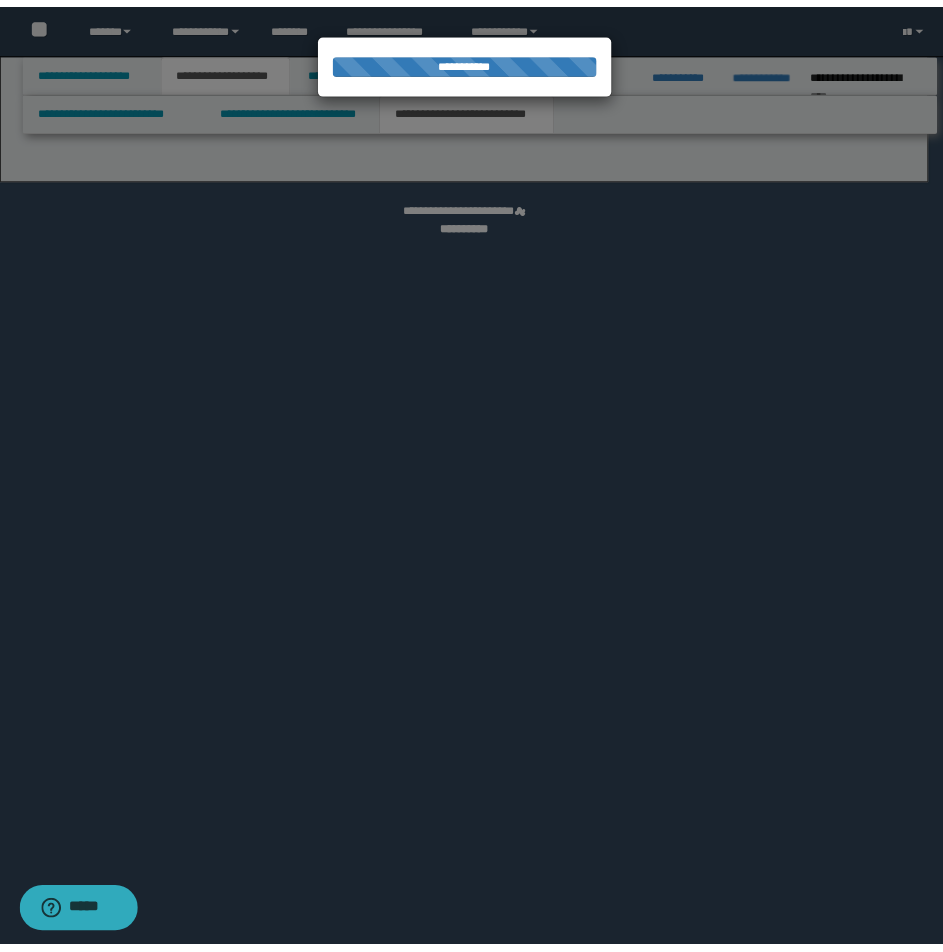 scroll, scrollTop: 0, scrollLeft: 0, axis: both 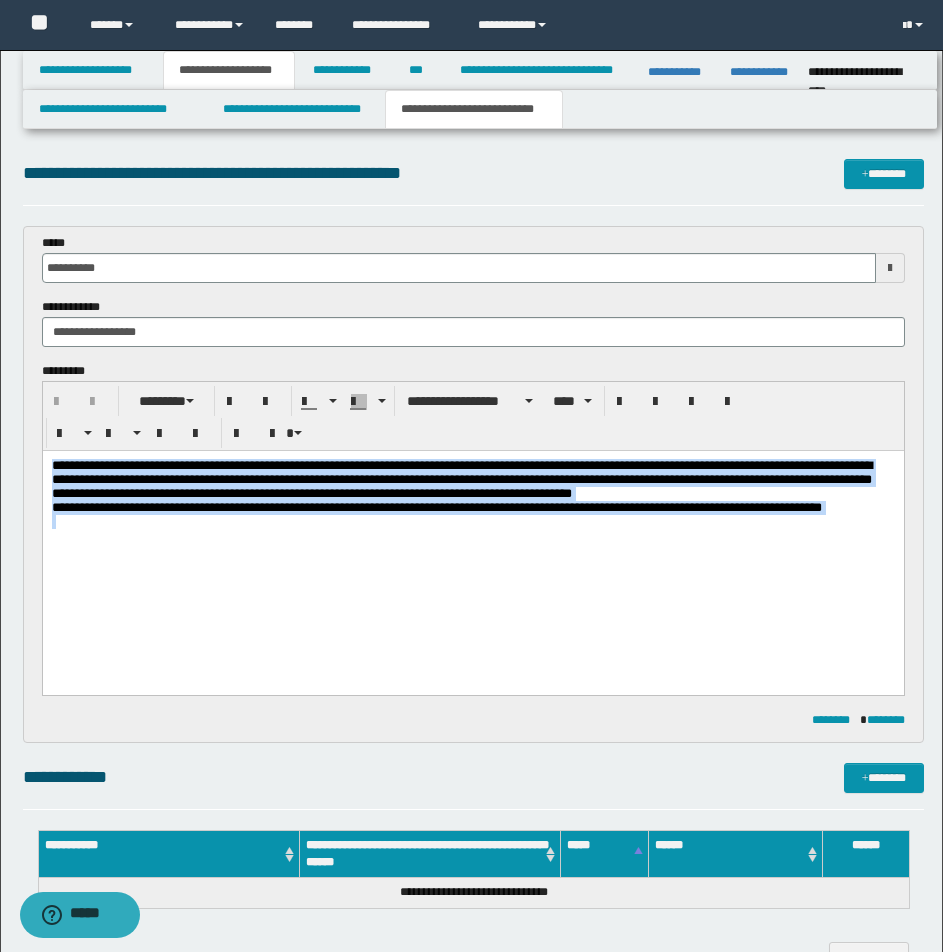 drag, startPoint x: 51, startPoint y: 463, endPoint x: 125, endPoint y: 541, distance: 107.51744 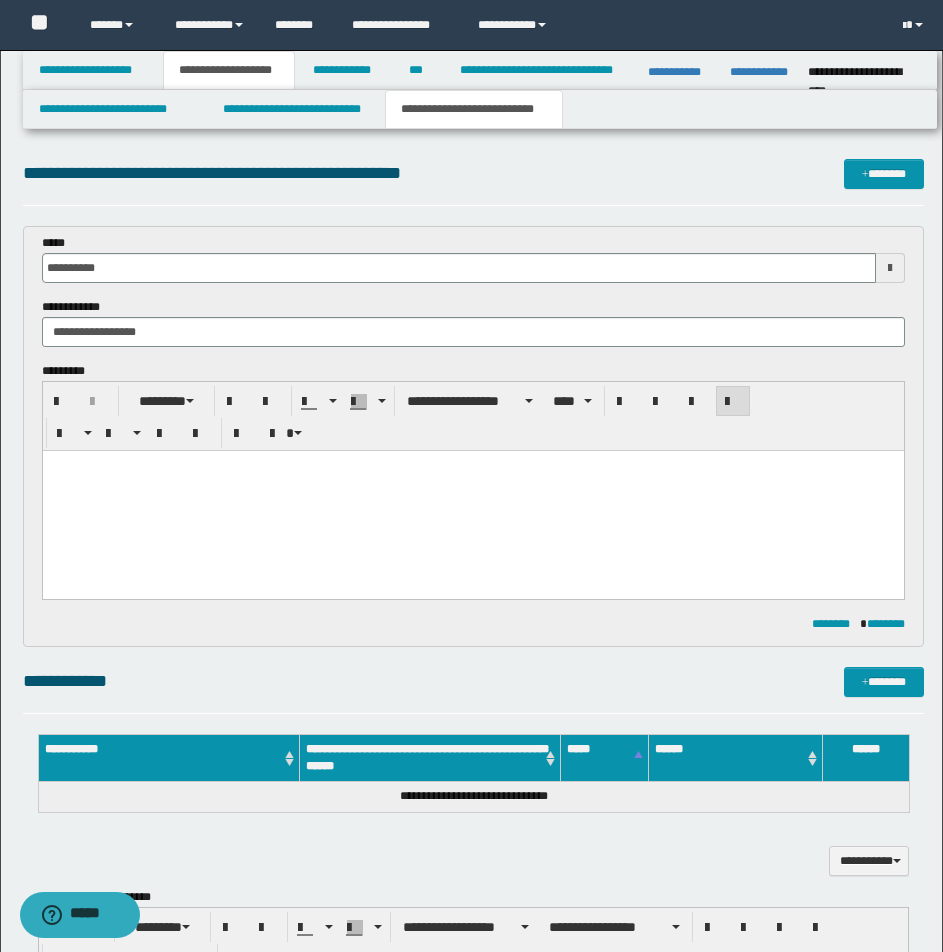 paste 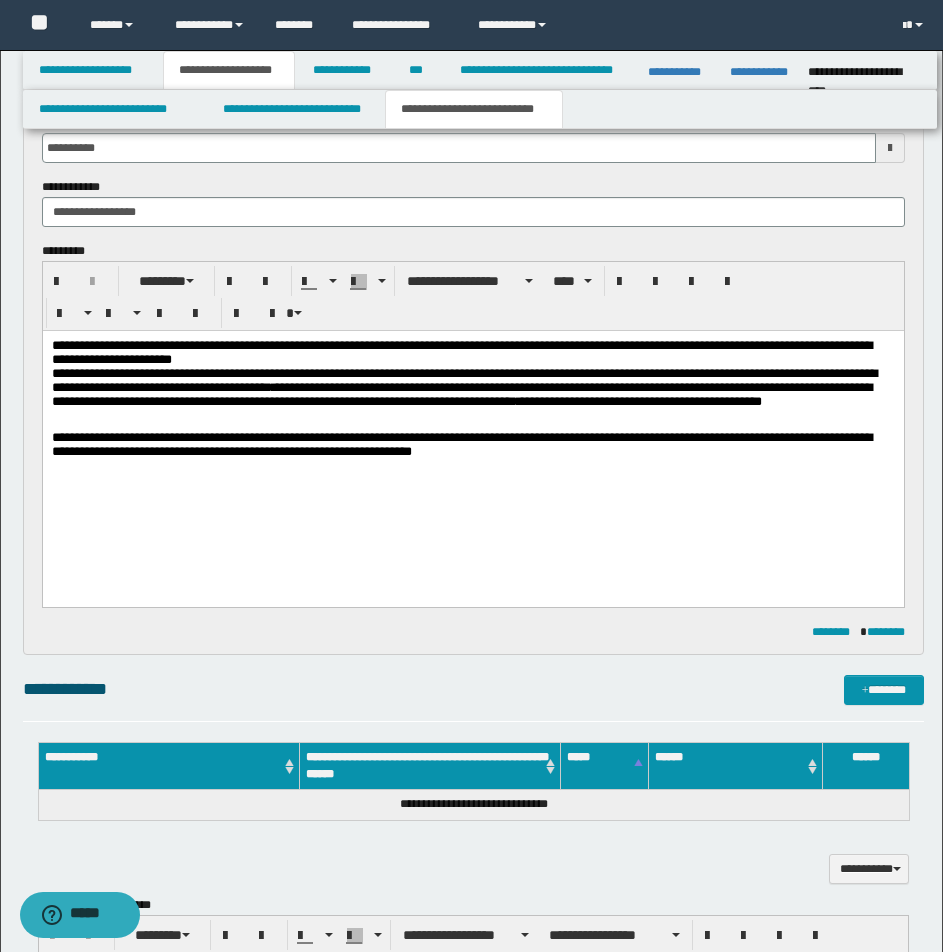 scroll, scrollTop: 160, scrollLeft: 0, axis: vertical 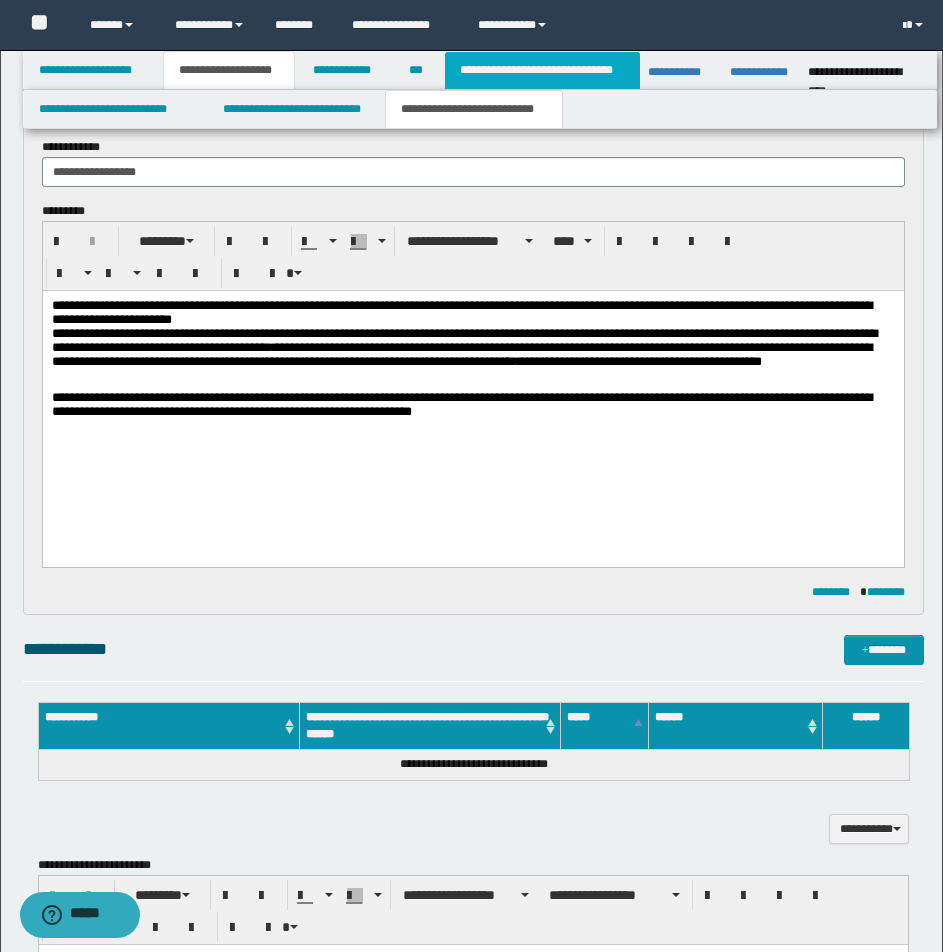 click on "**********" at bounding box center [542, 70] 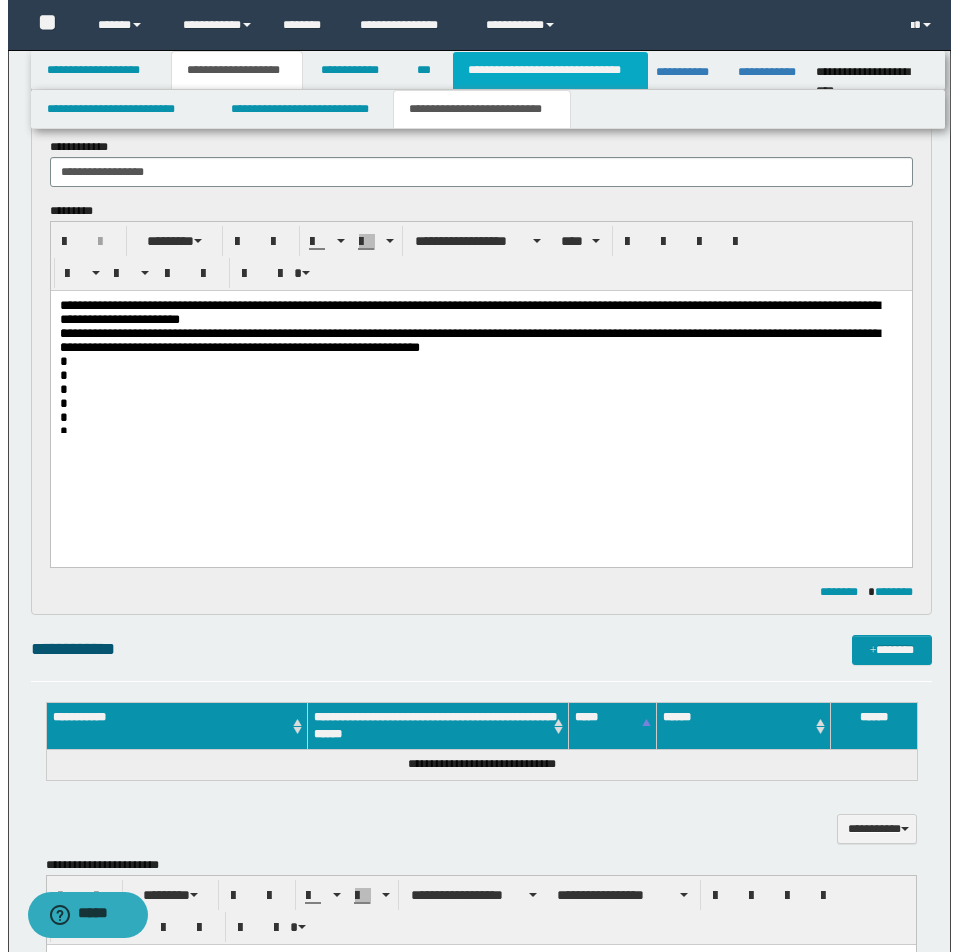 scroll, scrollTop: 0, scrollLeft: 0, axis: both 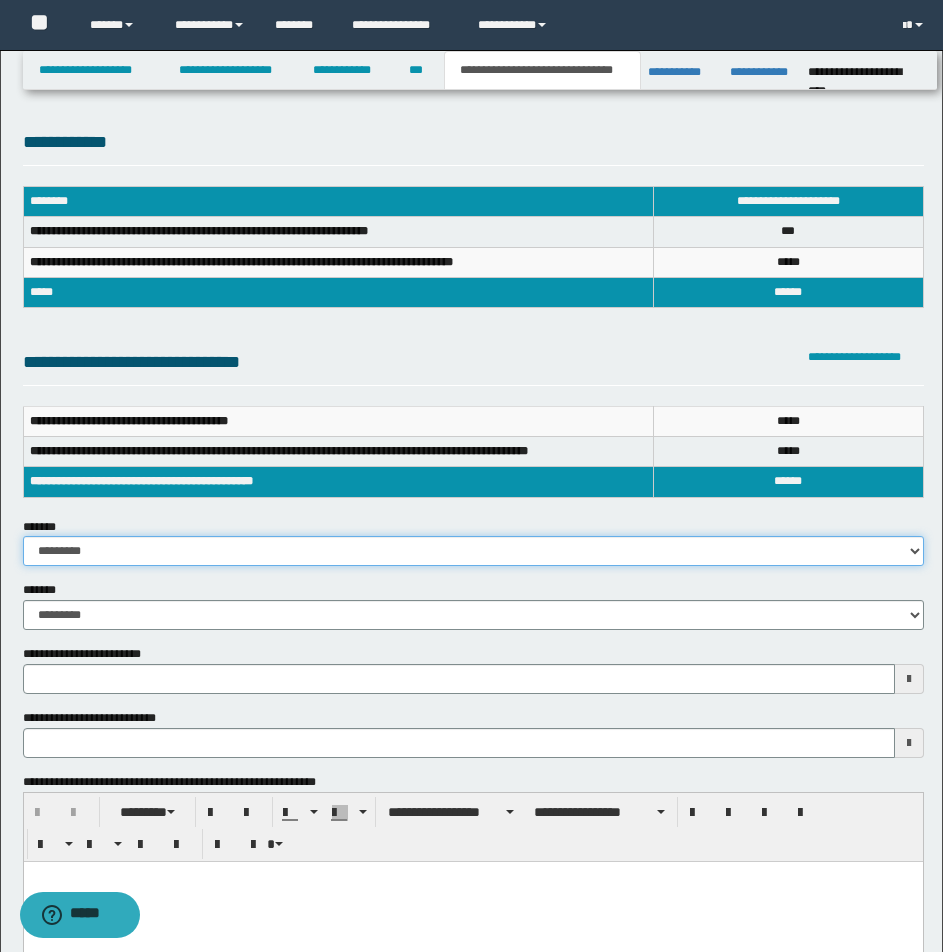 click on "**********" at bounding box center (473, 551) 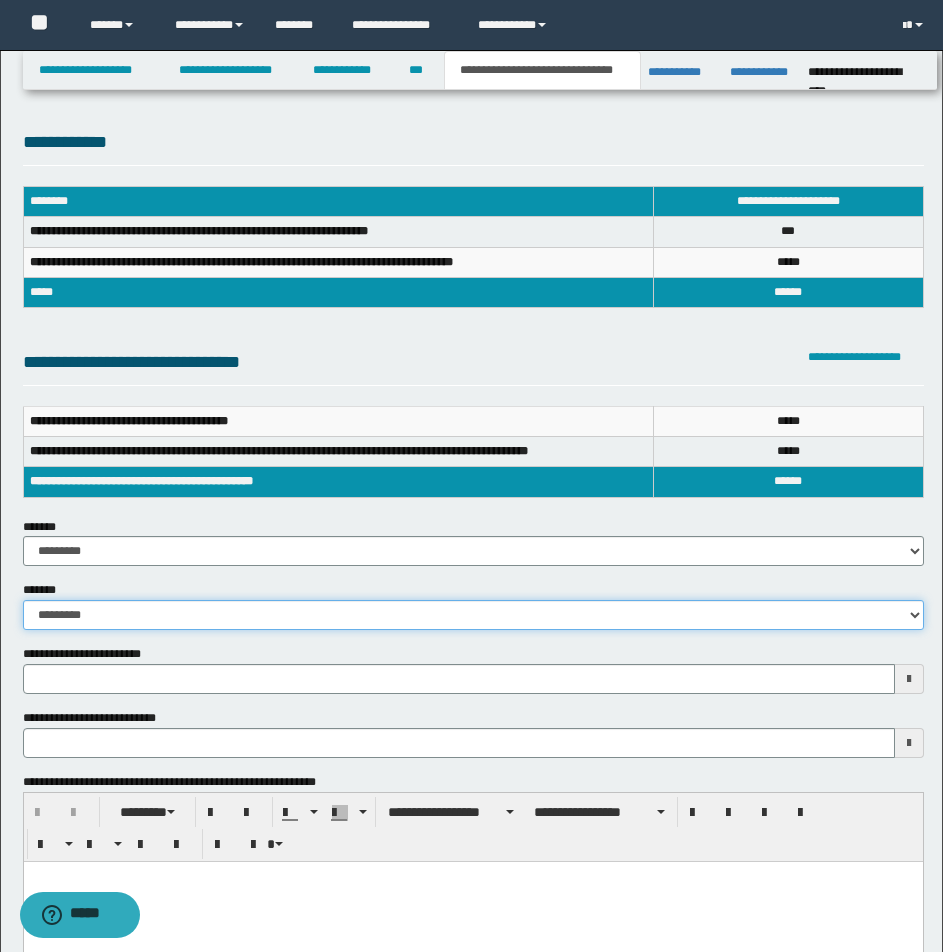 drag, startPoint x: 915, startPoint y: 616, endPoint x: 854, endPoint y: 615, distance: 61.008198 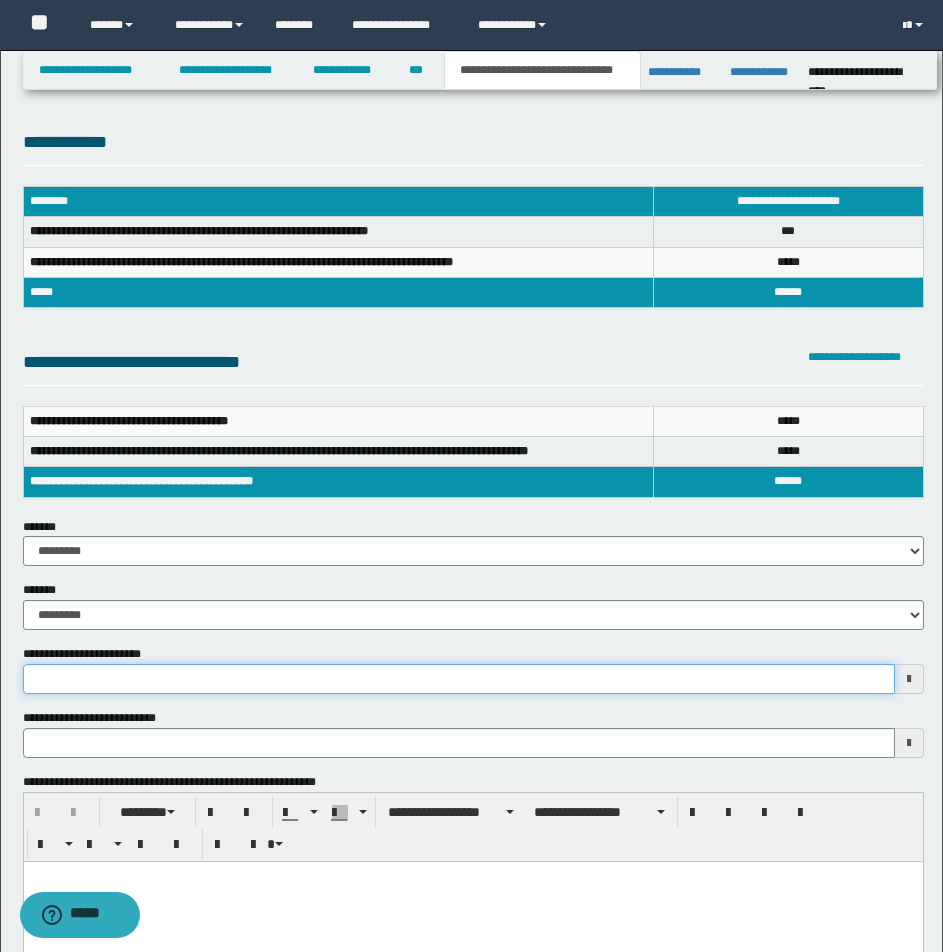 click on "**********" at bounding box center (459, 679) 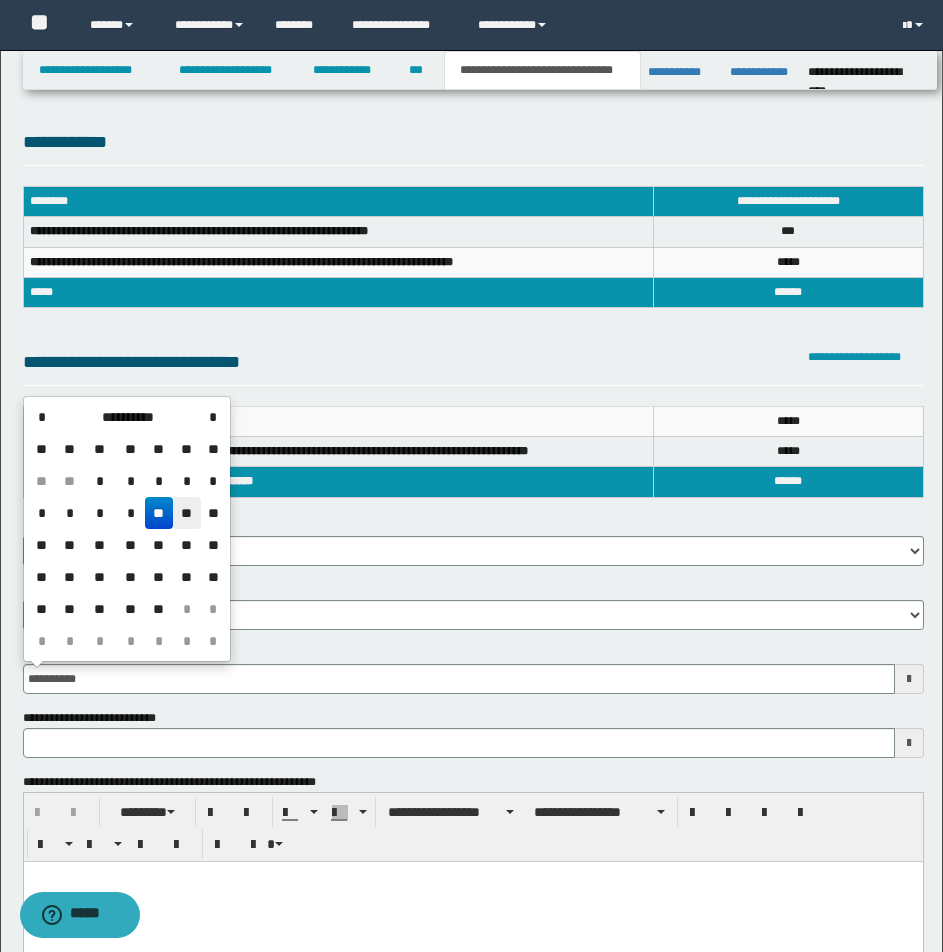 click on "* * * * ** ** **" at bounding box center [127, 513] 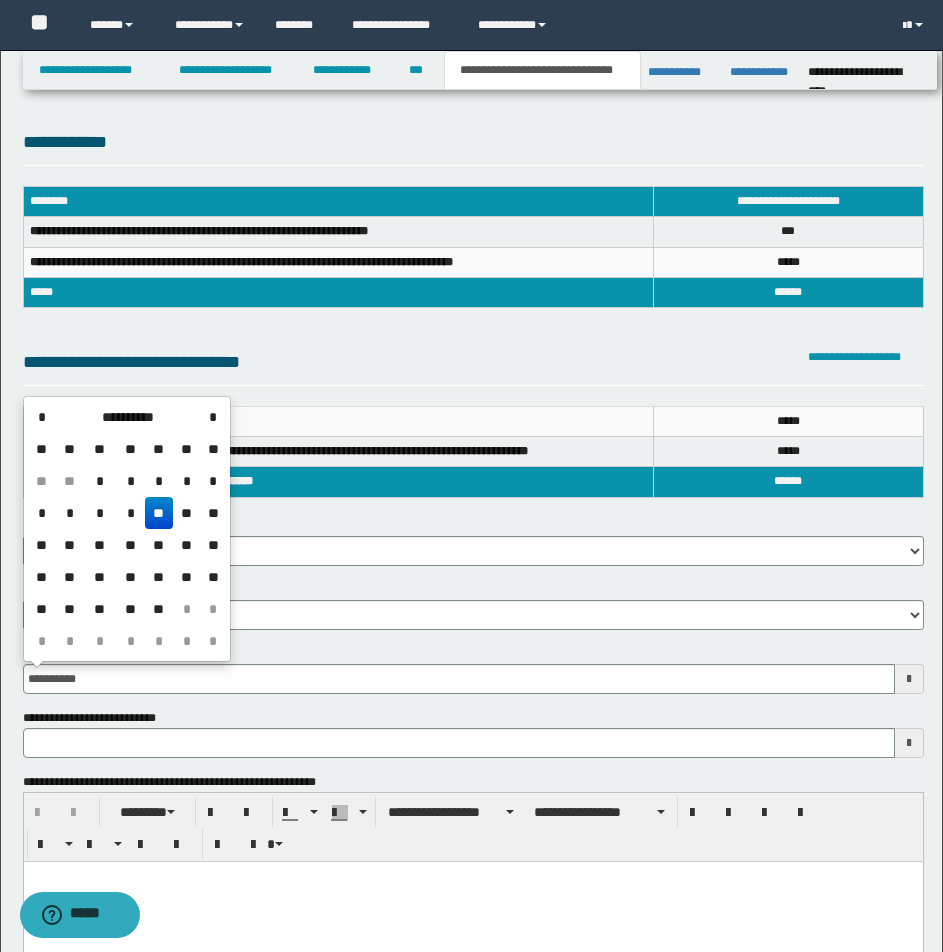 click on "**" at bounding box center (159, 513) 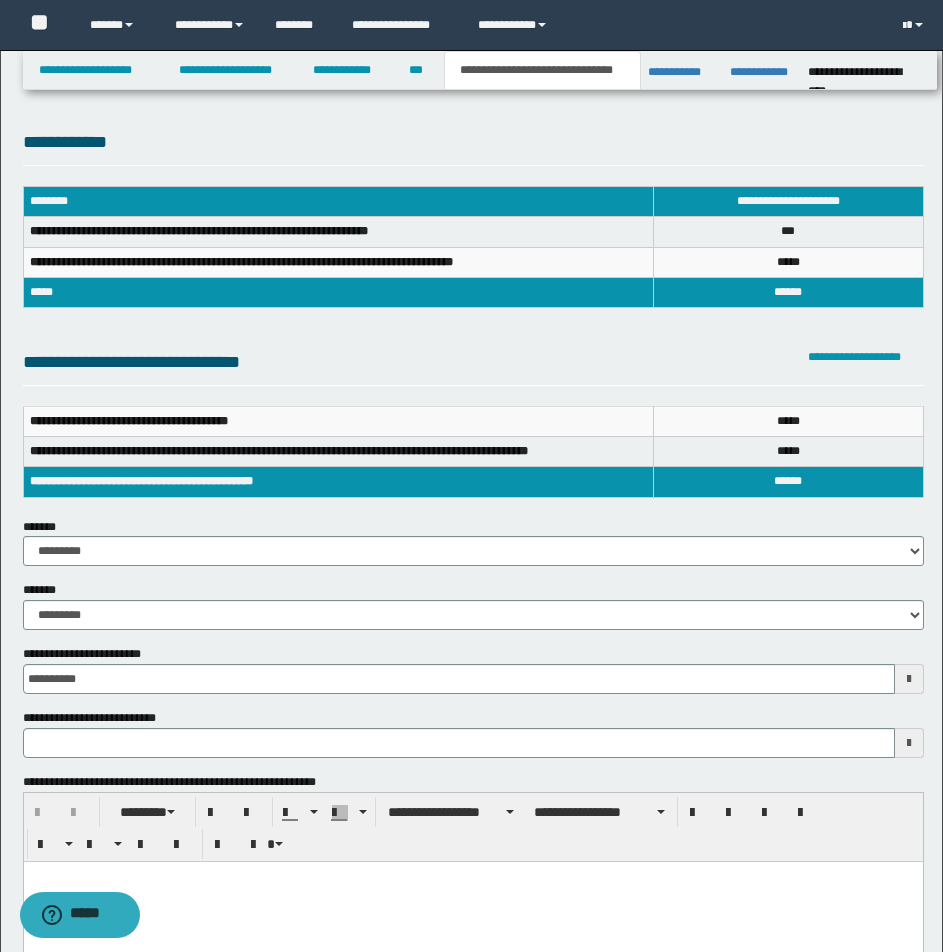 click at bounding box center (472, 876) 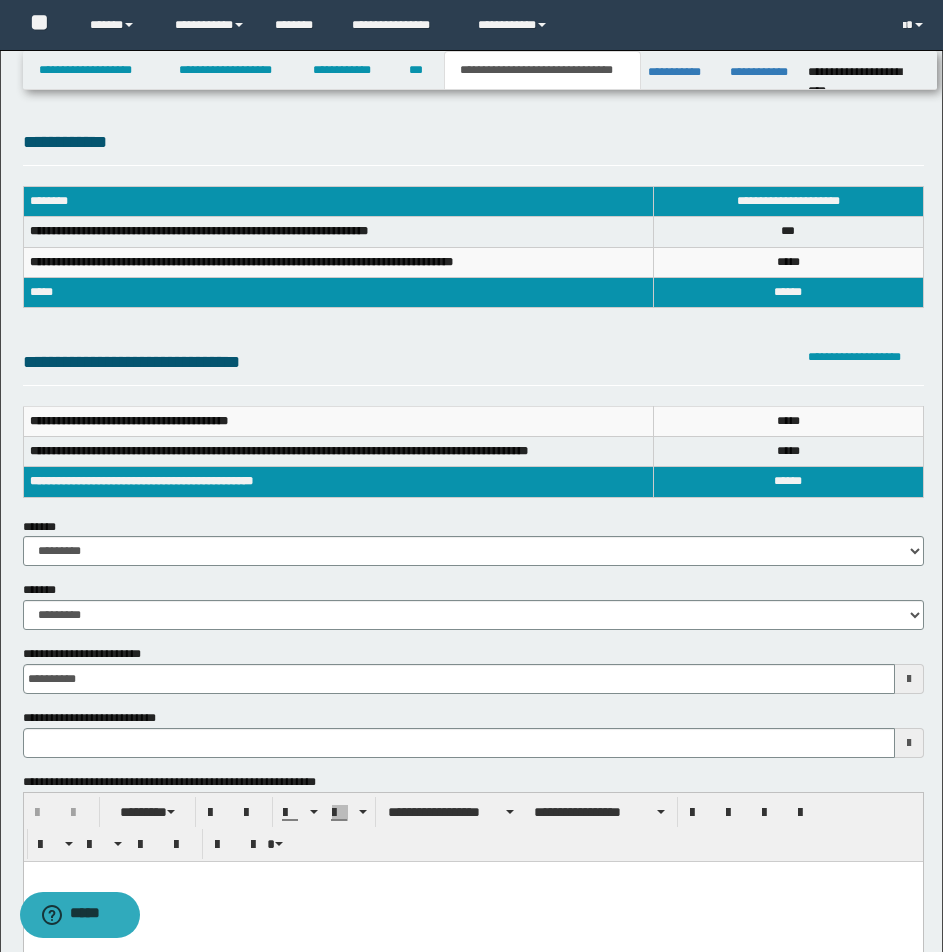 paste 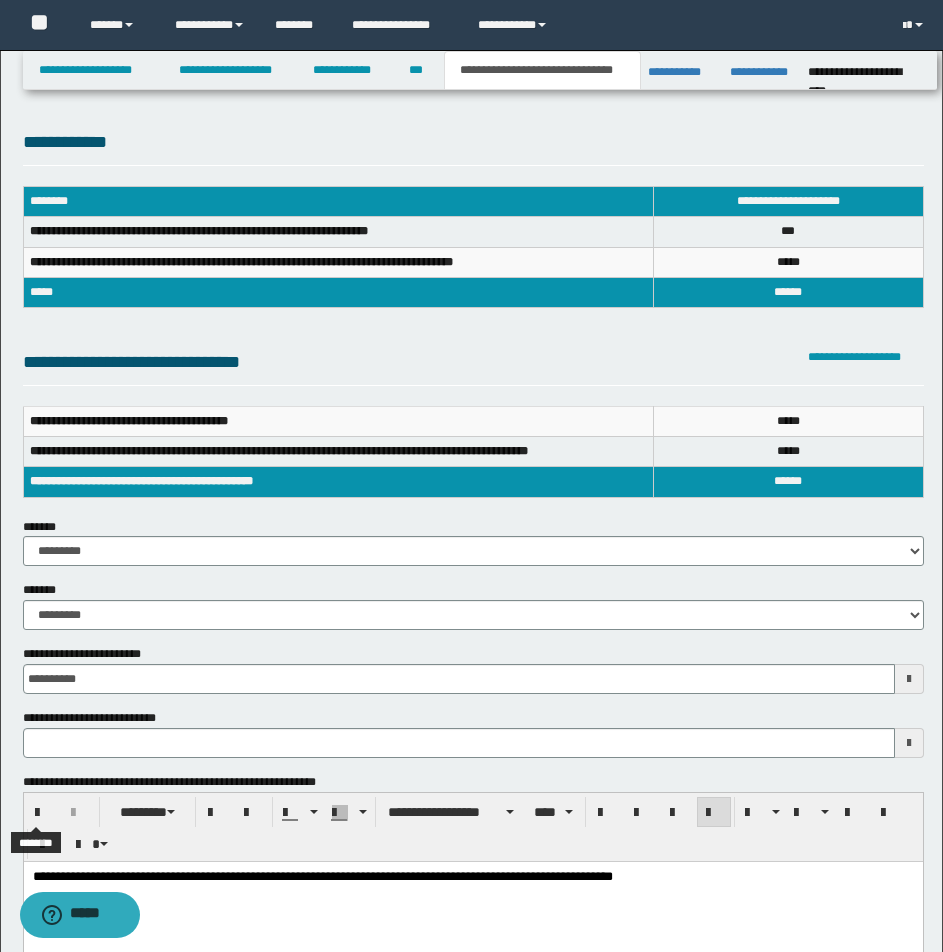 type 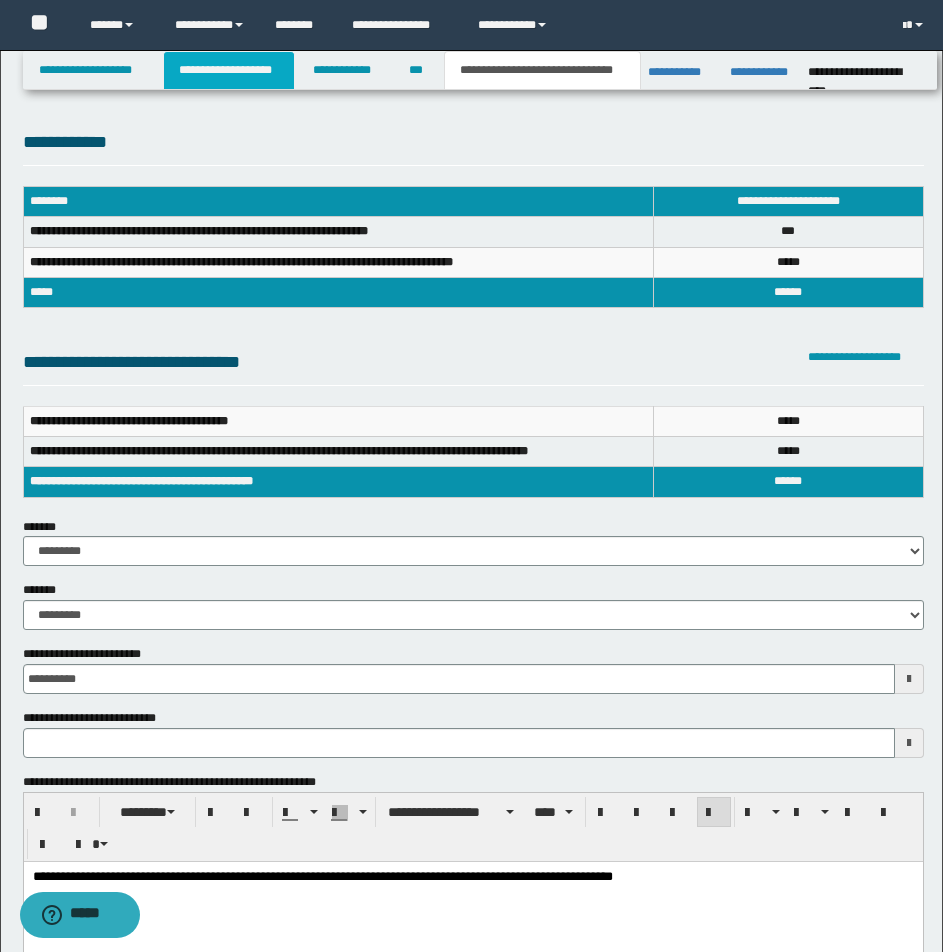 click on "**********" at bounding box center (229, 70) 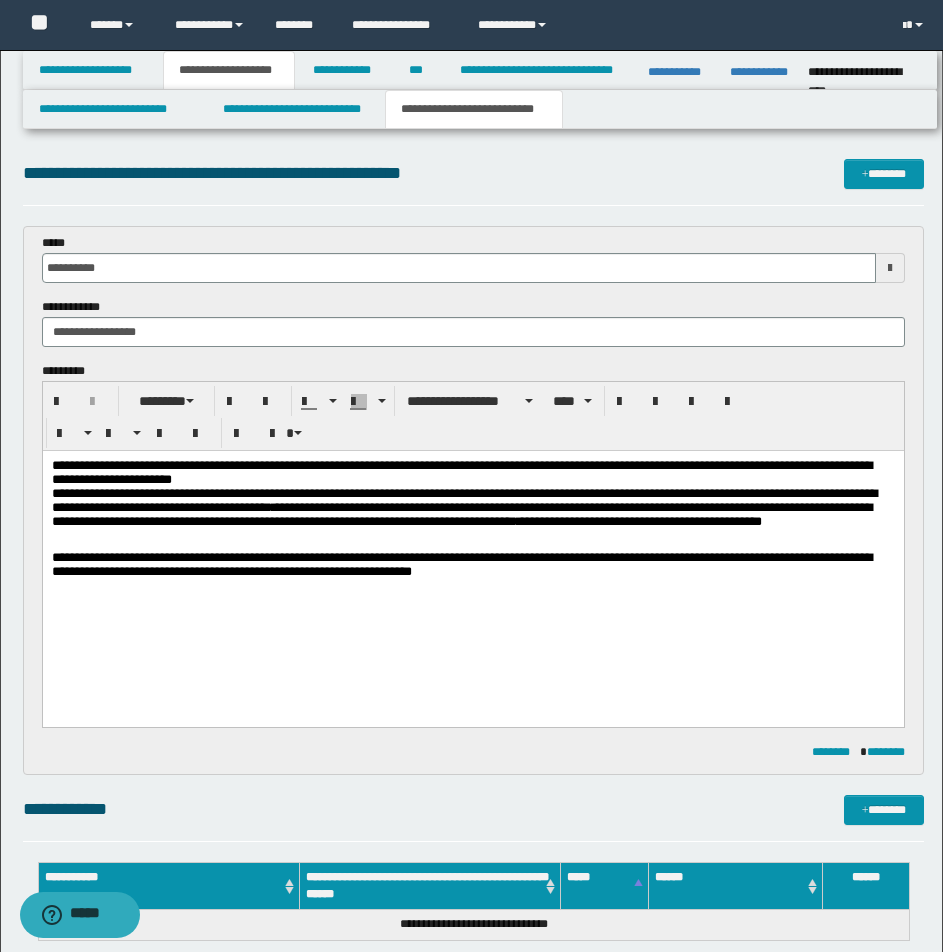 click on "**********" at bounding box center [461, 564] 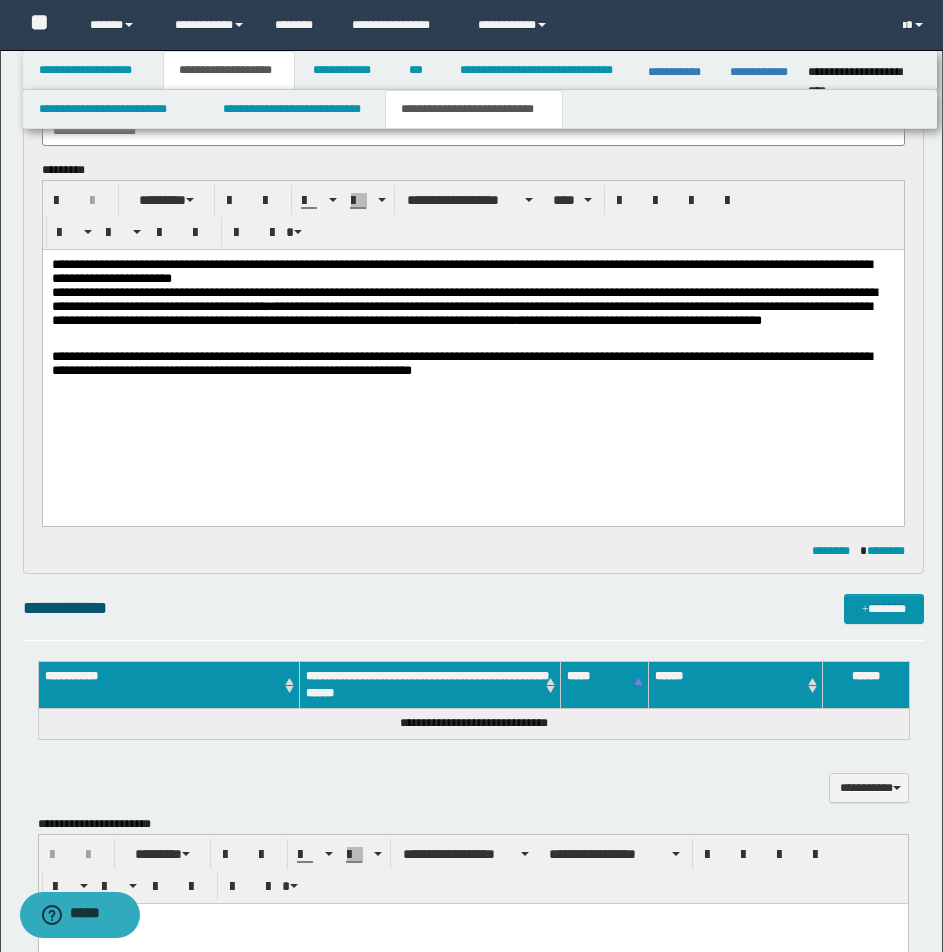 scroll, scrollTop: 240, scrollLeft: 0, axis: vertical 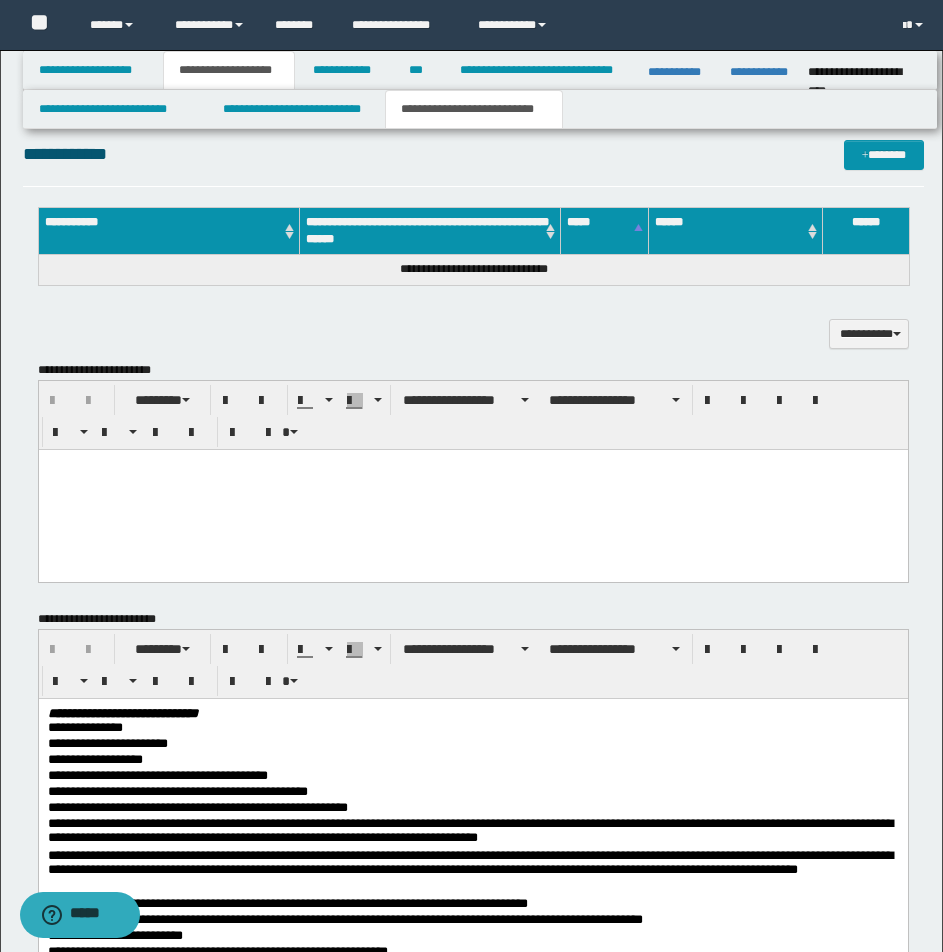 click at bounding box center (472, 464) 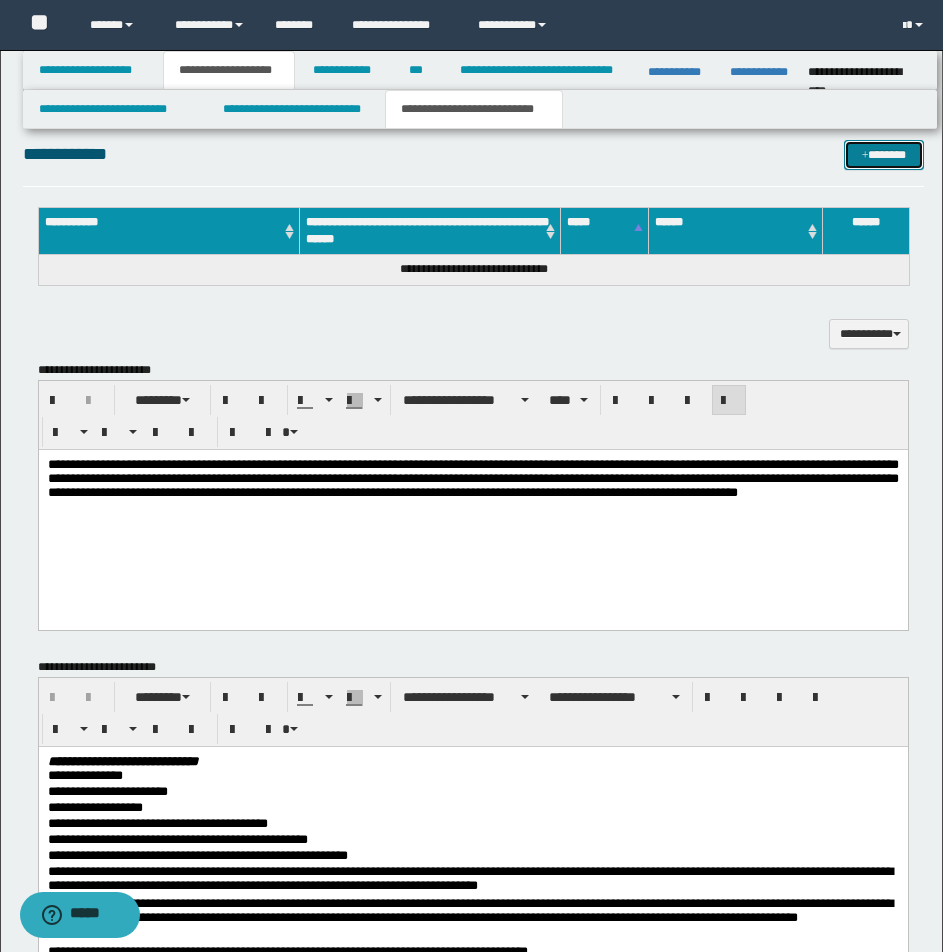 click on "*******" at bounding box center (884, 155) 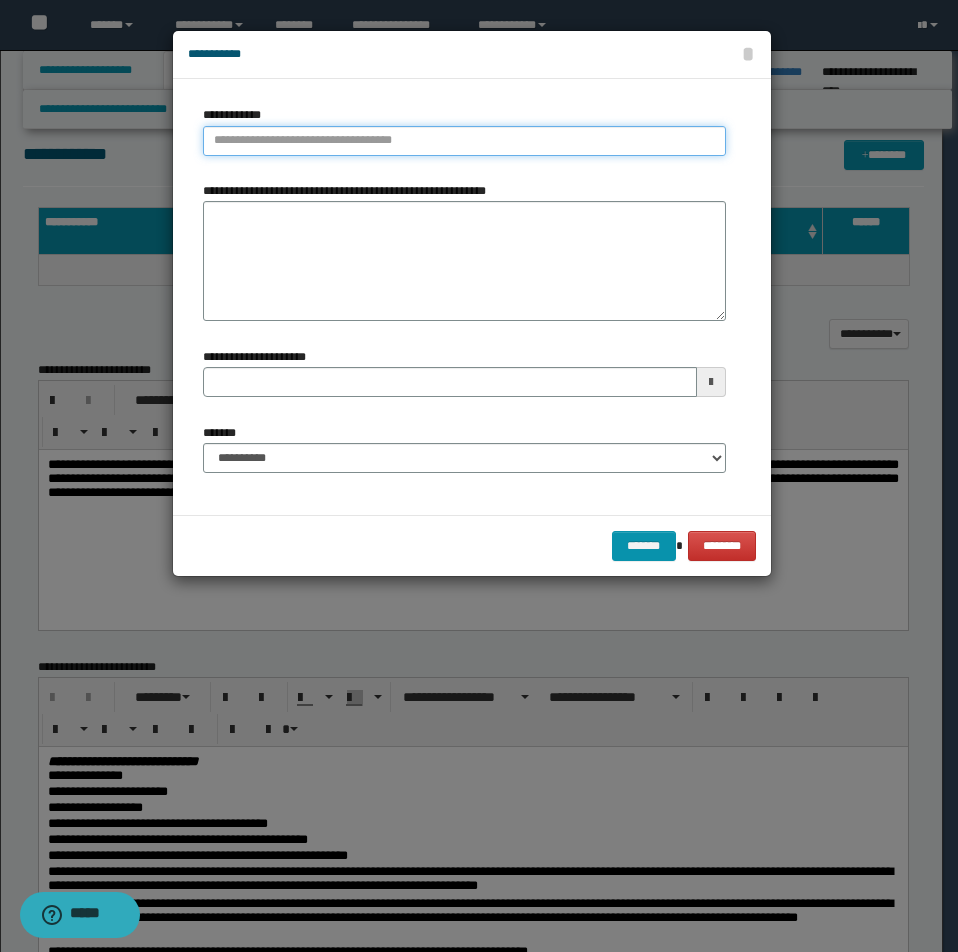 click on "**********" at bounding box center [464, 141] 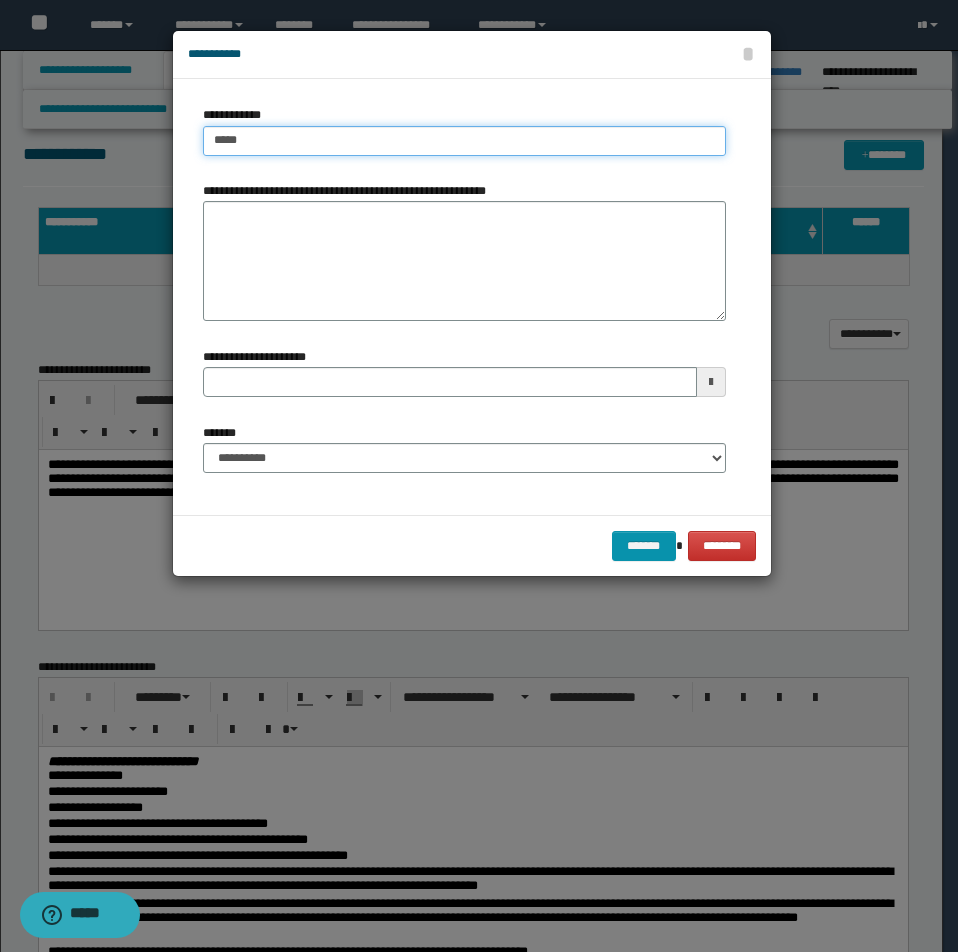 type on "*****" 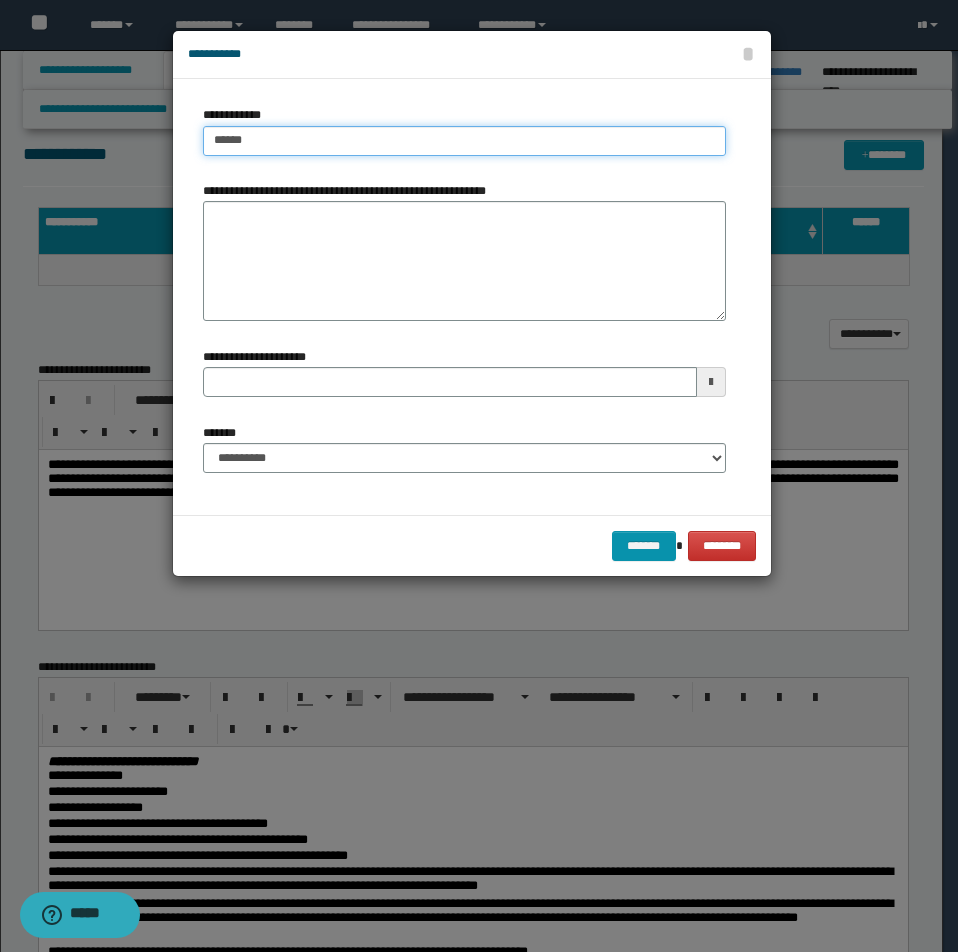 type on "*****" 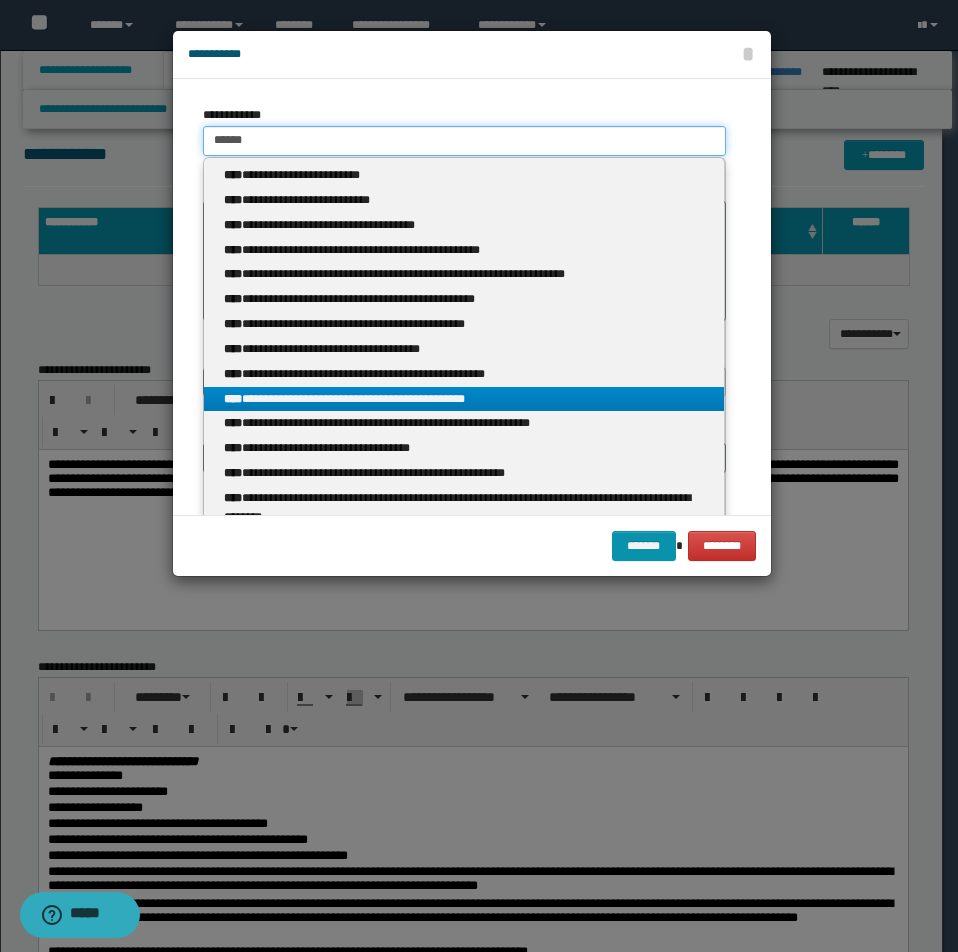 type on "*****" 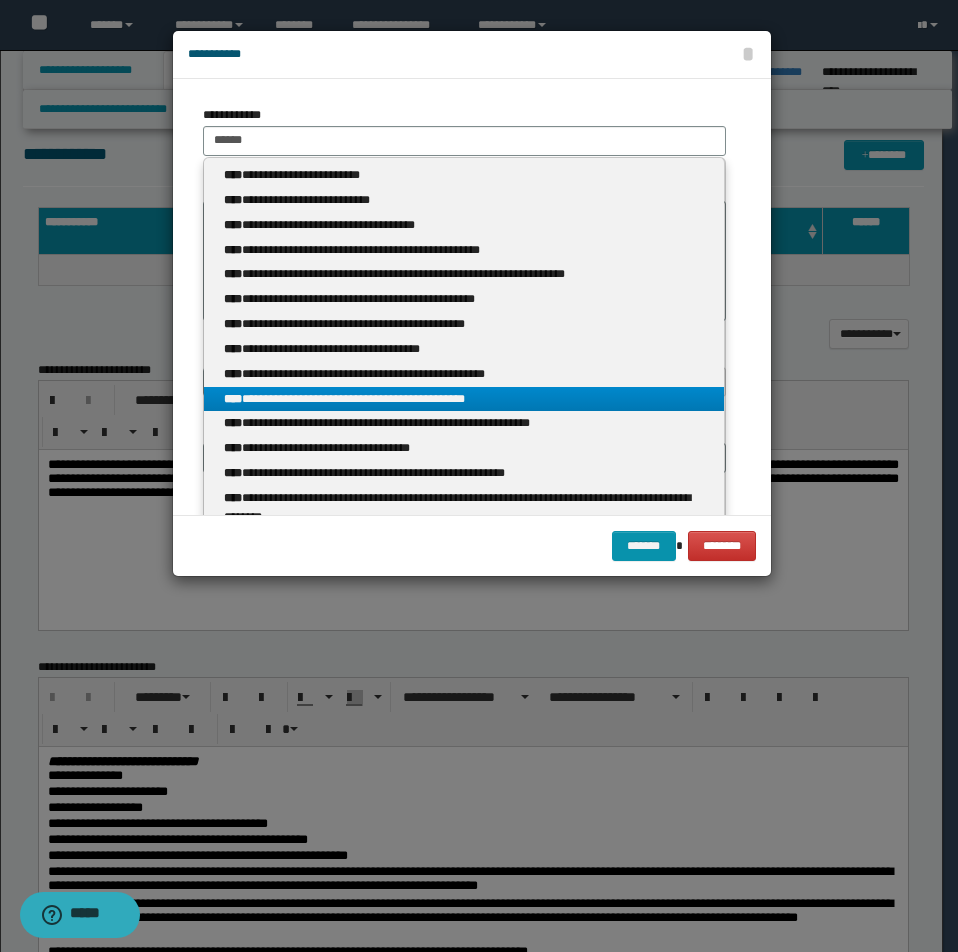 click on "**********" at bounding box center (464, 399) 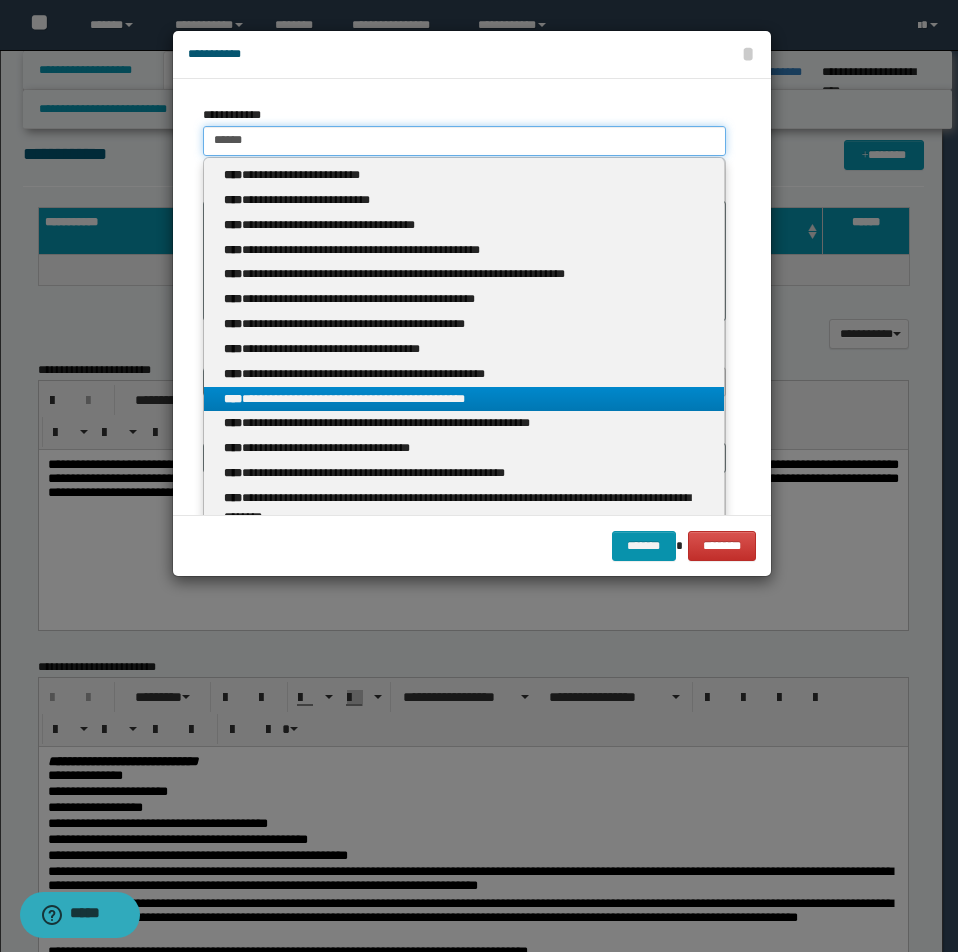 type 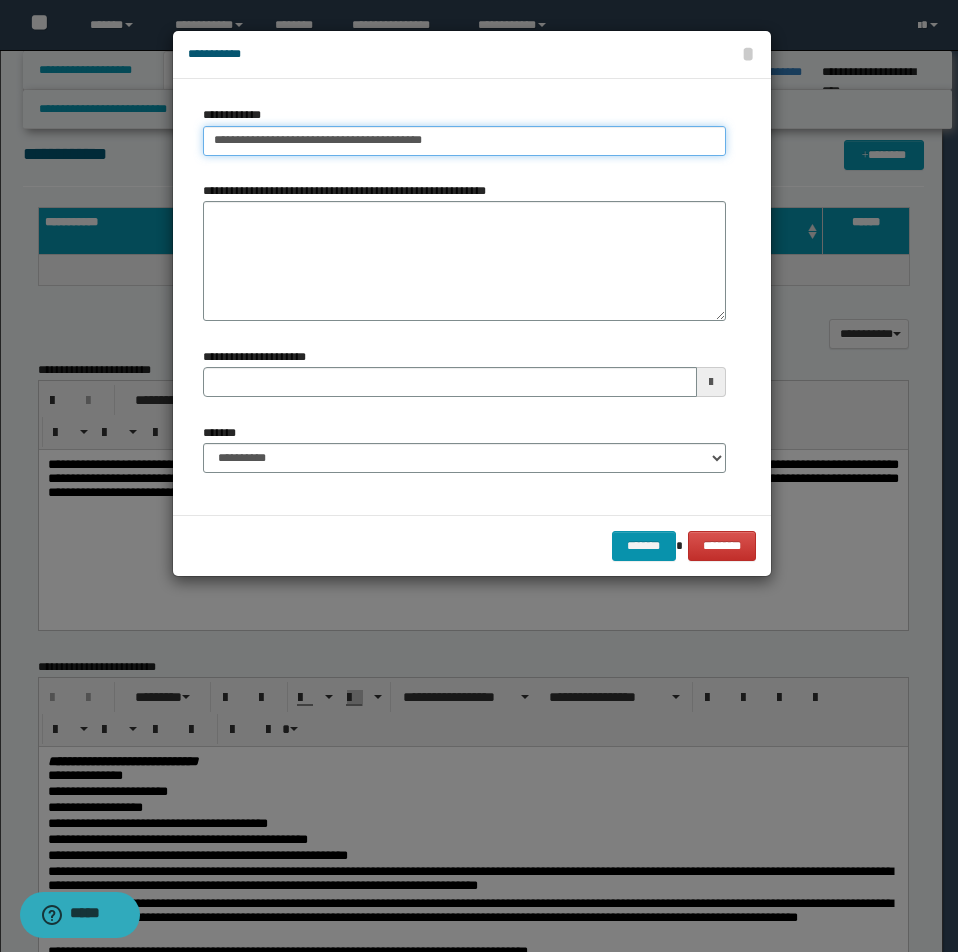 drag, startPoint x: 207, startPoint y: 137, endPoint x: 515, endPoint y: 142, distance: 308.0406 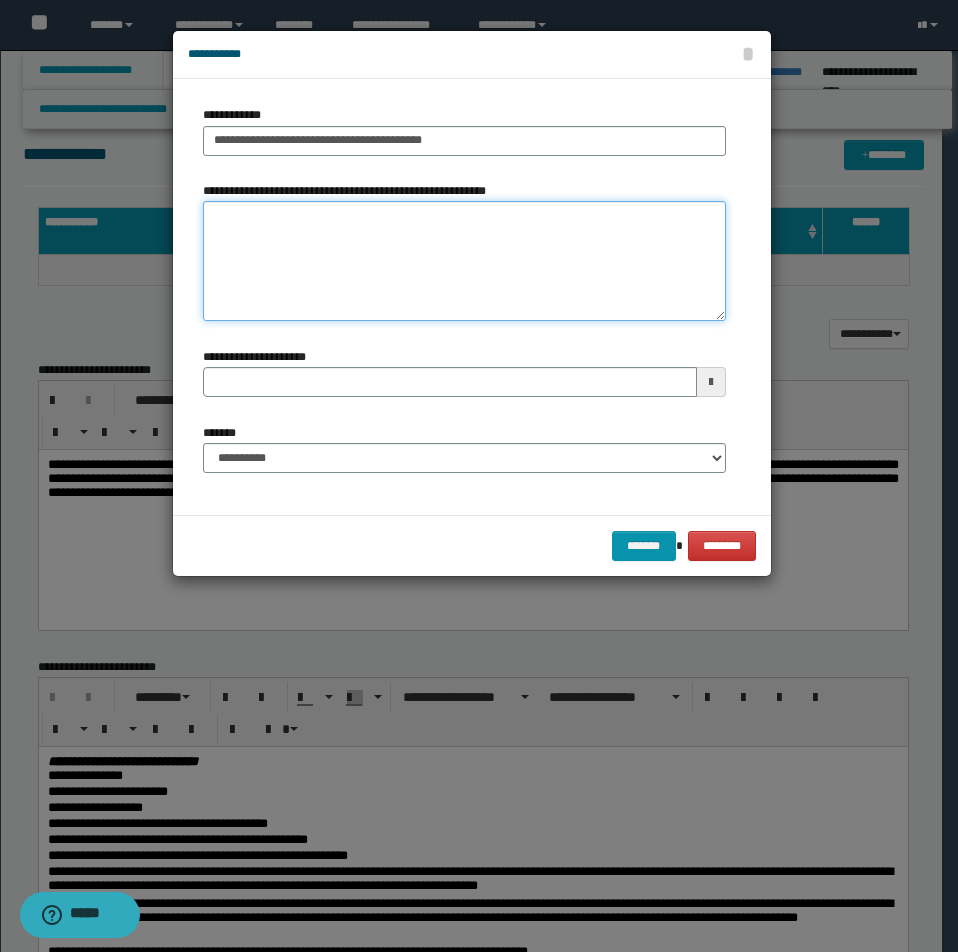 click on "**********" at bounding box center [464, 261] 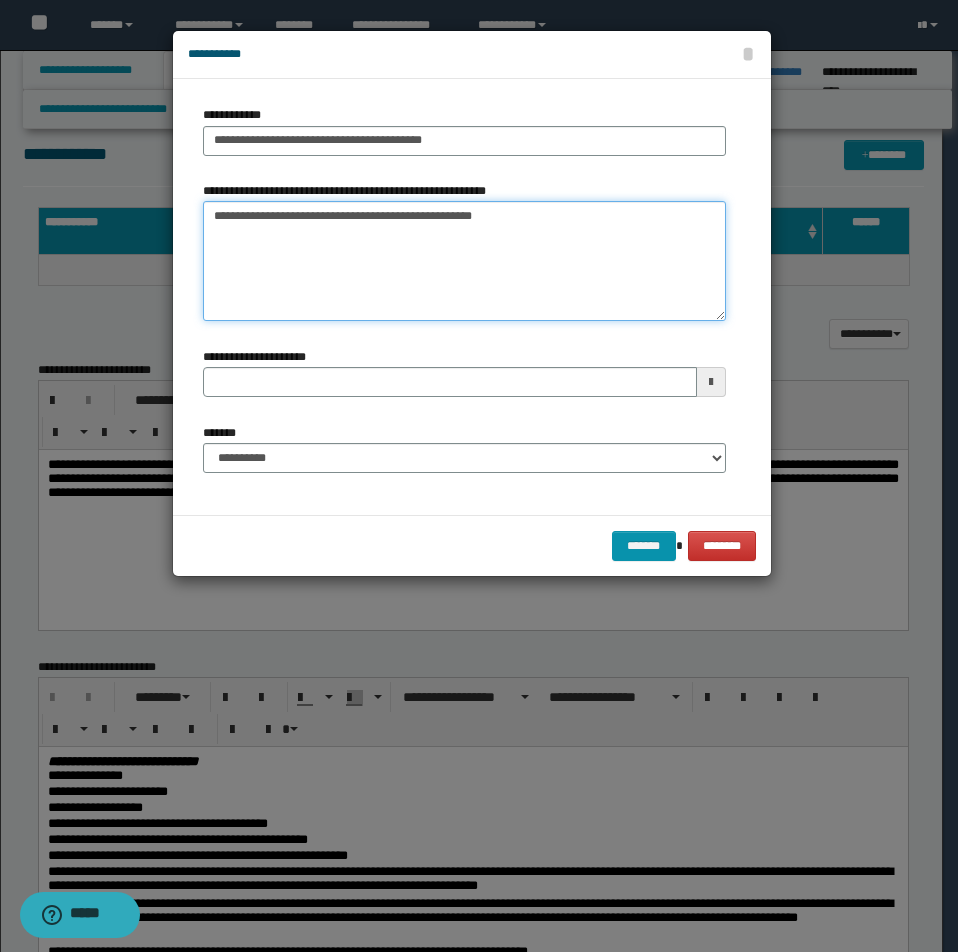 type on "**********" 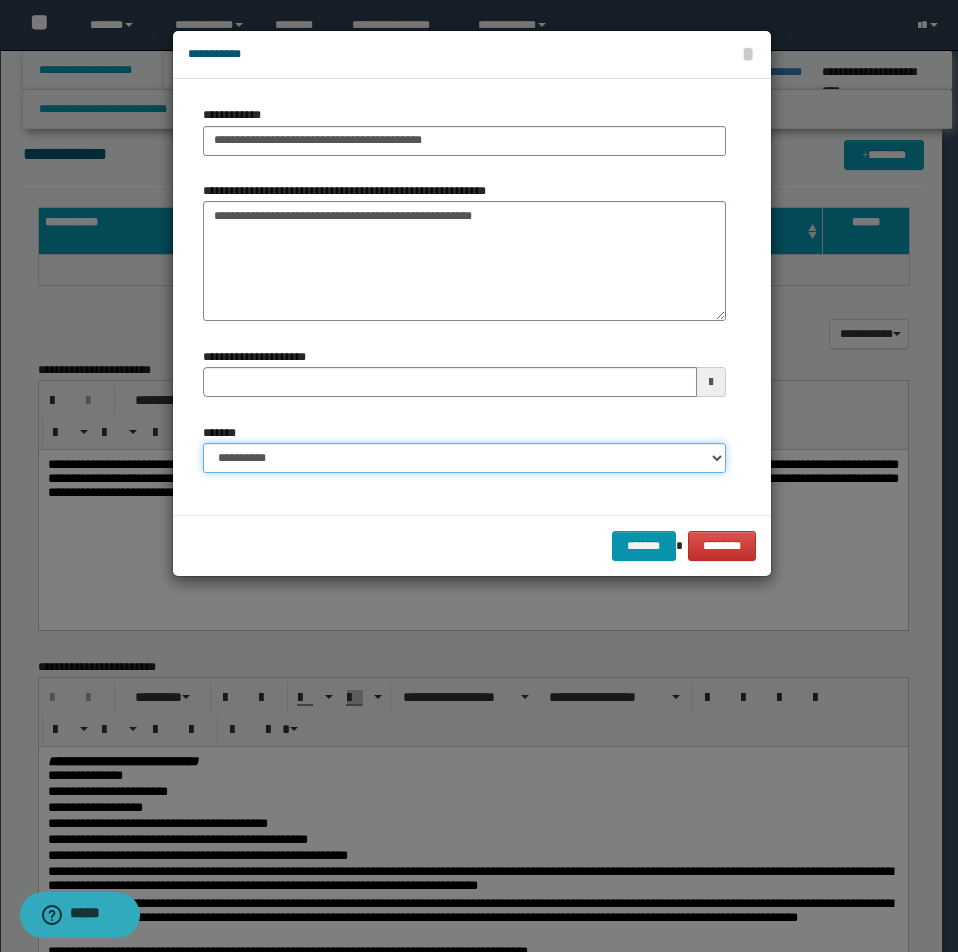 click on "**********" at bounding box center (464, 458) 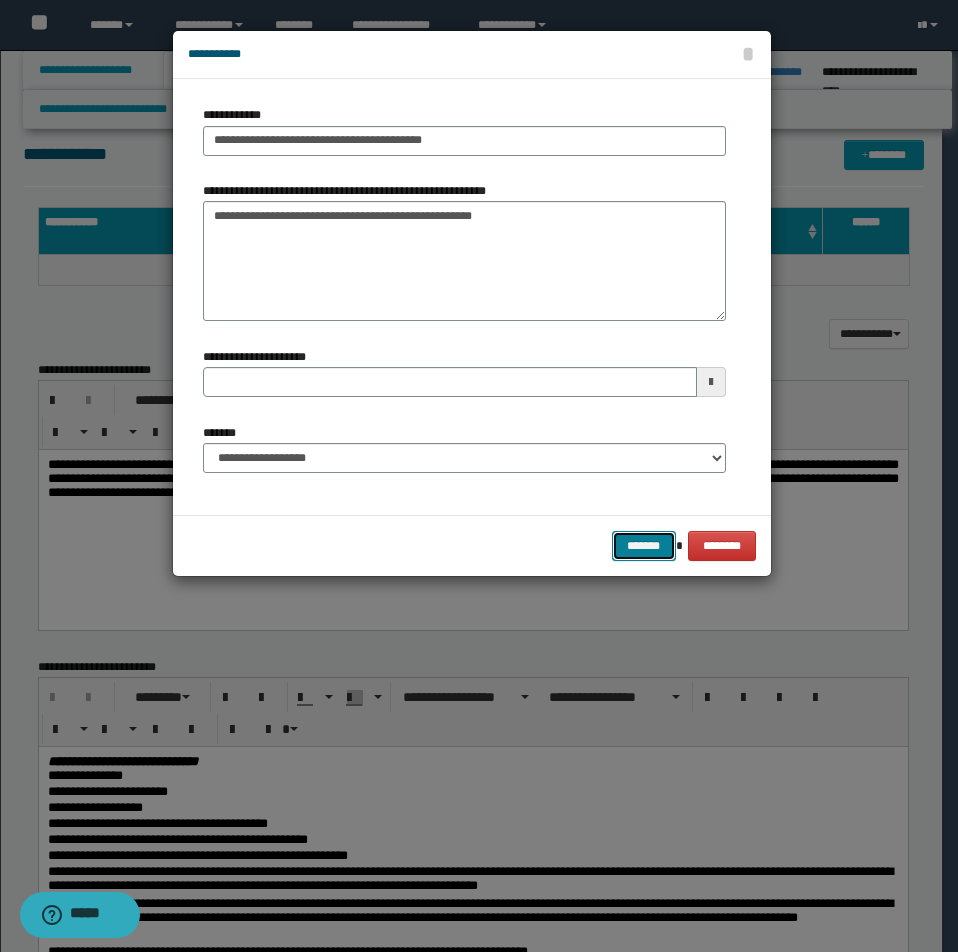 click on "*******" at bounding box center [644, 546] 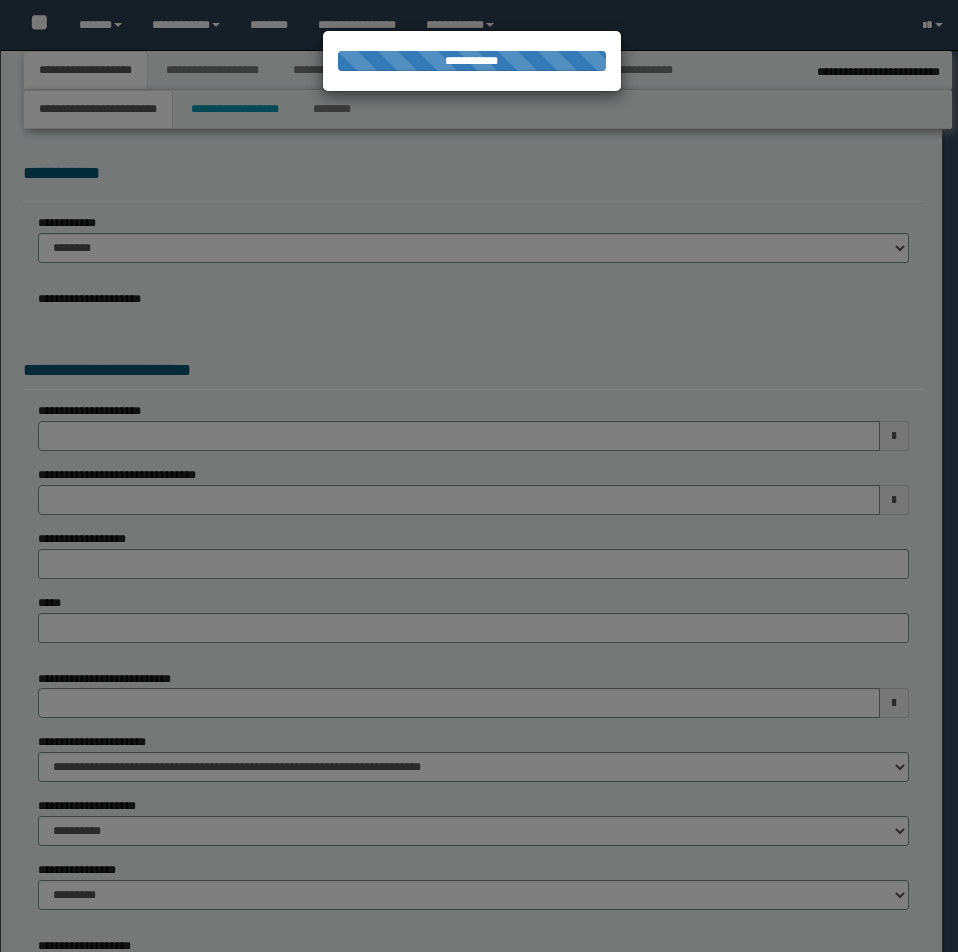 click on "**********" at bounding box center (472, 61) 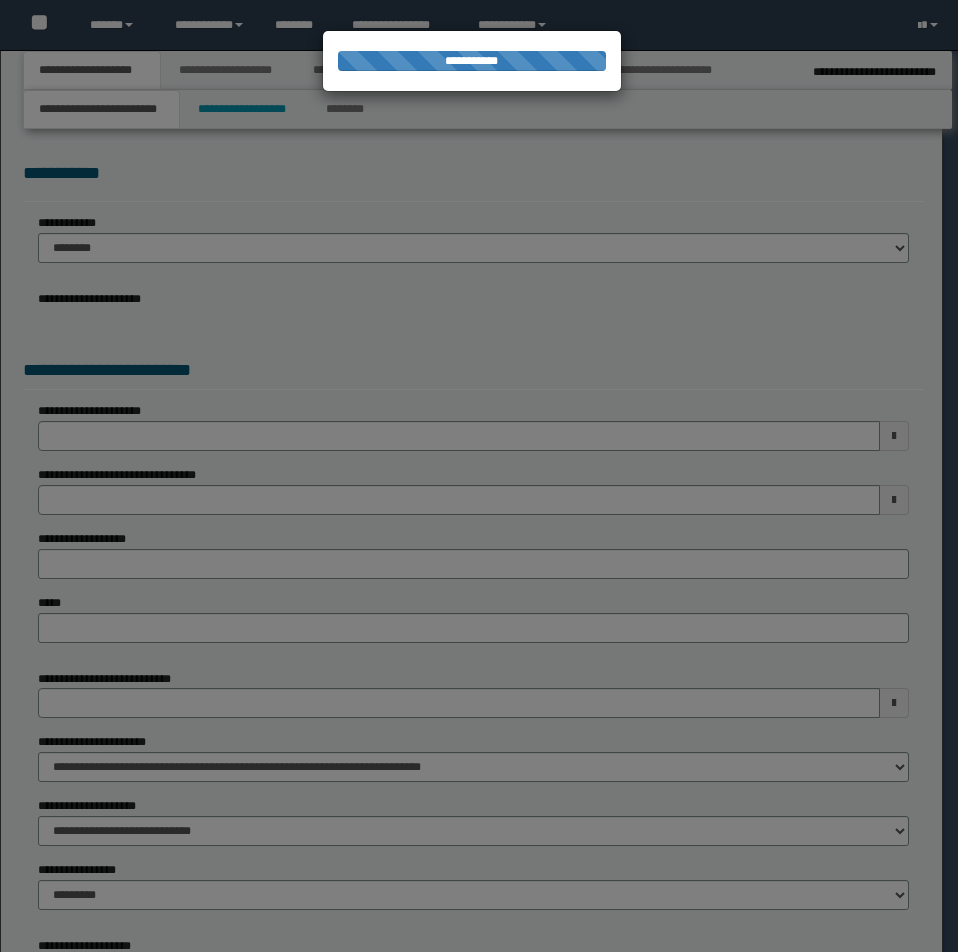 scroll, scrollTop: 0, scrollLeft: 0, axis: both 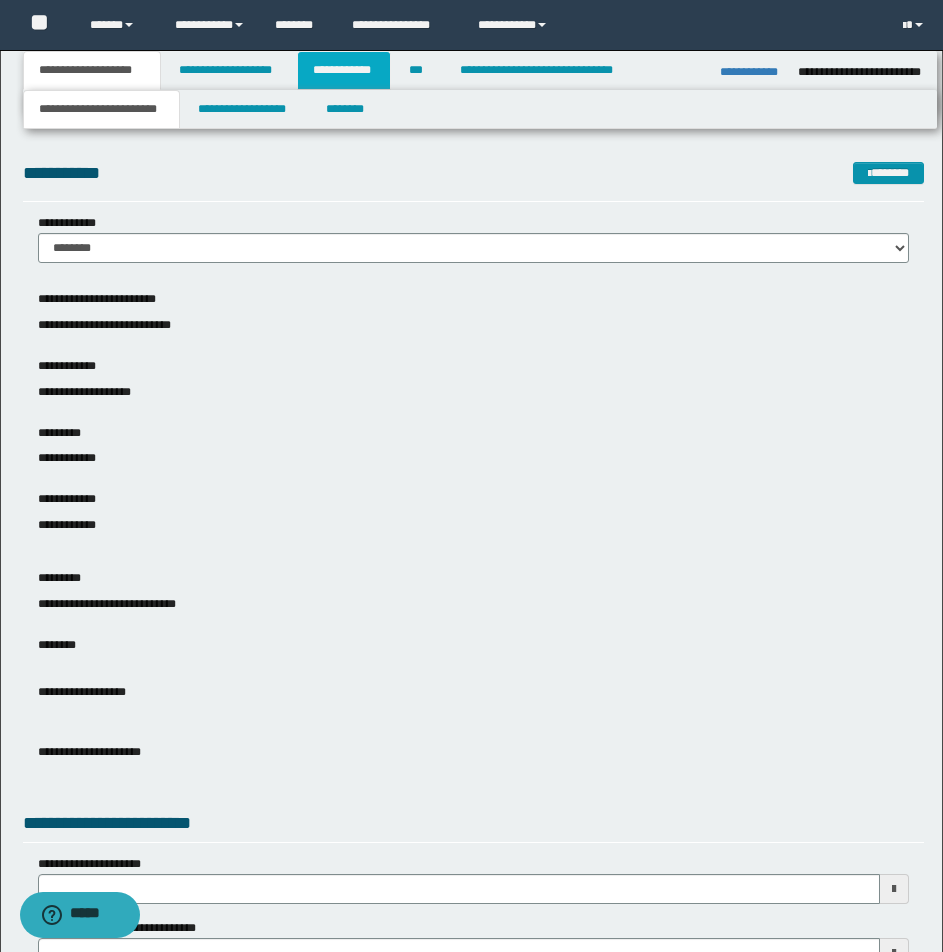 click on "**********" at bounding box center [344, 70] 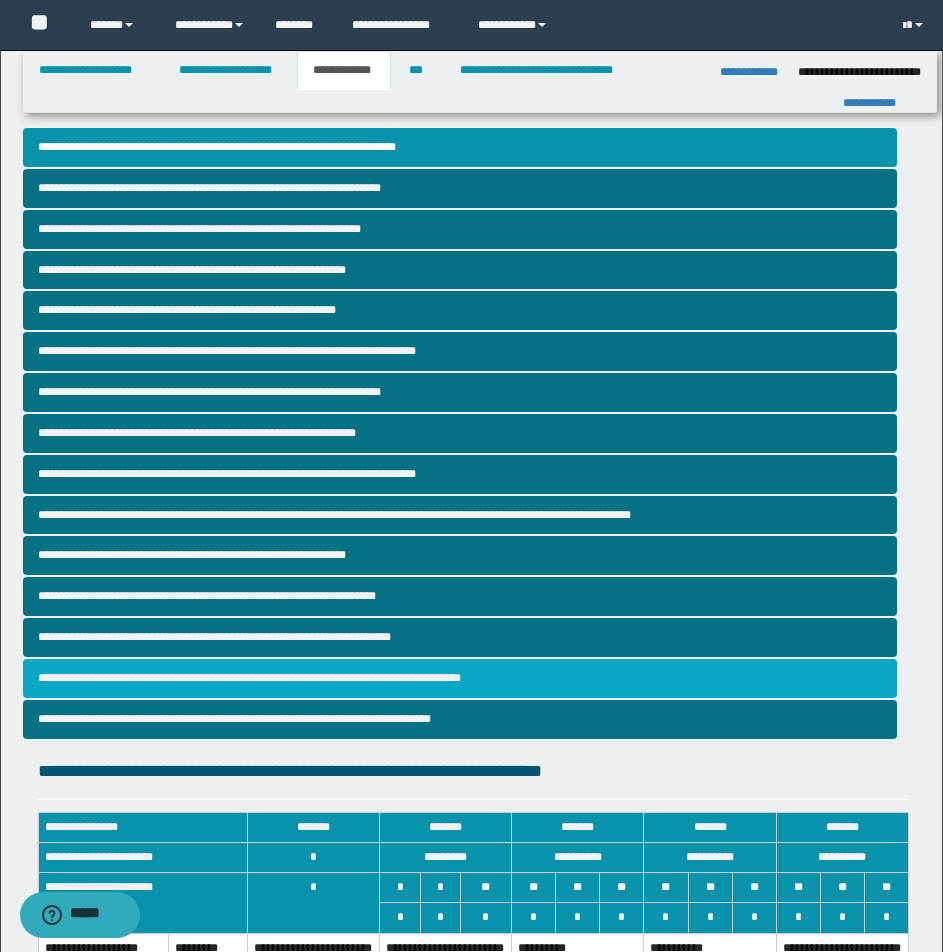 click on "**********" at bounding box center (460, 678) 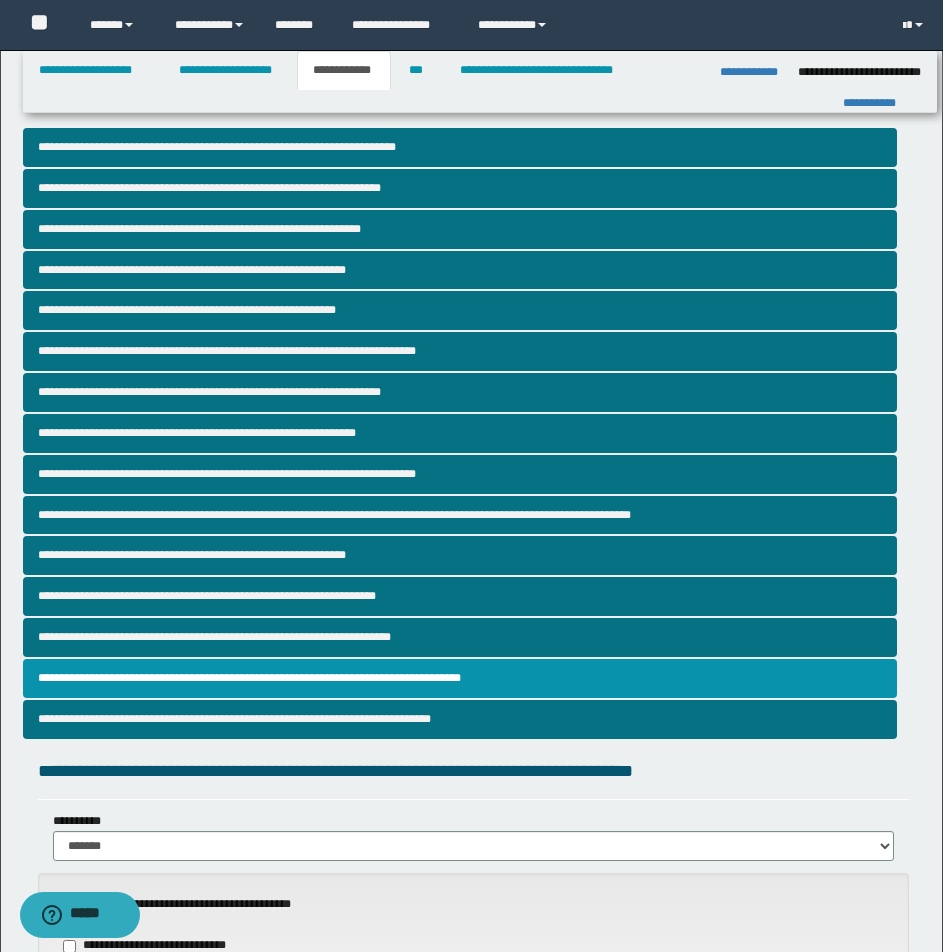 scroll, scrollTop: 833, scrollLeft: 0, axis: vertical 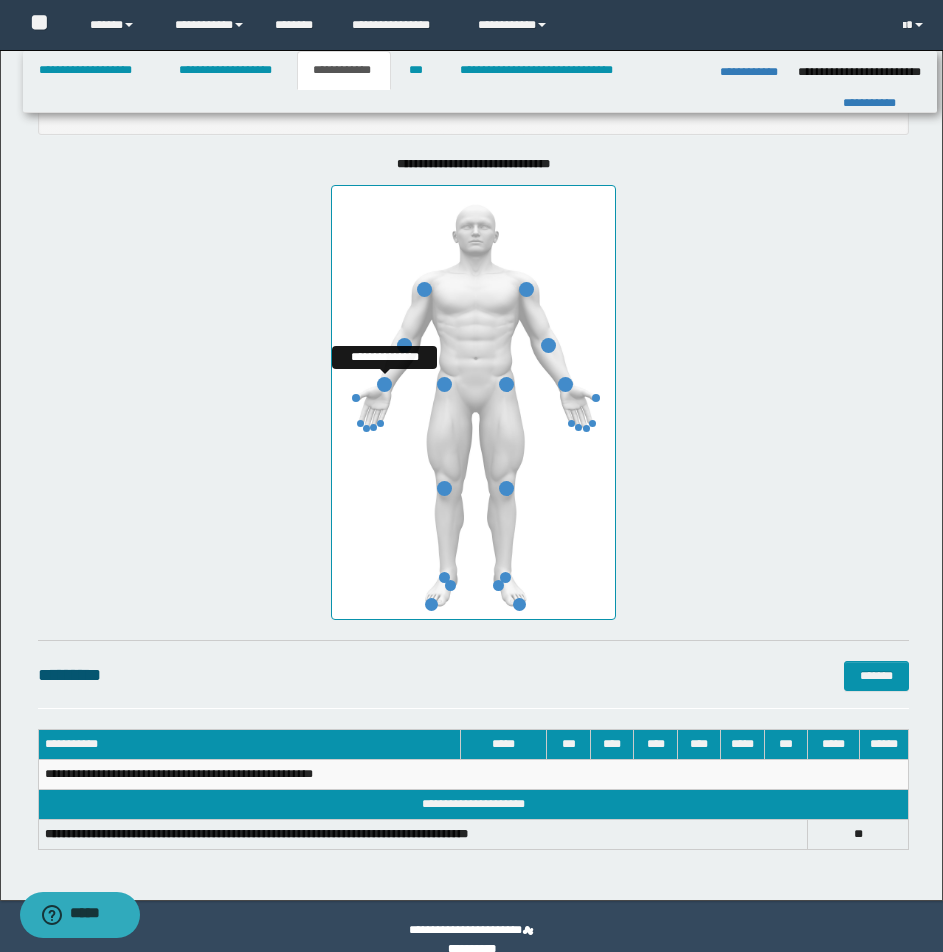 click at bounding box center [384, 384] 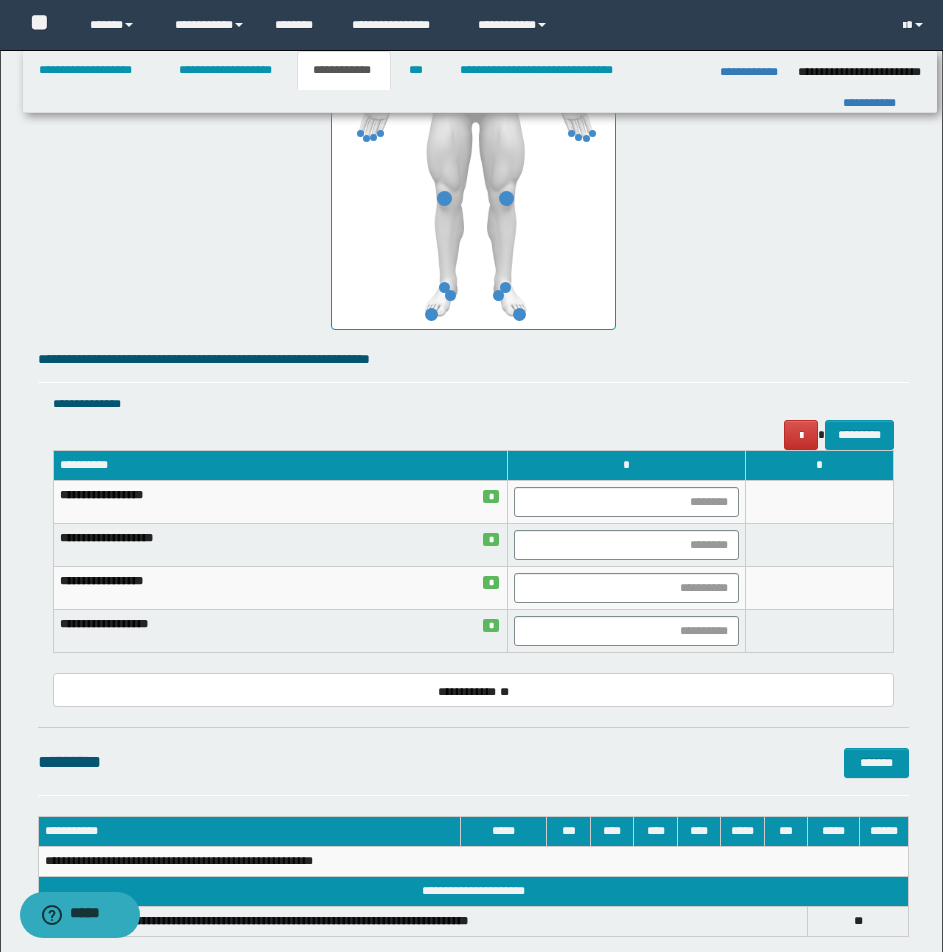 scroll, scrollTop: 1278, scrollLeft: 0, axis: vertical 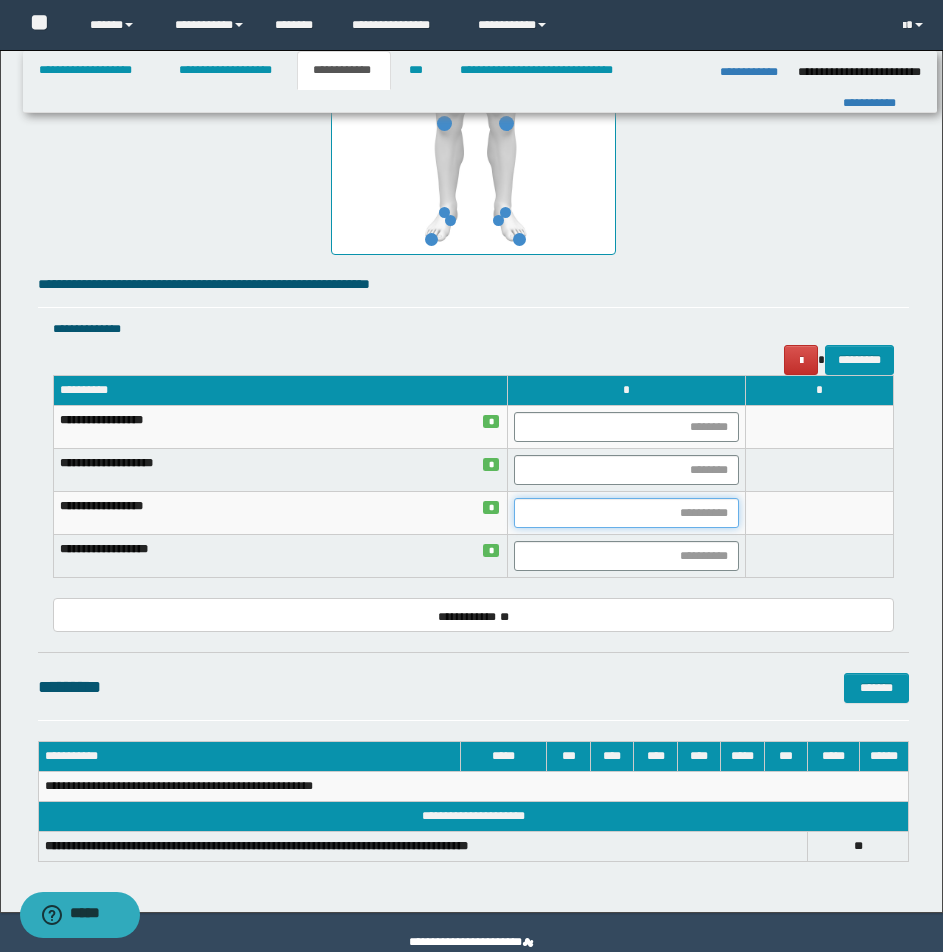 click at bounding box center (626, 513) 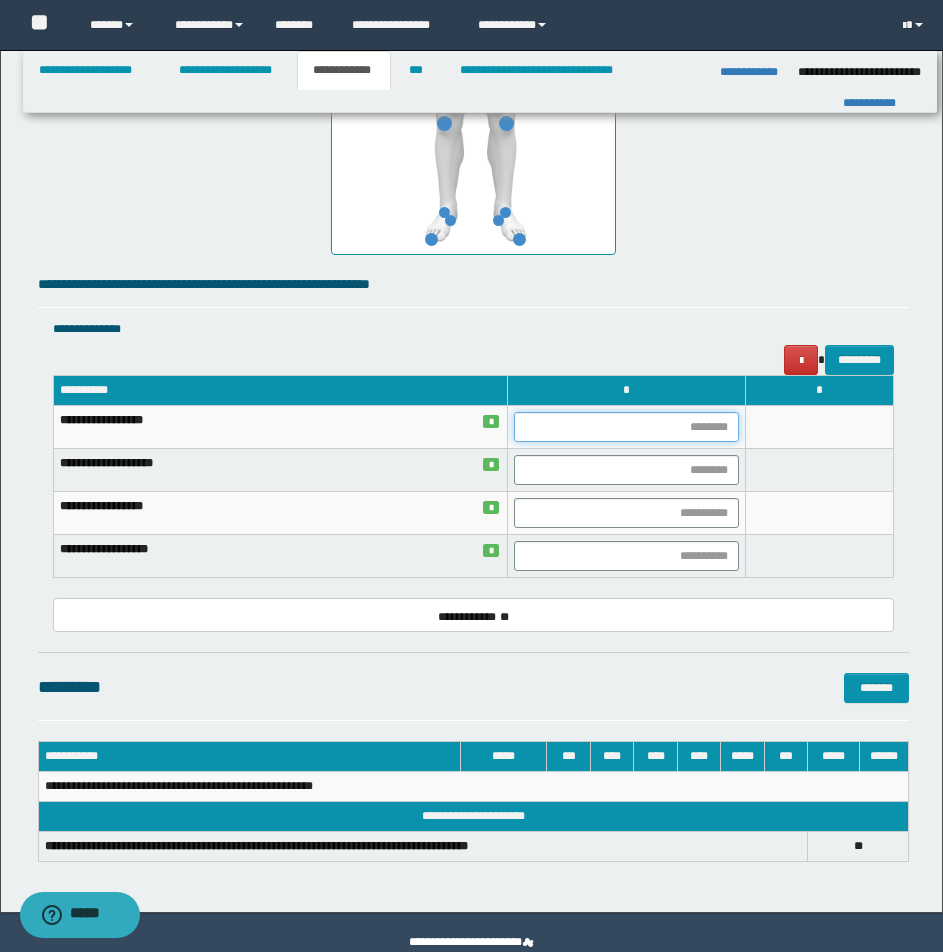 click at bounding box center [626, 427] 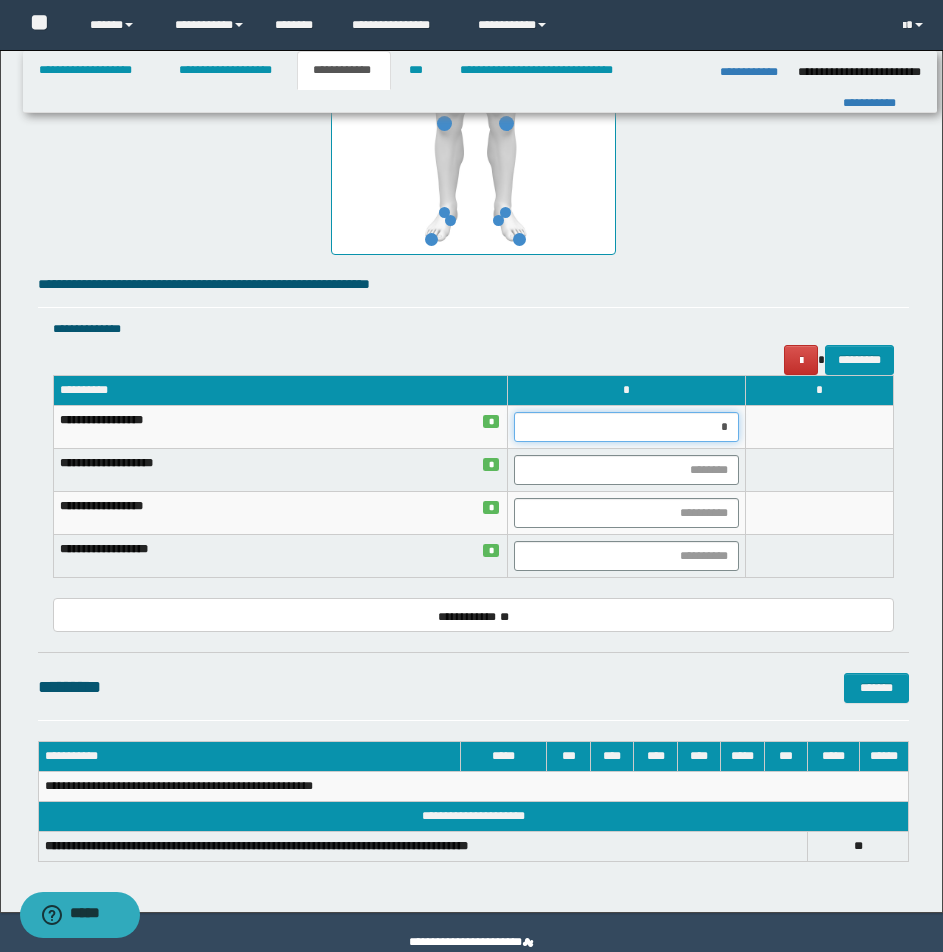 type on "**" 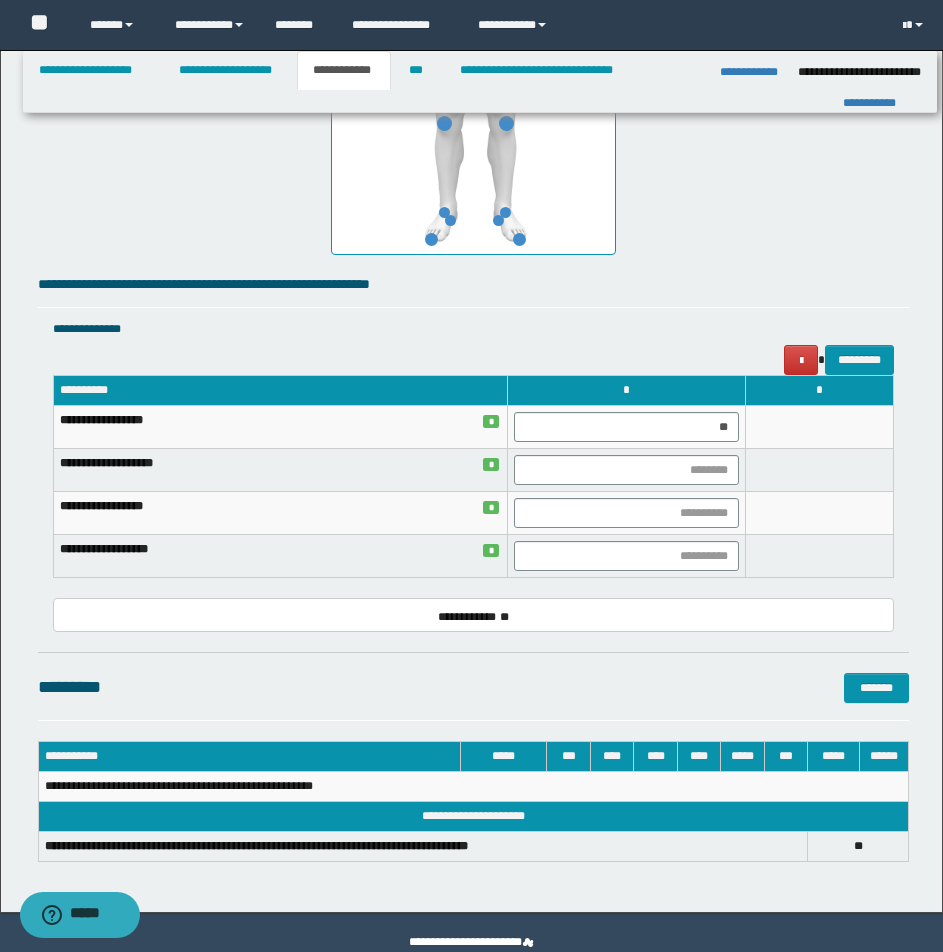 click at bounding box center [820, 513] 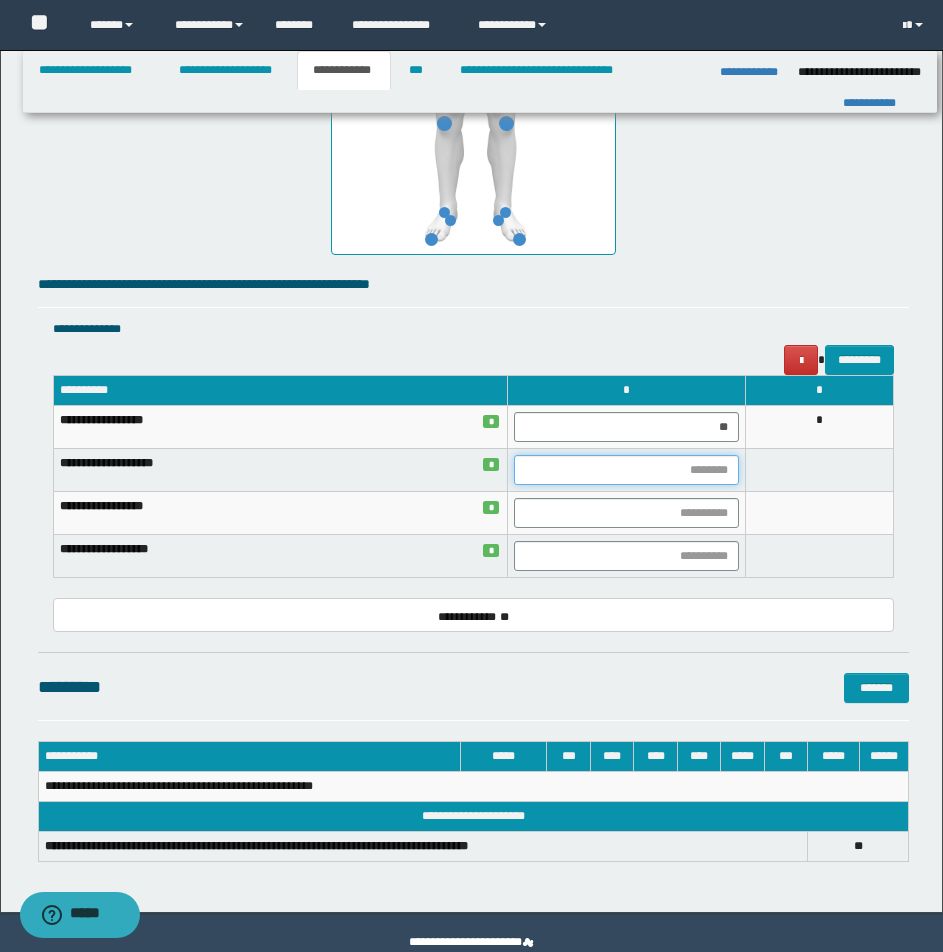 click at bounding box center (626, 470) 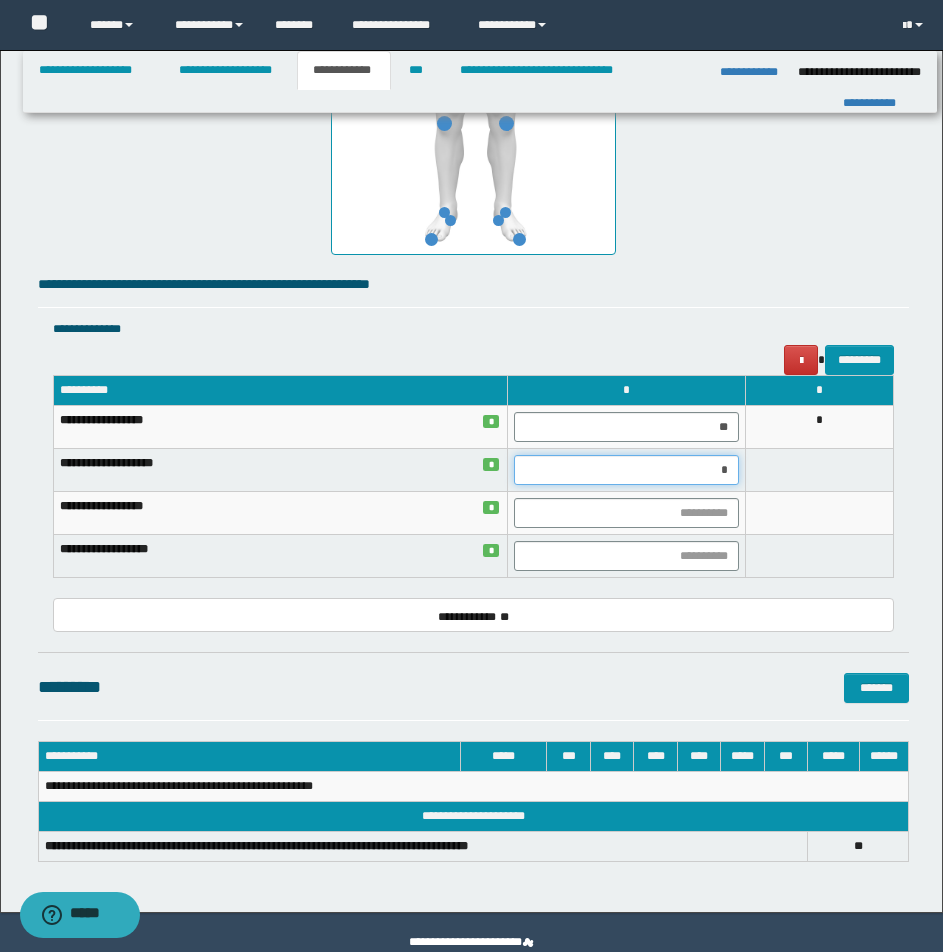 type on "**" 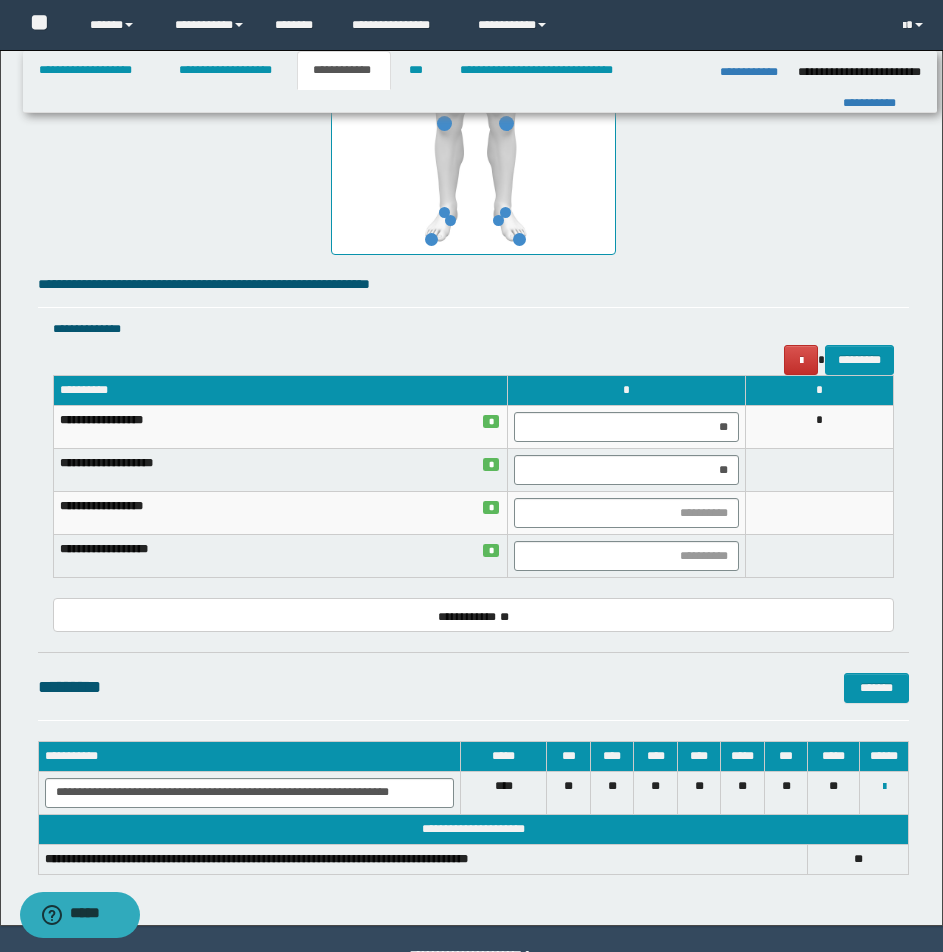click at bounding box center (820, 513) 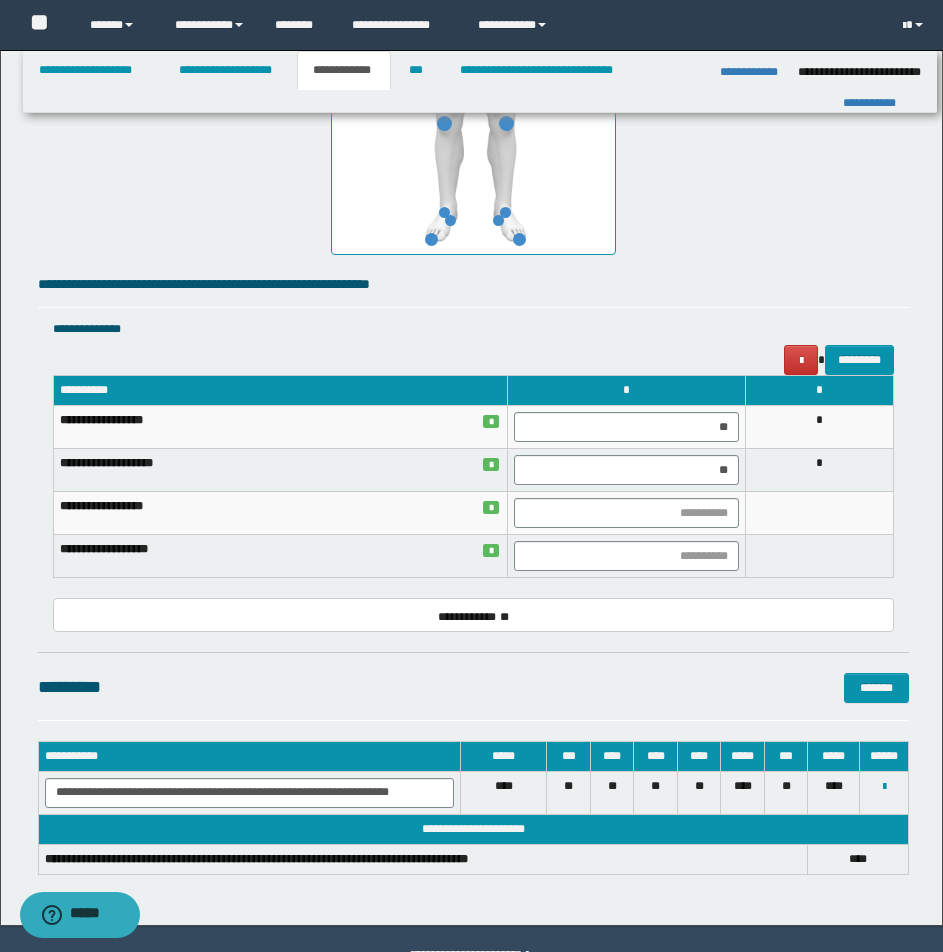 click at bounding box center (626, 513) 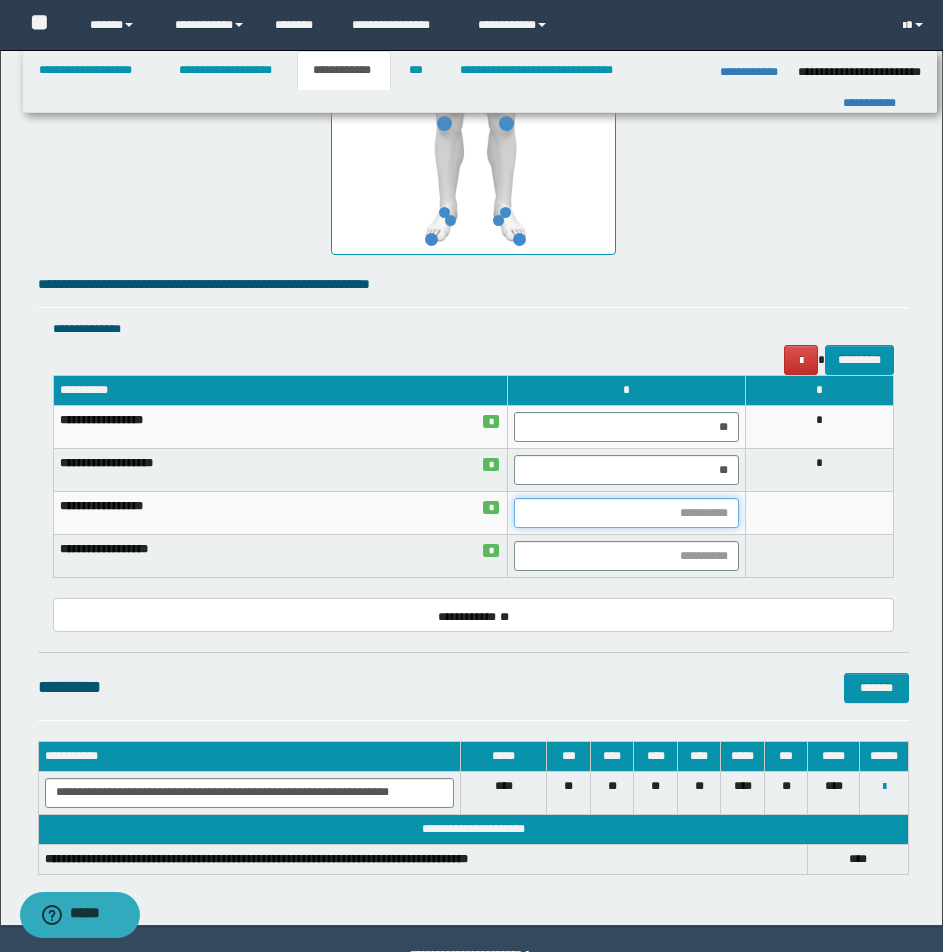 click at bounding box center (626, 513) 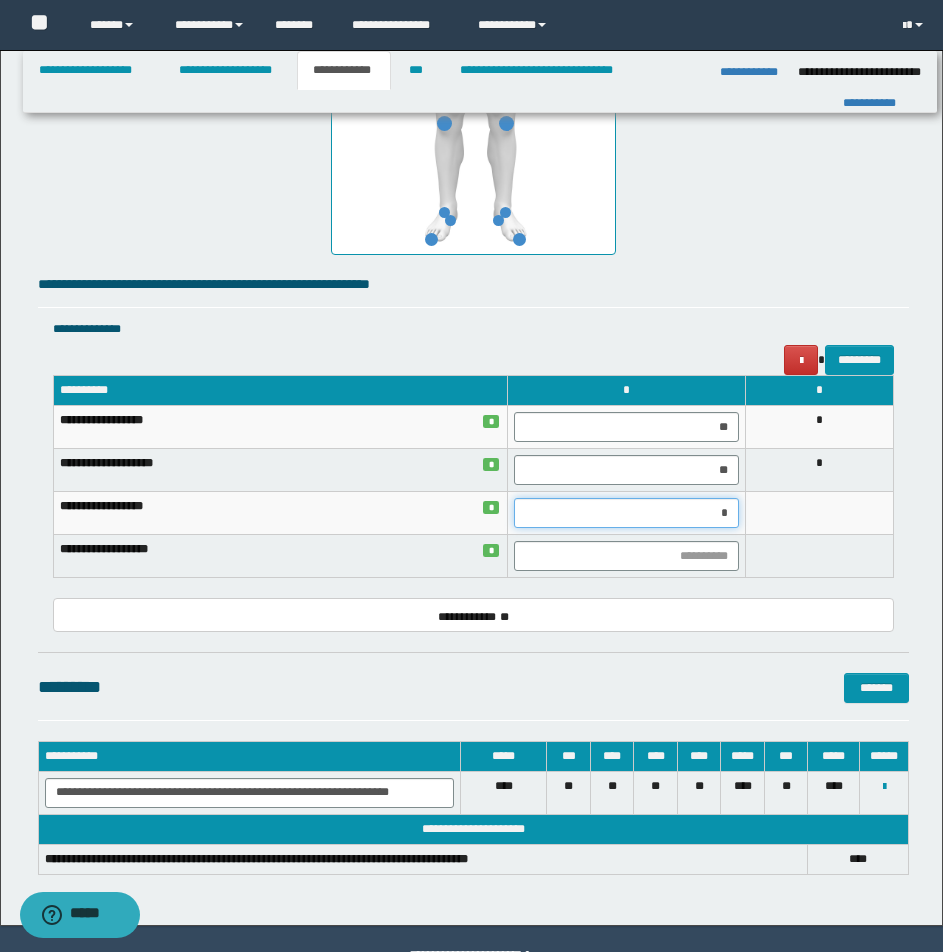 type on "**" 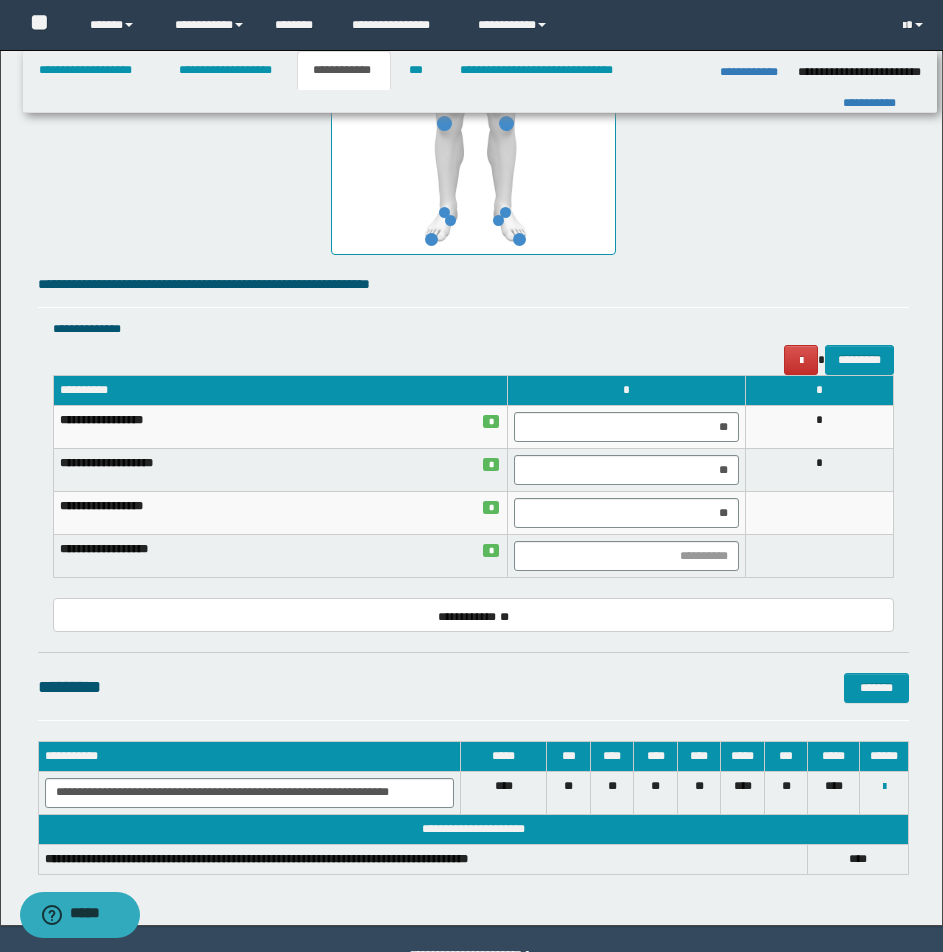 click at bounding box center [820, 513] 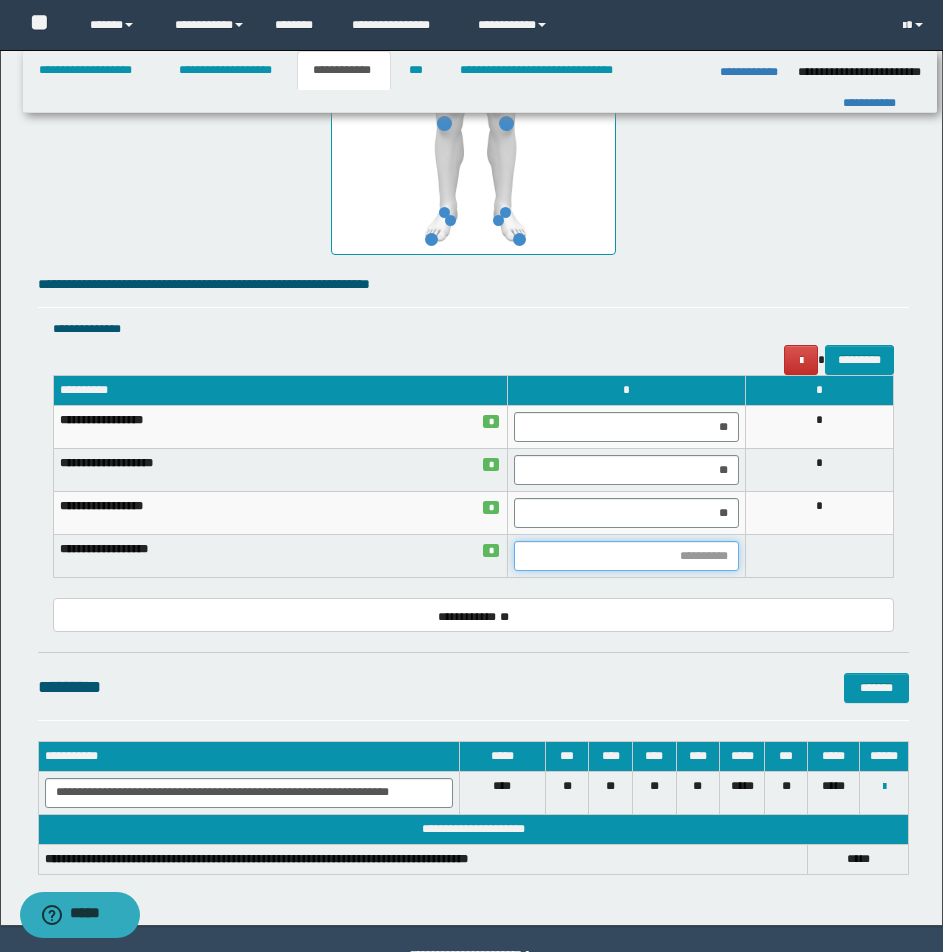 click at bounding box center (626, 556) 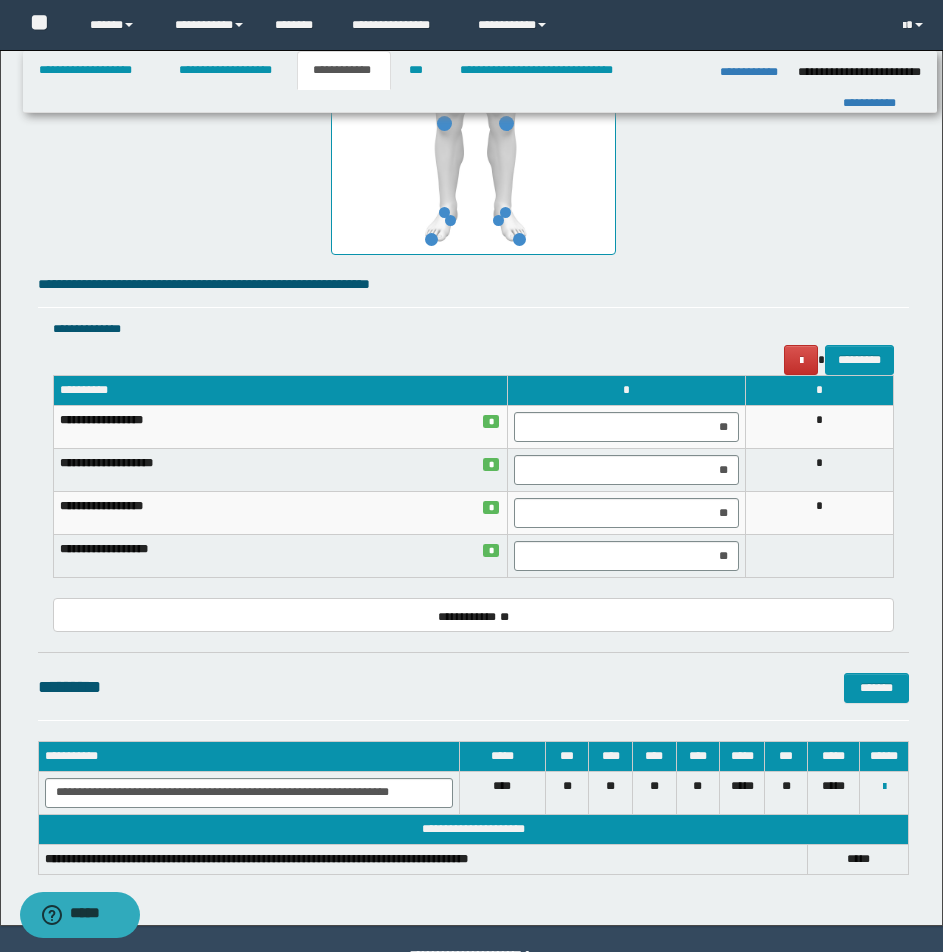 click at bounding box center [820, 556] 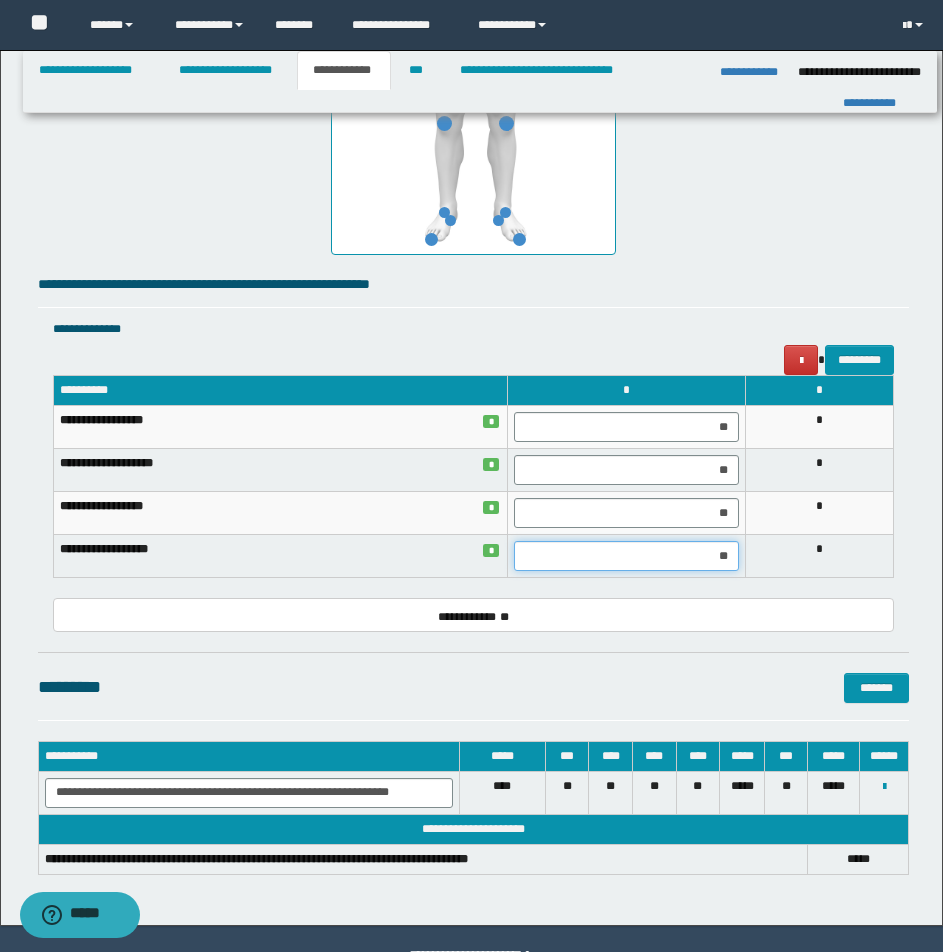 click on "**" at bounding box center [626, 556] 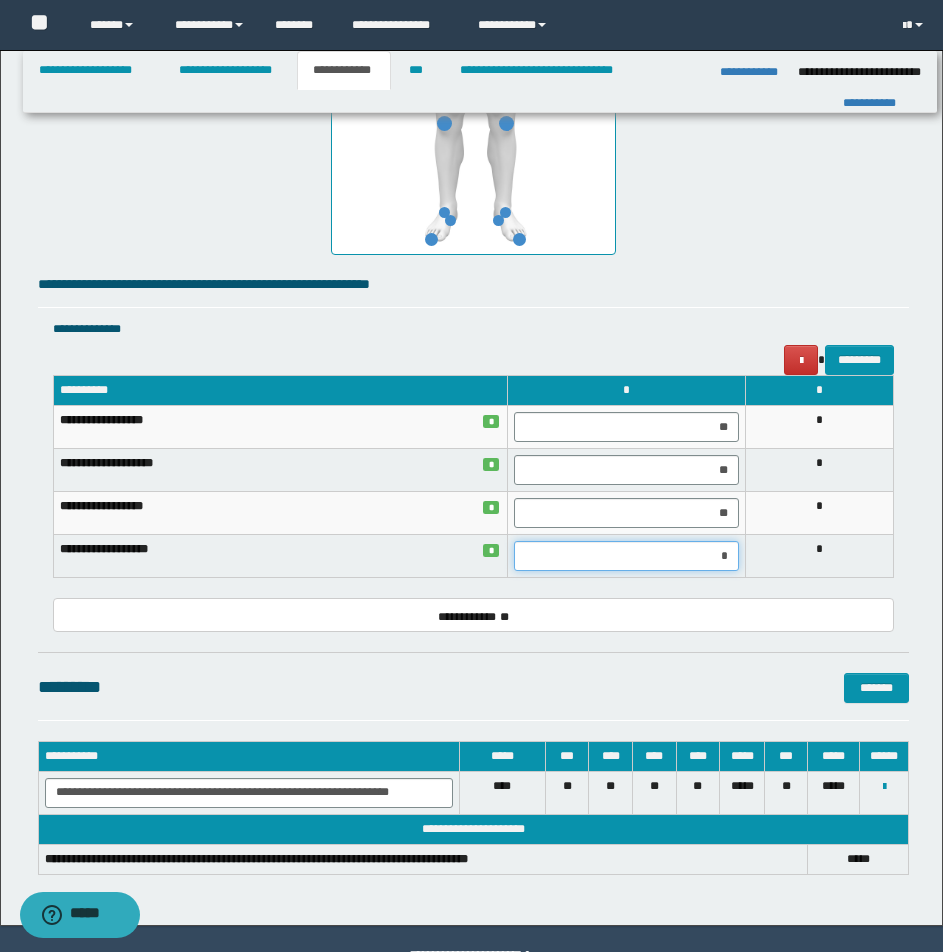 type on "**" 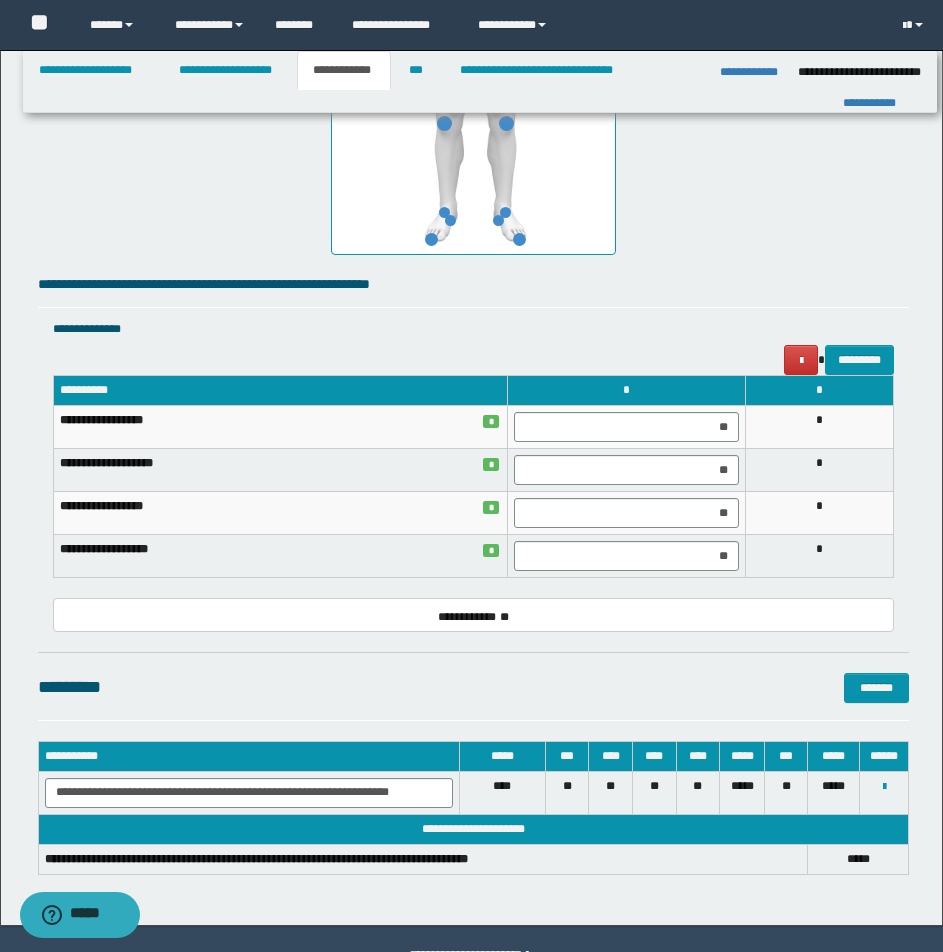 click on "*" at bounding box center (820, 556) 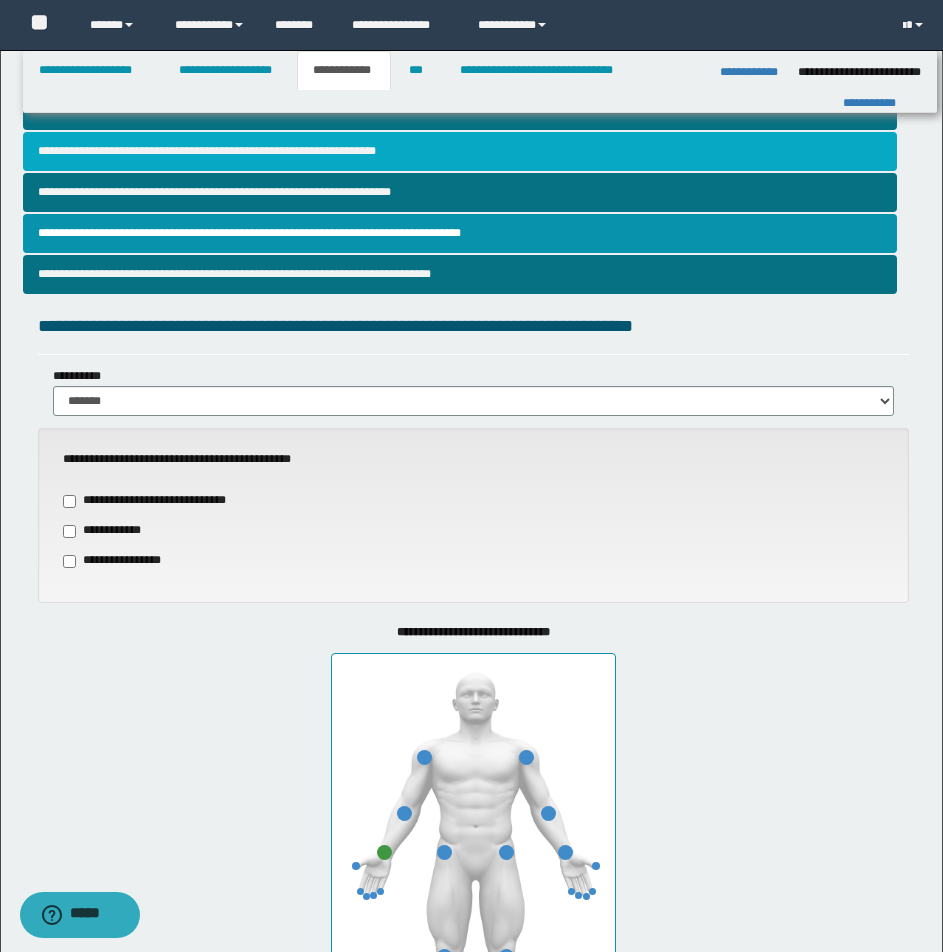 click on "**********" at bounding box center (460, 151) 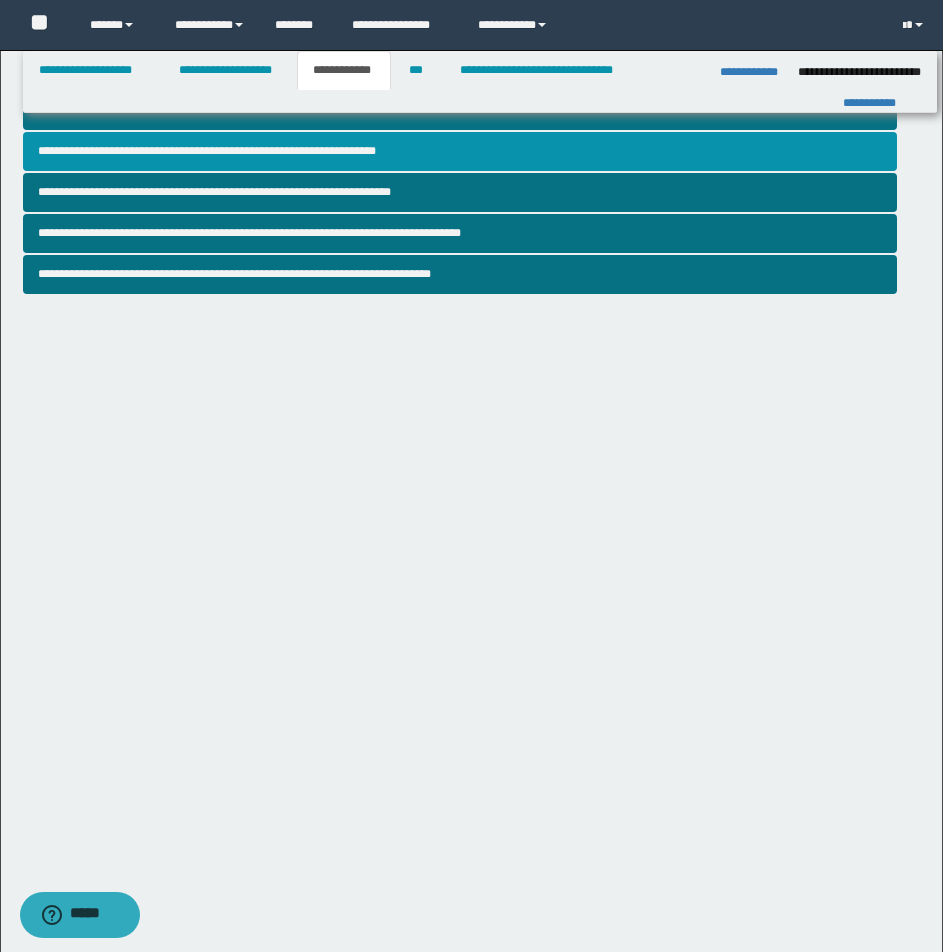 scroll, scrollTop: 0, scrollLeft: 0, axis: both 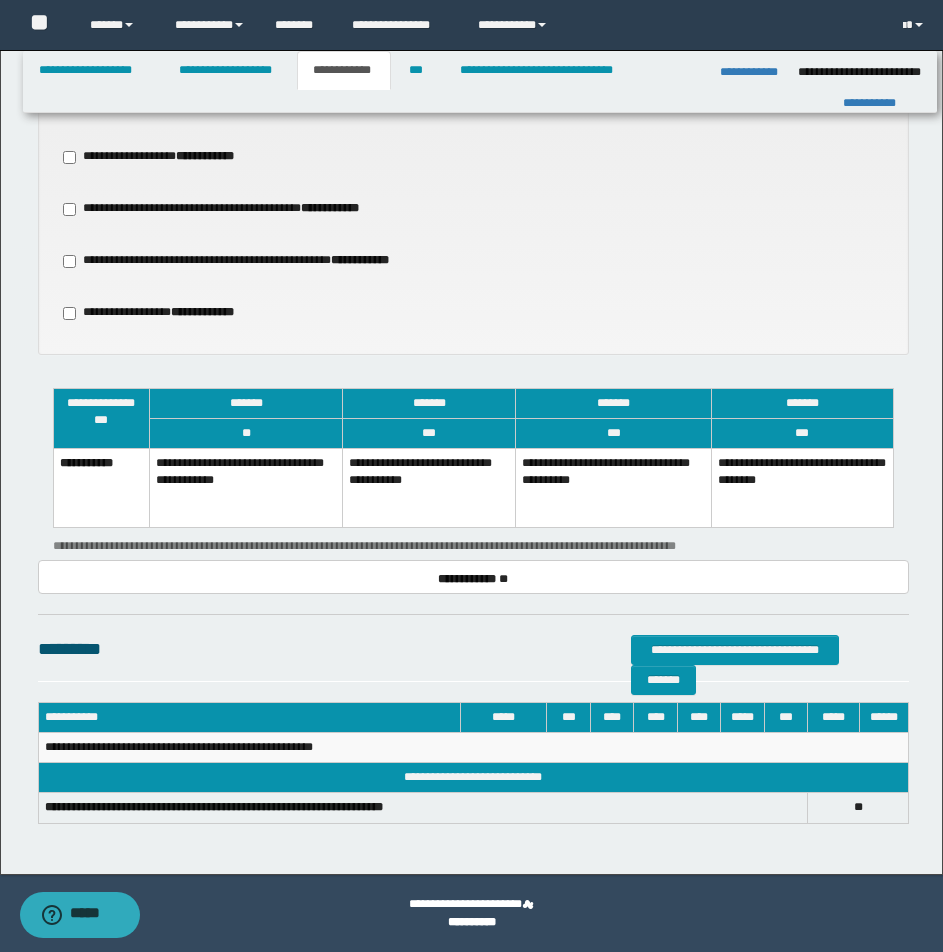 click on "**********" at bounding box center (429, 488) 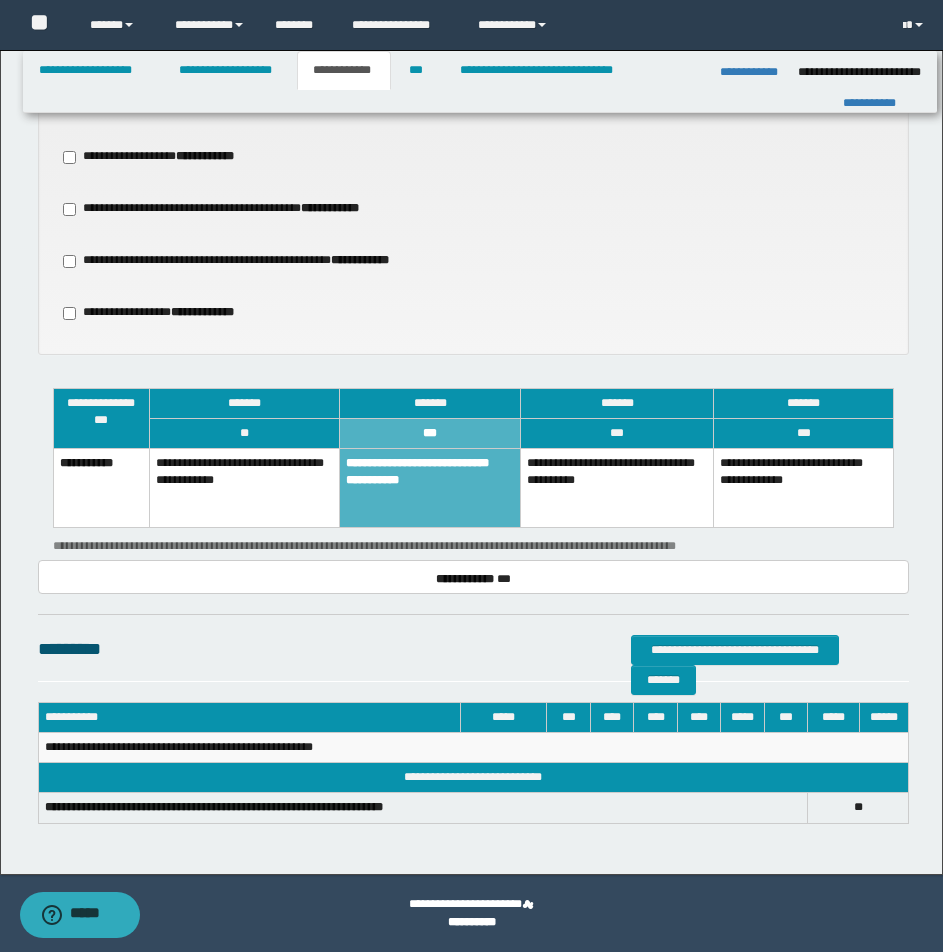 click on "**********" at bounding box center [430, 488] 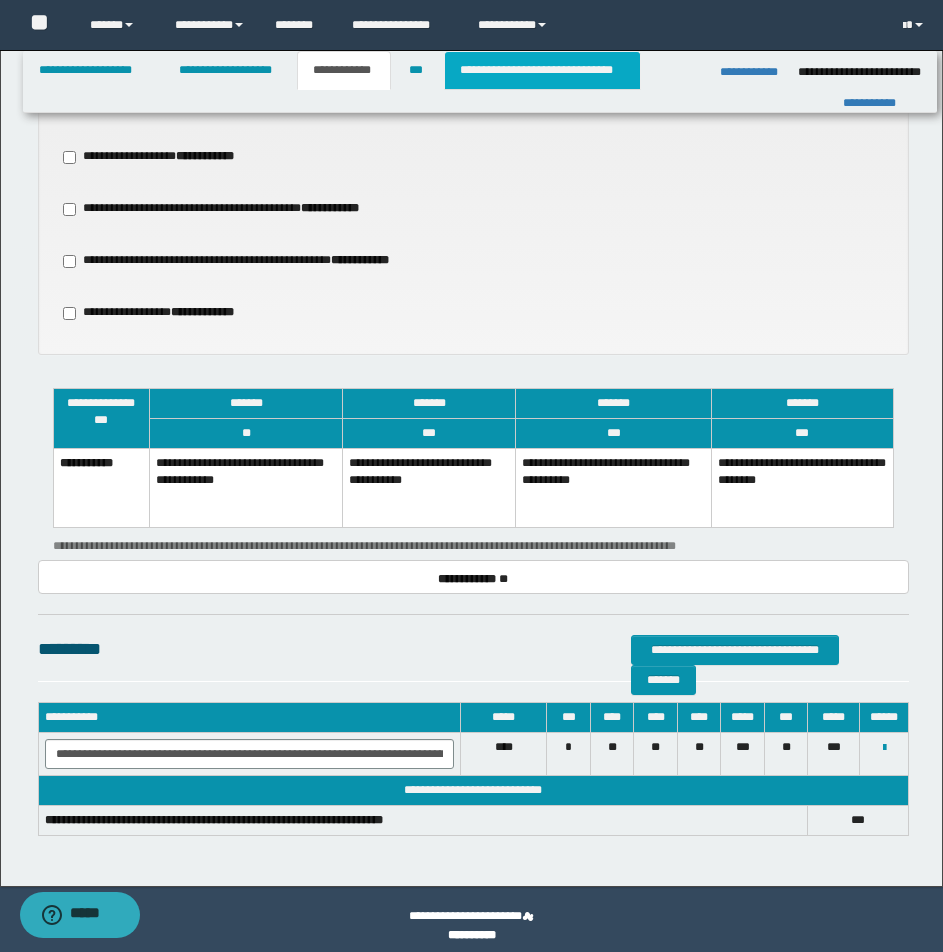 click on "**********" at bounding box center [542, 70] 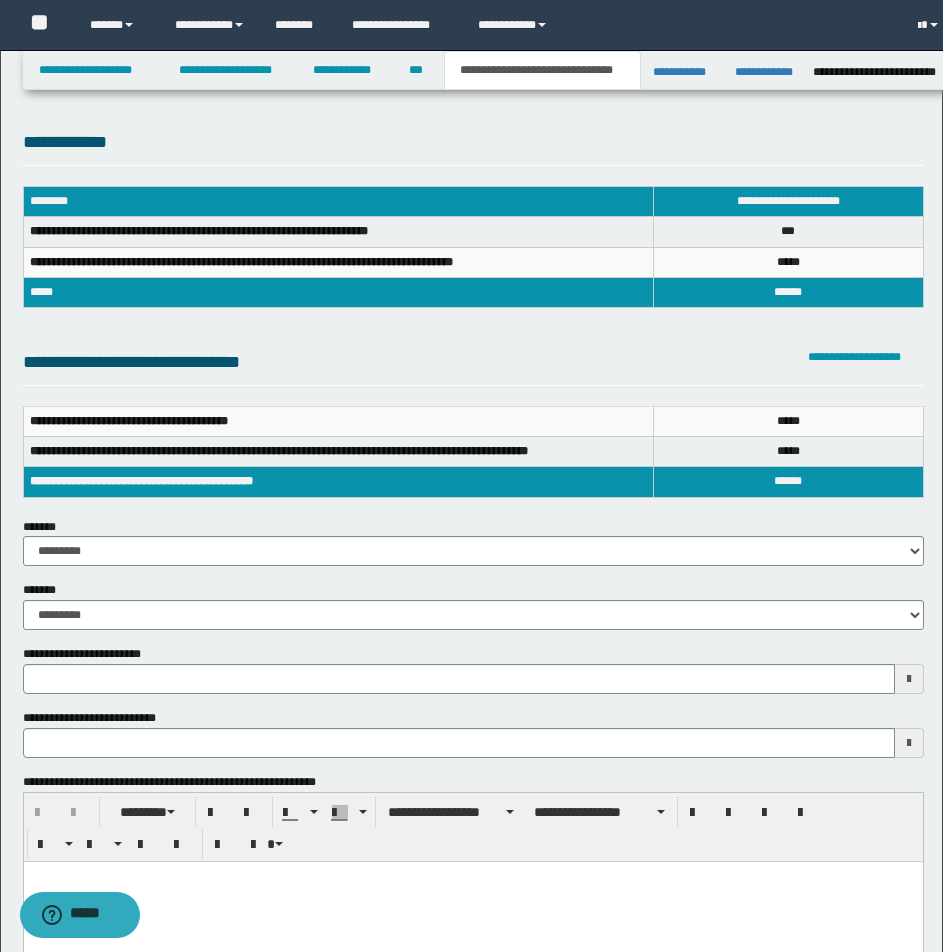 scroll, scrollTop: 0, scrollLeft: 0, axis: both 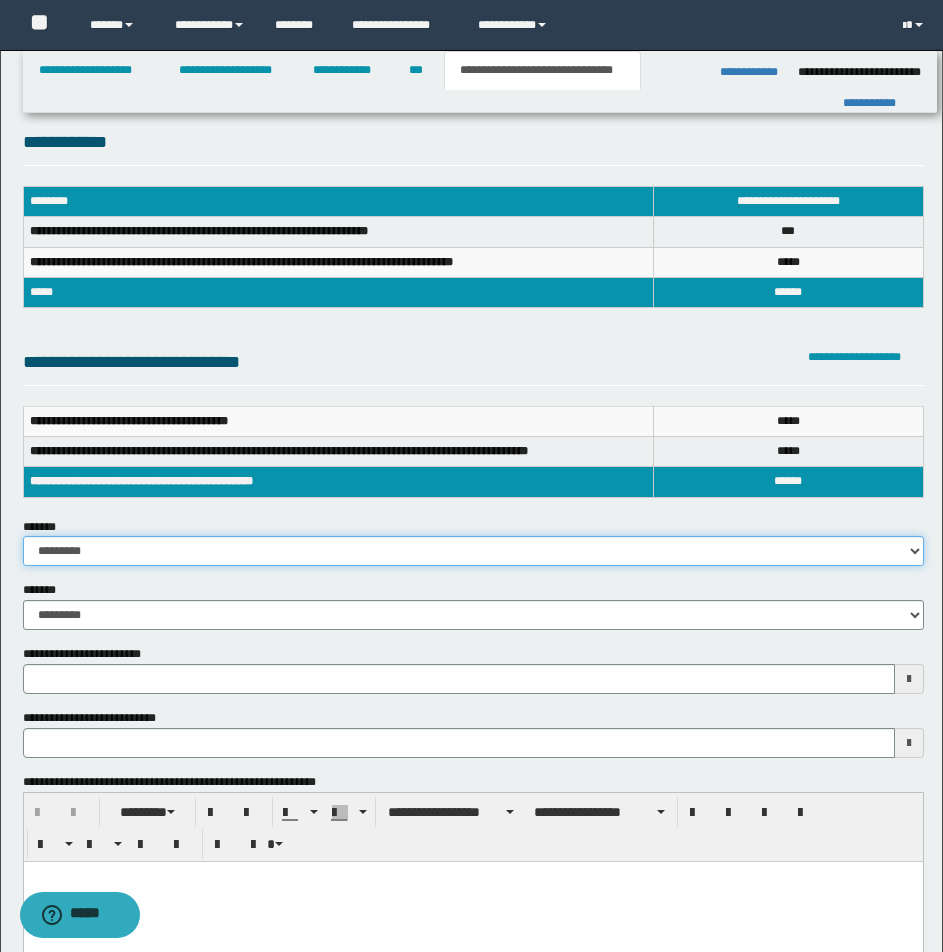 click on "**********" at bounding box center [473, 551] 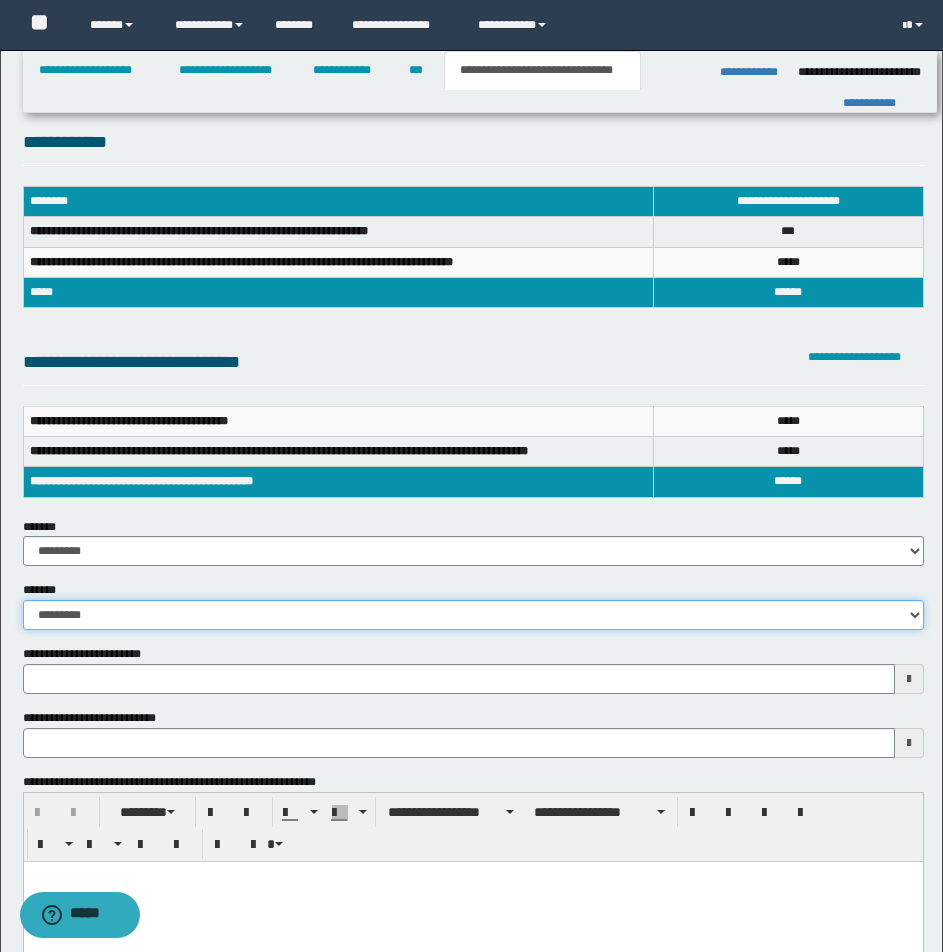 drag, startPoint x: 914, startPoint y: 612, endPoint x: 664, endPoint y: 627, distance: 250.4496 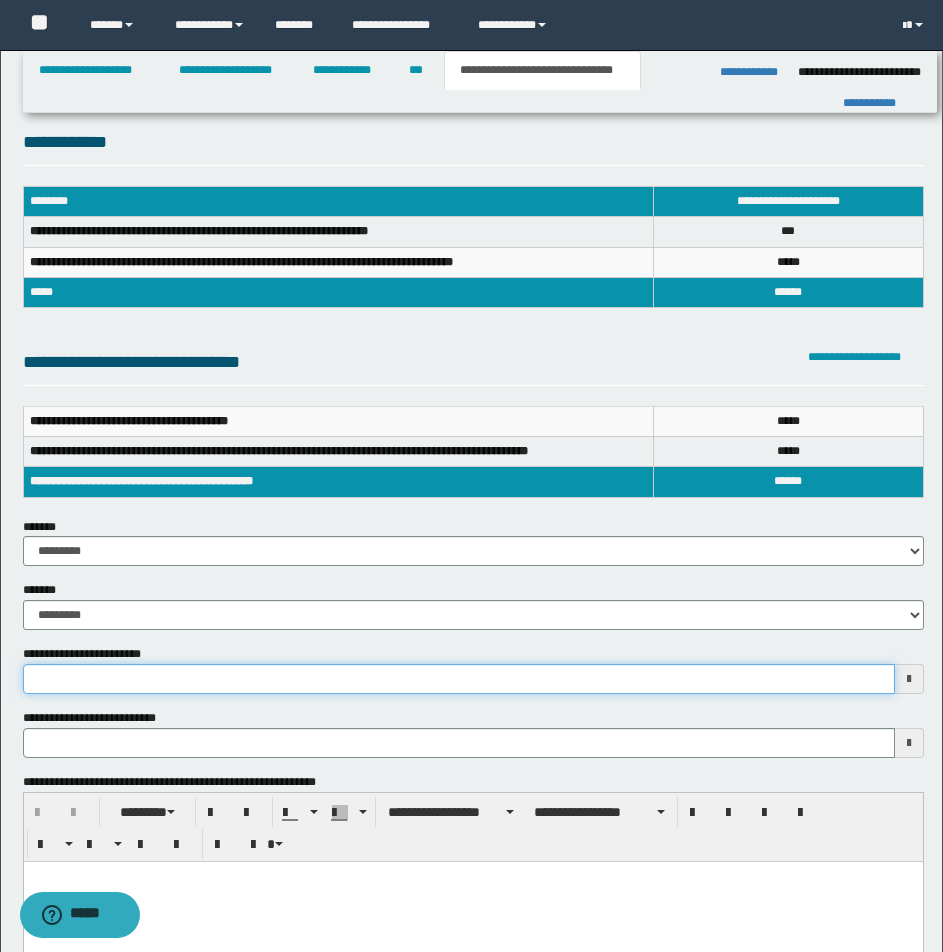 click on "**********" at bounding box center (459, 679) 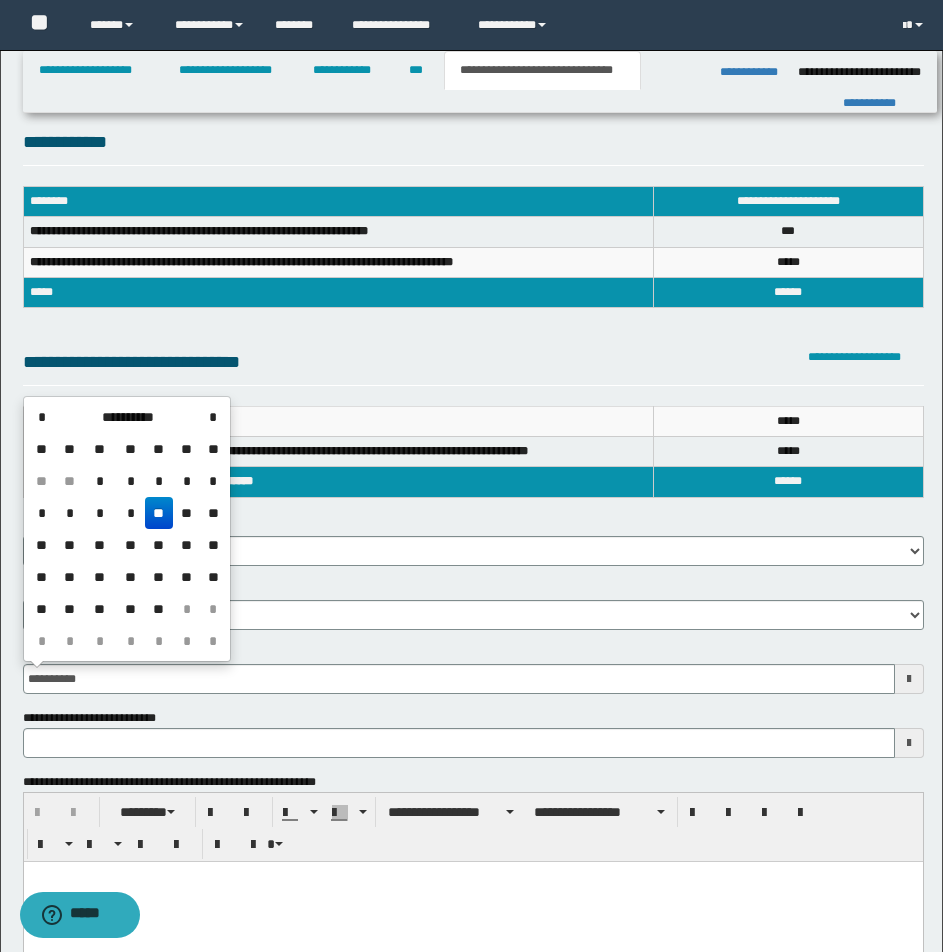 click on "**" at bounding box center [159, 513] 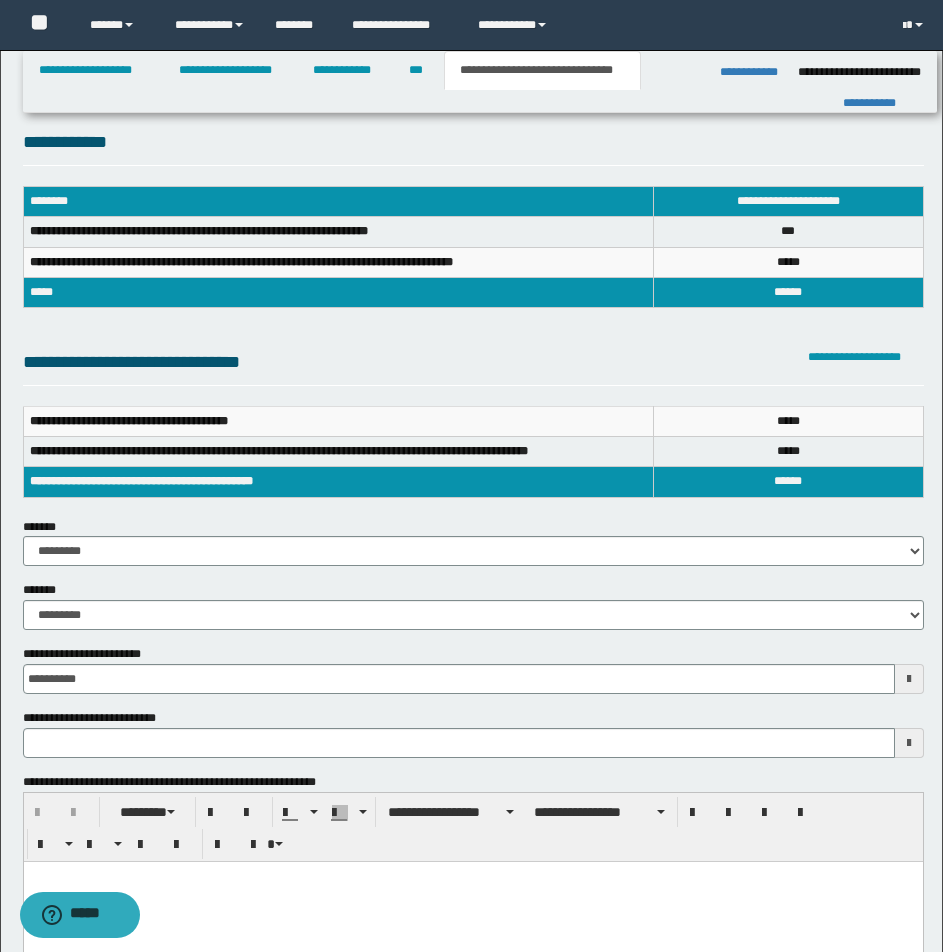 type 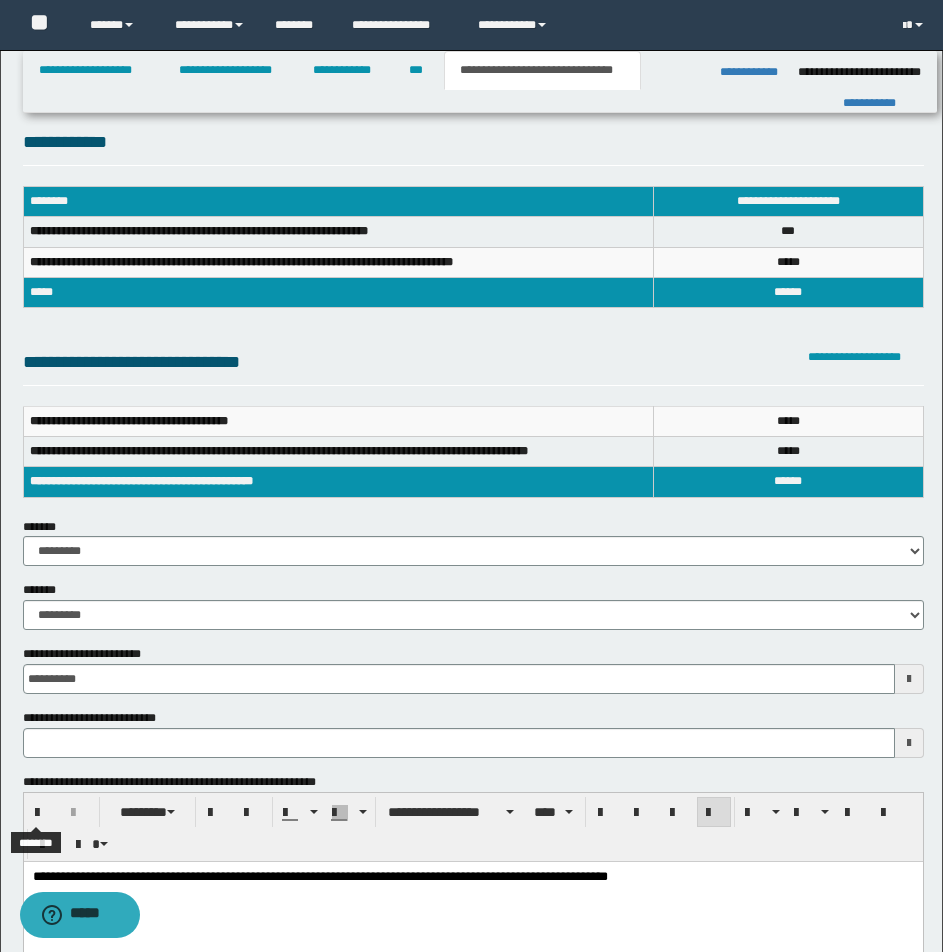 type 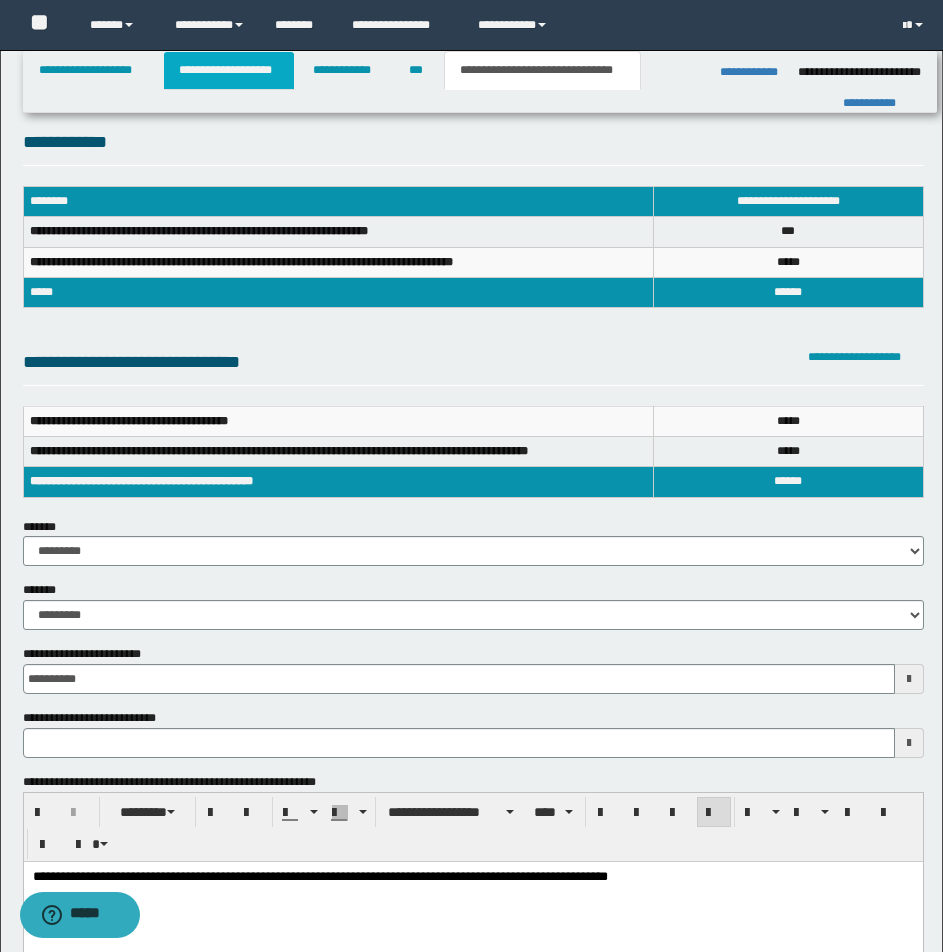 click on "**********" at bounding box center [229, 70] 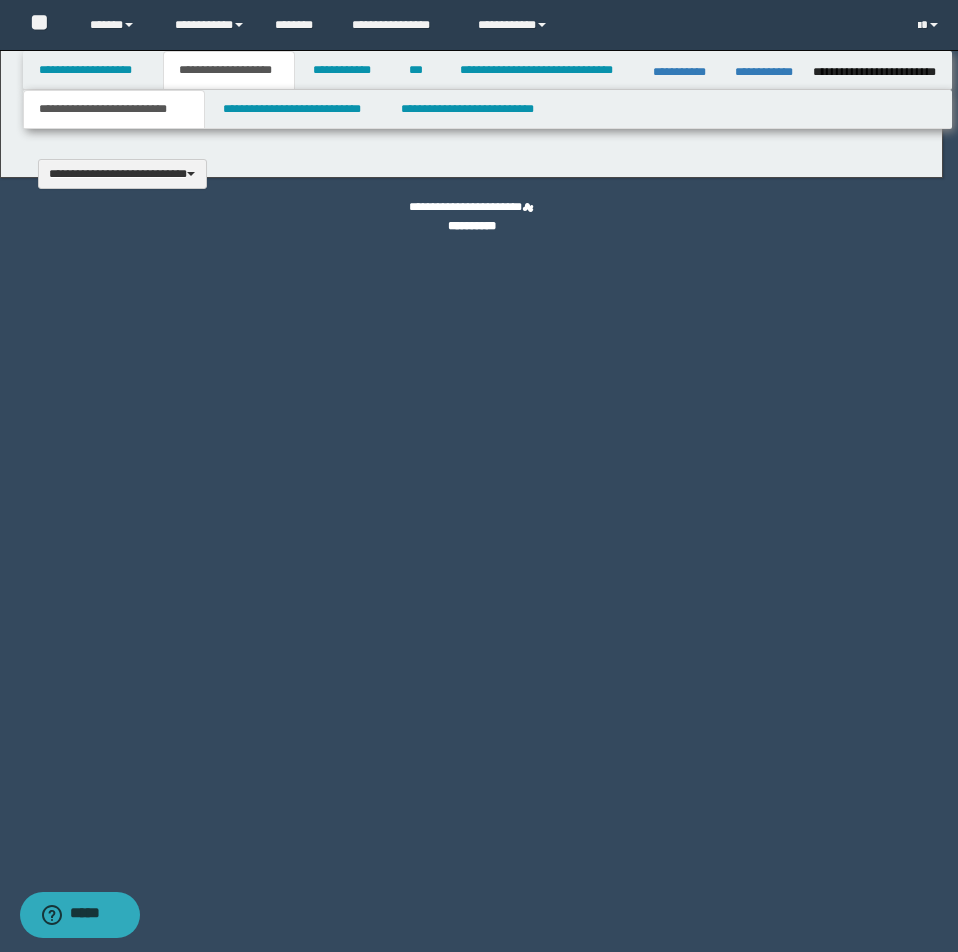 type 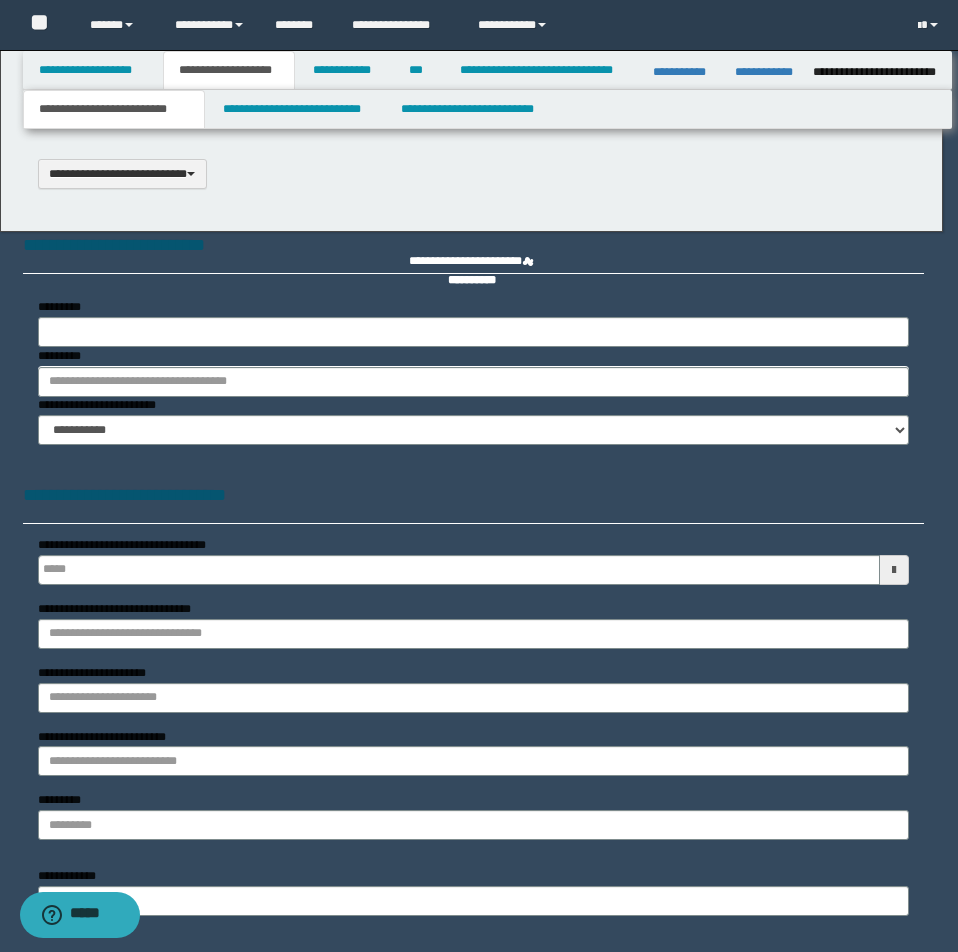 select on "*" 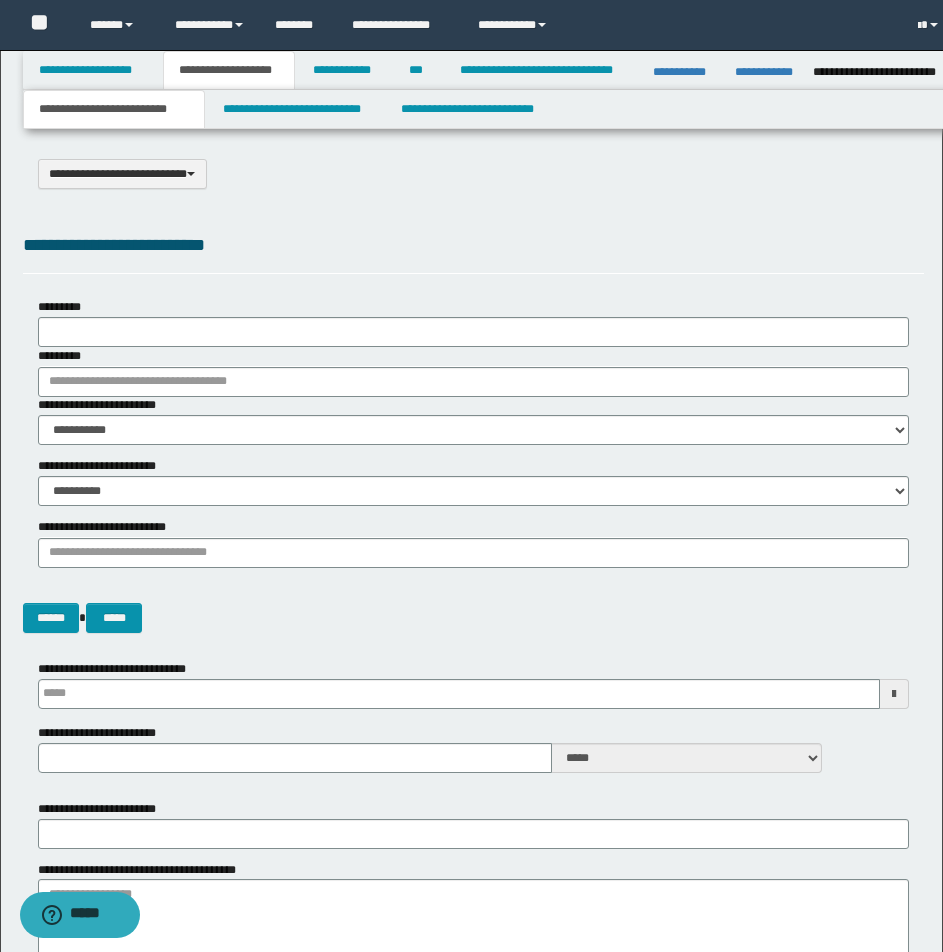 scroll, scrollTop: 0, scrollLeft: 0, axis: both 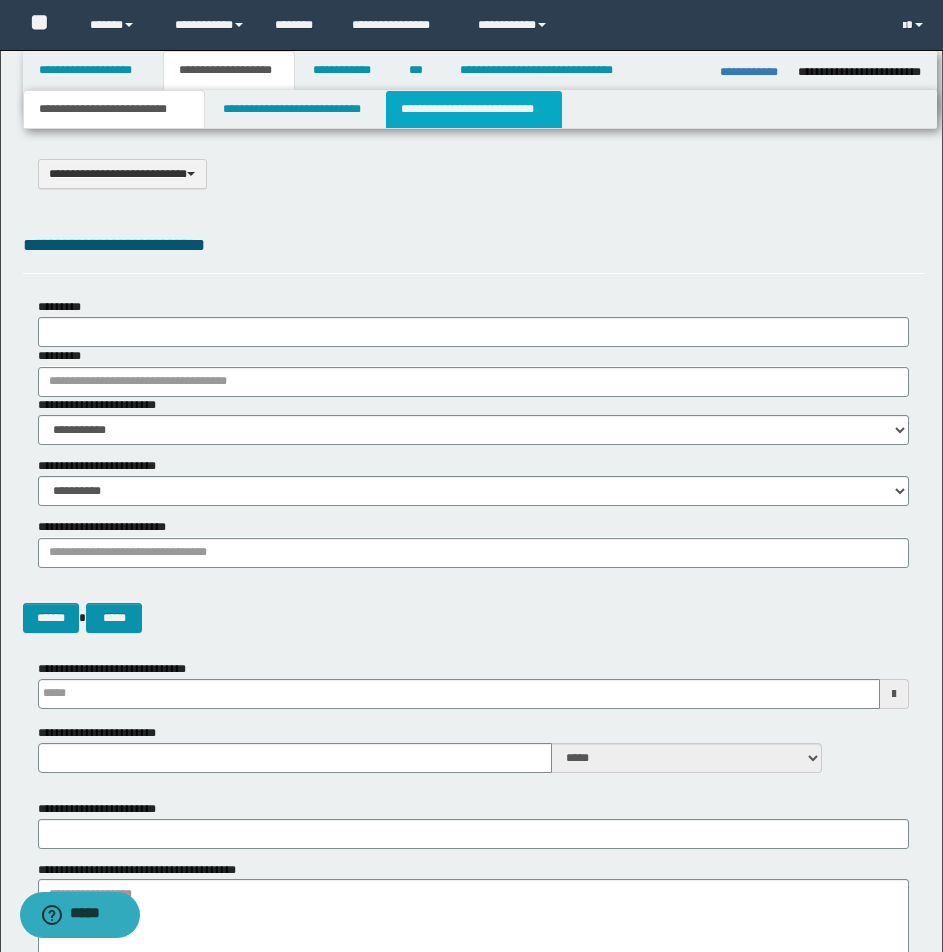 click on "**********" at bounding box center (474, 109) 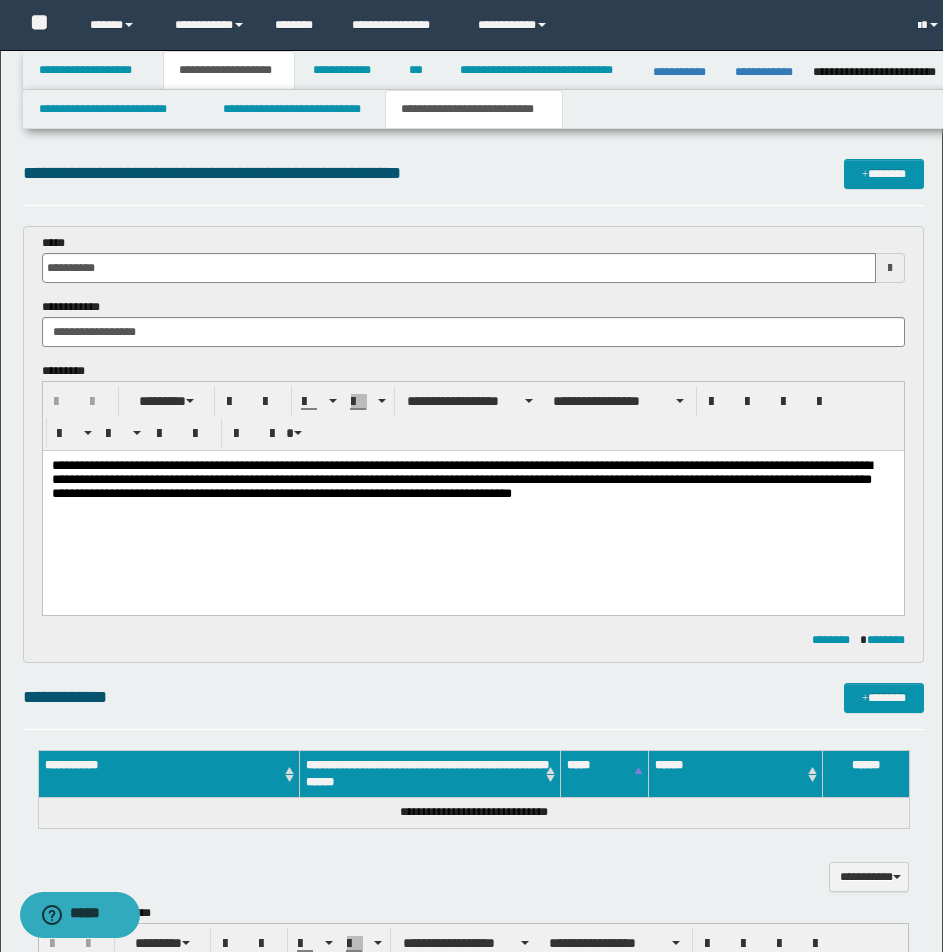 scroll, scrollTop: 0, scrollLeft: 0, axis: both 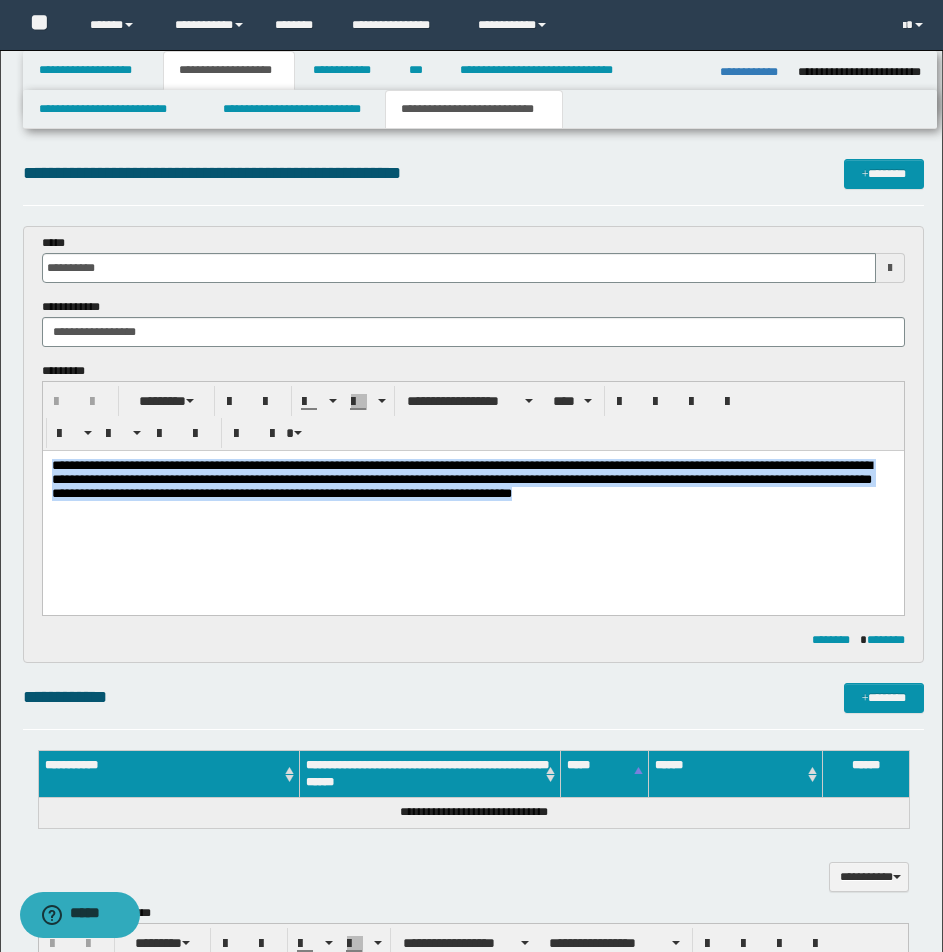 drag, startPoint x: 53, startPoint y: 467, endPoint x: 710, endPoint y: 596, distance: 669.5446 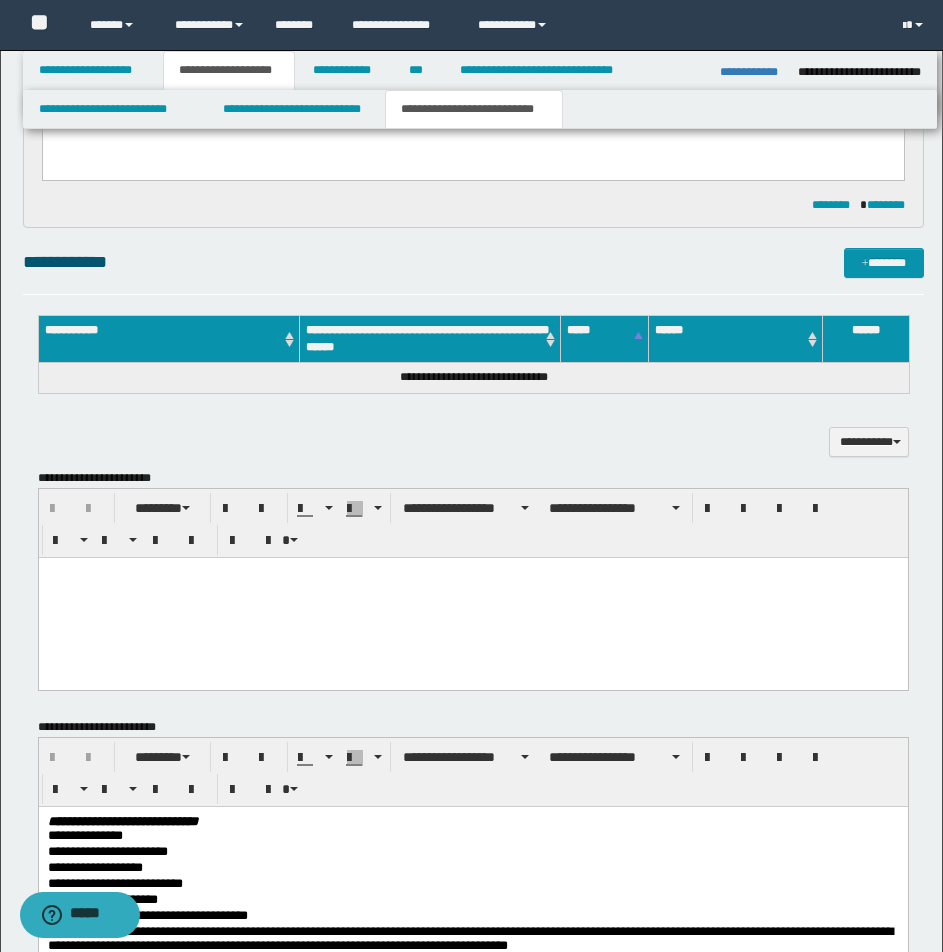 scroll, scrollTop: 628, scrollLeft: 0, axis: vertical 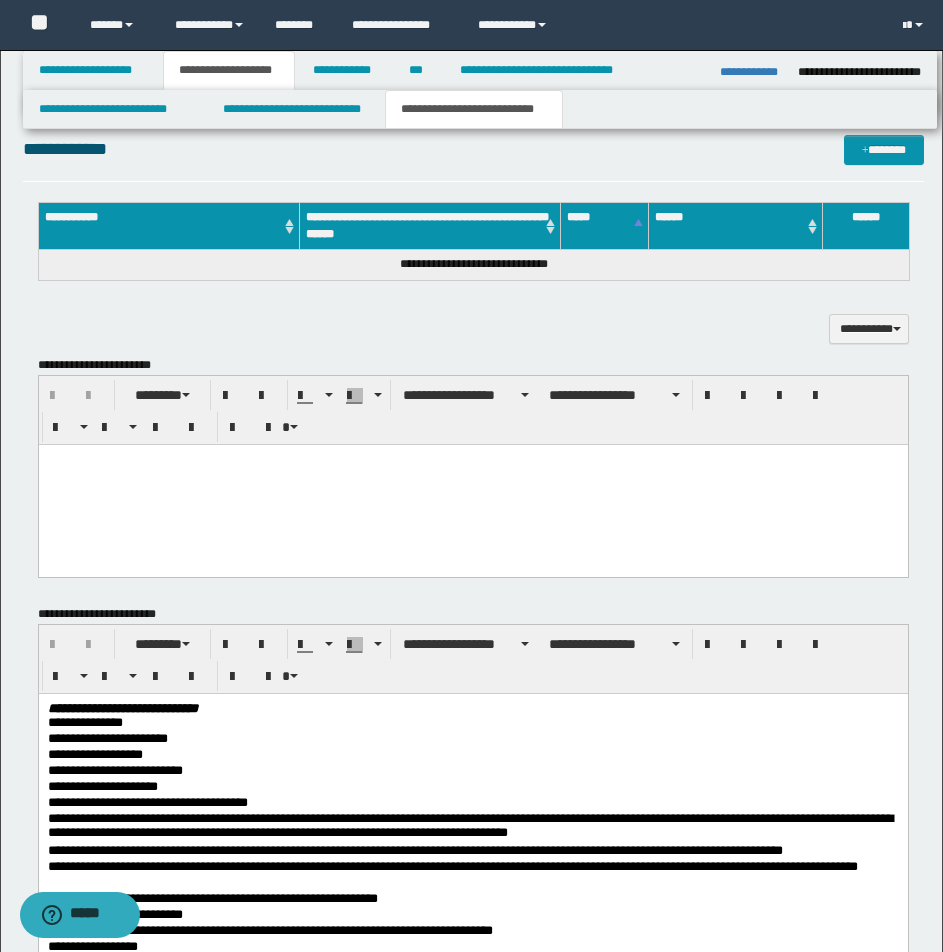 click at bounding box center [472, 484] 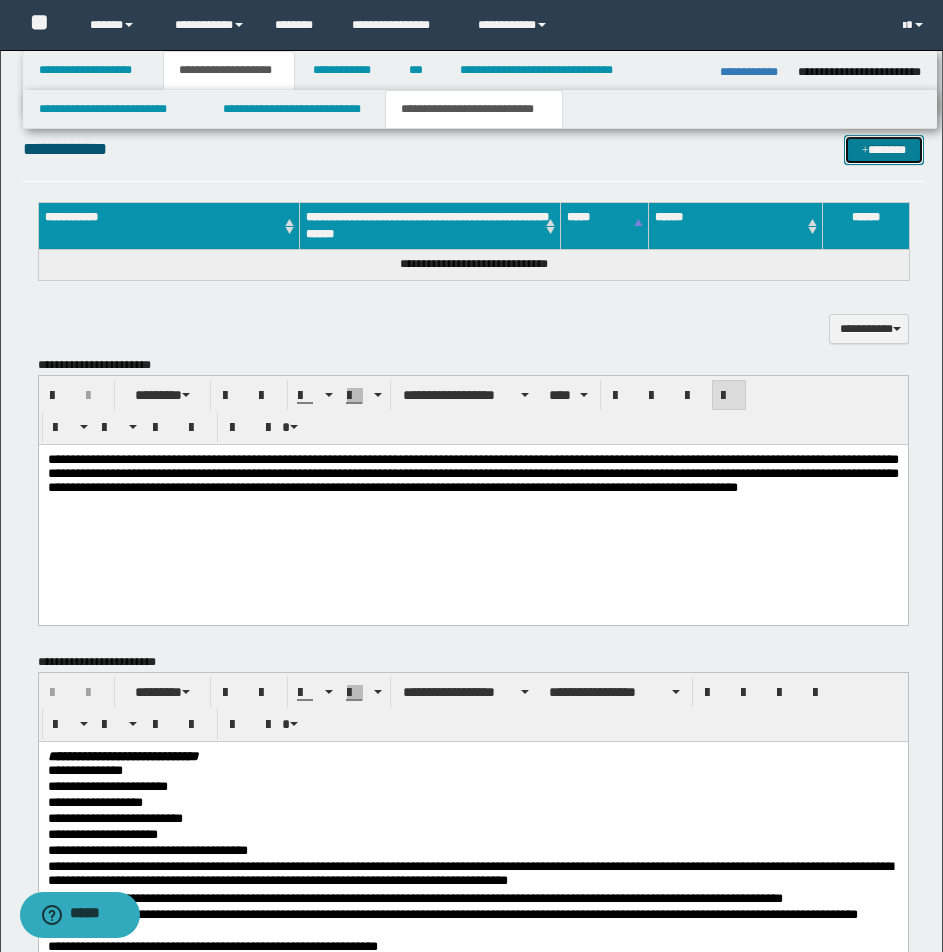 click on "*******" at bounding box center [884, 150] 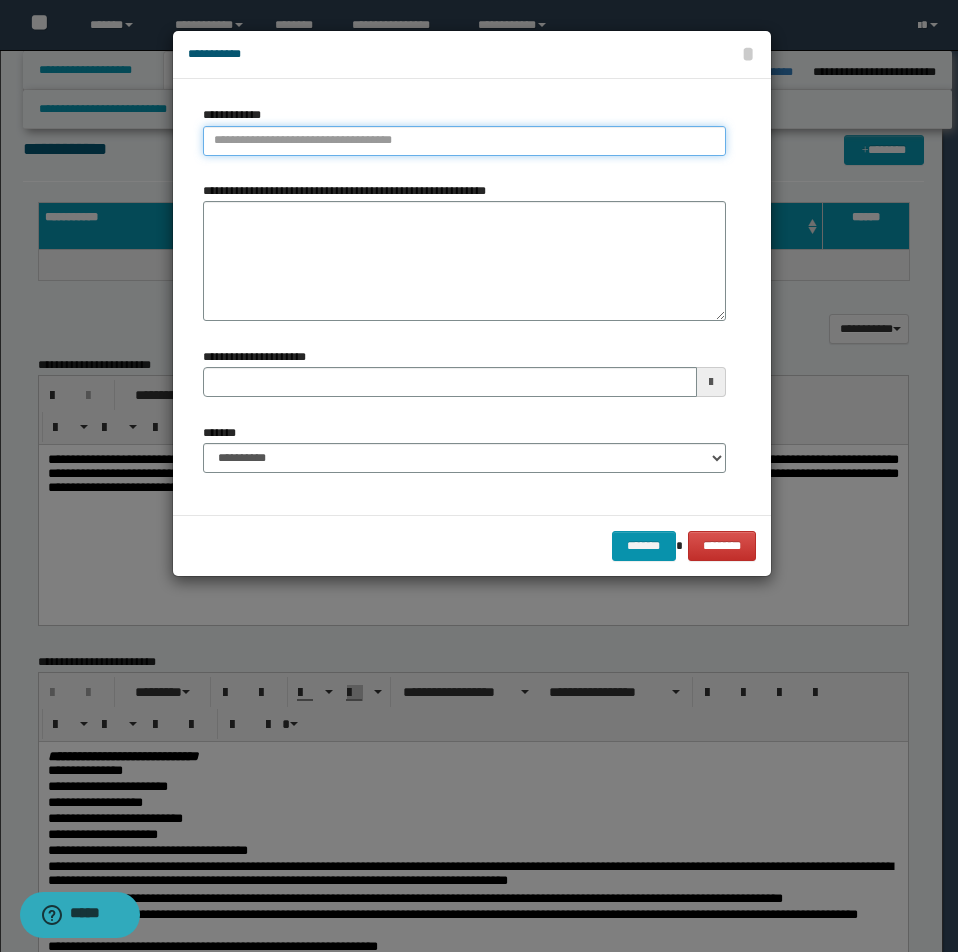 click on "**********" at bounding box center [464, 141] 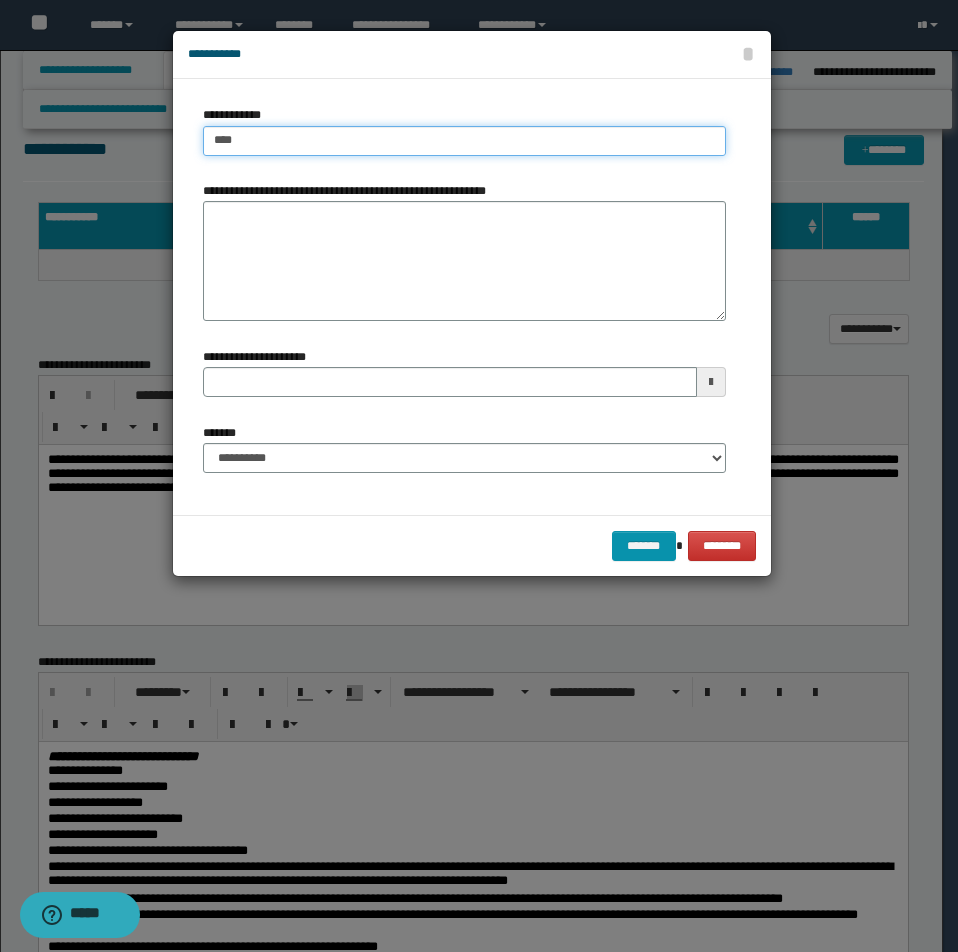 type on "*****" 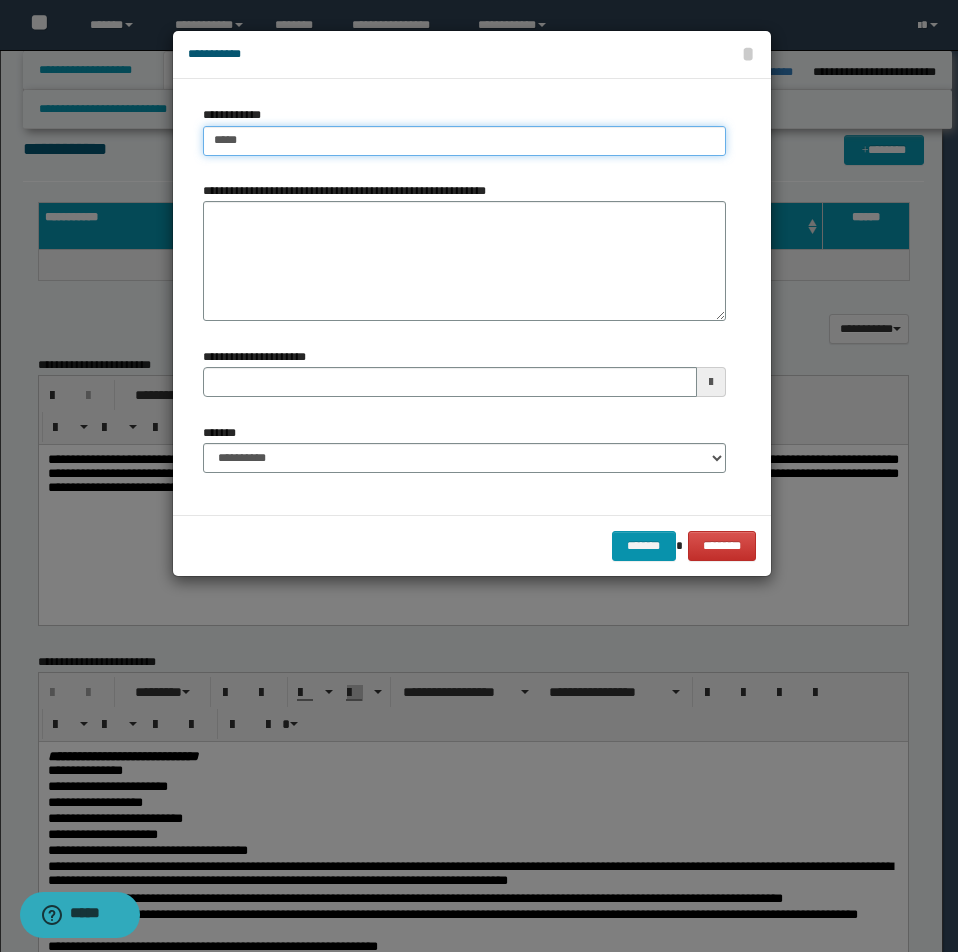 type on "**********" 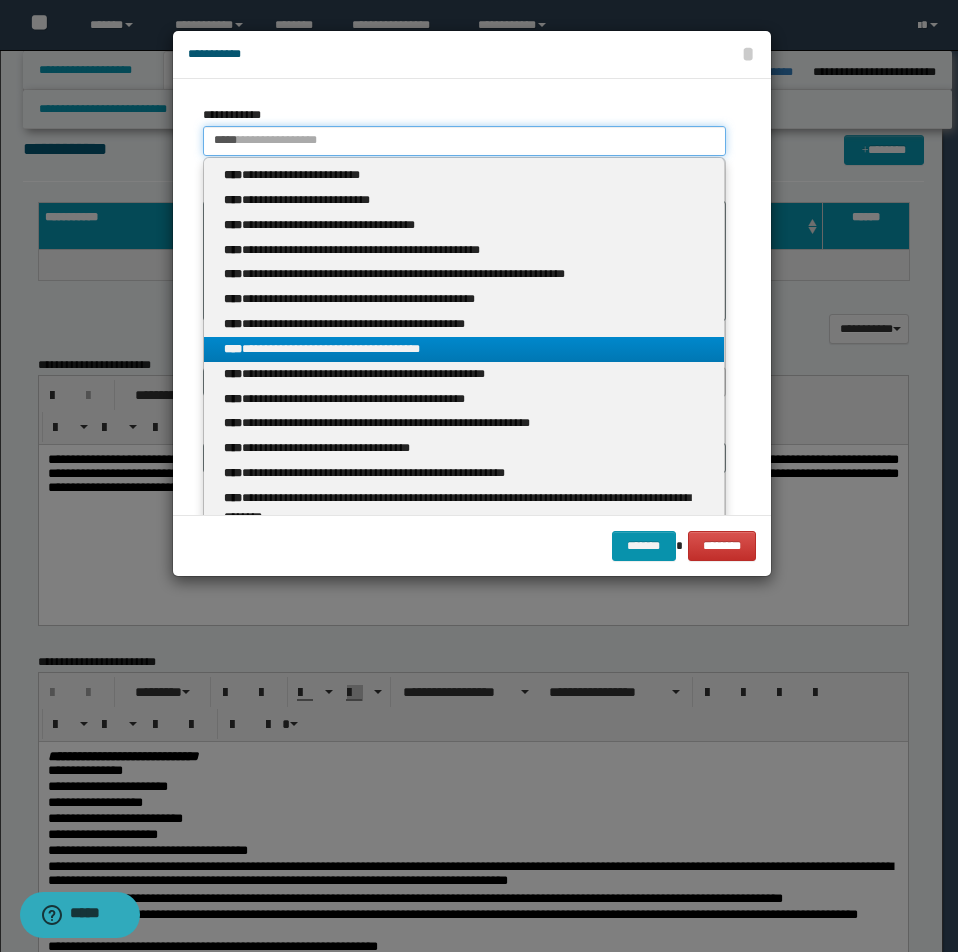 type on "*****" 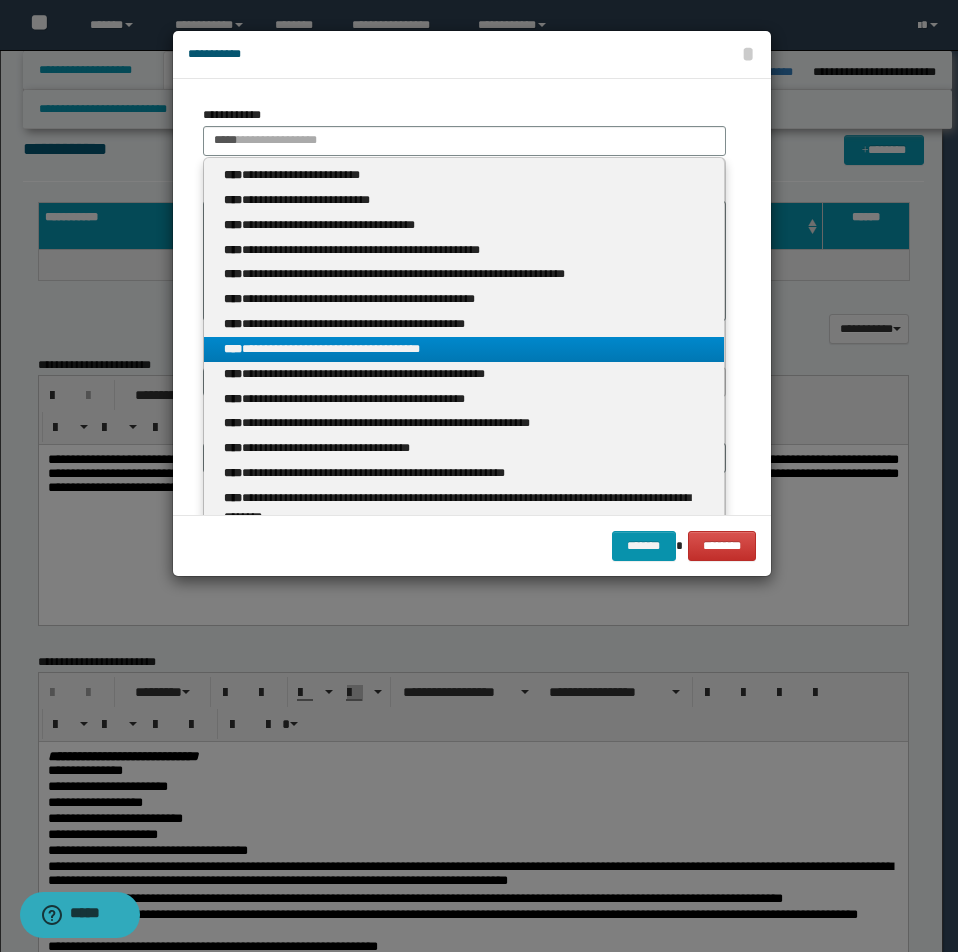 click on "**********" at bounding box center (464, 349) 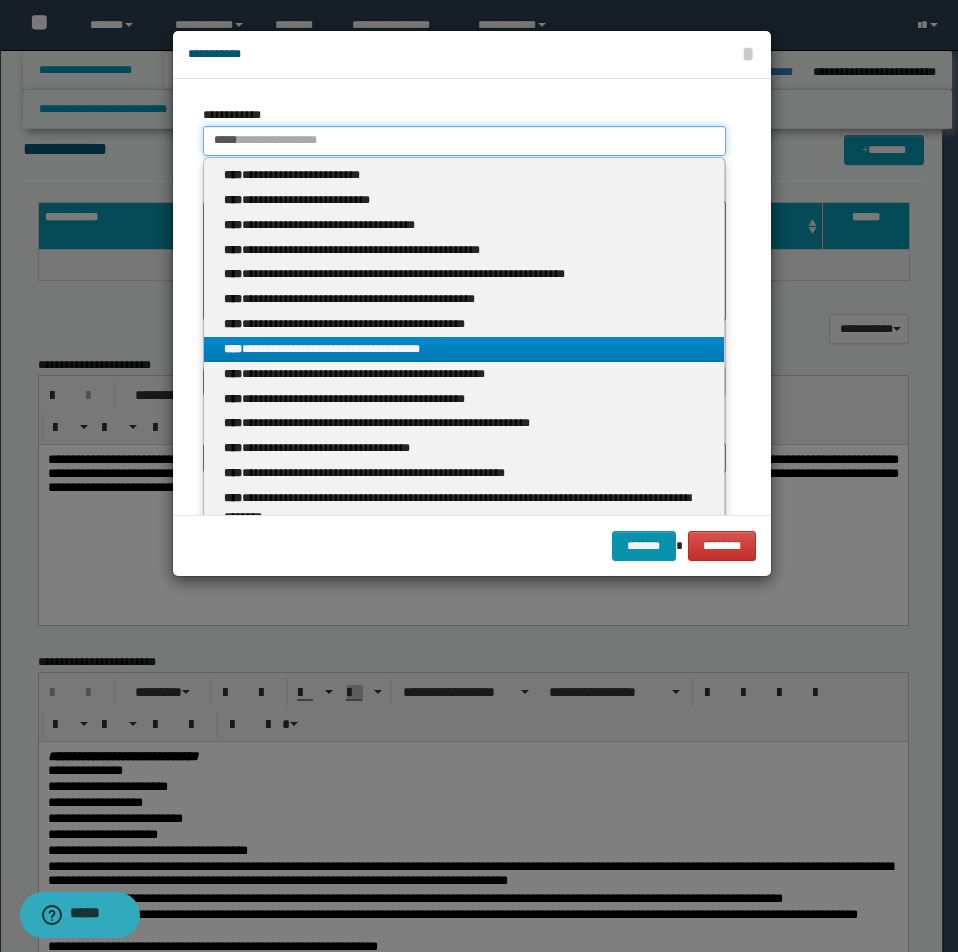 type 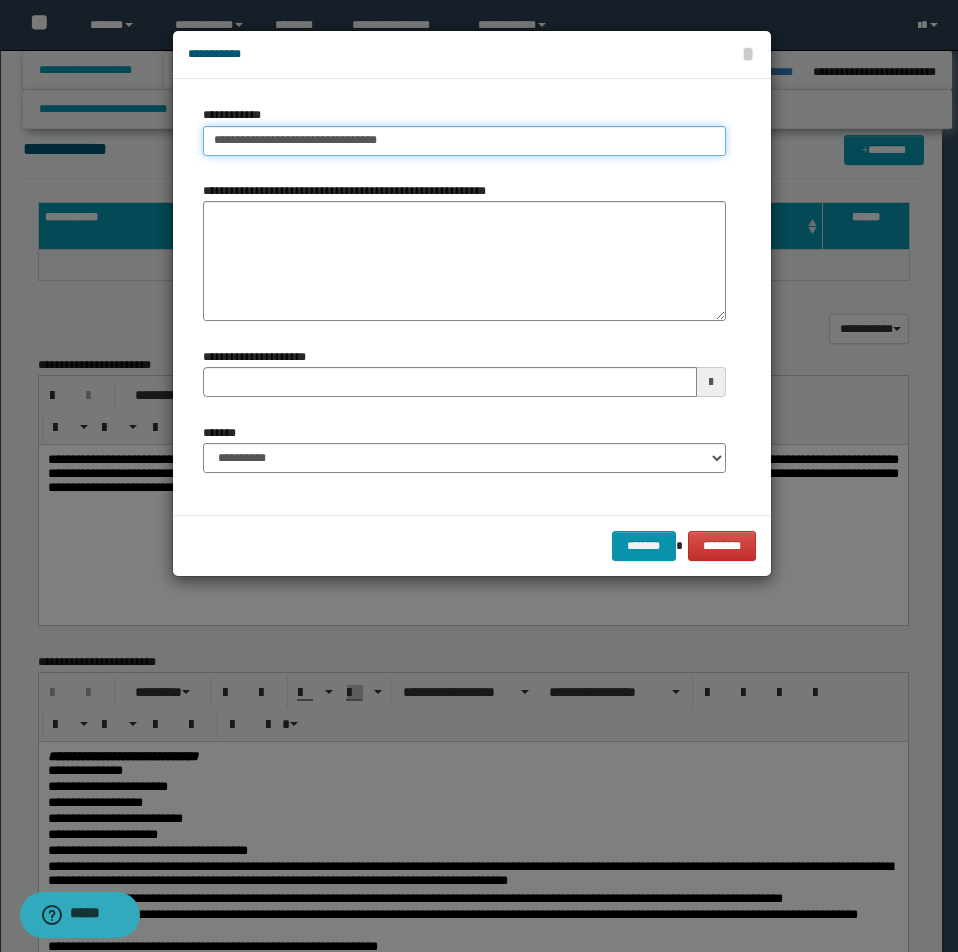 drag, startPoint x: 215, startPoint y: 142, endPoint x: 384, endPoint y: 148, distance: 169.10648 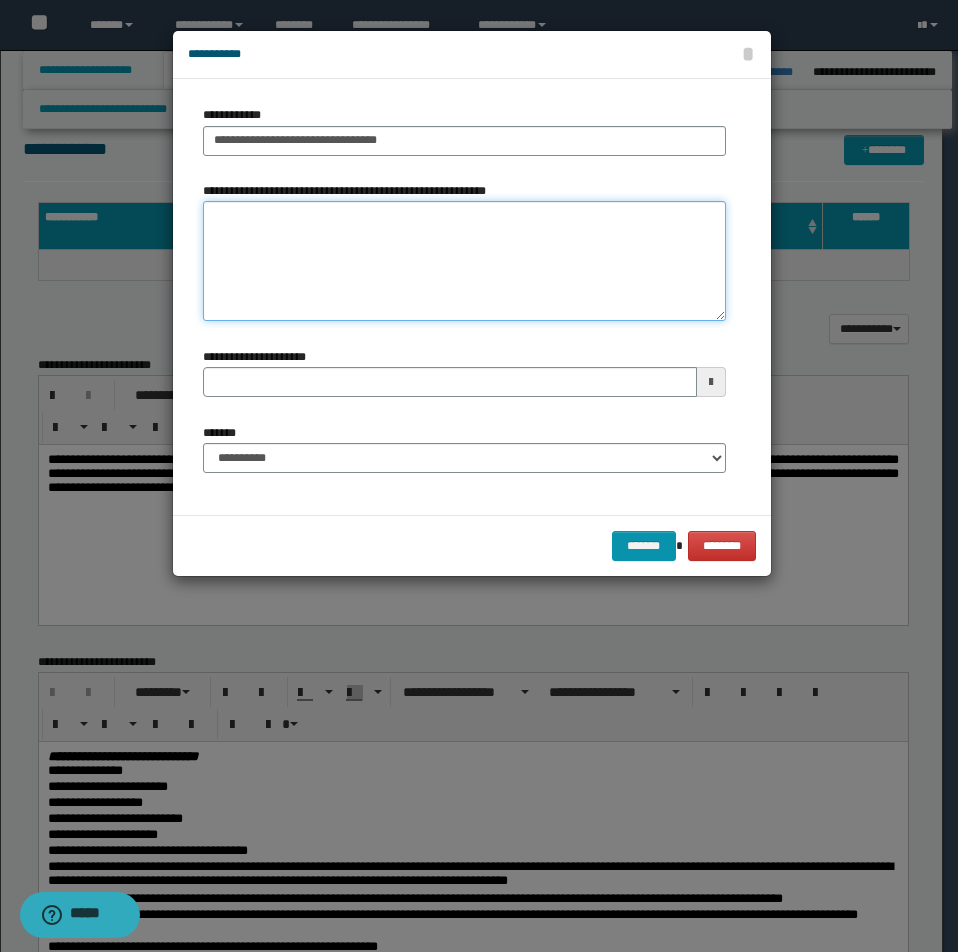 click on "**********" at bounding box center [464, 261] 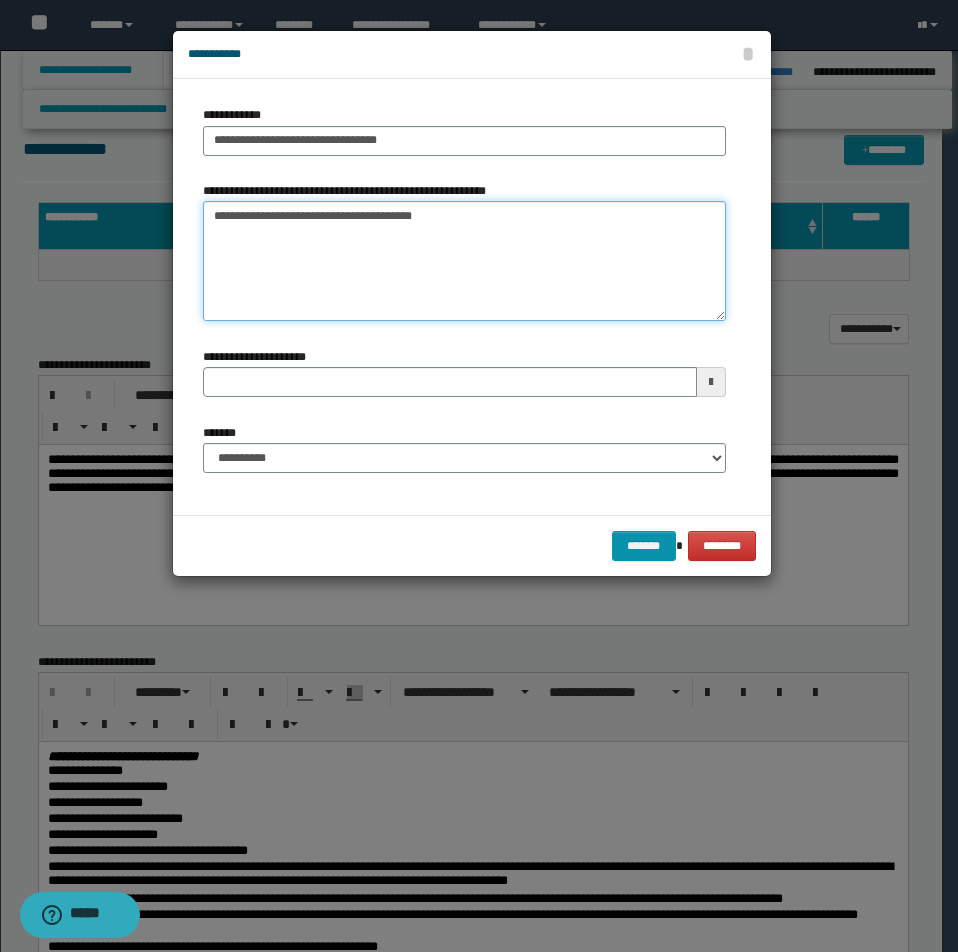 type on "**********" 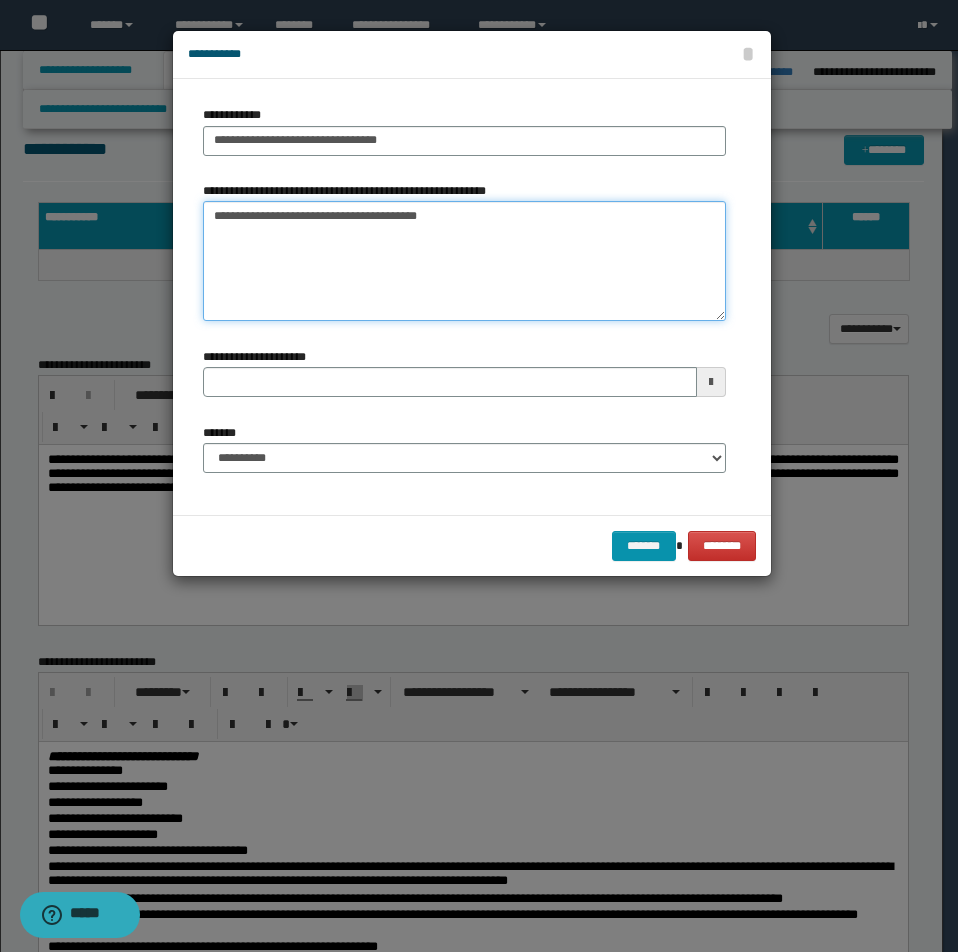 type 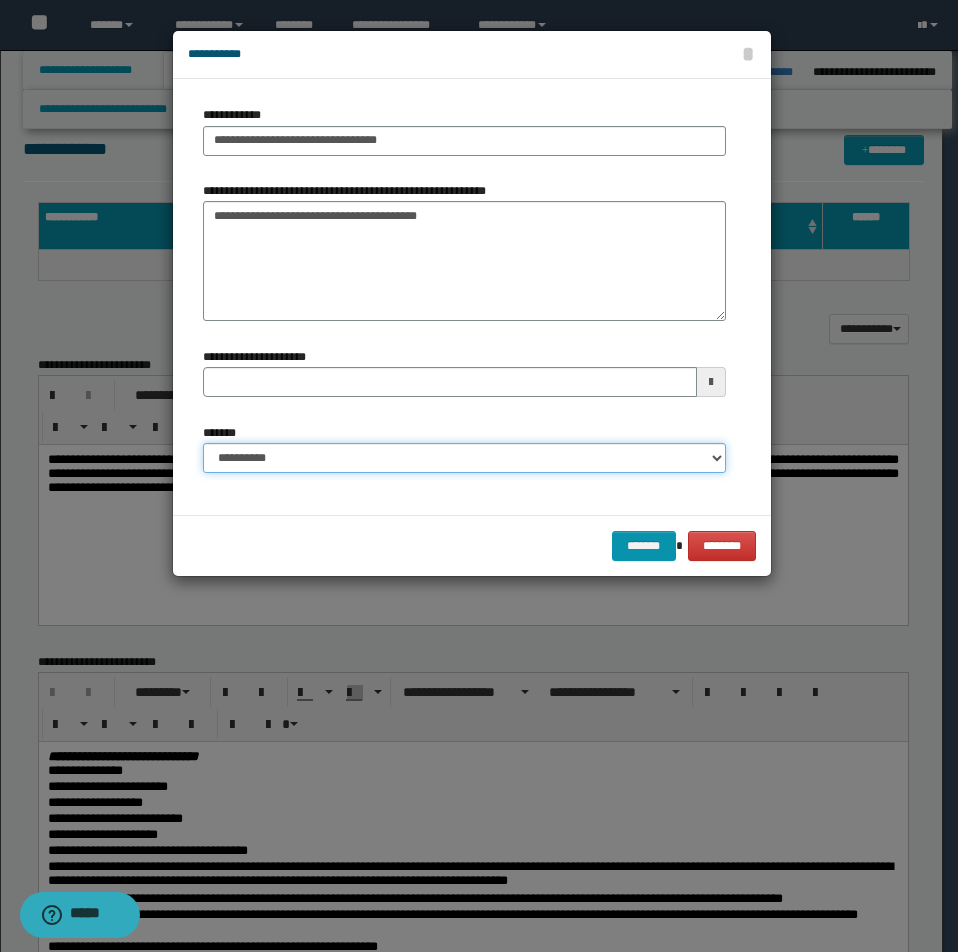 click on "**********" at bounding box center [464, 458] 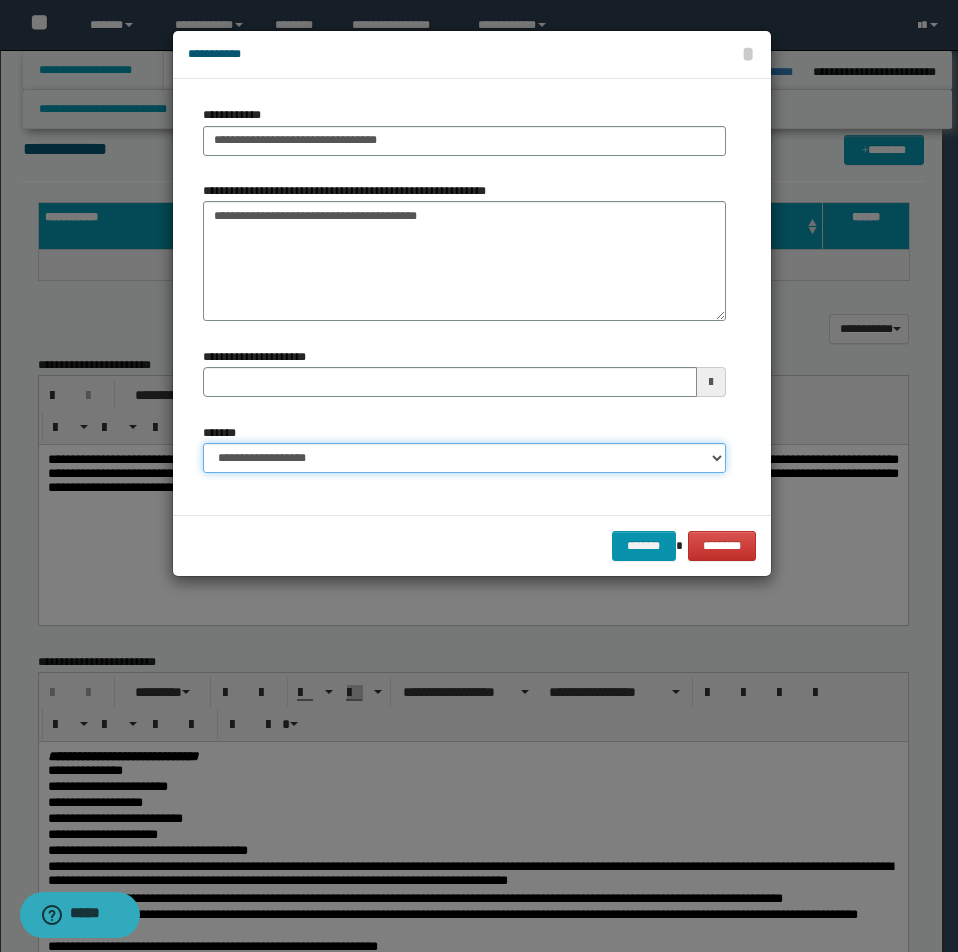 click on "**********" at bounding box center [464, 458] 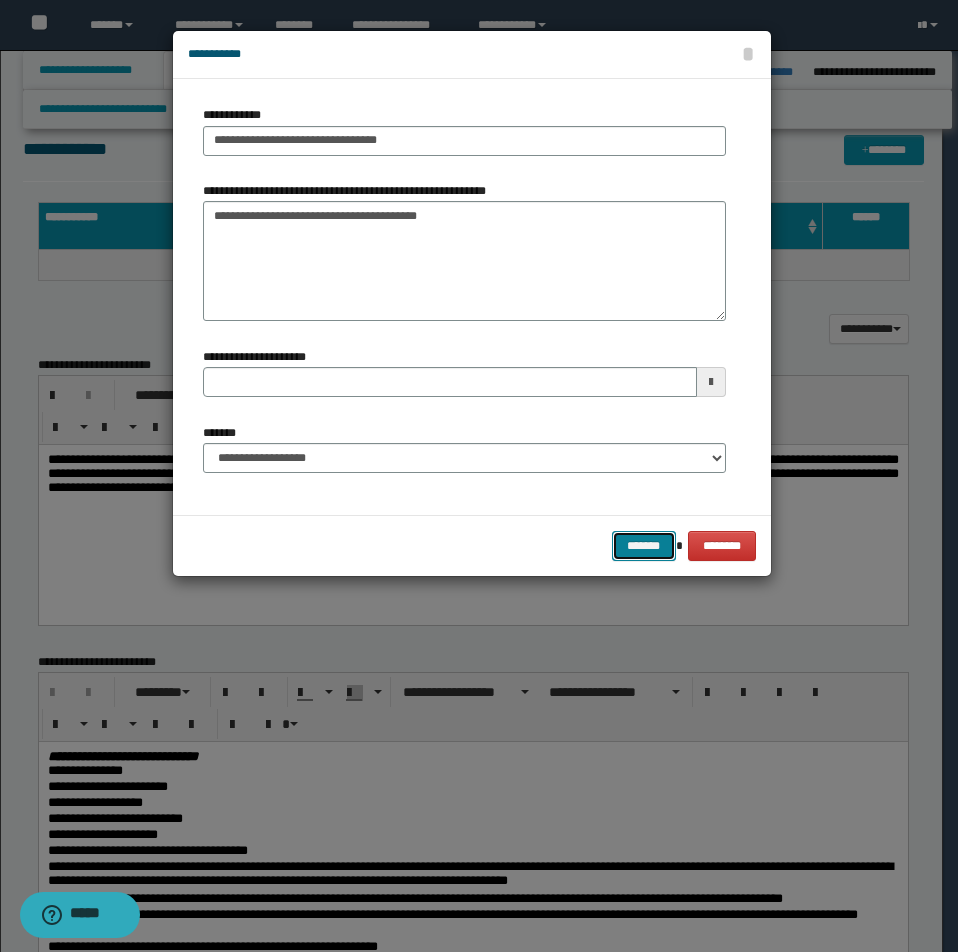 click on "*******" at bounding box center [644, 546] 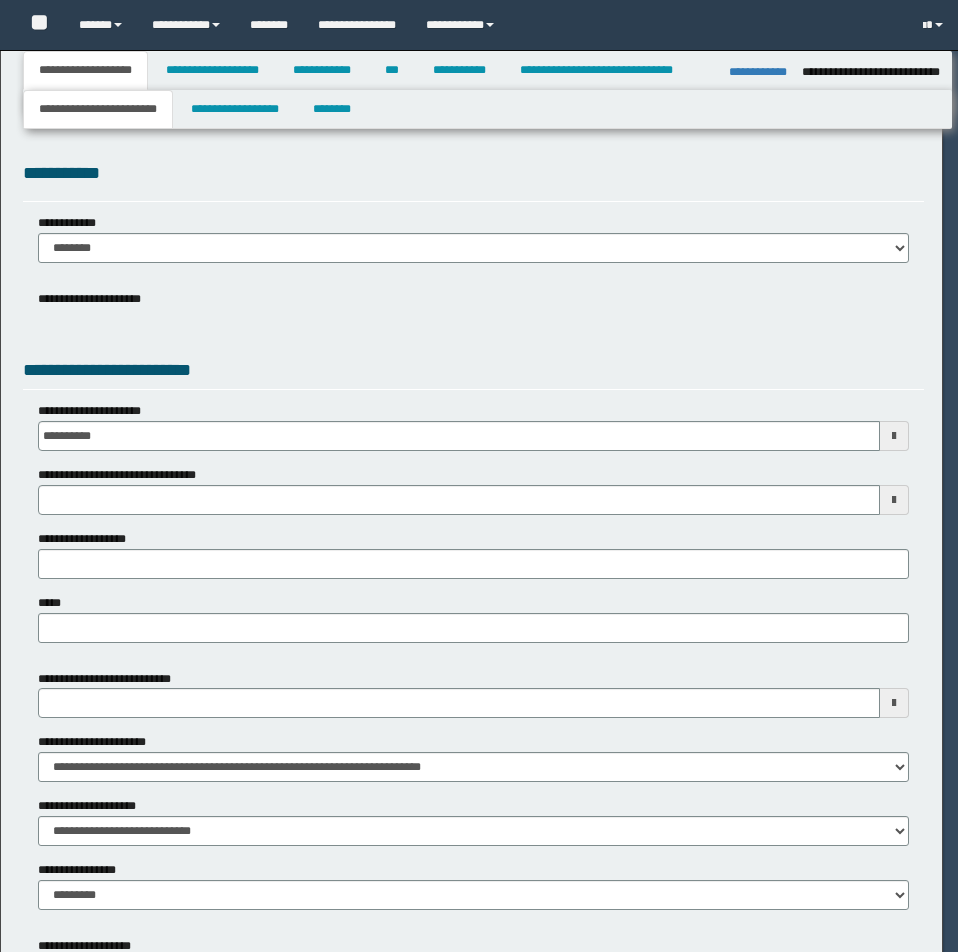 select on "**" 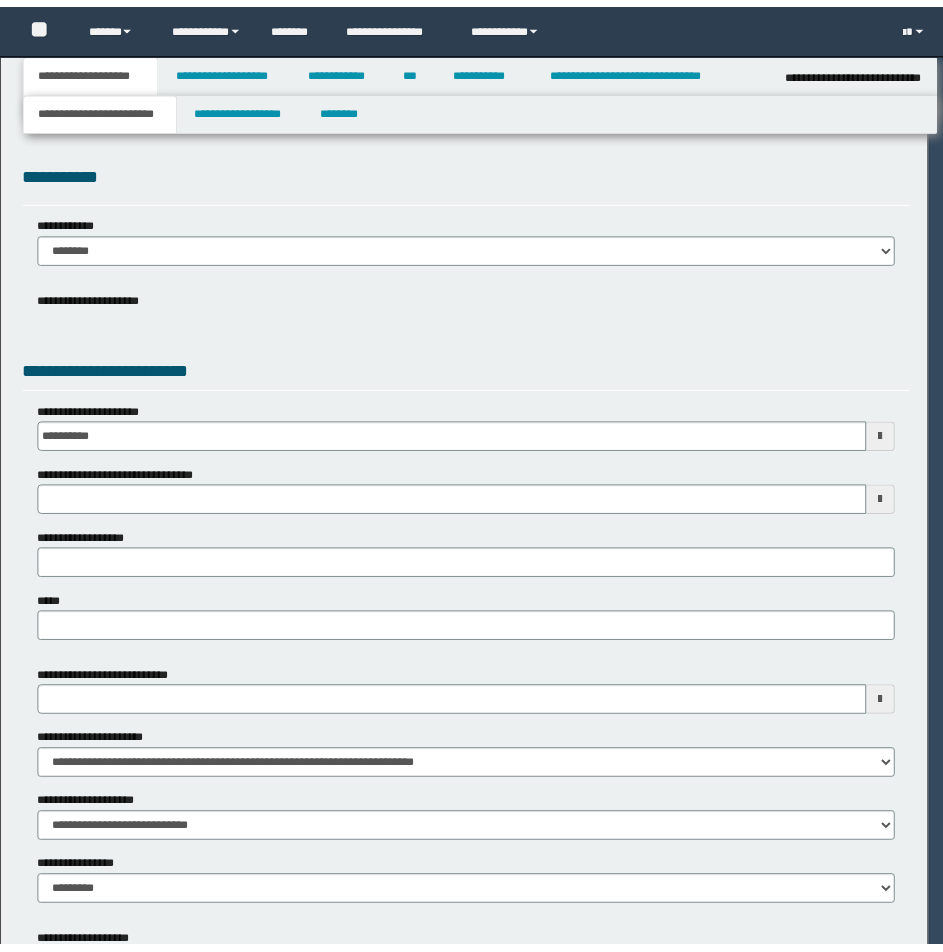 scroll, scrollTop: 0, scrollLeft: 0, axis: both 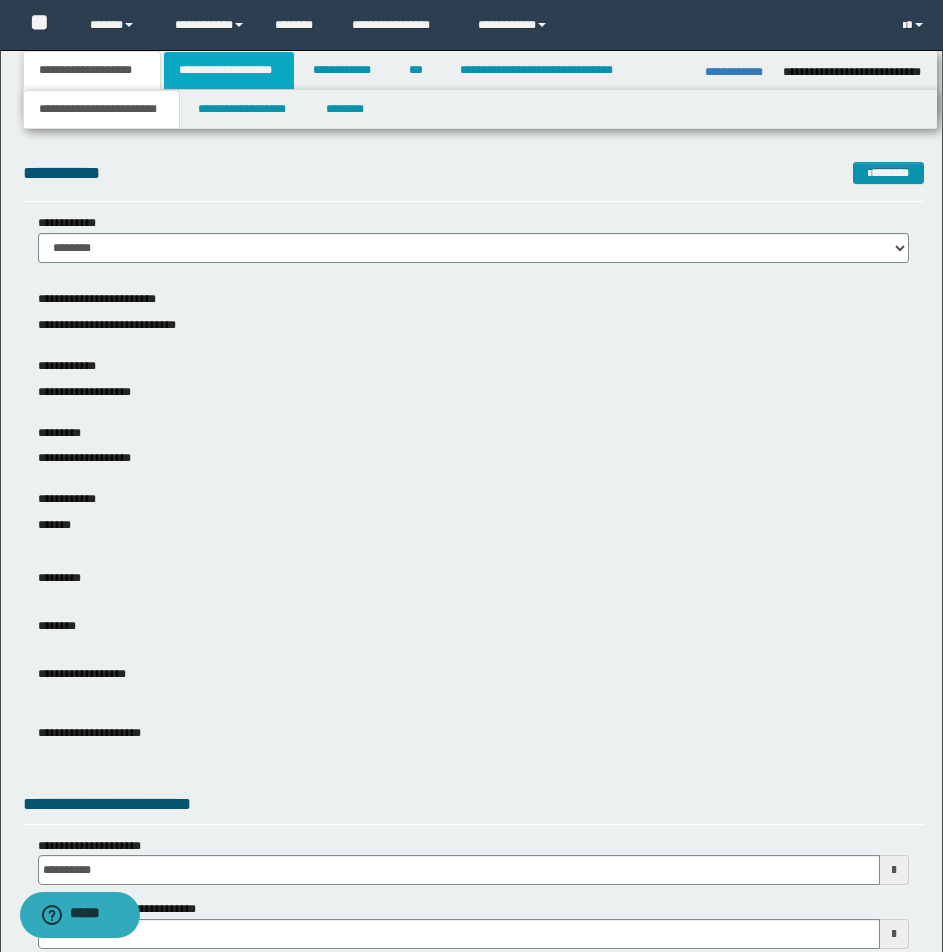 click on "**********" at bounding box center (229, 70) 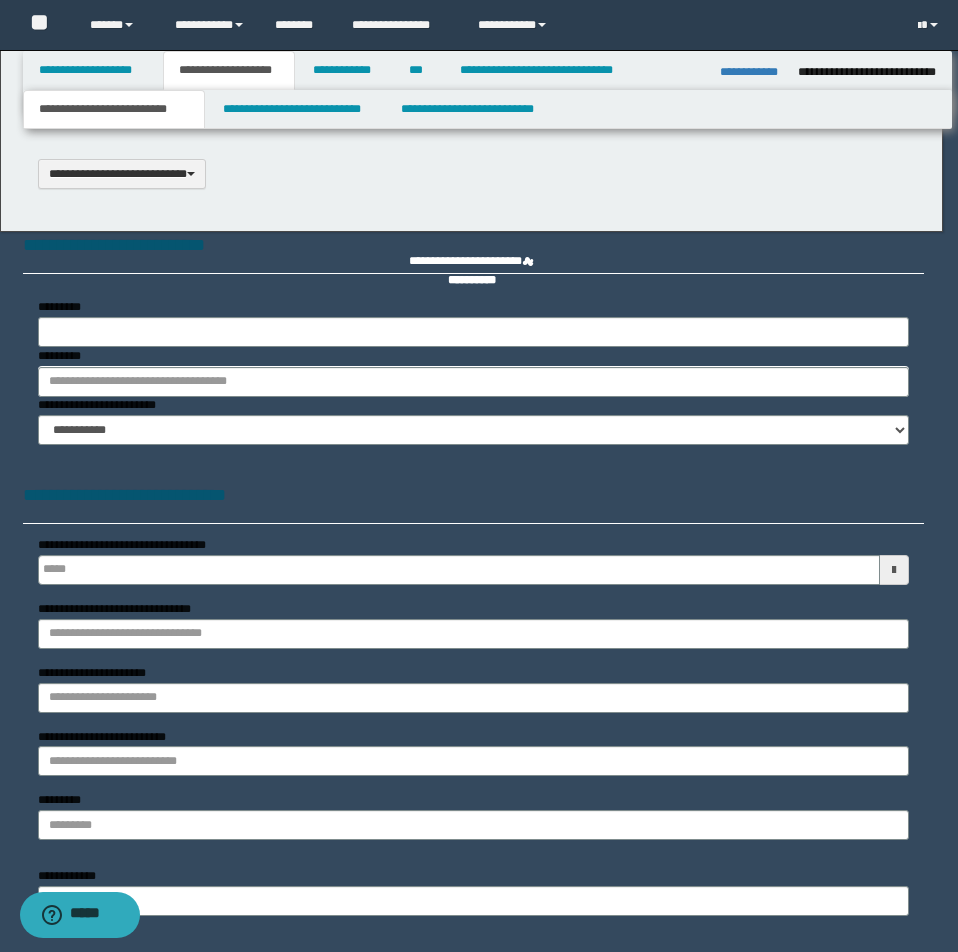 type 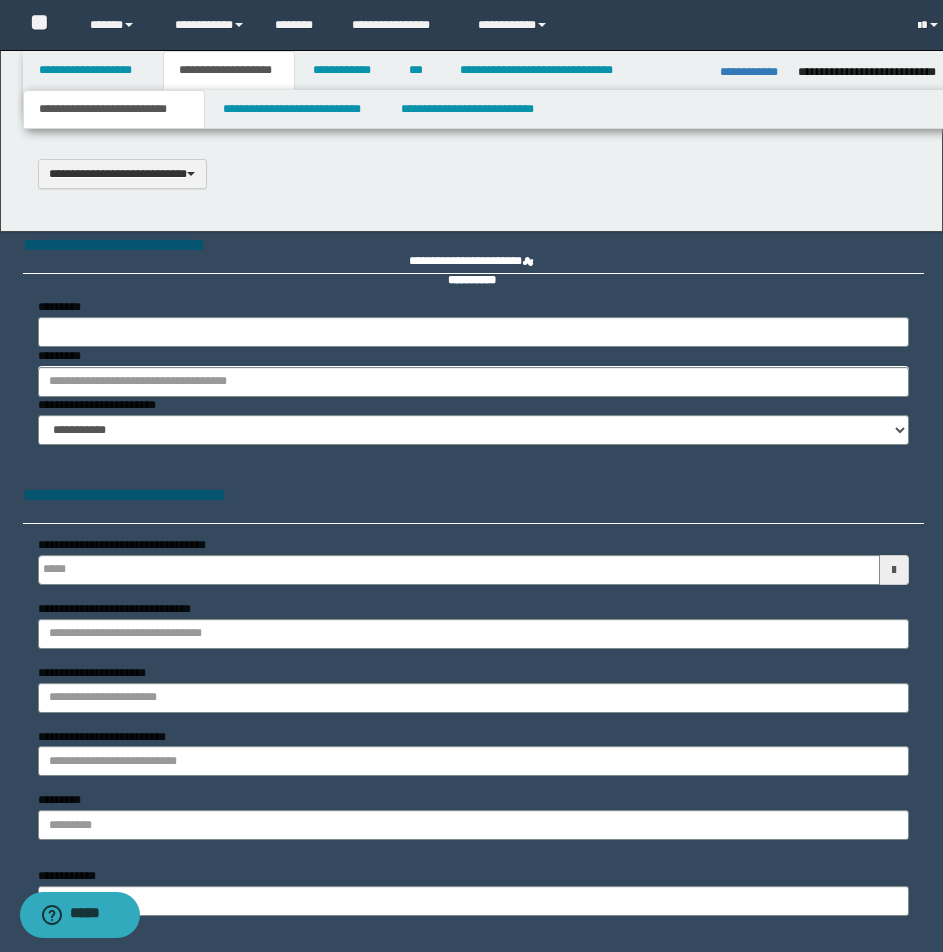 select on "*" 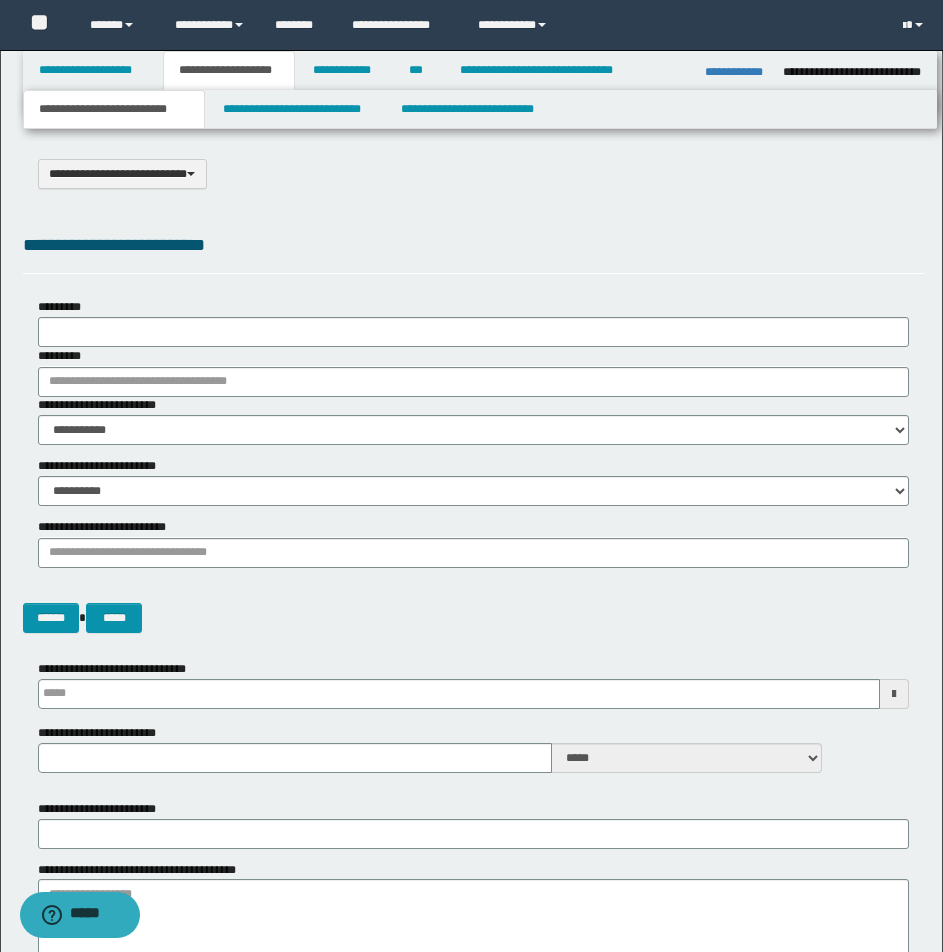 scroll, scrollTop: 0, scrollLeft: 0, axis: both 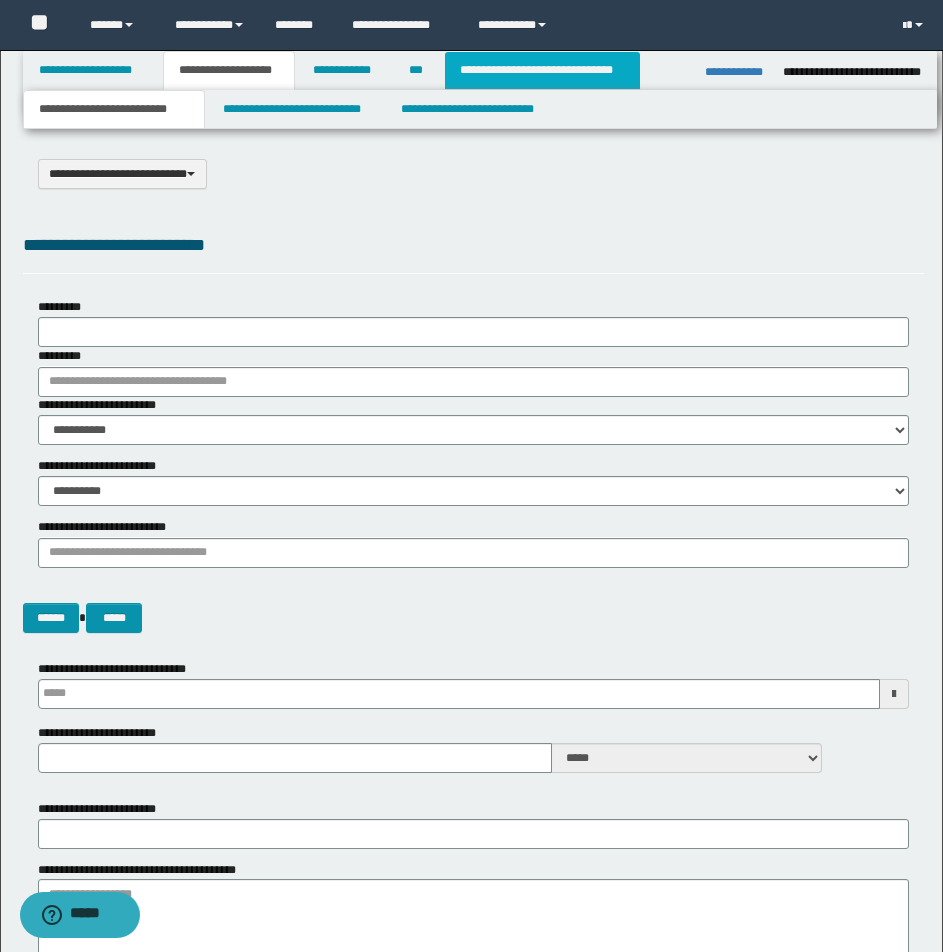 click on "**********" at bounding box center [542, 70] 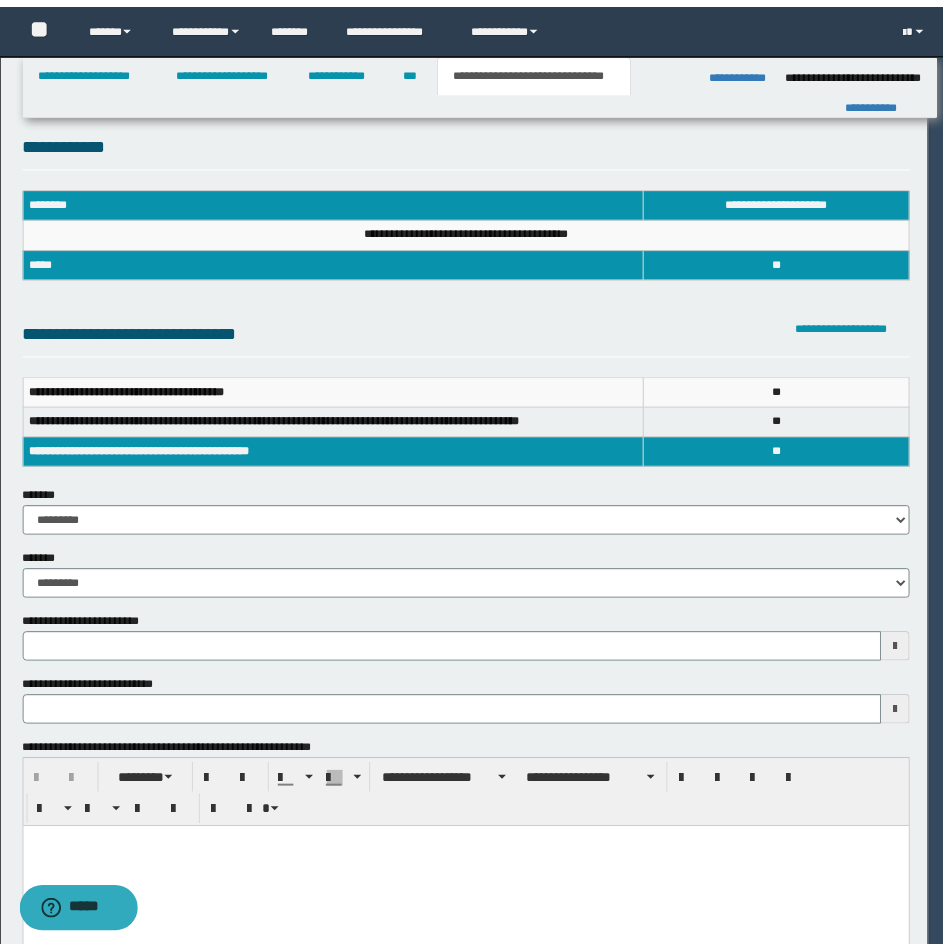 scroll, scrollTop: 0, scrollLeft: 0, axis: both 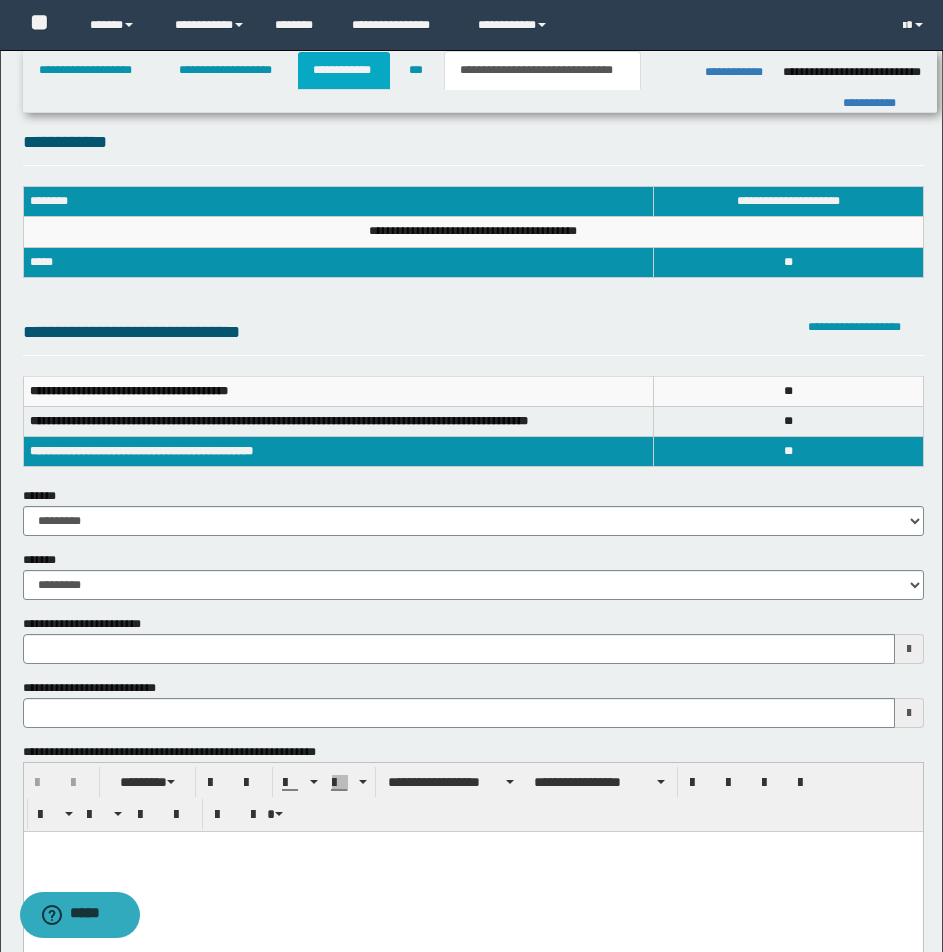 click on "**********" at bounding box center [344, 70] 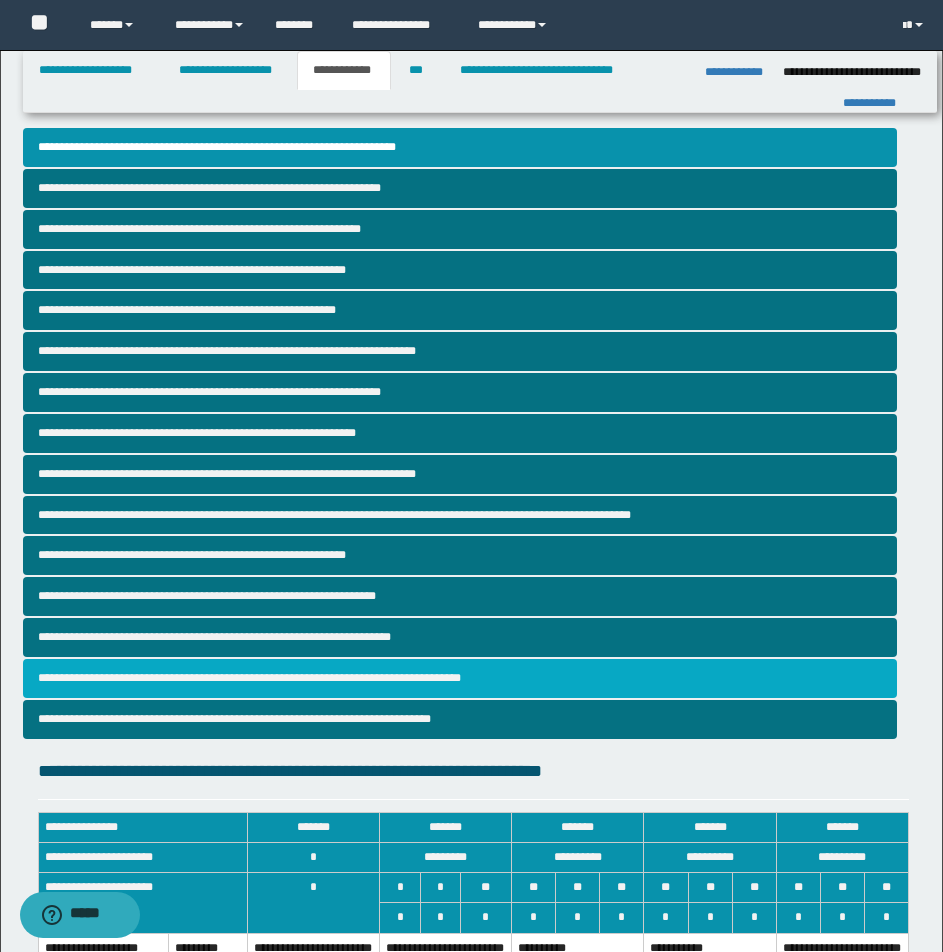 click on "**********" at bounding box center [460, 678] 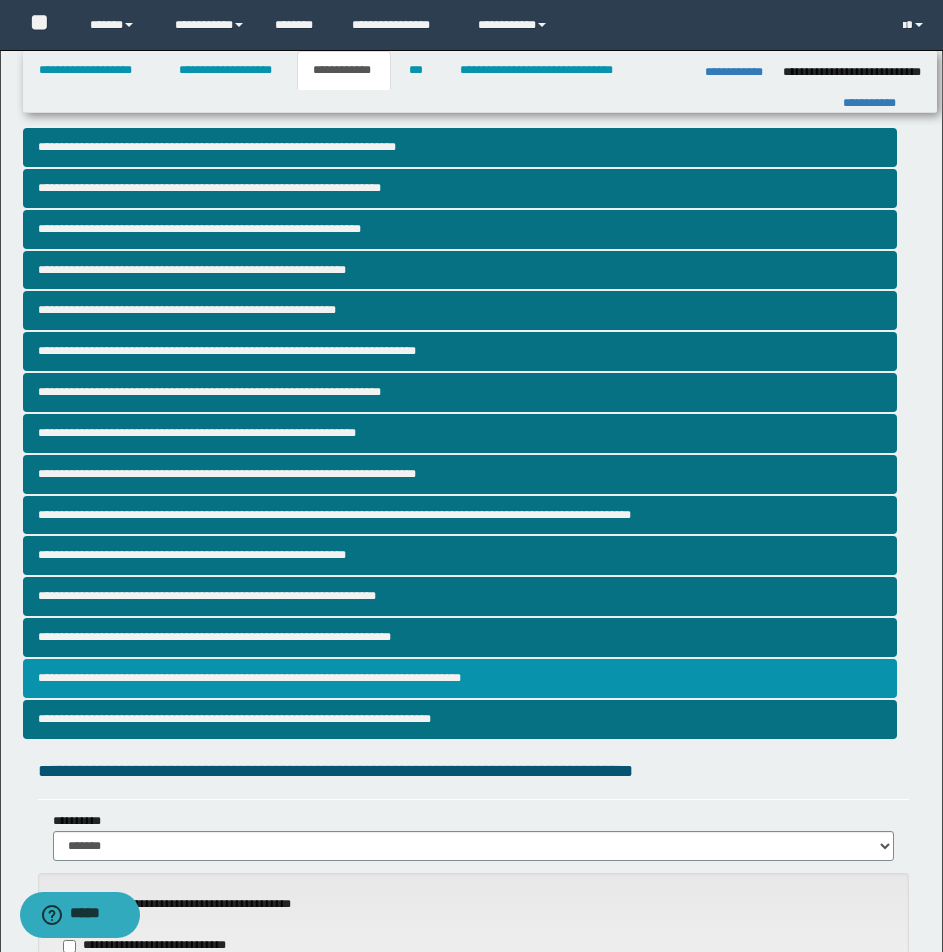 scroll, scrollTop: 833, scrollLeft: 0, axis: vertical 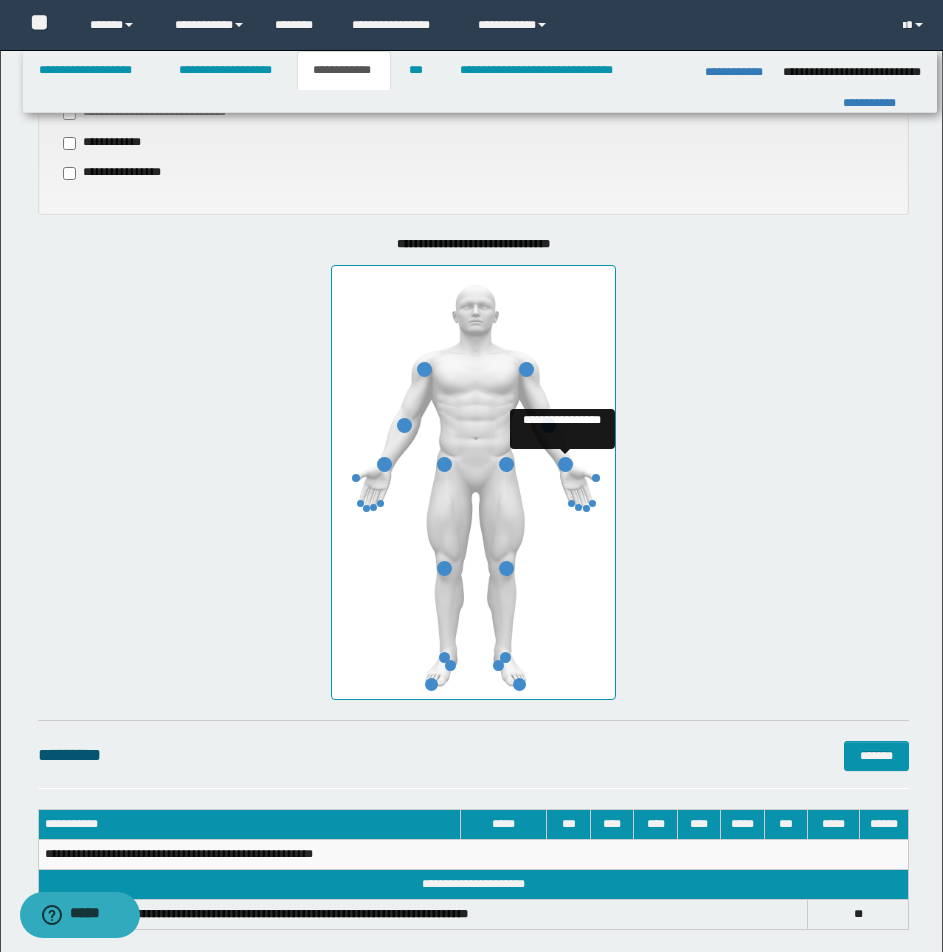 click at bounding box center (565, 464) 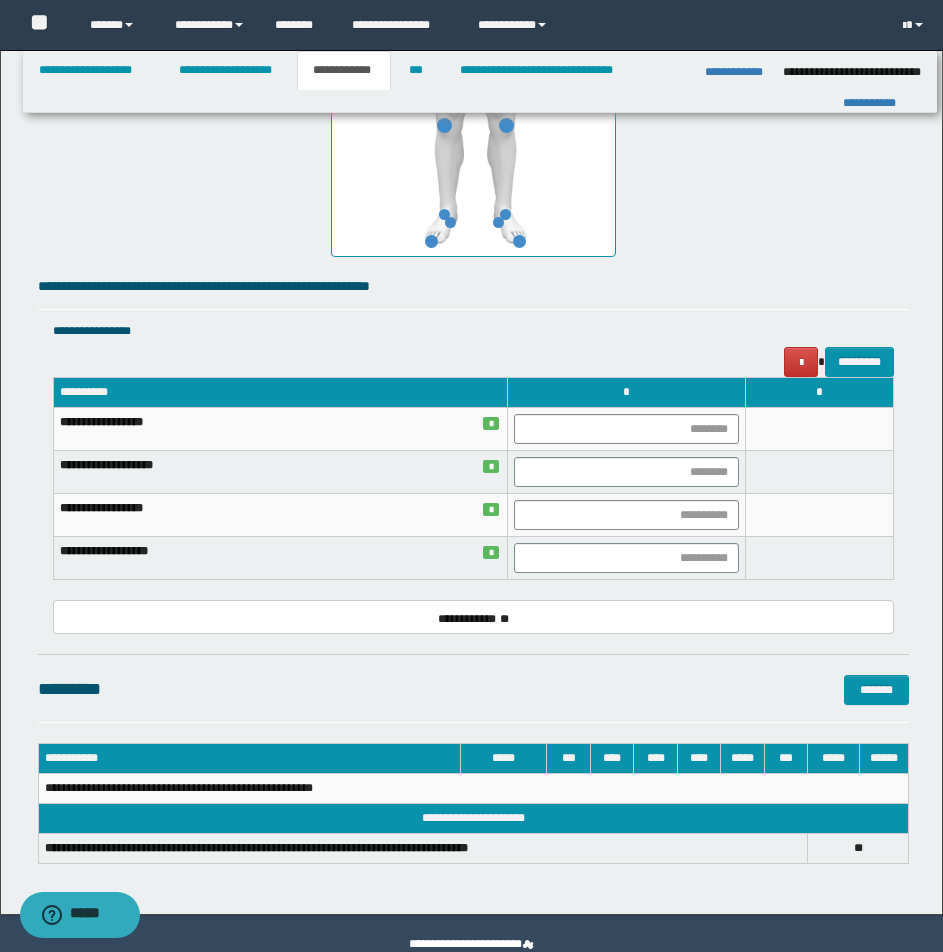 scroll, scrollTop: 1317, scrollLeft: 0, axis: vertical 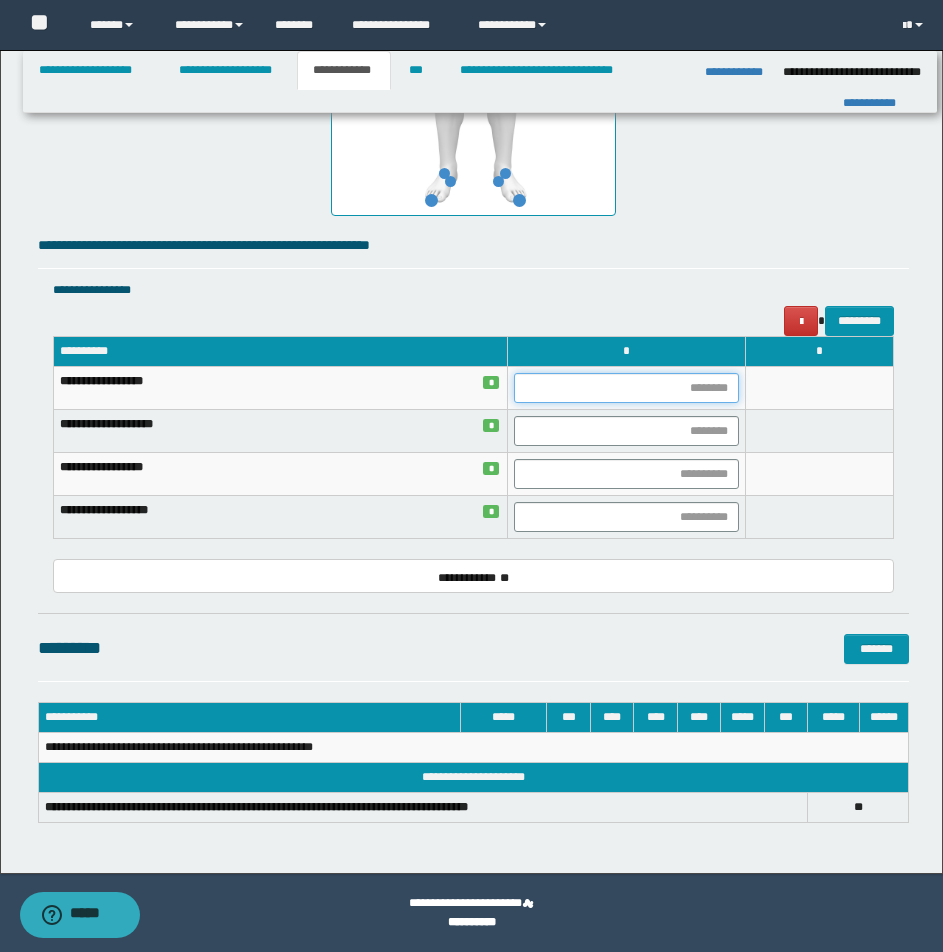 click at bounding box center (626, 388) 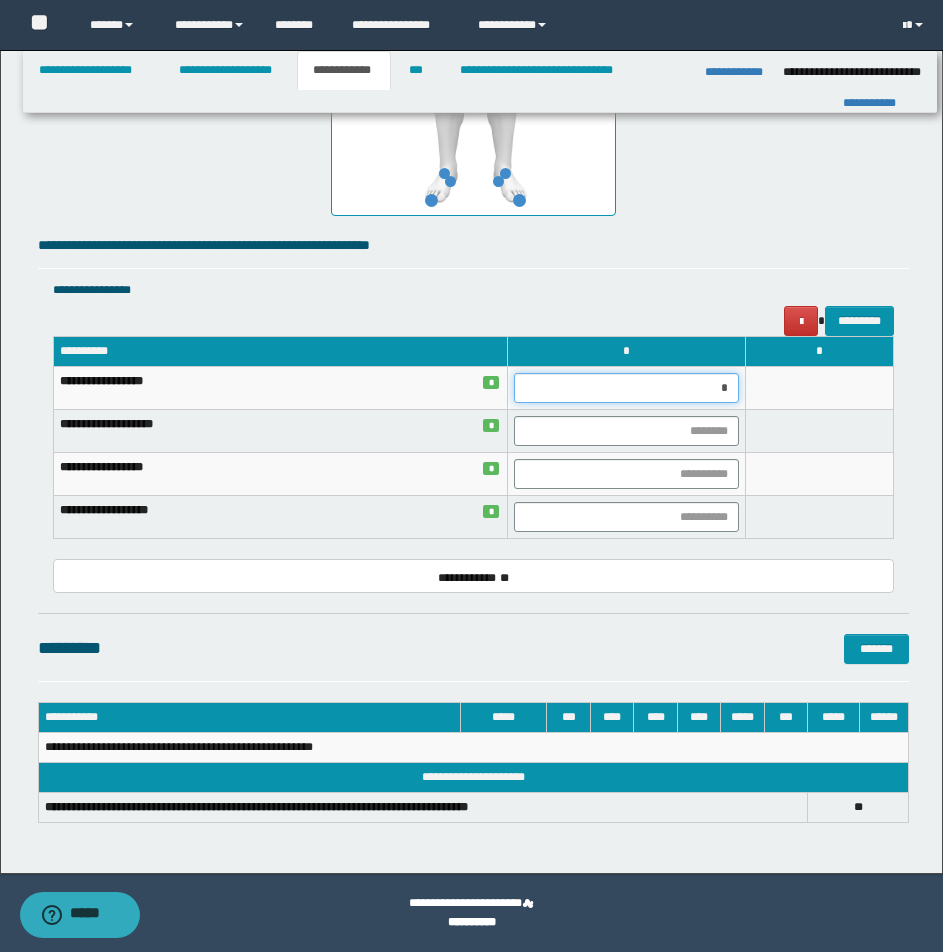 type on "**" 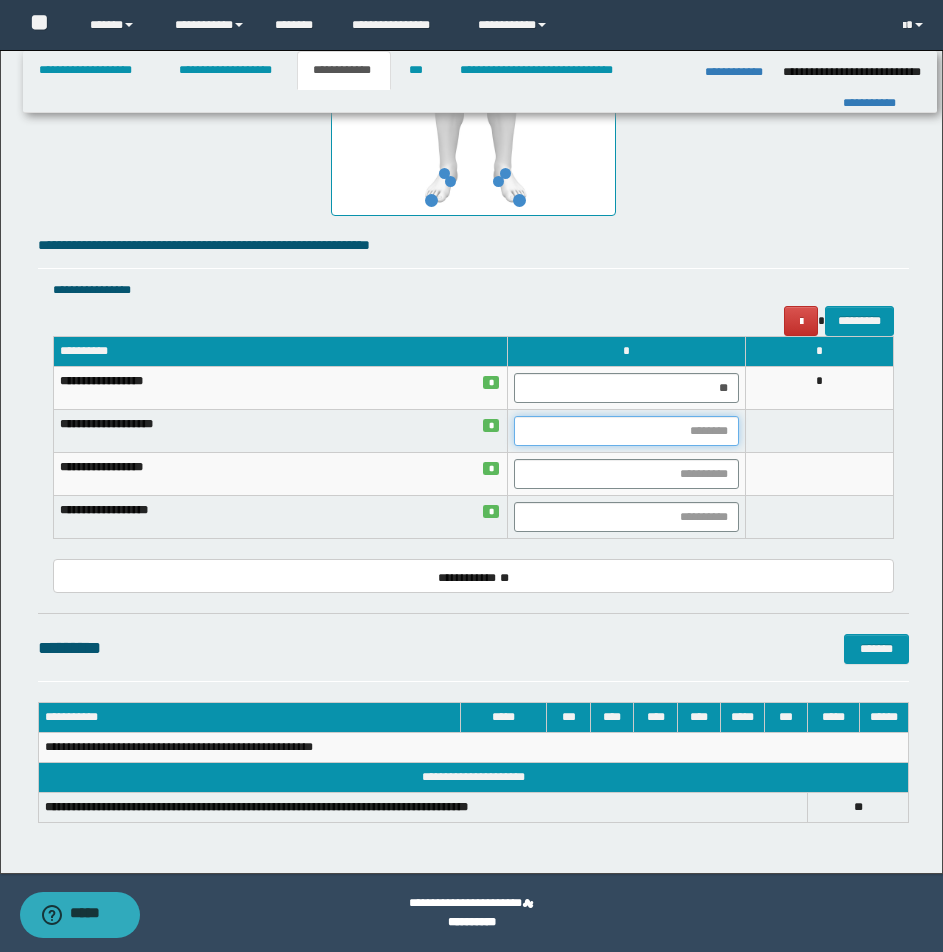 click at bounding box center (626, 431) 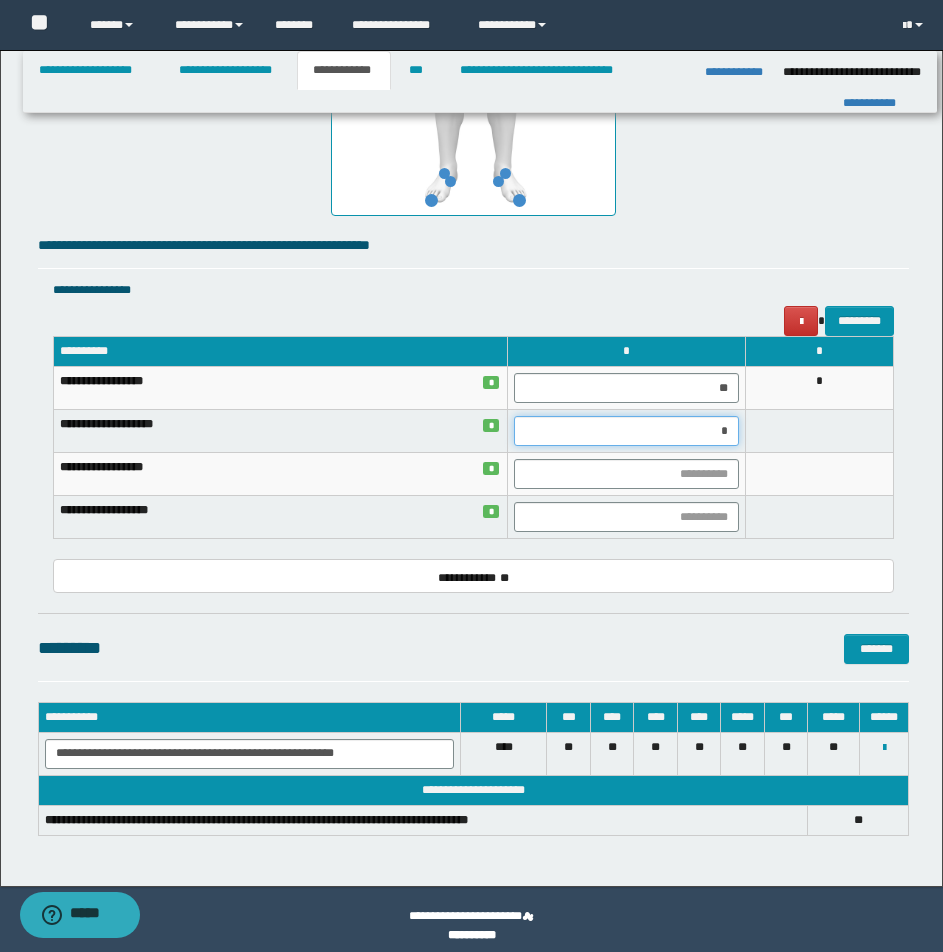 type on "**" 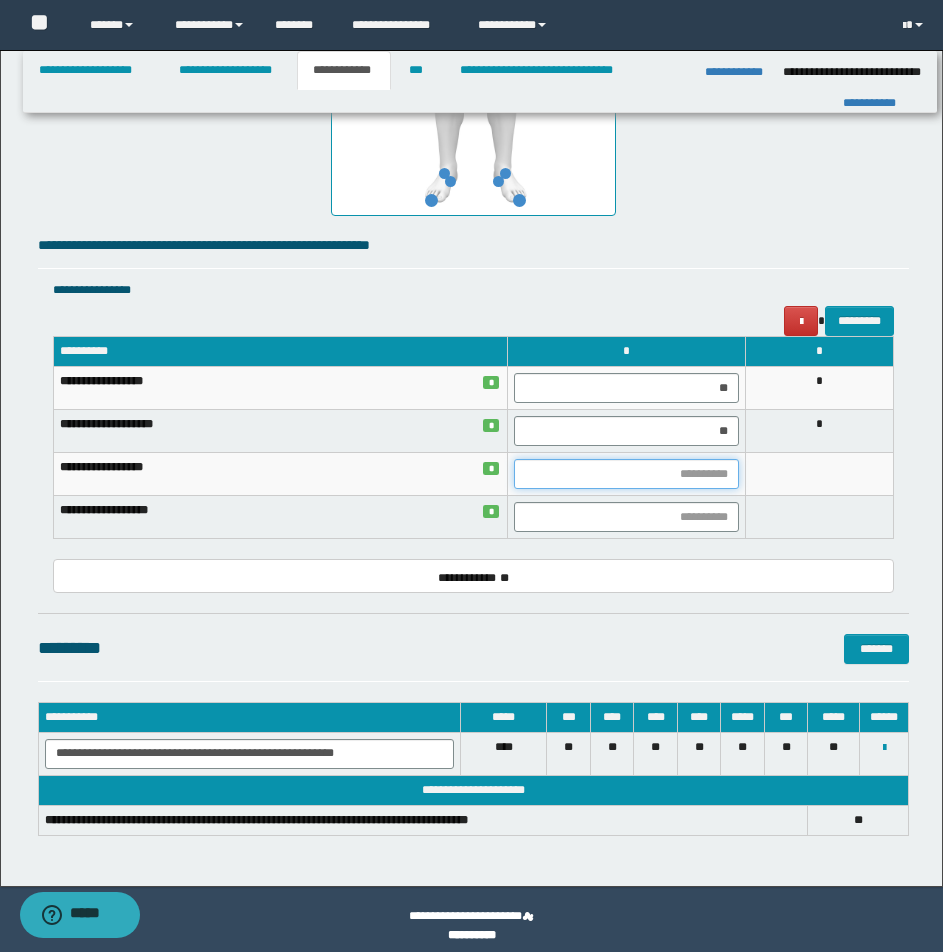 click at bounding box center [626, 474] 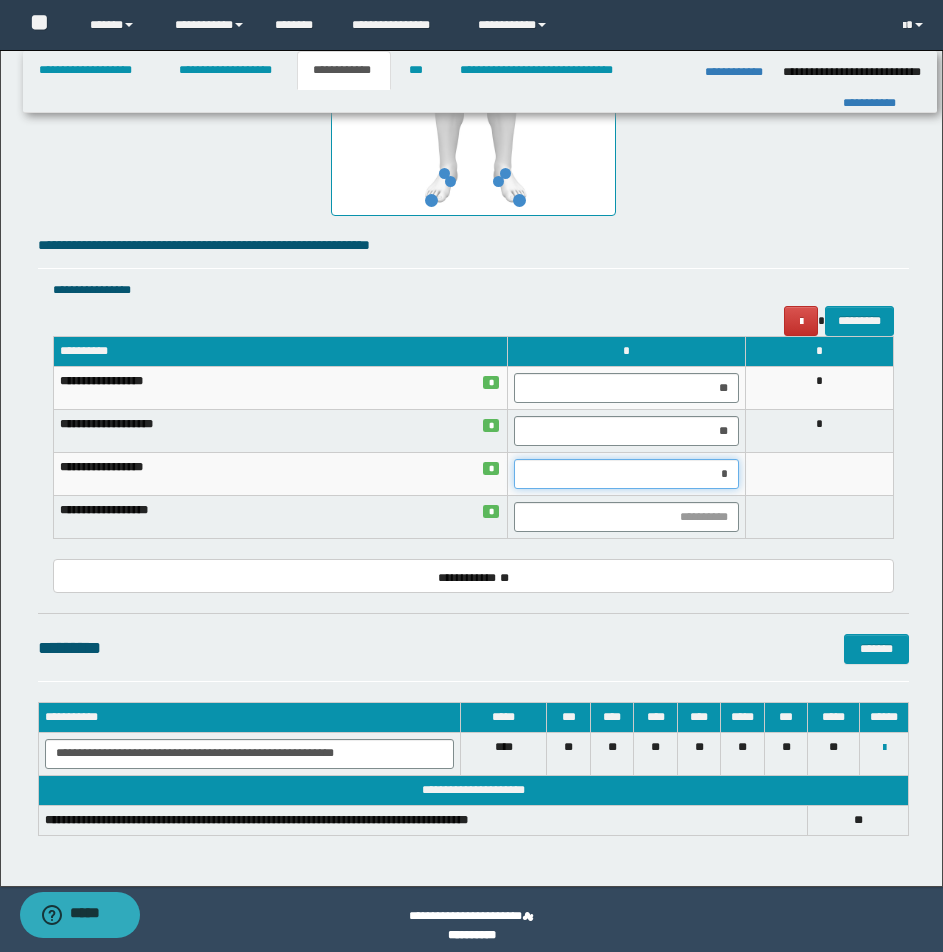 type on "**" 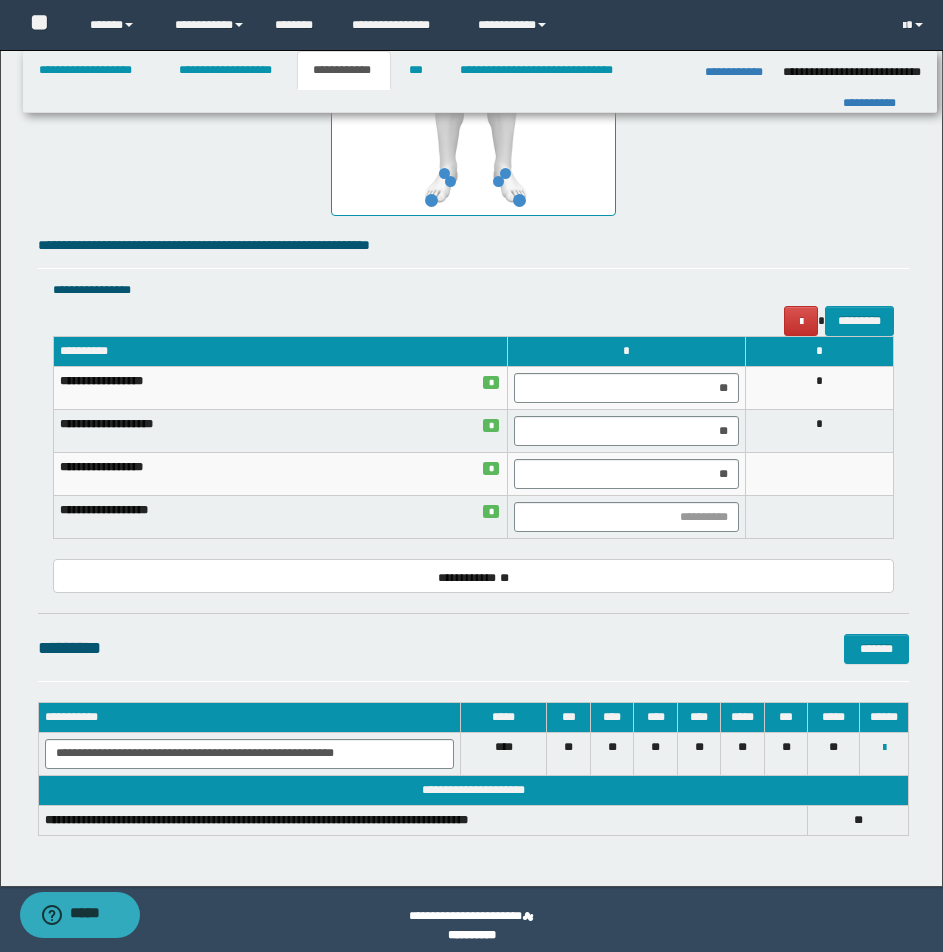 click at bounding box center [820, 474] 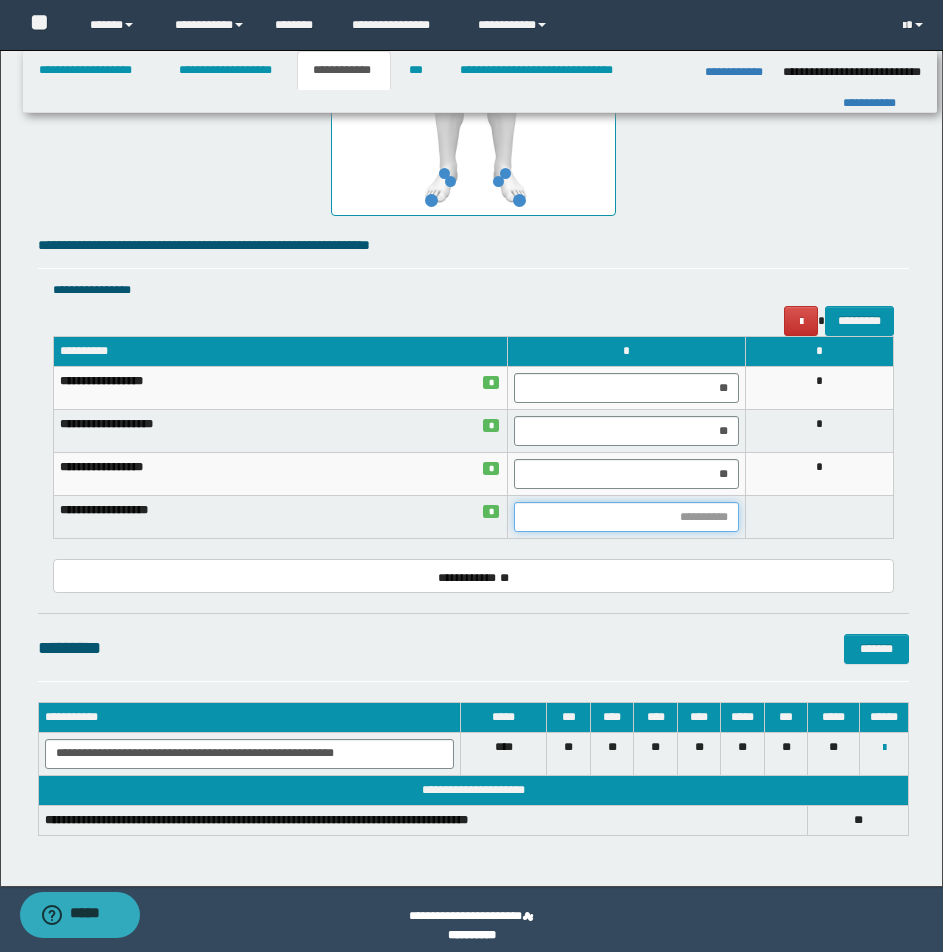 click at bounding box center [626, 517] 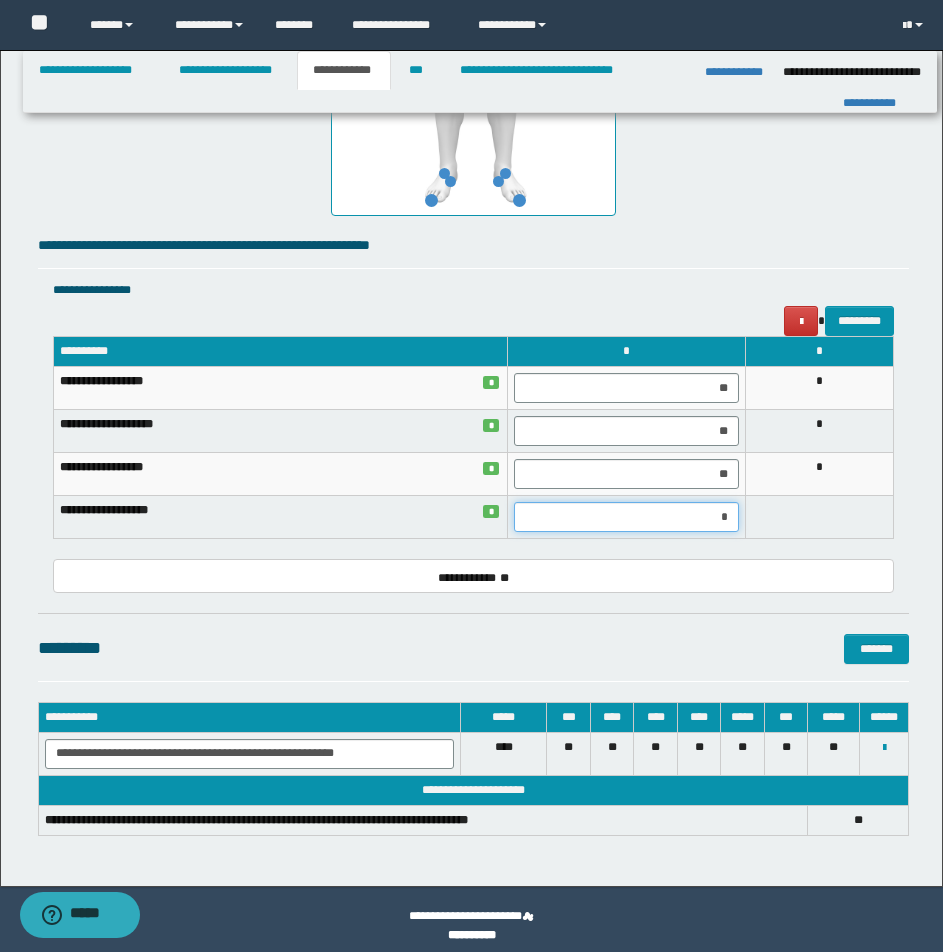 type on "**" 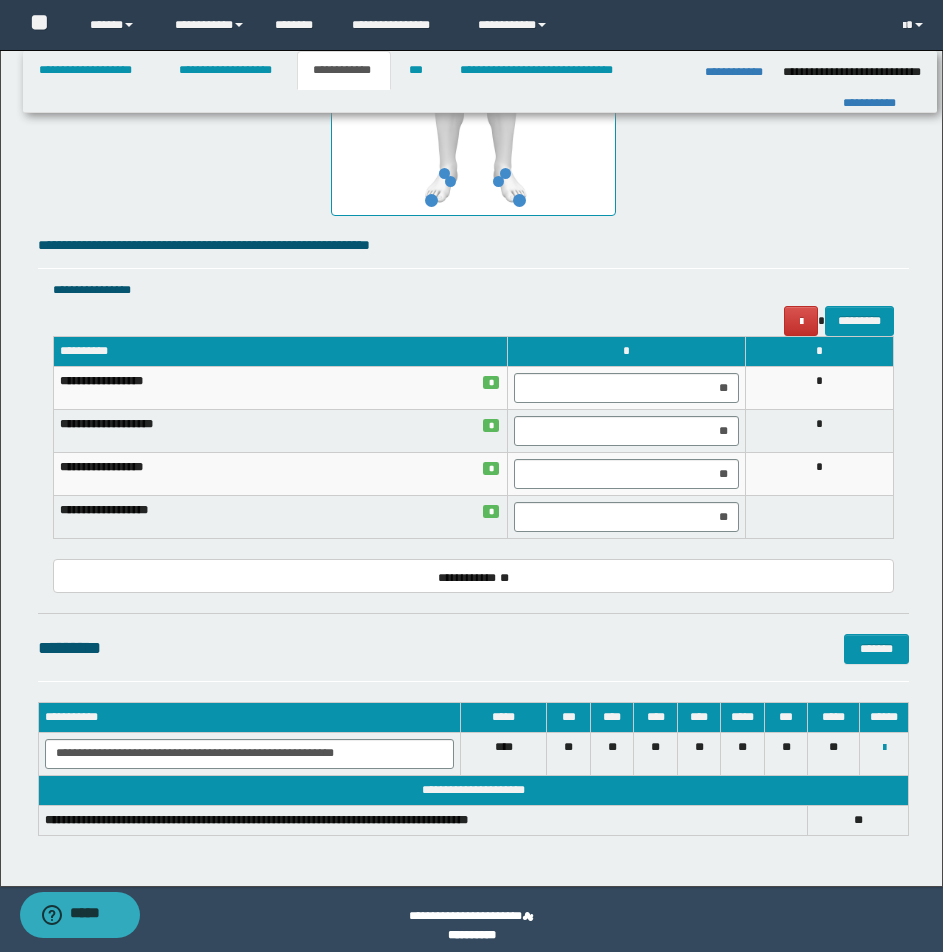 click at bounding box center (820, 517) 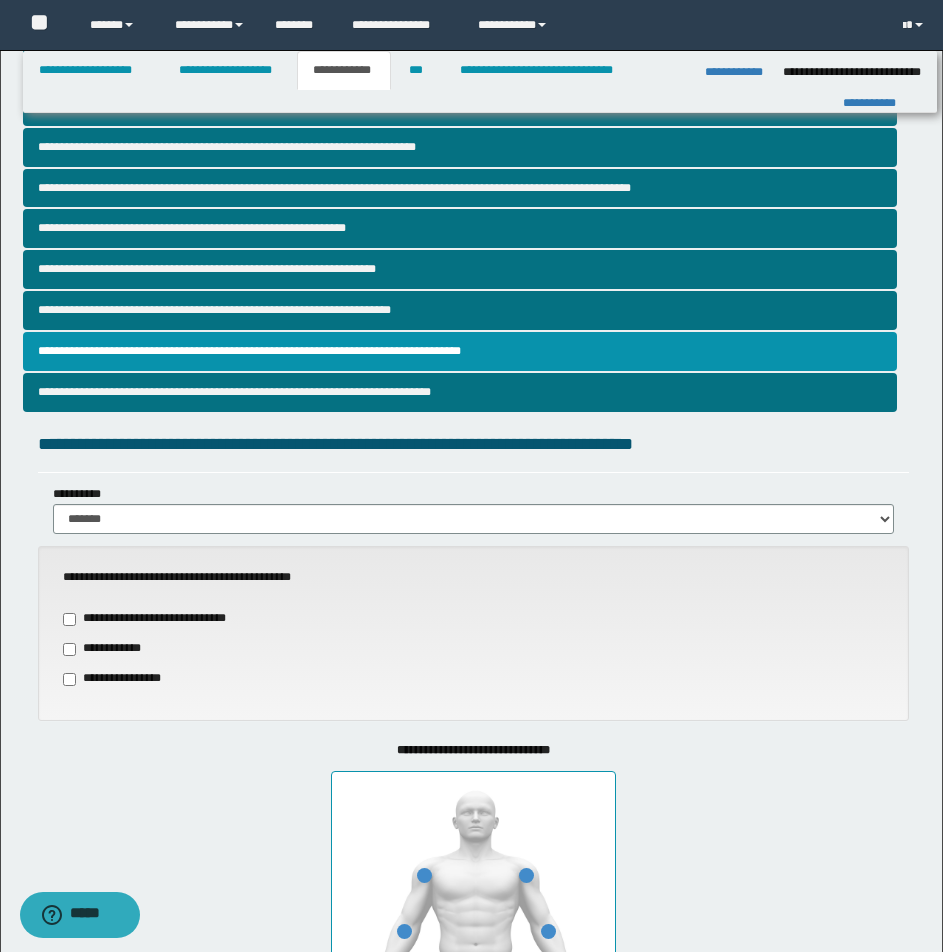 scroll, scrollTop: 277, scrollLeft: 0, axis: vertical 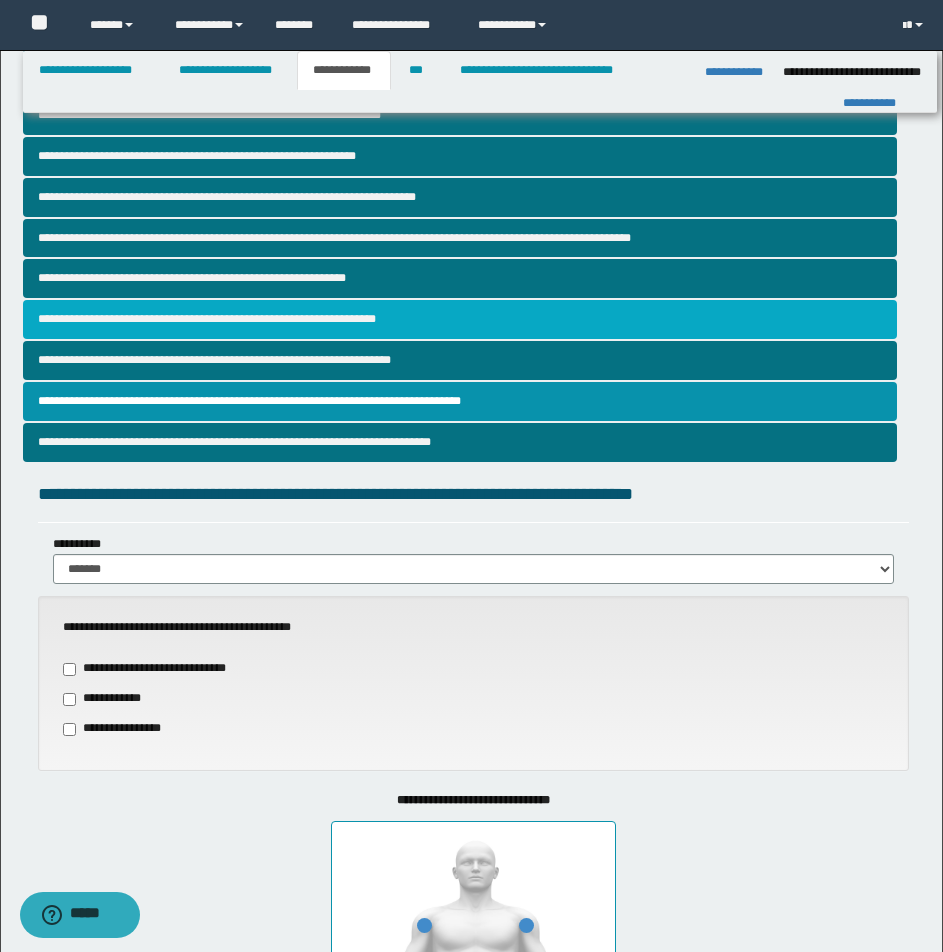click on "**********" at bounding box center (460, 319) 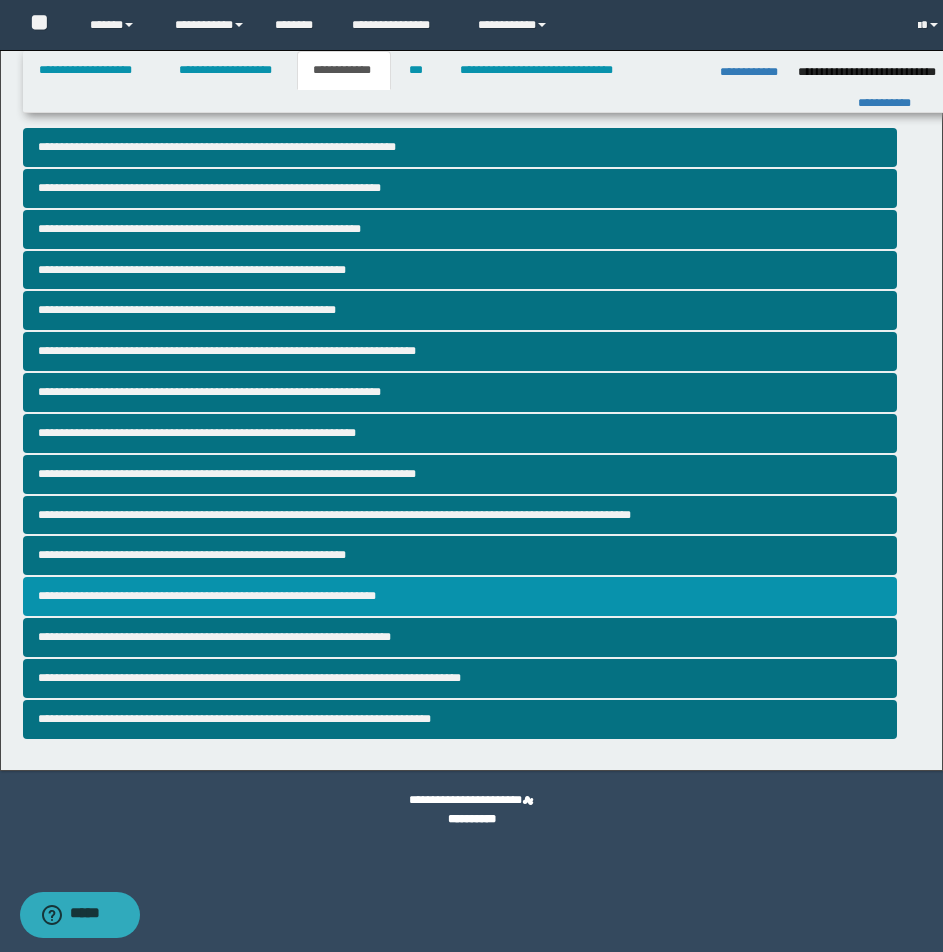 scroll, scrollTop: 0, scrollLeft: 0, axis: both 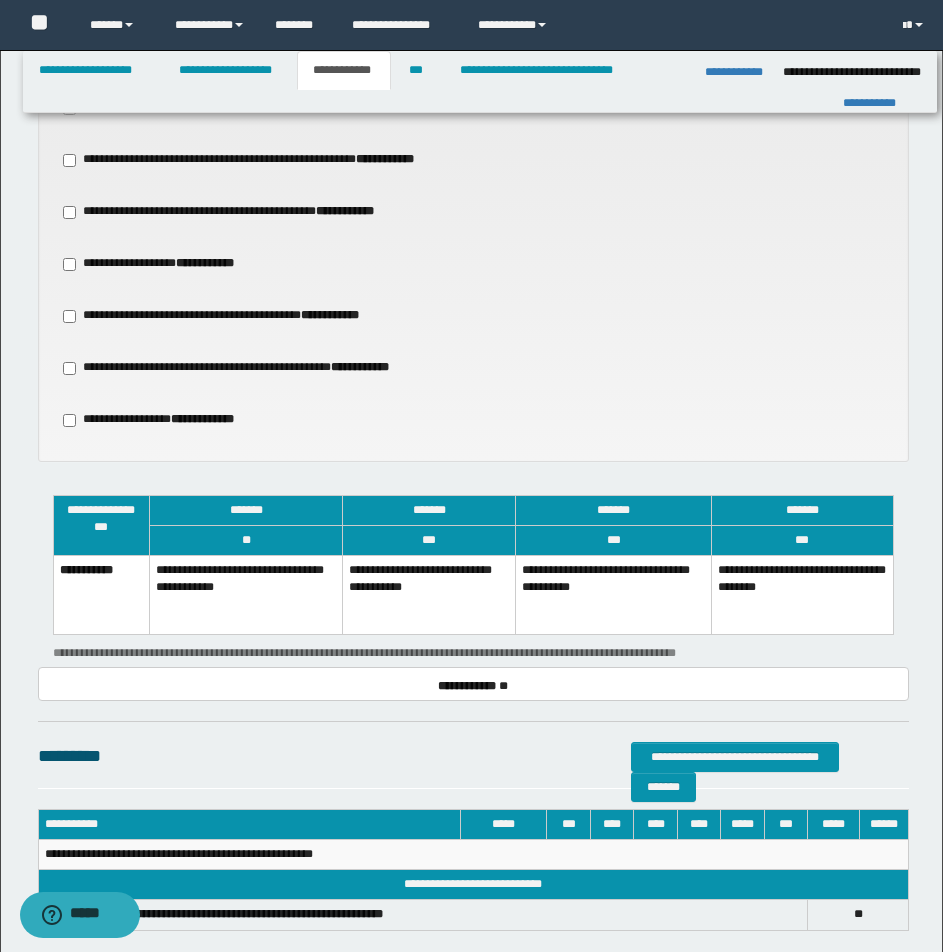 click on "**********" at bounding box center [429, 595] 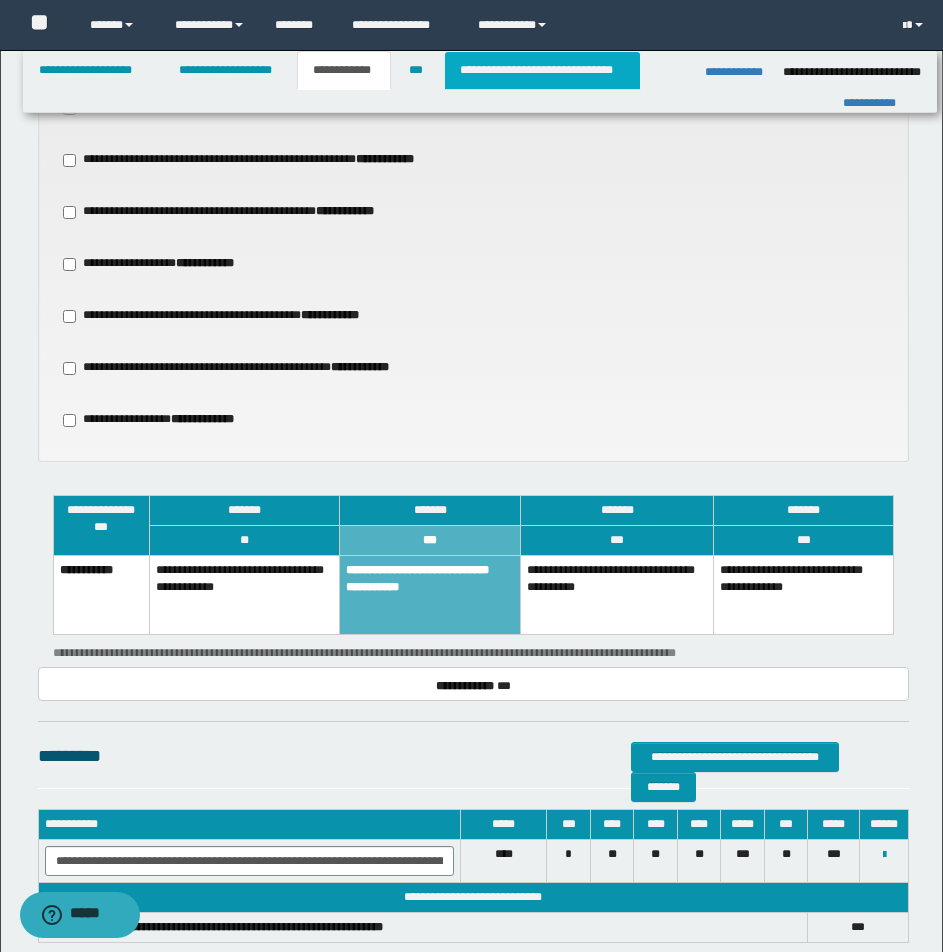 click on "**********" at bounding box center [542, 70] 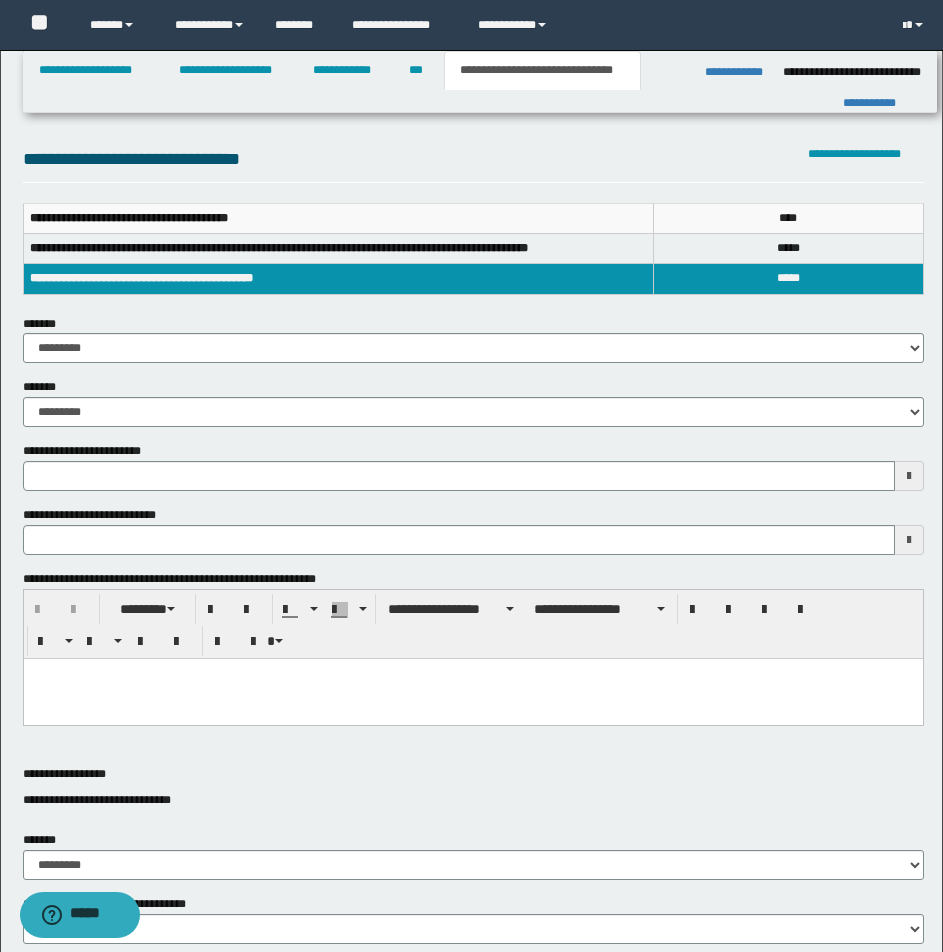 scroll, scrollTop: 0, scrollLeft: 0, axis: both 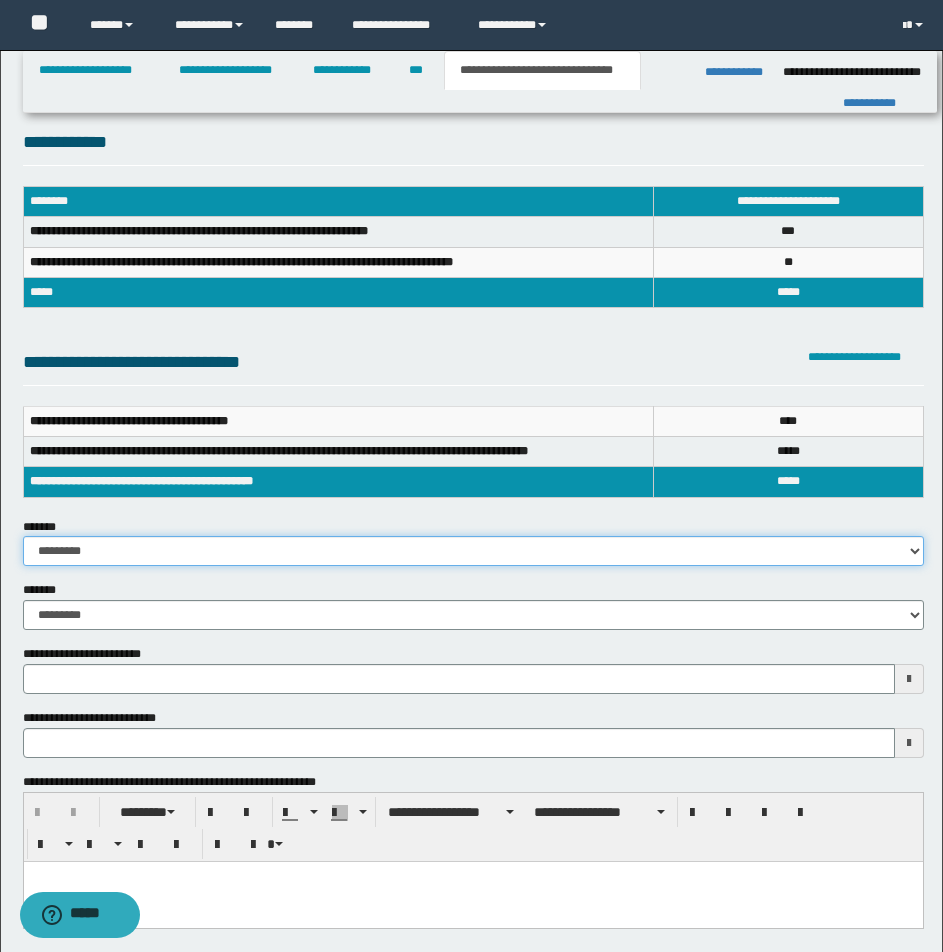 click on "**********" at bounding box center (473, 551) 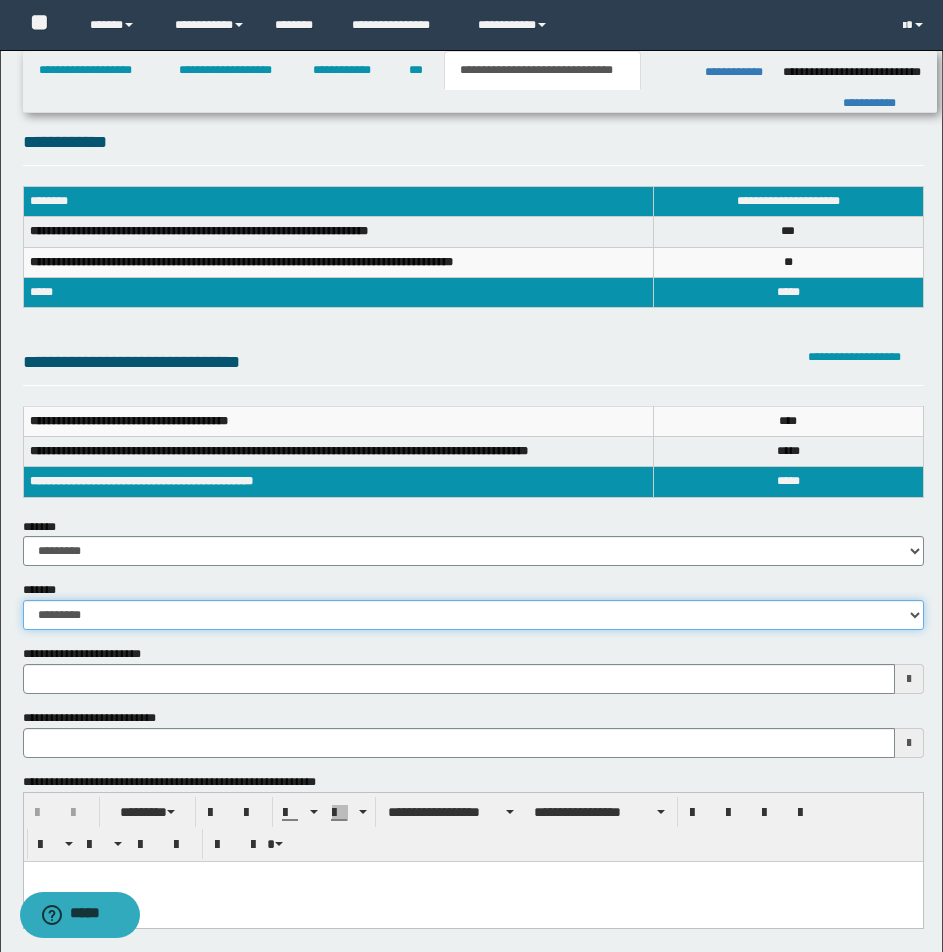 click on "**********" at bounding box center (473, 615) 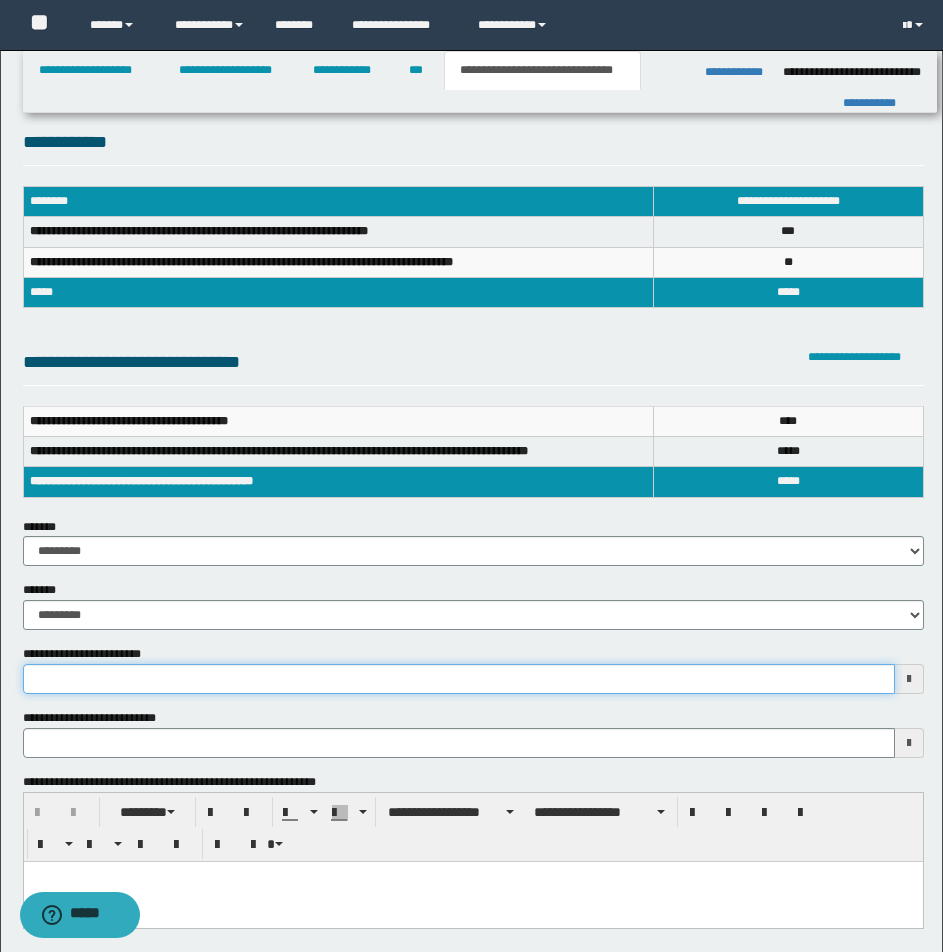 click on "**********" at bounding box center [459, 679] 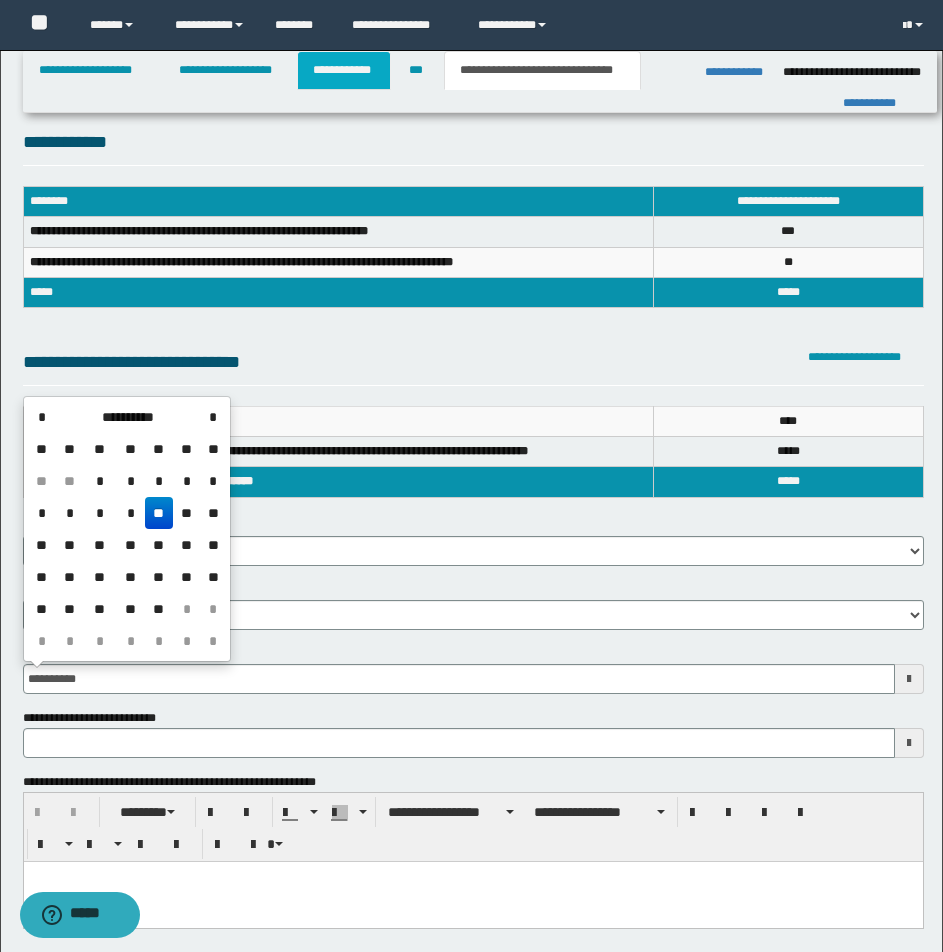 click on "**********" at bounding box center (344, 70) 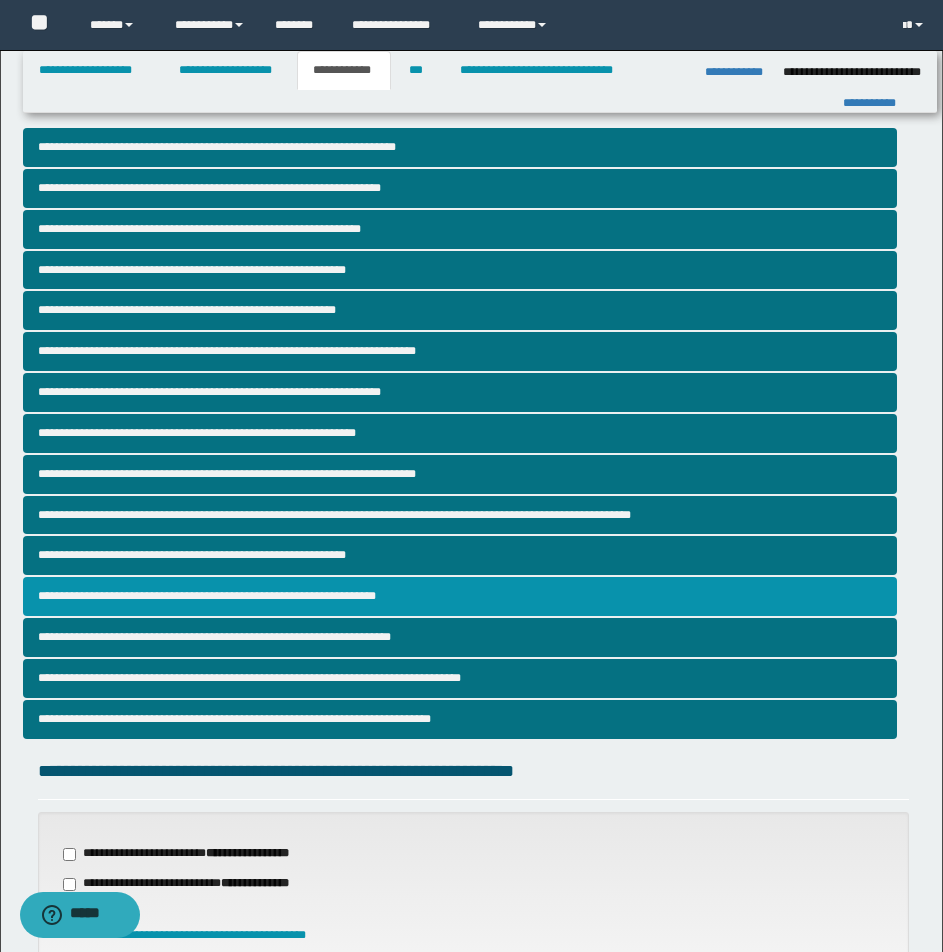 click on "**********" at bounding box center (460, 596) 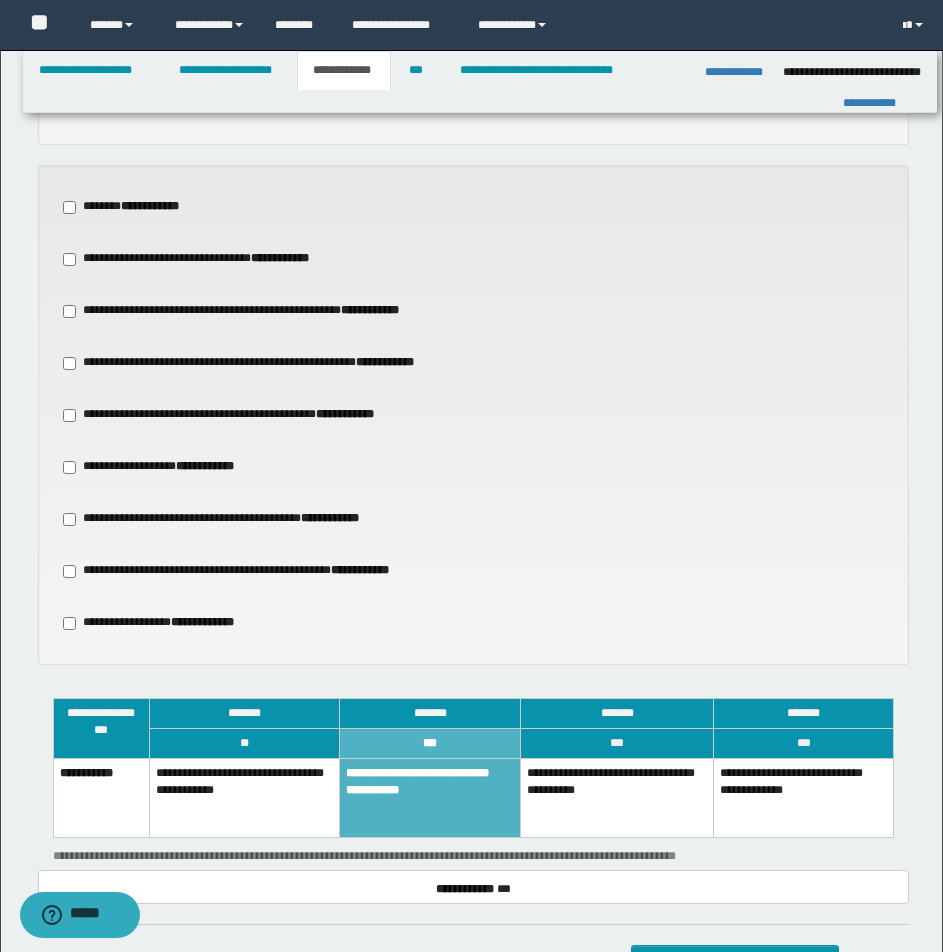 click on "**********" at bounding box center [617, 798] 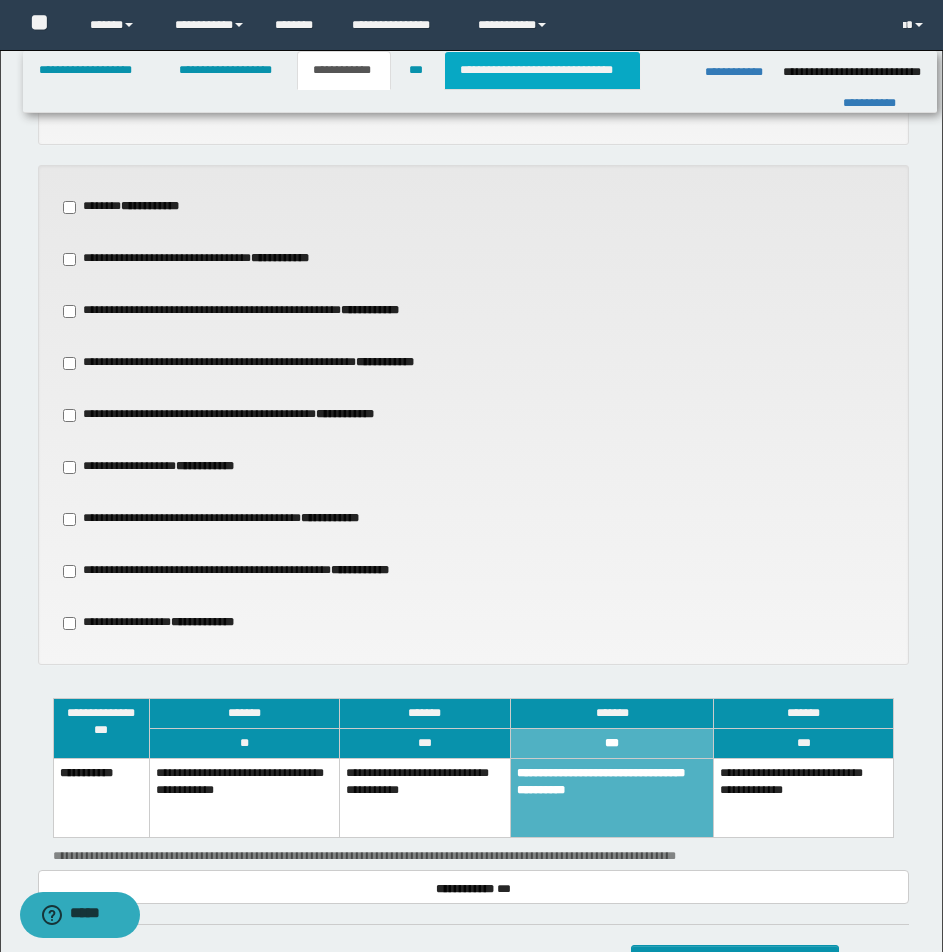 click on "**********" at bounding box center [542, 70] 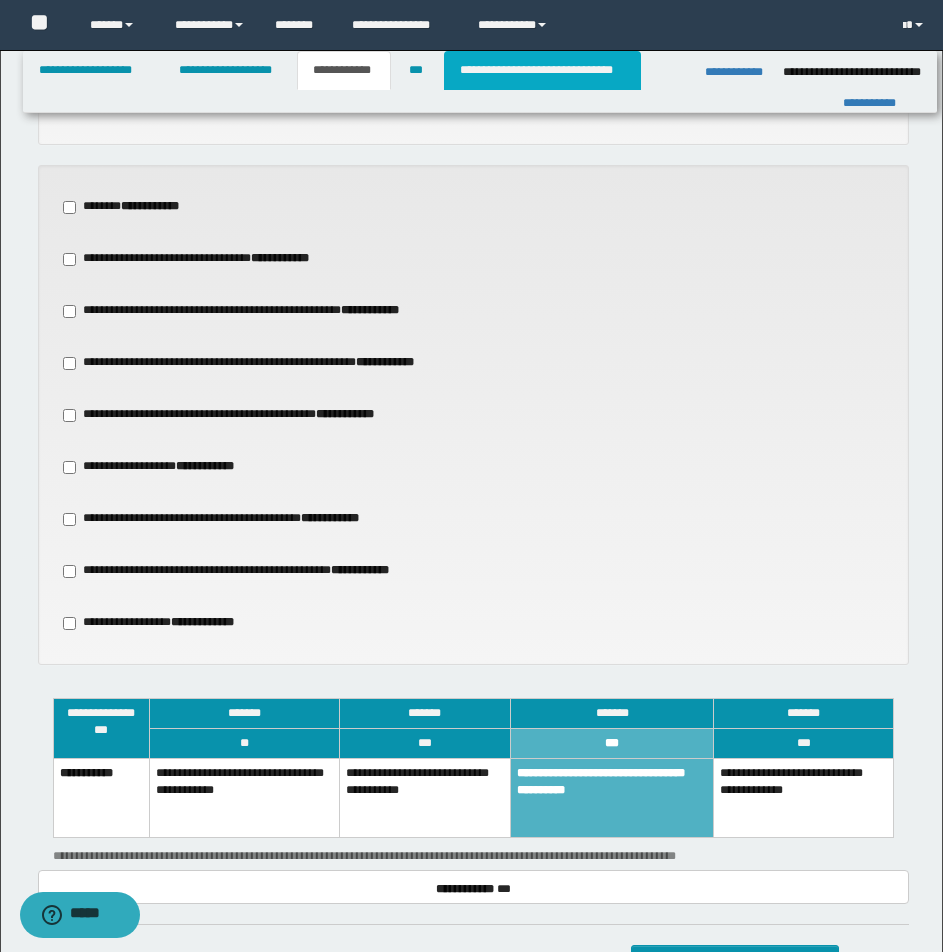 type on "**********" 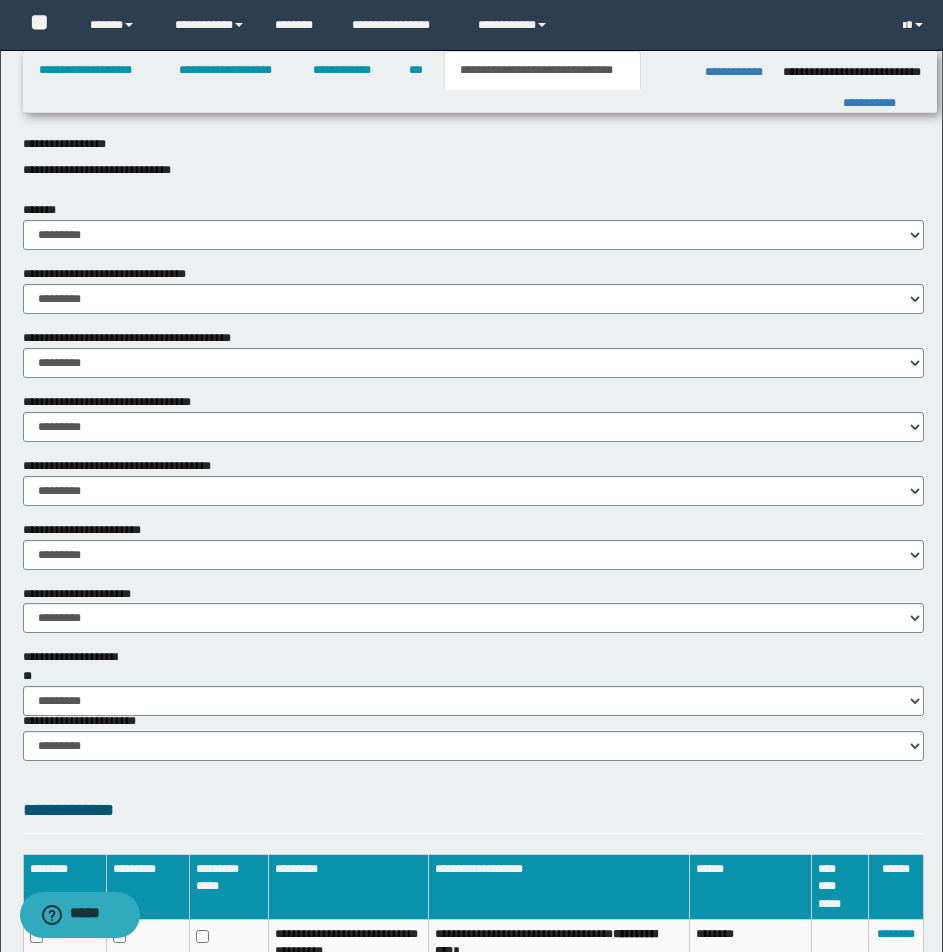 scroll, scrollTop: 0, scrollLeft: 0, axis: both 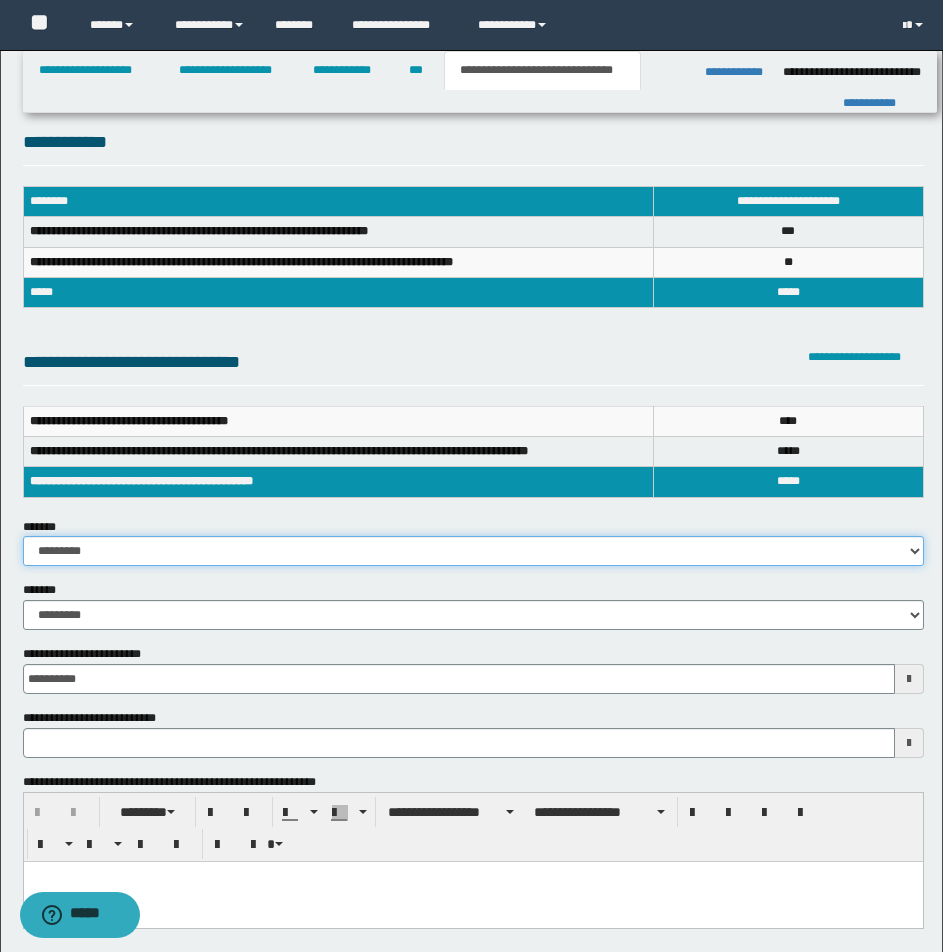 click on "**********" at bounding box center [473, 551] 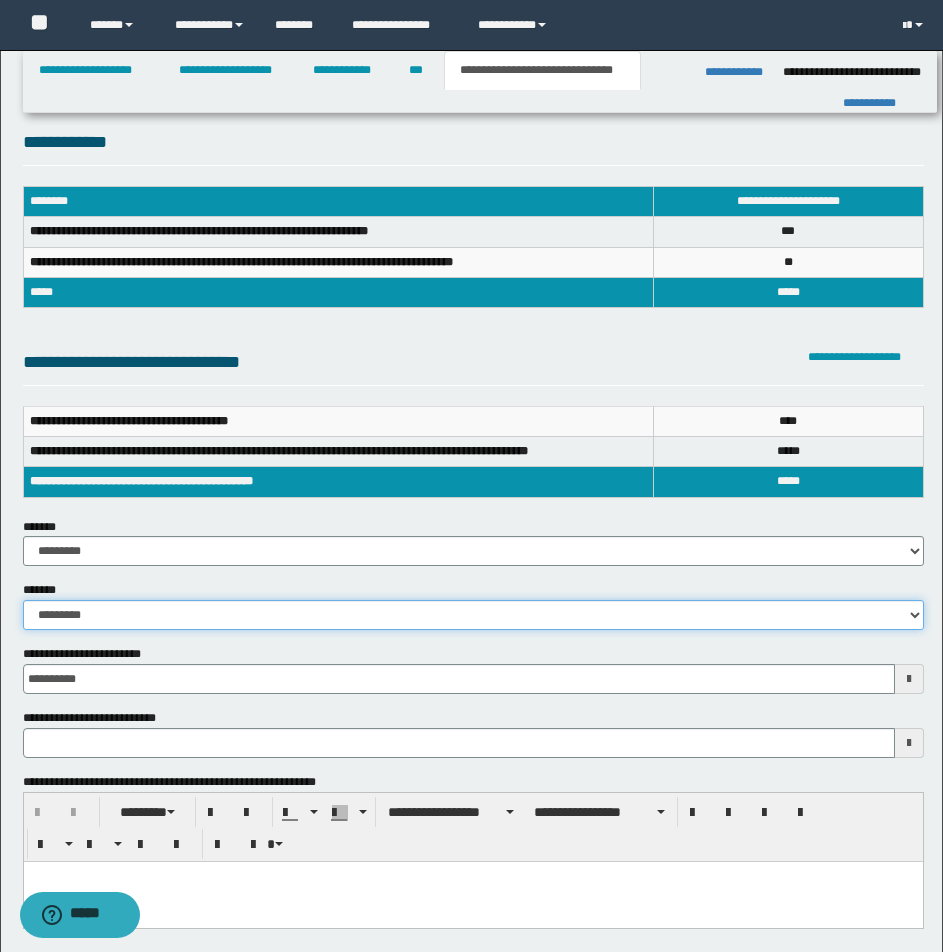 drag, startPoint x: 916, startPoint y: 608, endPoint x: 680, endPoint y: 608, distance: 236 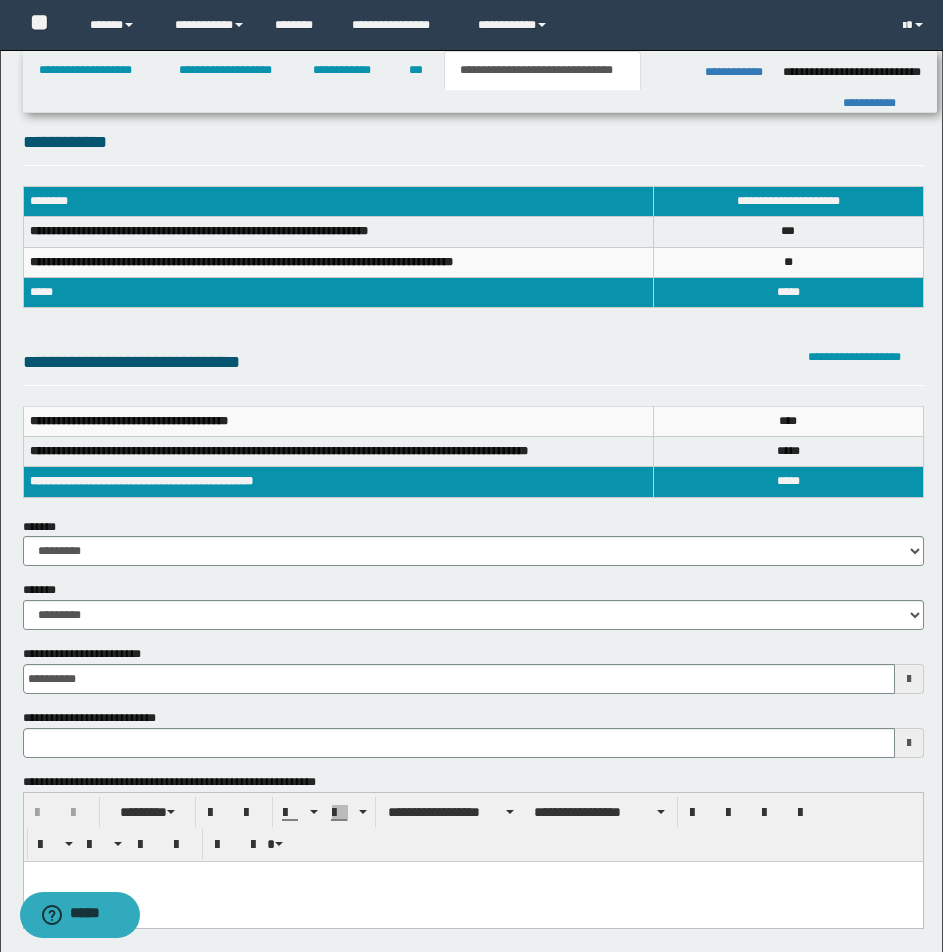 type 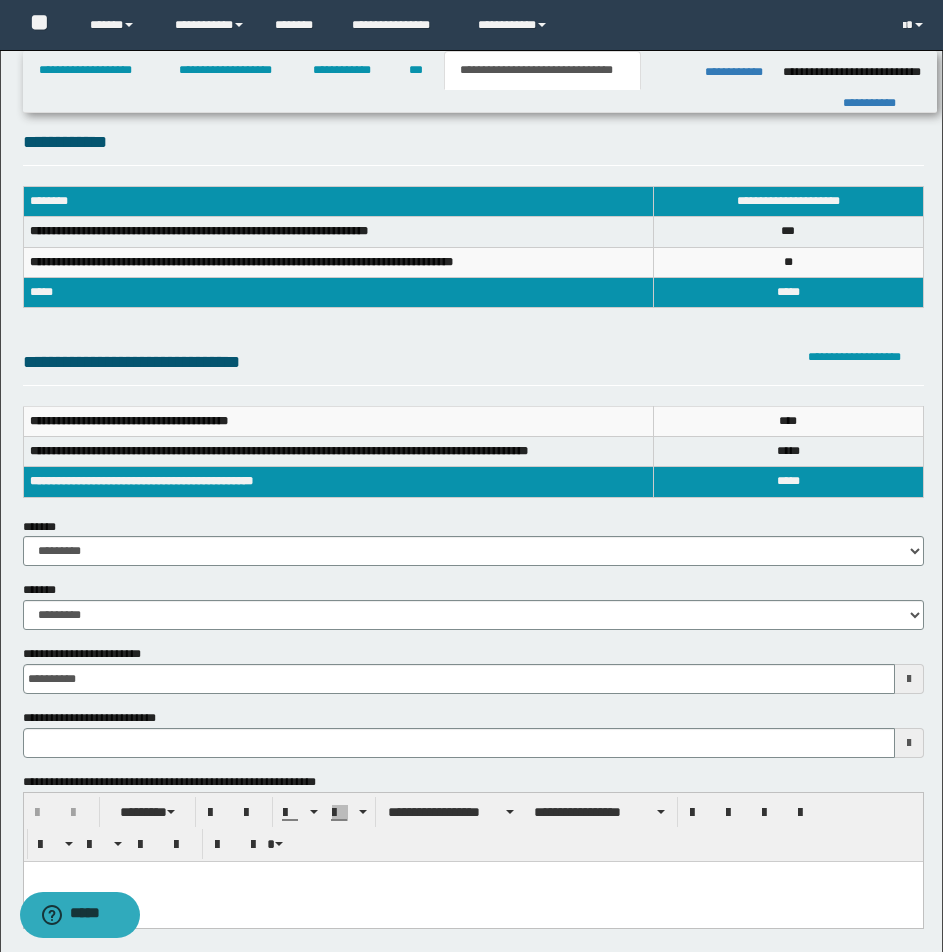 drag, startPoint x: 31, startPoint y: 879, endPoint x: 97, endPoint y: 889, distance: 66.75328 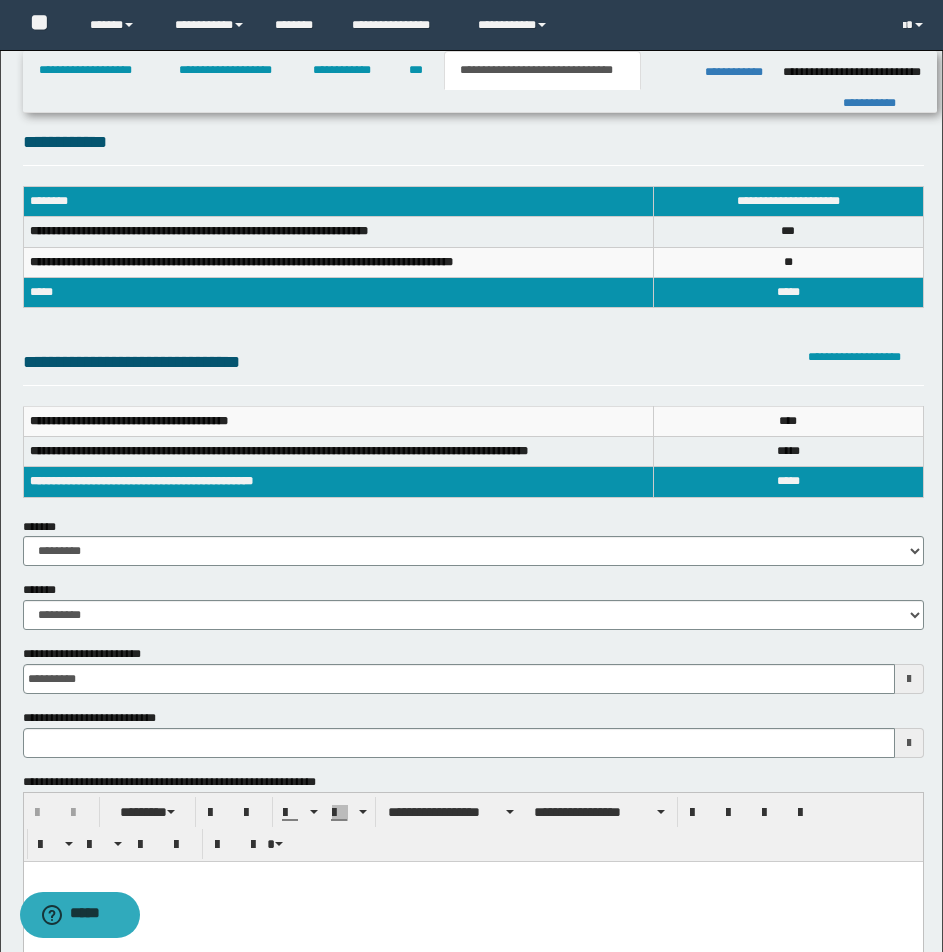 click at bounding box center (472, 876) 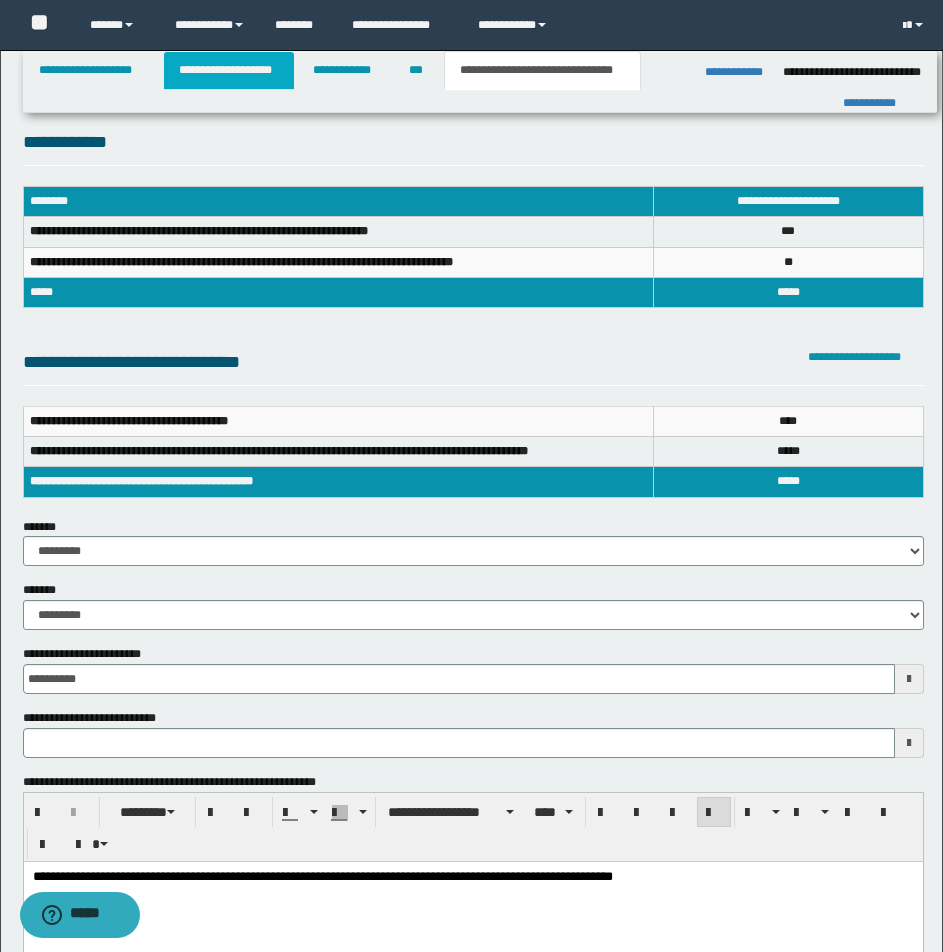 click on "**********" at bounding box center [229, 70] 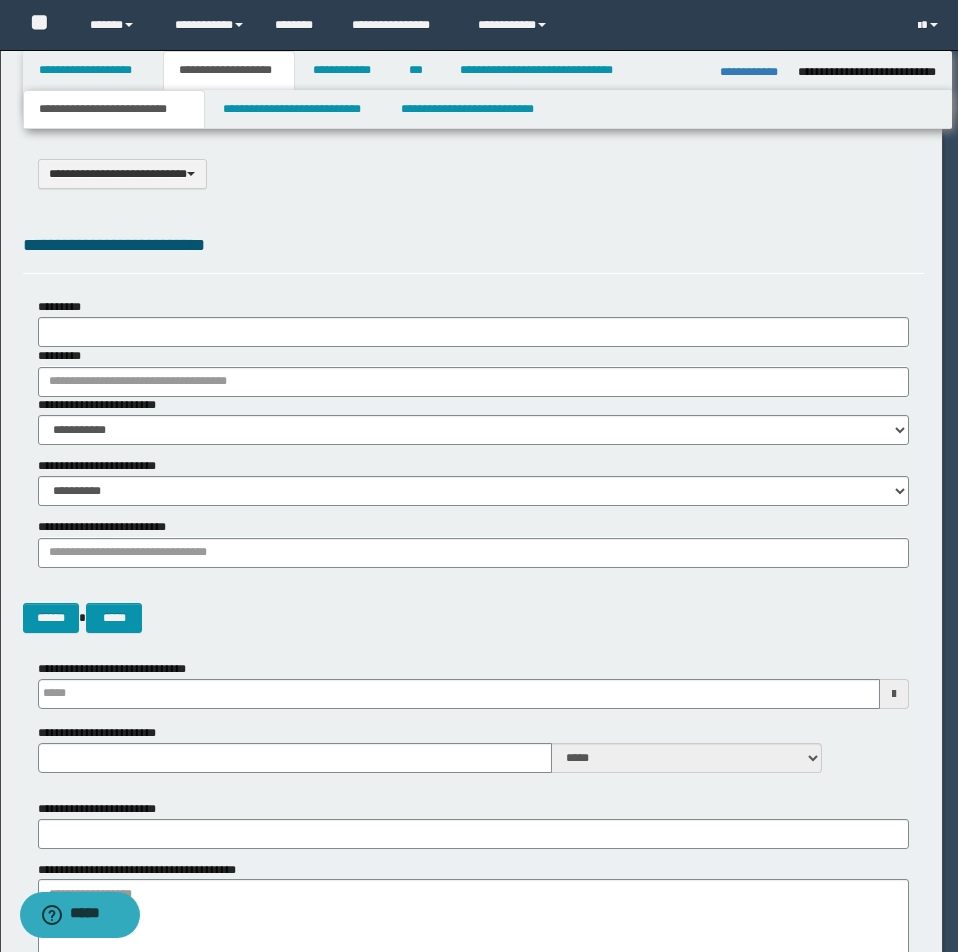 type 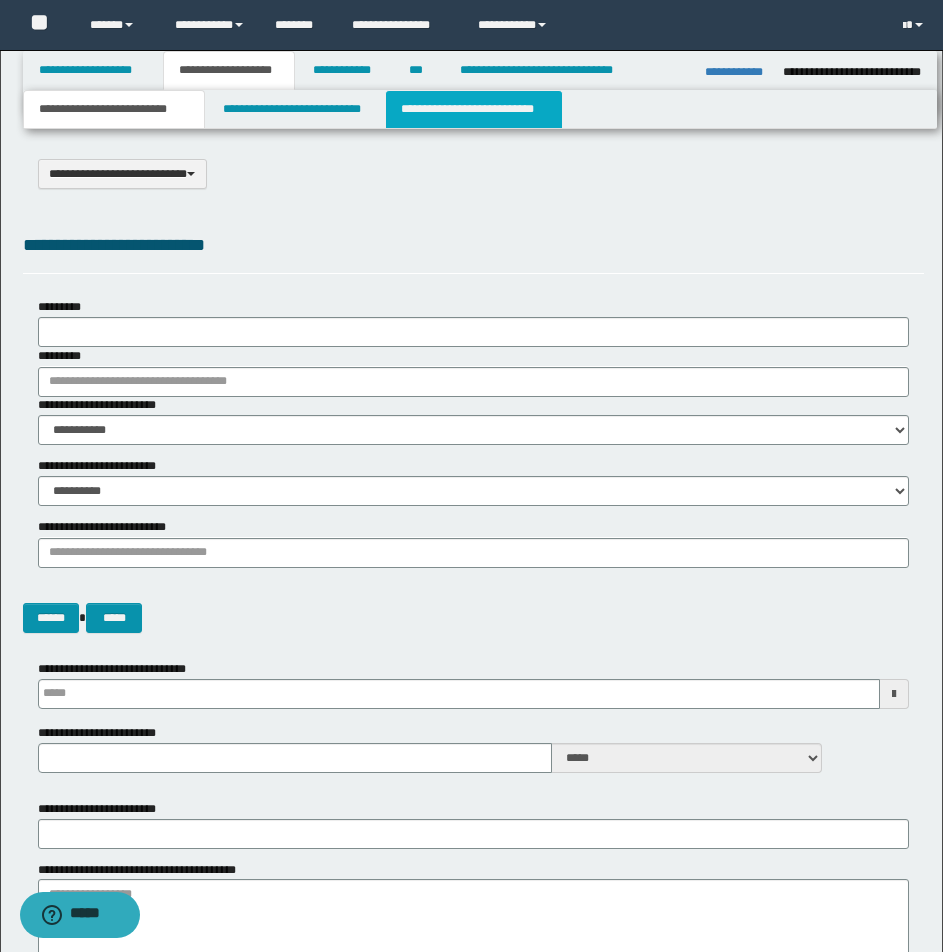 click on "**********" at bounding box center (474, 109) 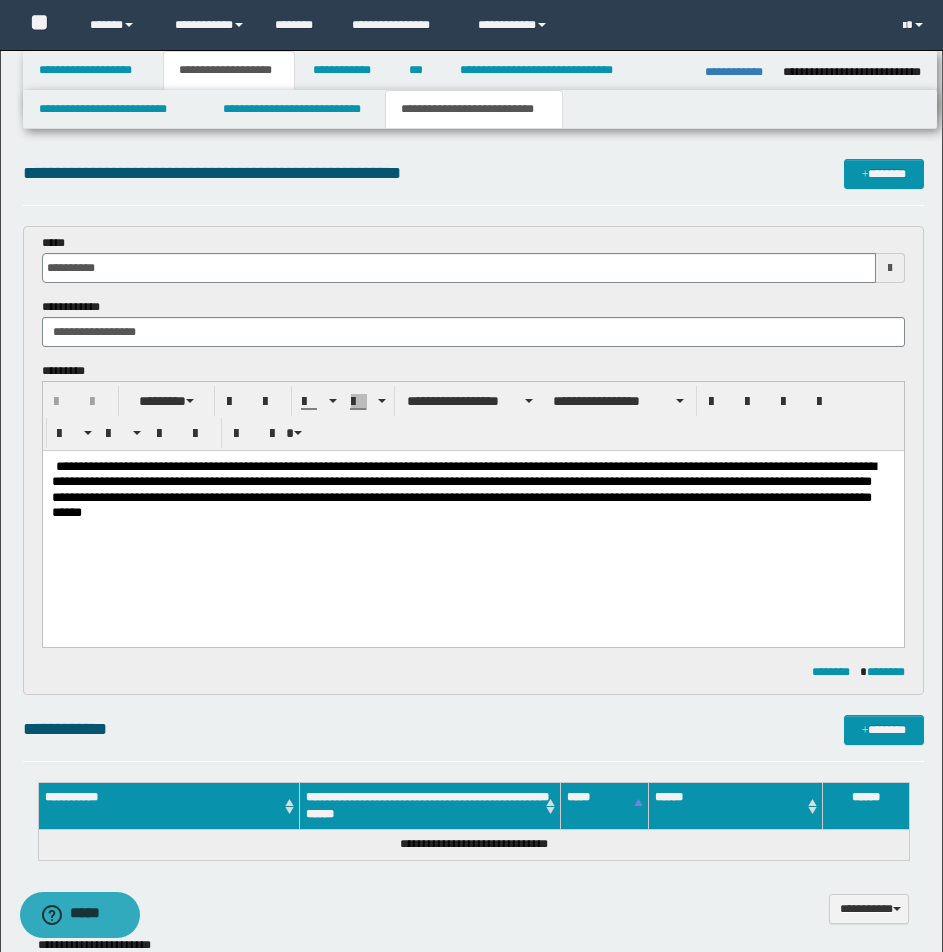 scroll, scrollTop: 0, scrollLeft: 0, axis: both 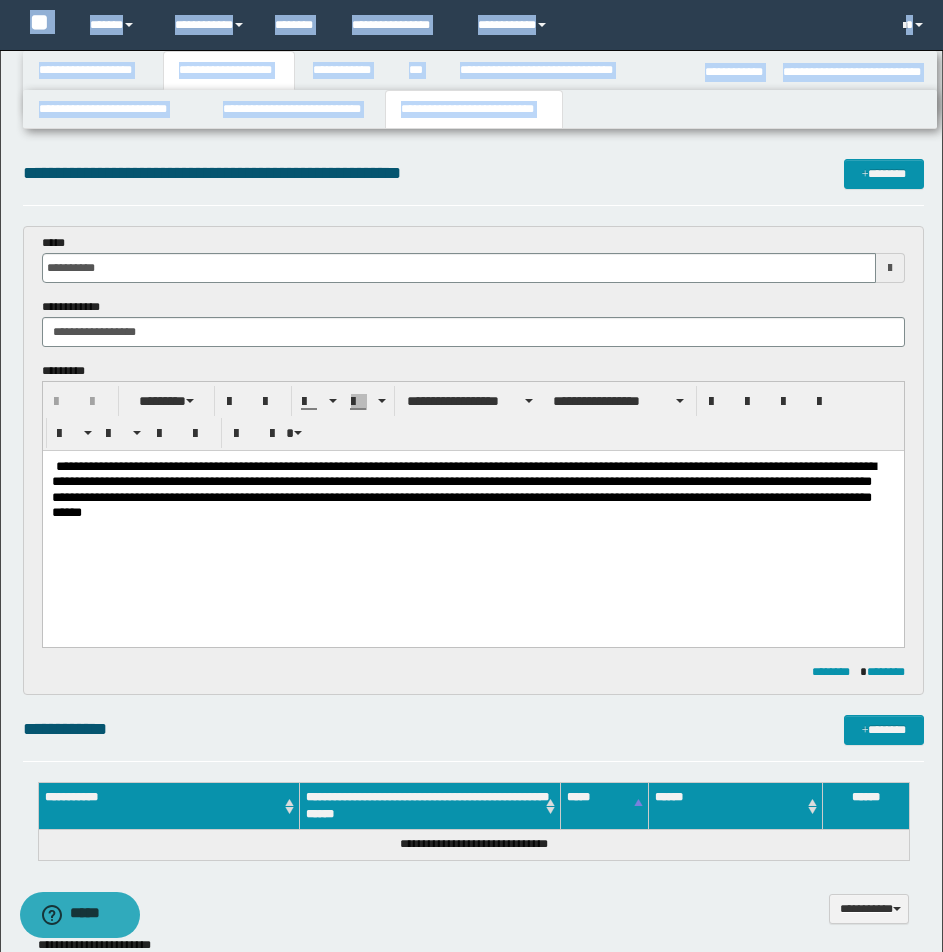 click on "**********" at bounding box center [473, 182] 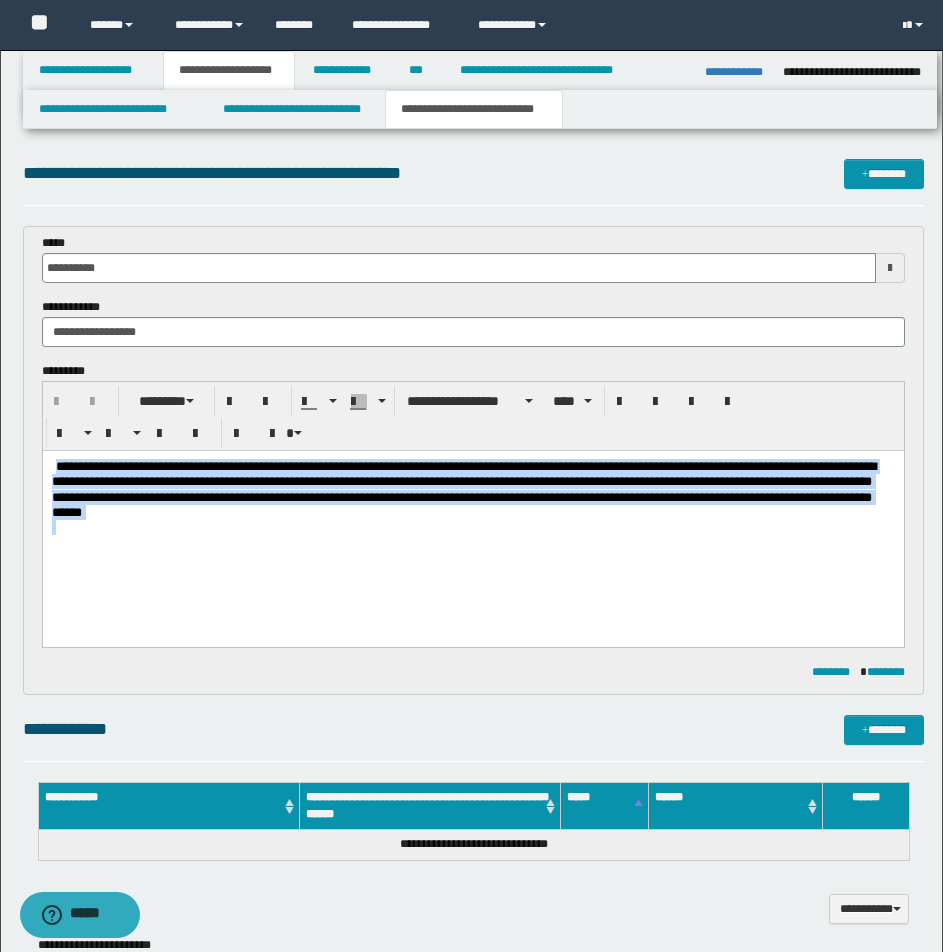 drag, startPoint x: 53, startPoint y: 464, endPoint x: 638, endPoint y: 612, distance: 603.431 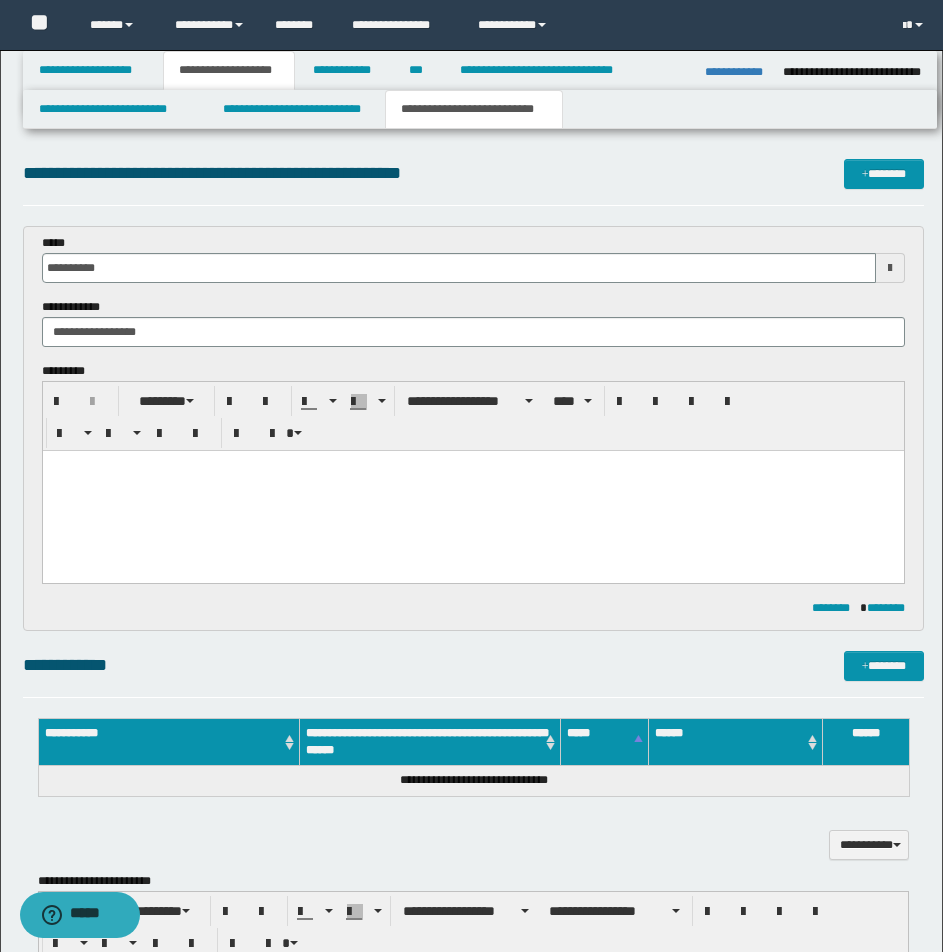 paste 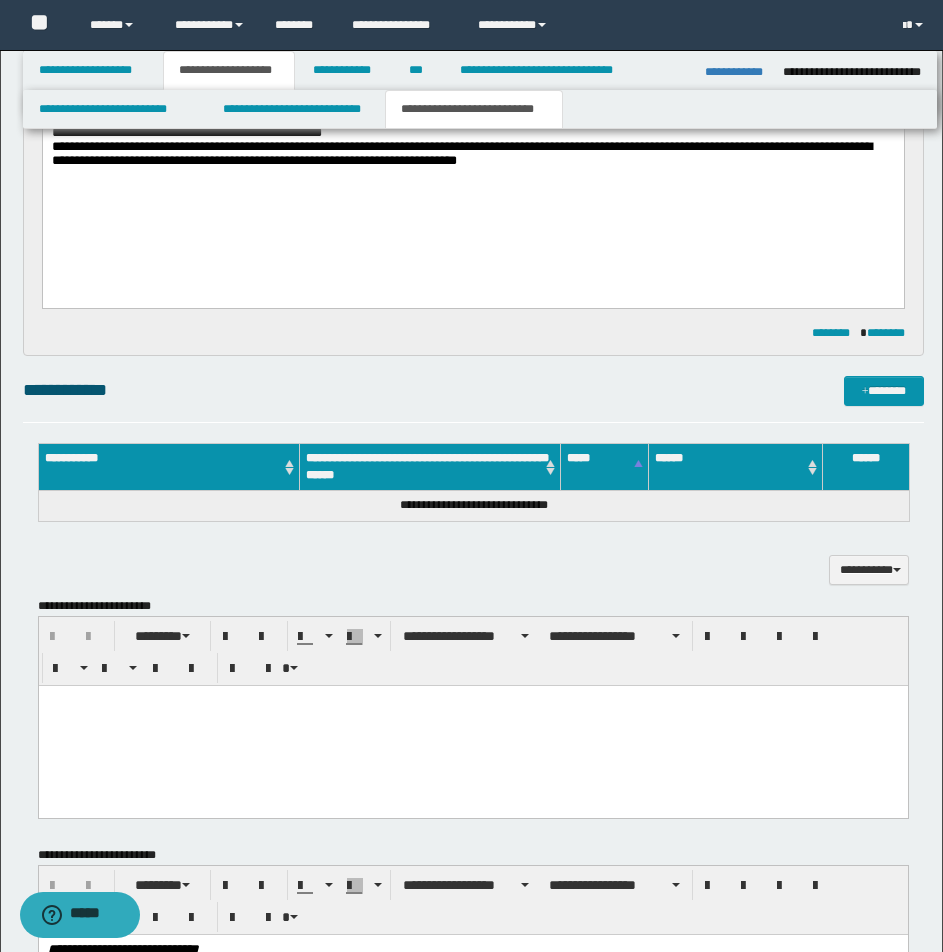 scroll, scrollTop: 428, scrollLeft: 0, axis: vertical 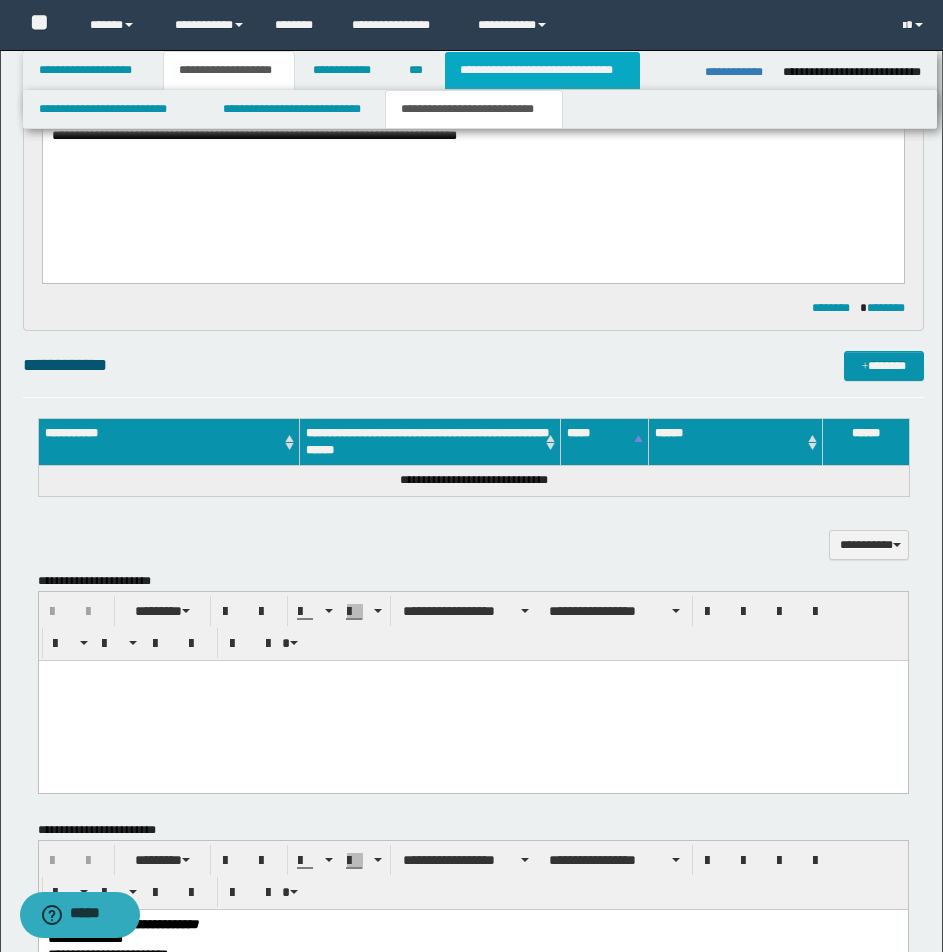 click on "**********" at bounding box center [542, 70] 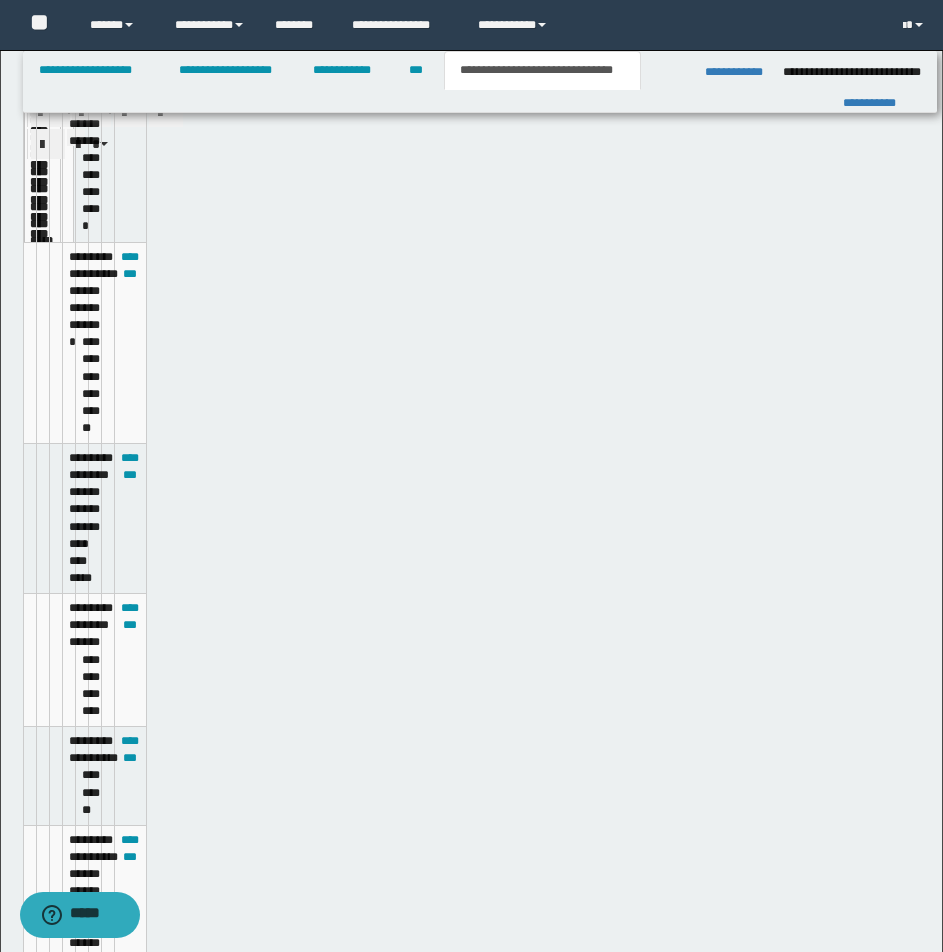 type on "**********" 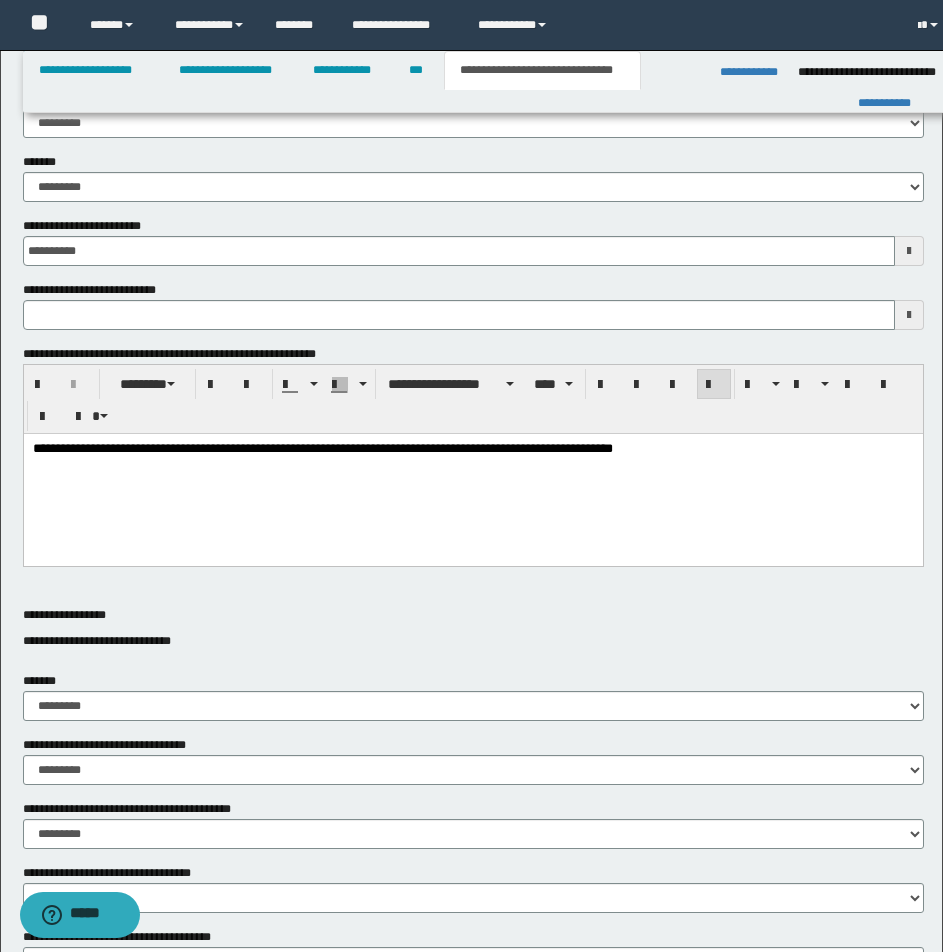 scroll, scrollTop: 397, scrollLeft: 0, axis: vertical 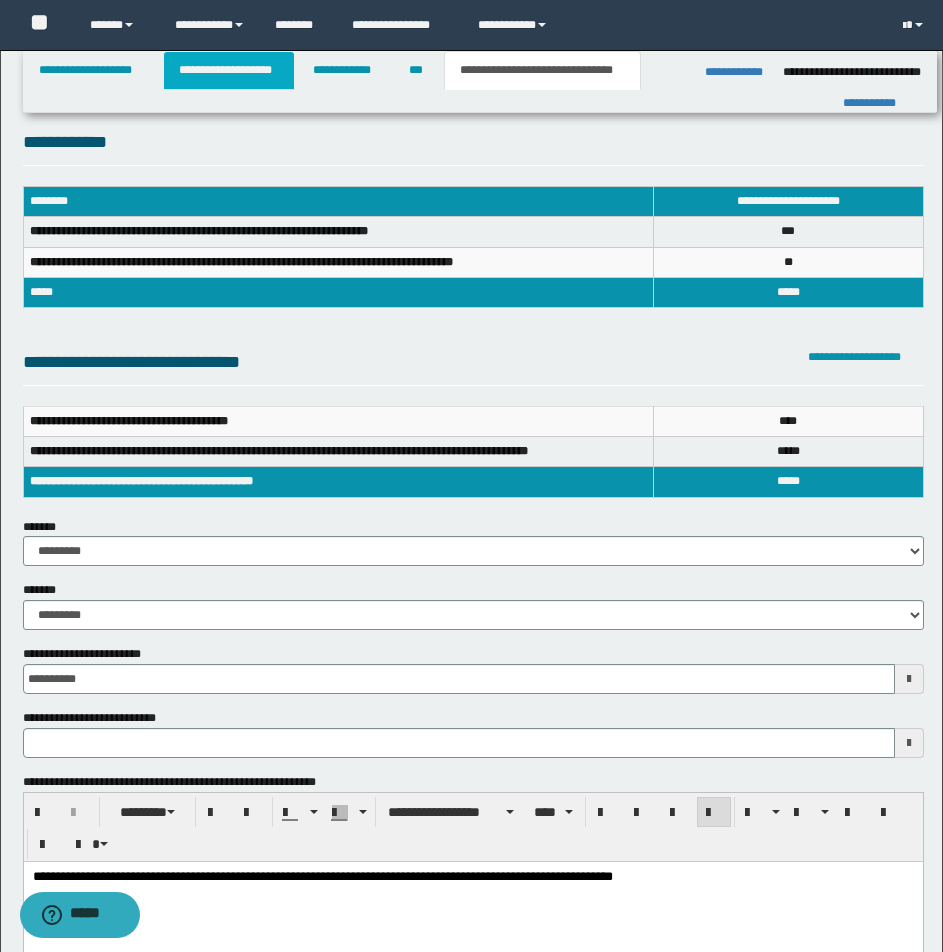 click on "**********" at bounding box center (229, 70) 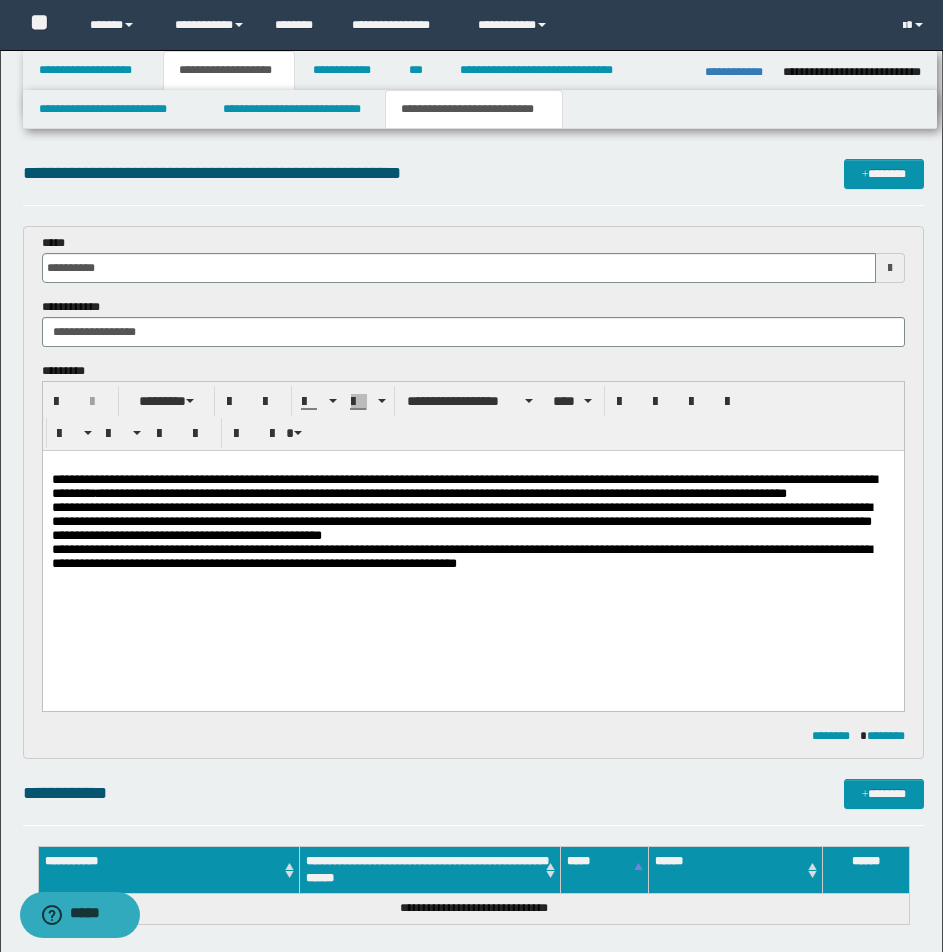 click at bounding box center [472, 466] 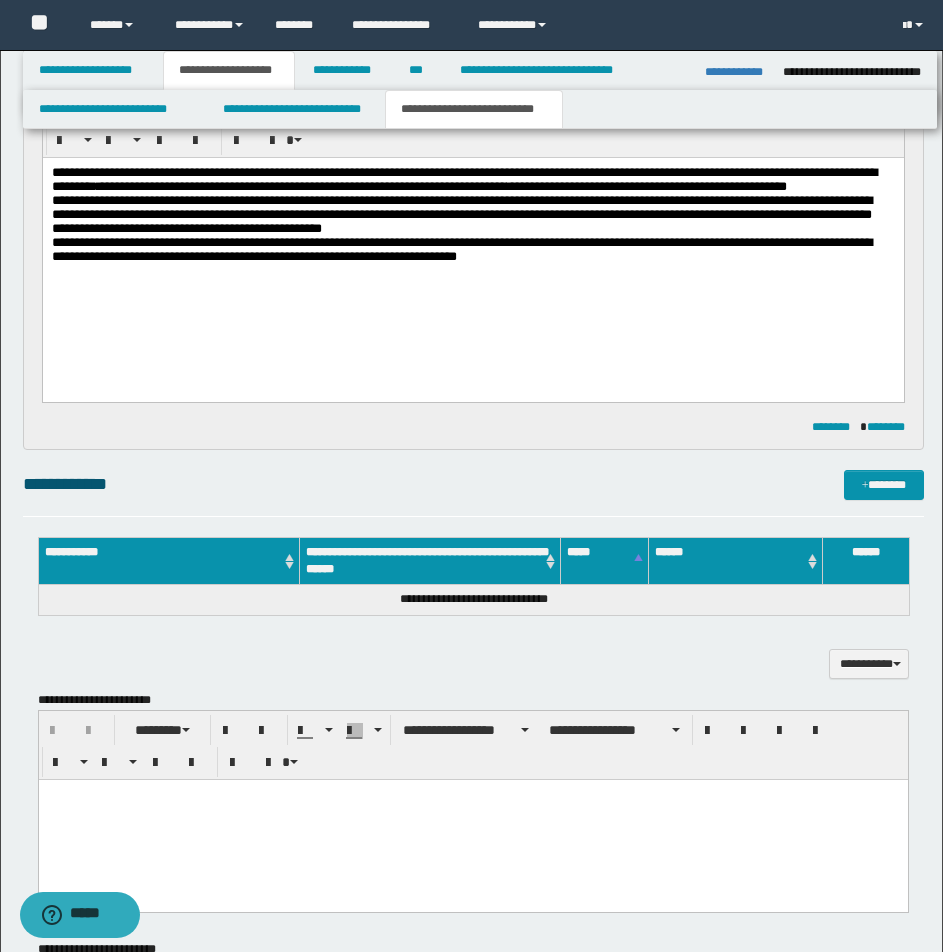 scroll, scrollTop: 343, scrollLeft: 0, axis: vertical 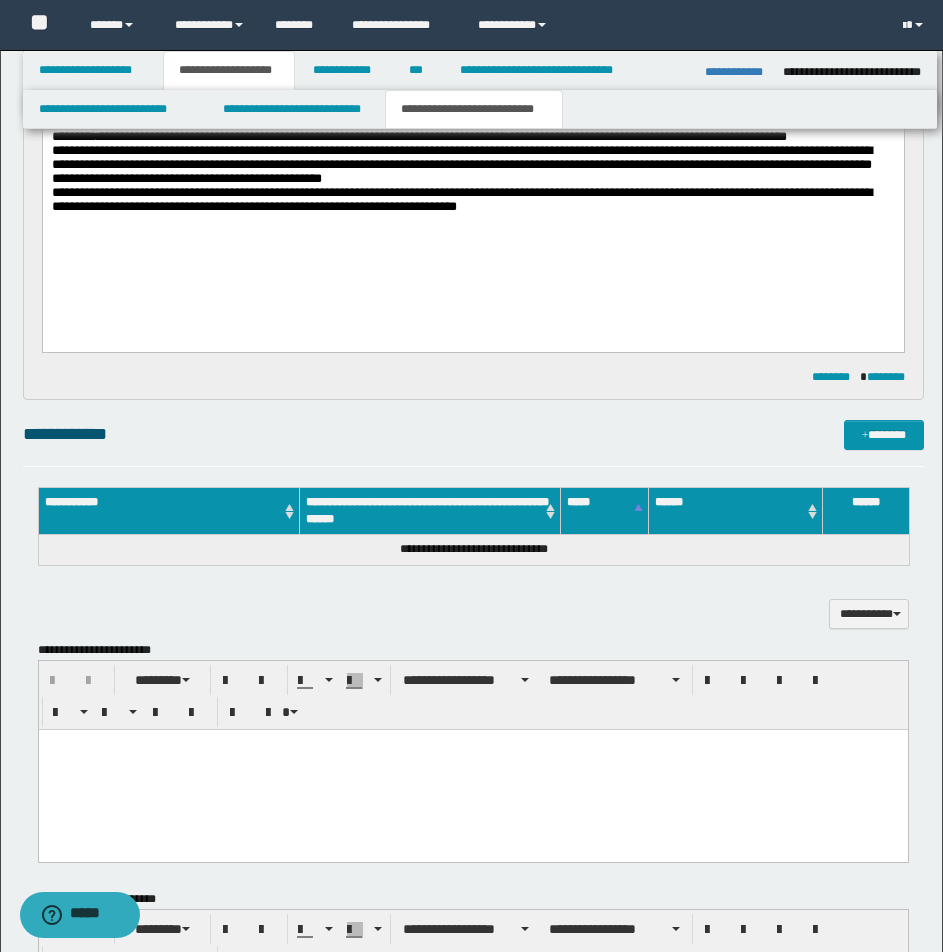 click at bounding box center (472, 769) 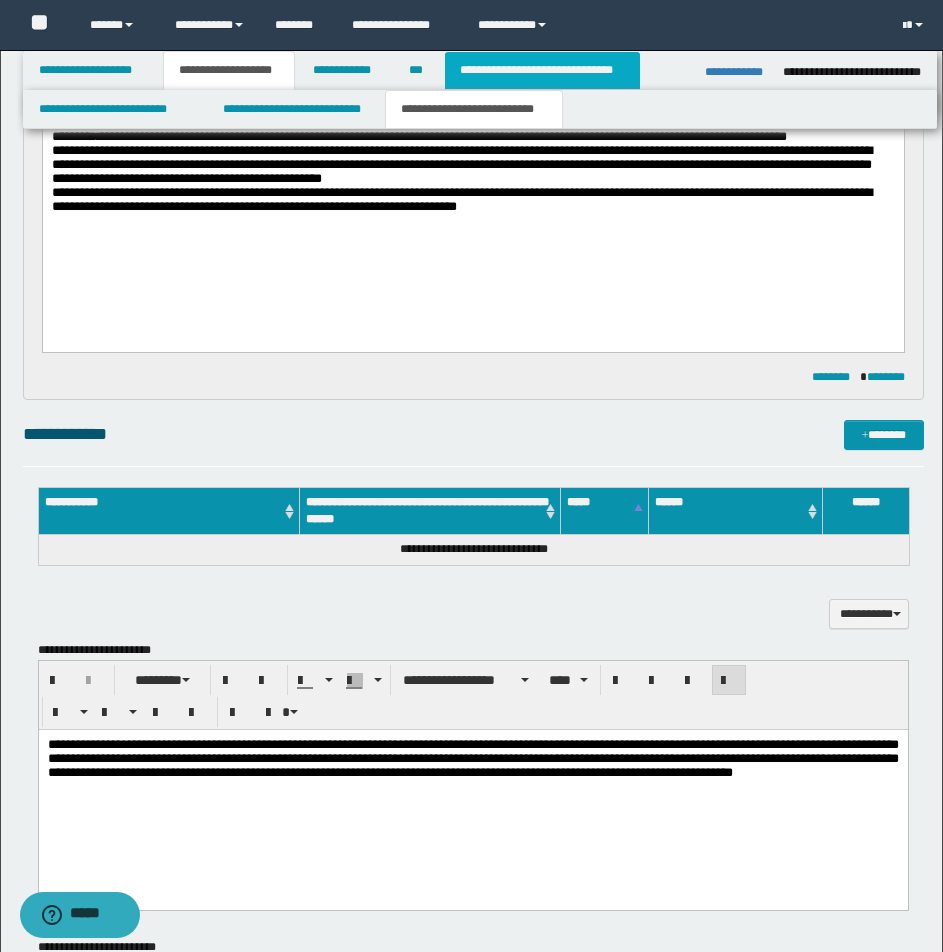 click on "**********" at bounding box center (542, 70) 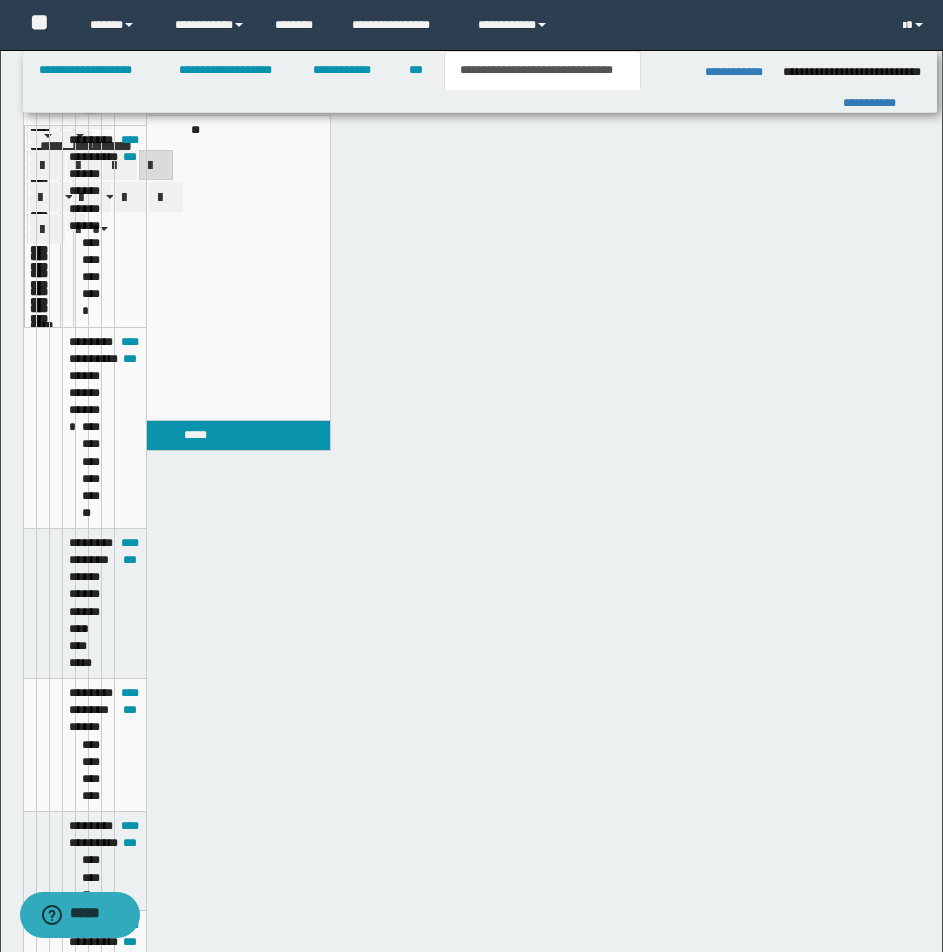 scroll, scrollTop: 312, scrollLeft: 0, axis: vertical 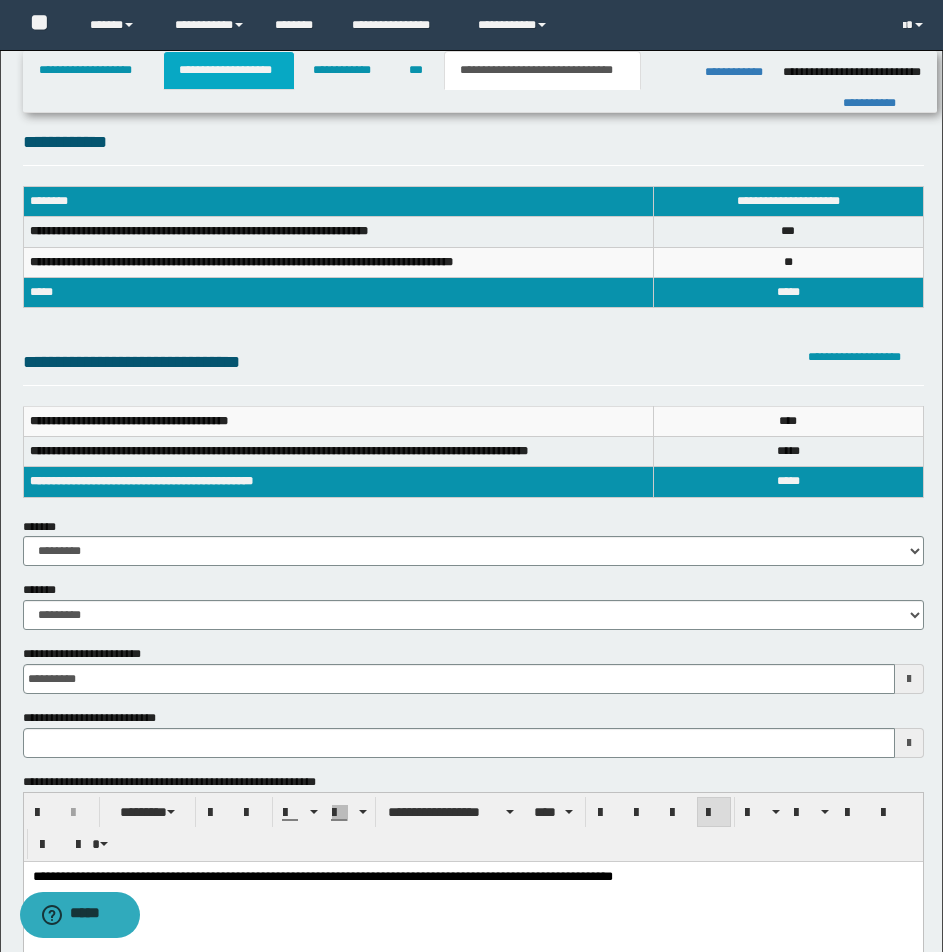 click on "**********" at bounding box center (229, 70) 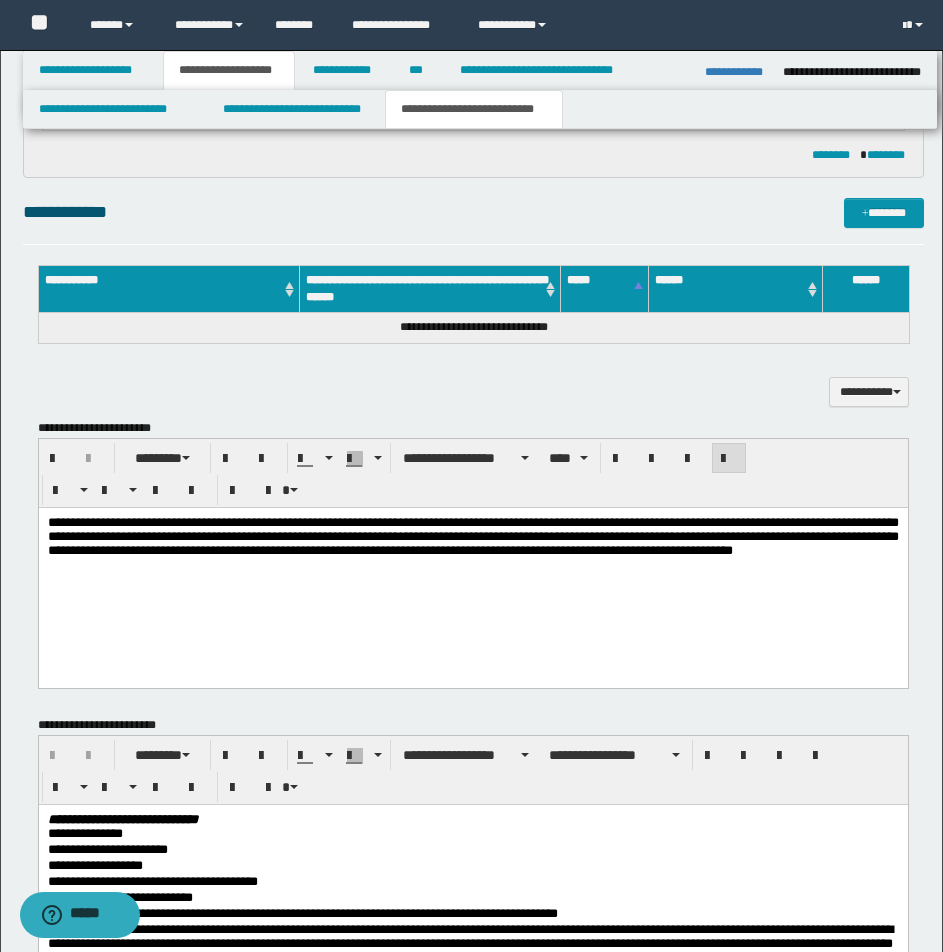 scroll, scrollTop: 603, scrollLeft: 0, axis: vertical 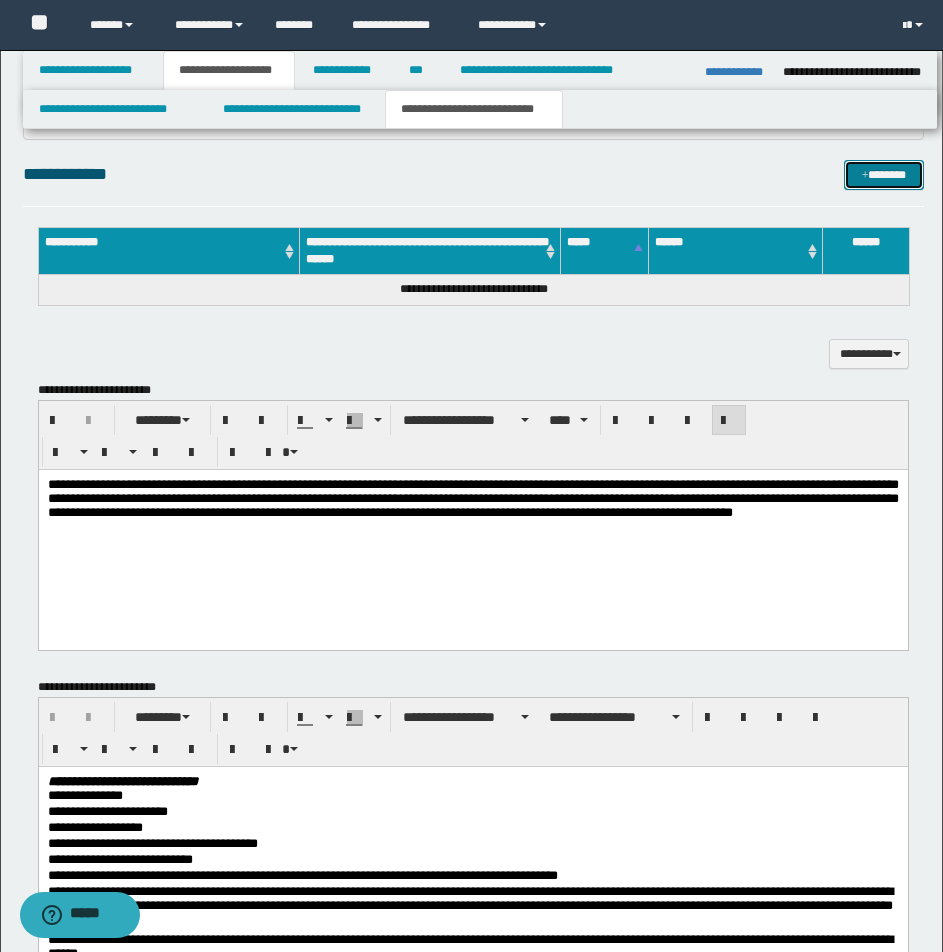 click on "*******" at bounding box center [884, 175] 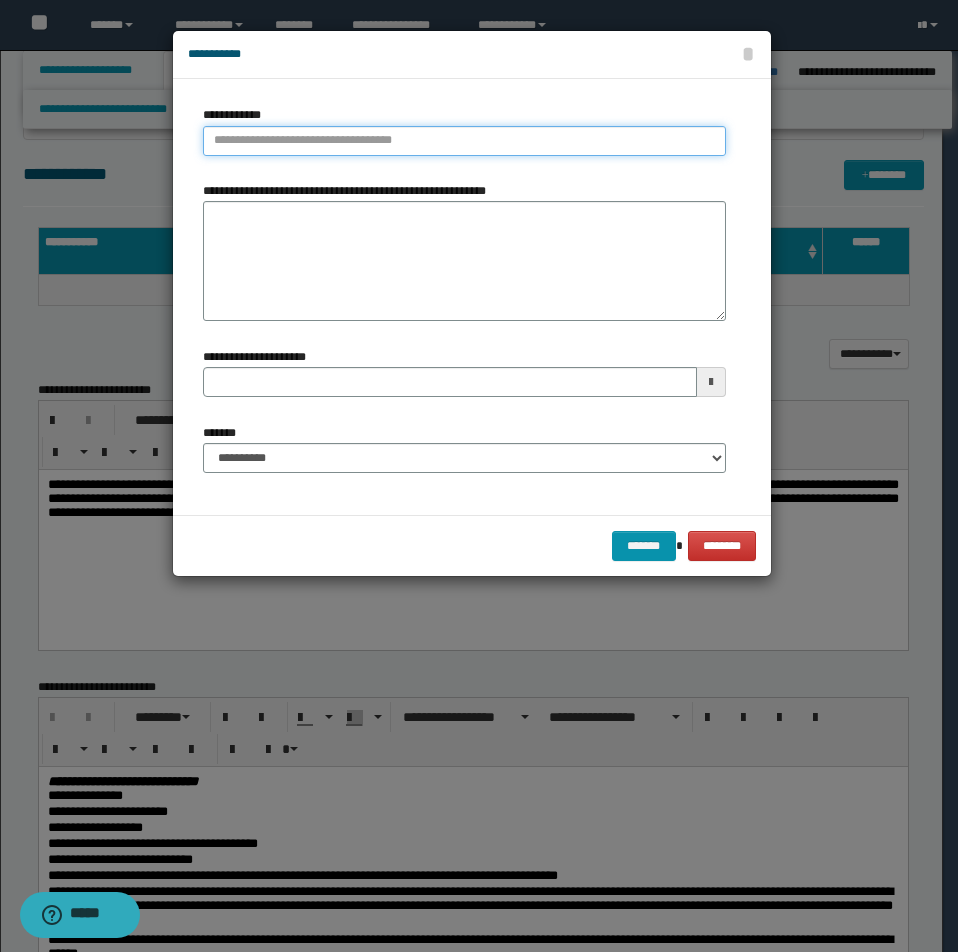 click on "**********" at bounding box center [464, 141] 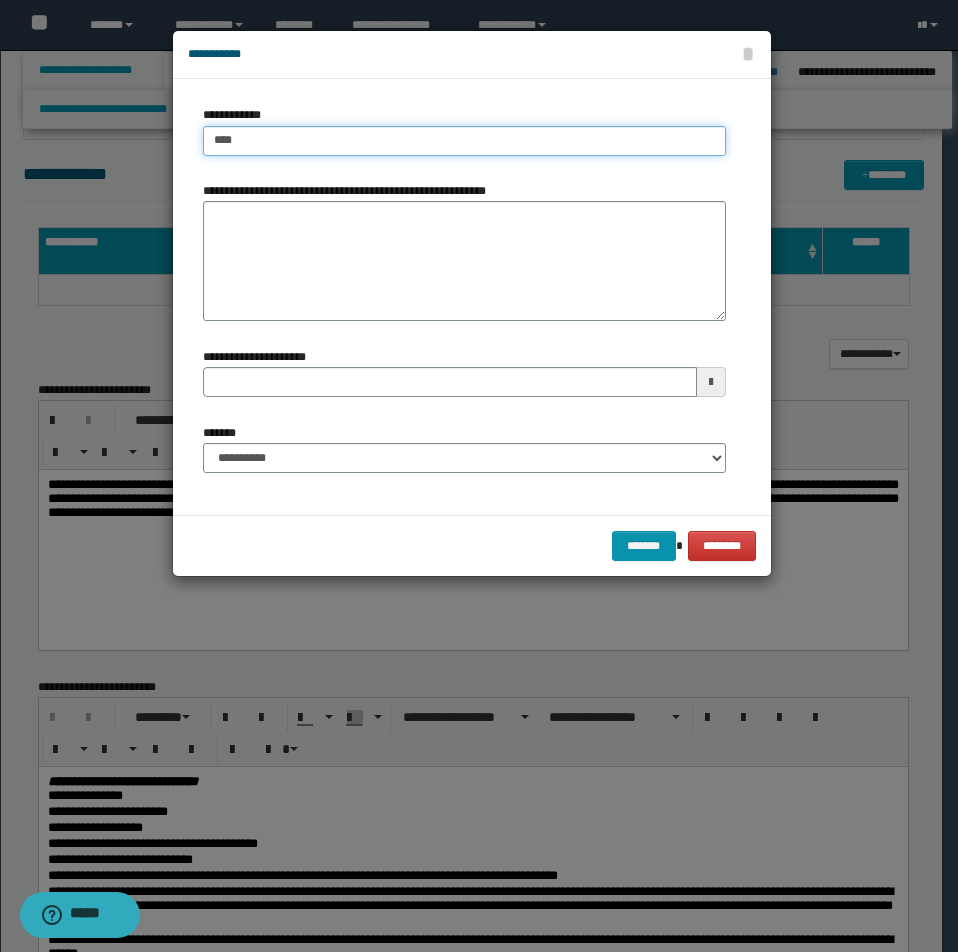 type on "*****" 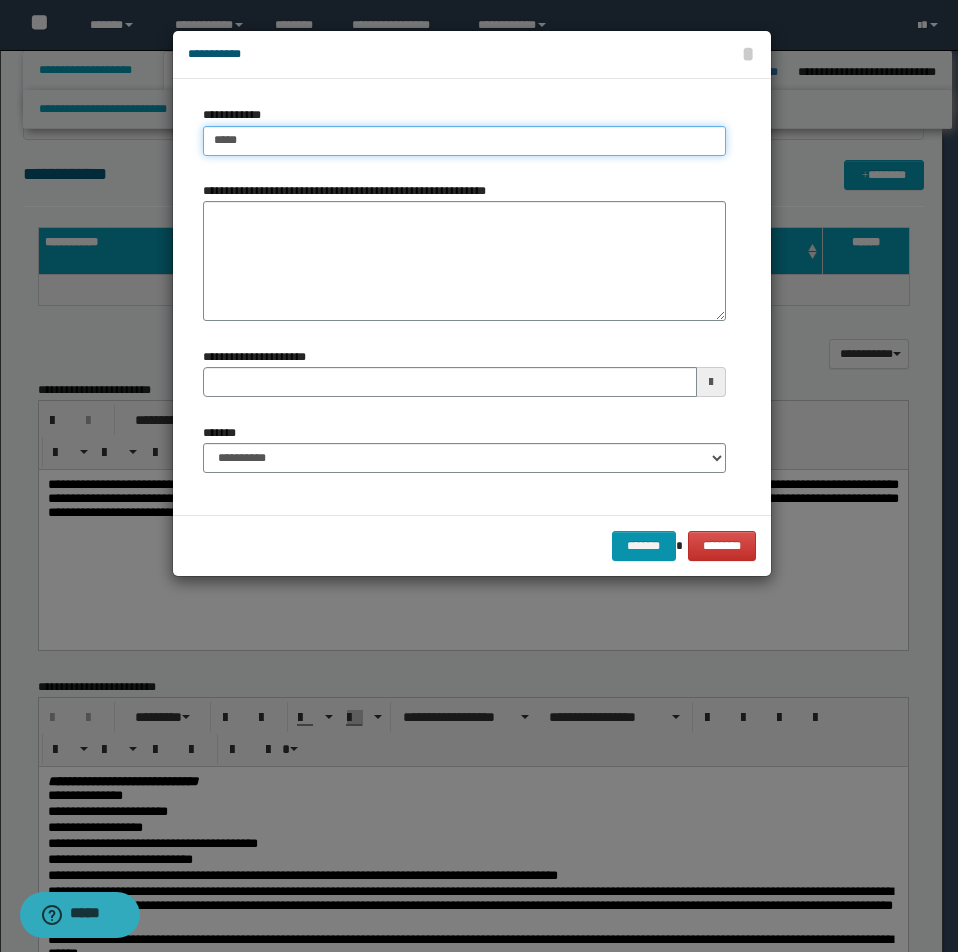 type on "**********" 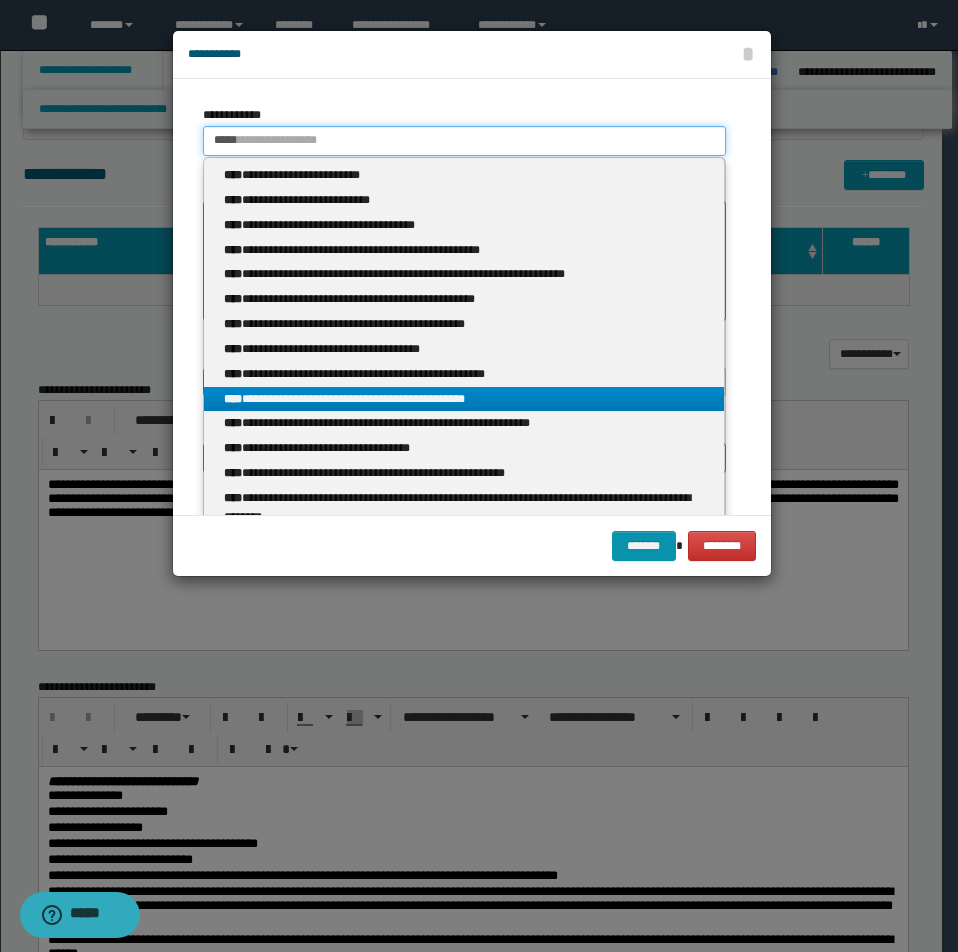 type on "*****" 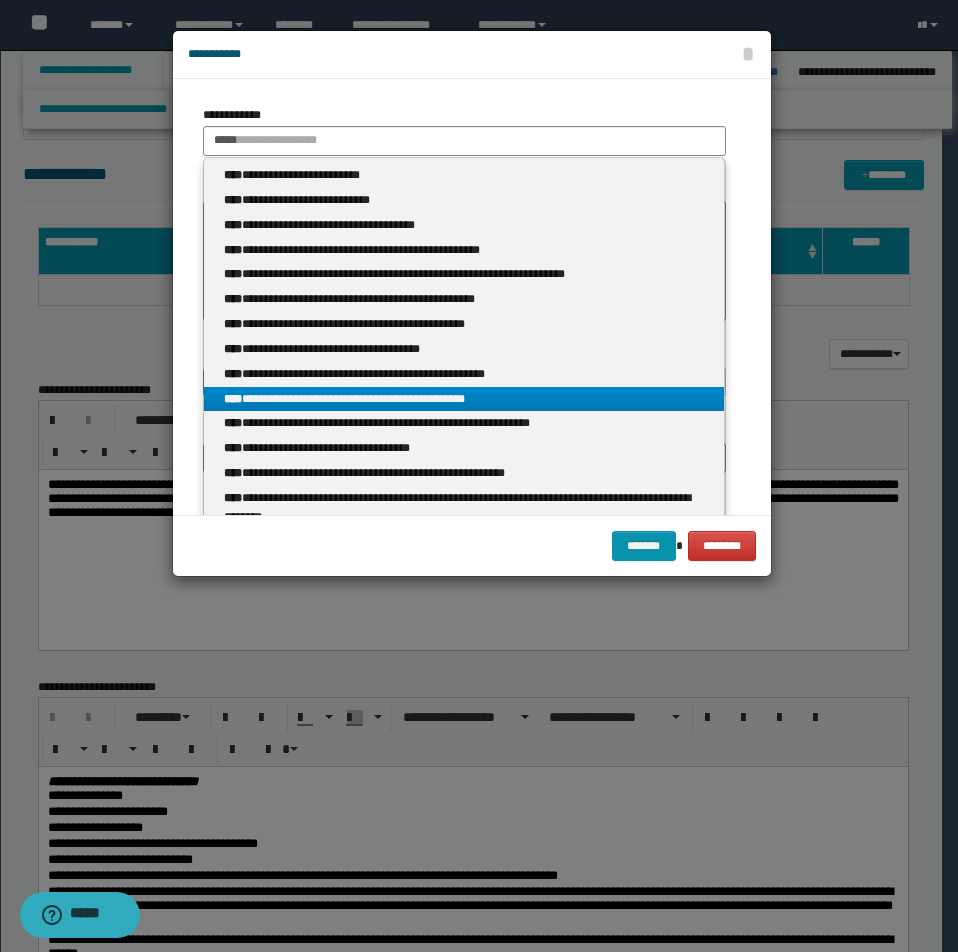click on "**********" at bounding box center (464, 399) 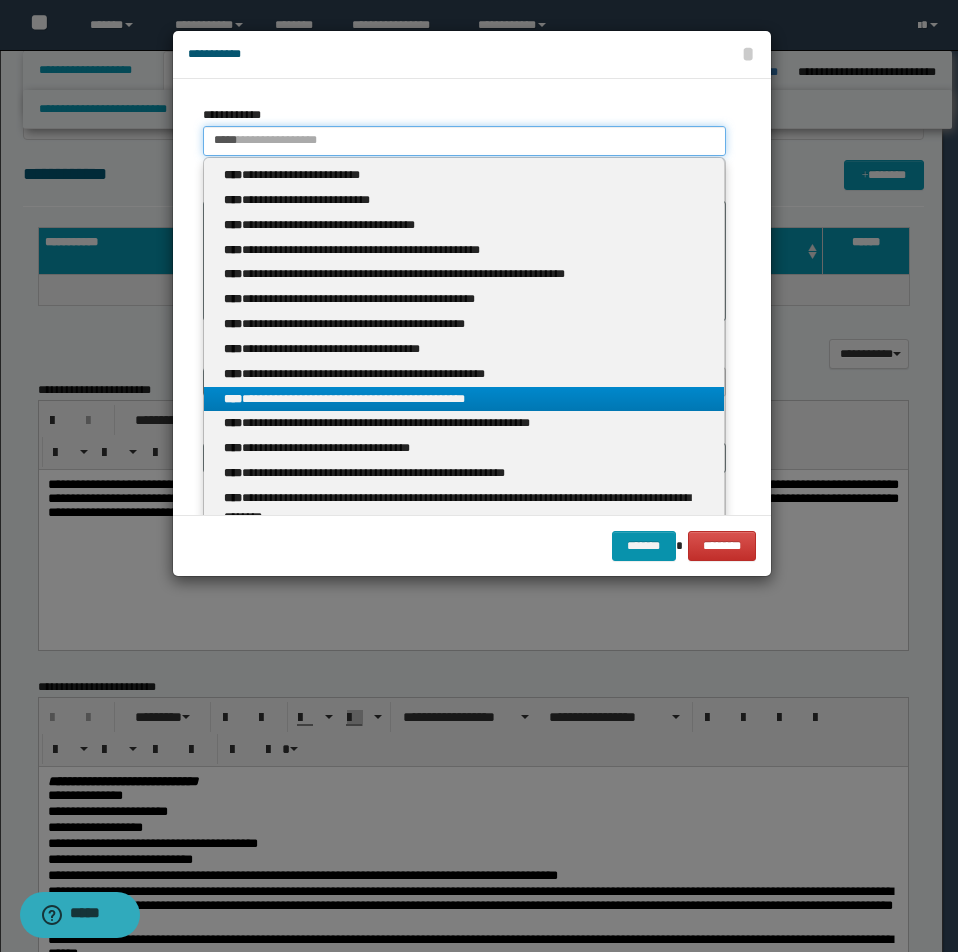 type 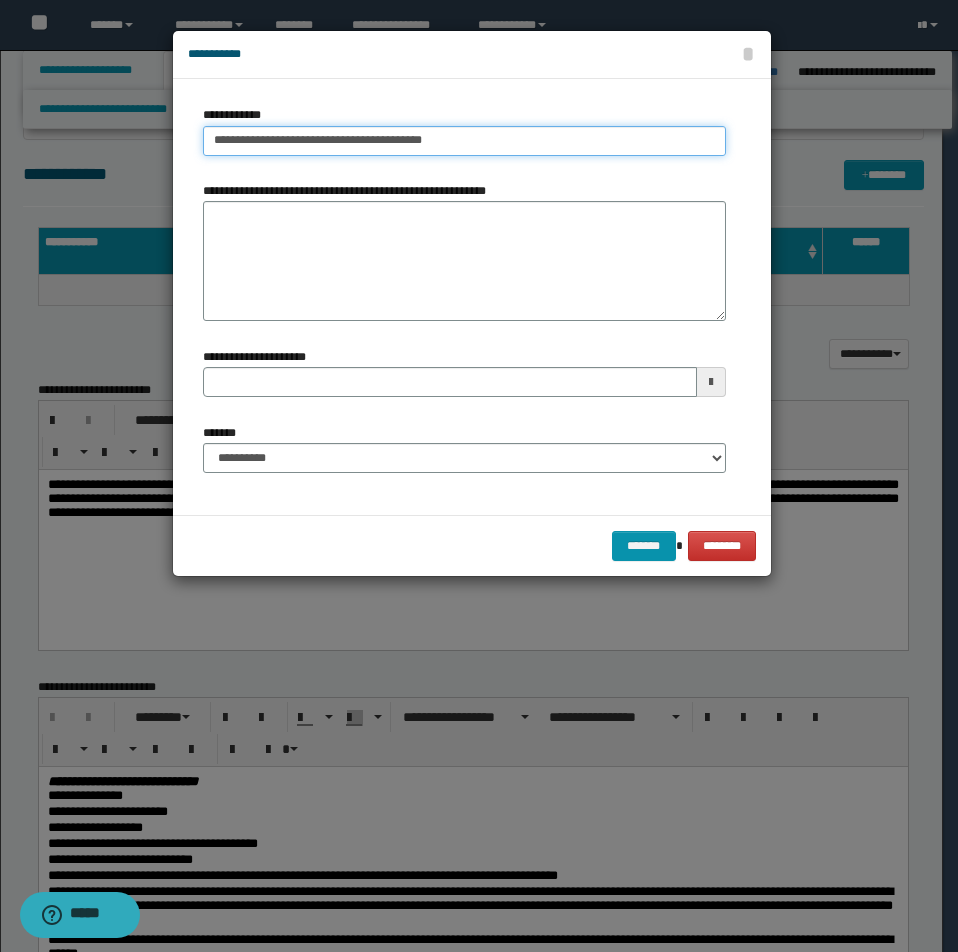 type 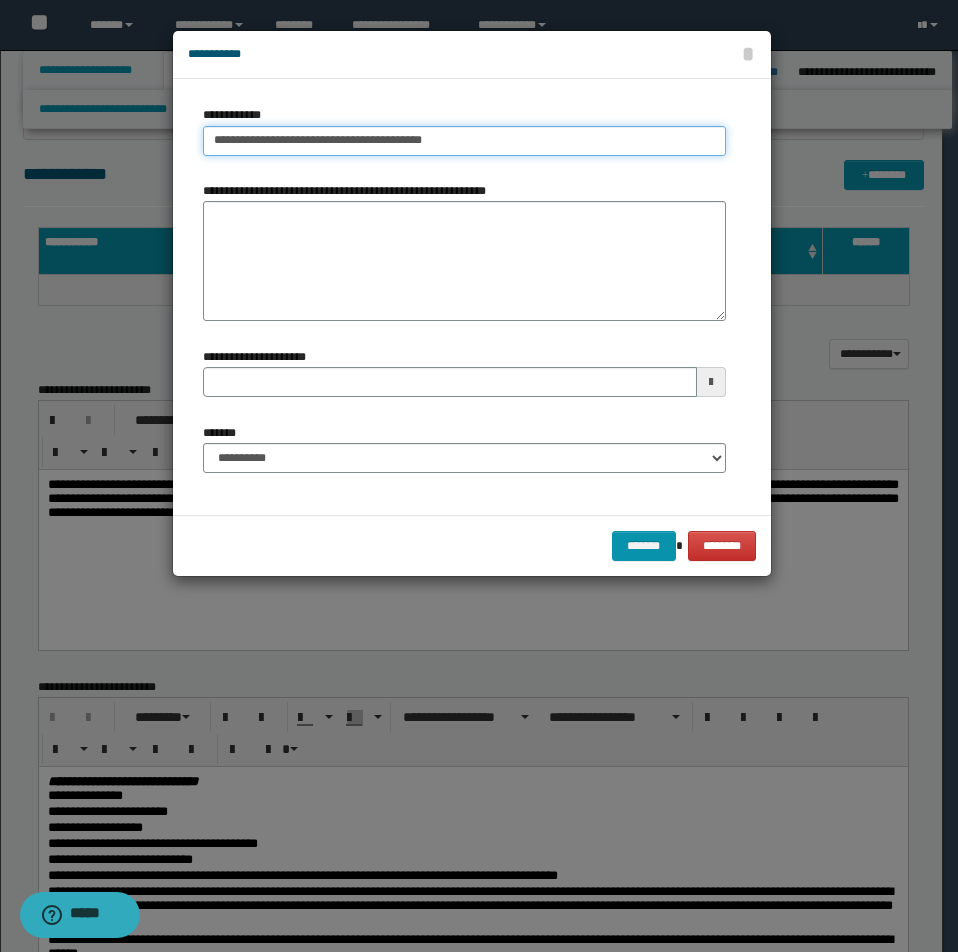drag, startPoint x: 210, startPoint y: 139, endPoint x: 507, endPoint y: 136, distance: 297.01514 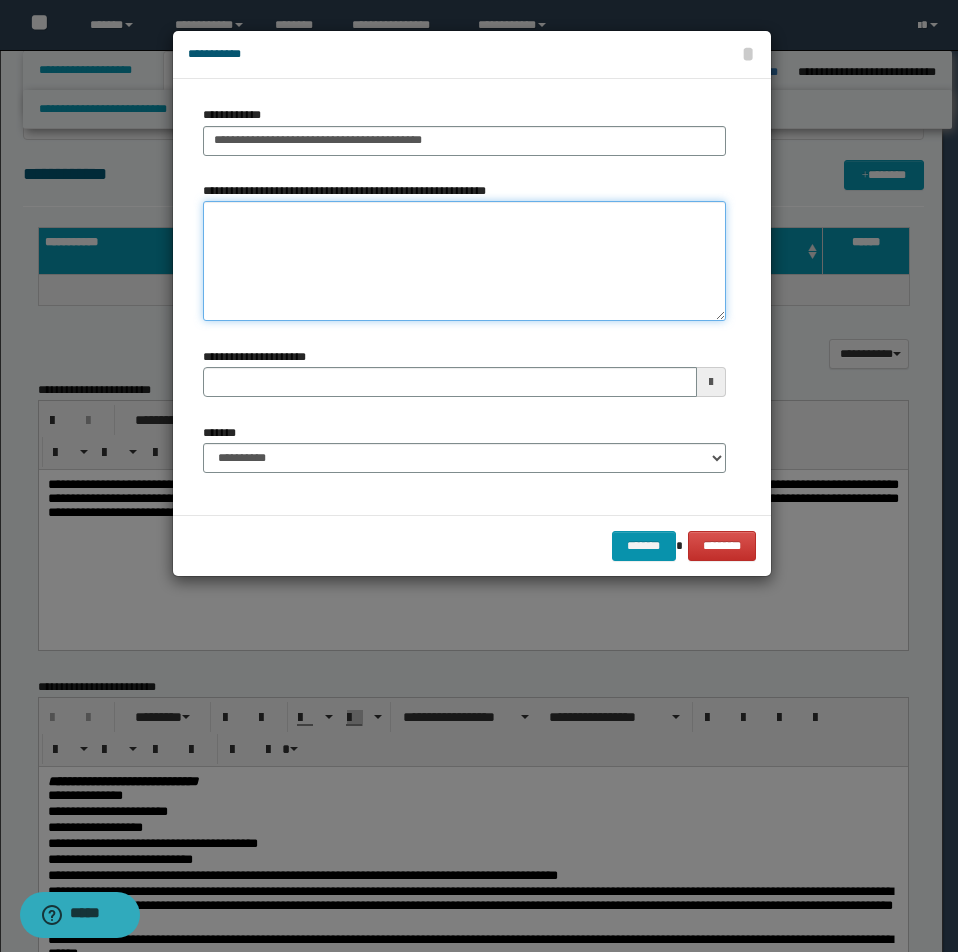 click on "**********" at bounding box center [464, 261] 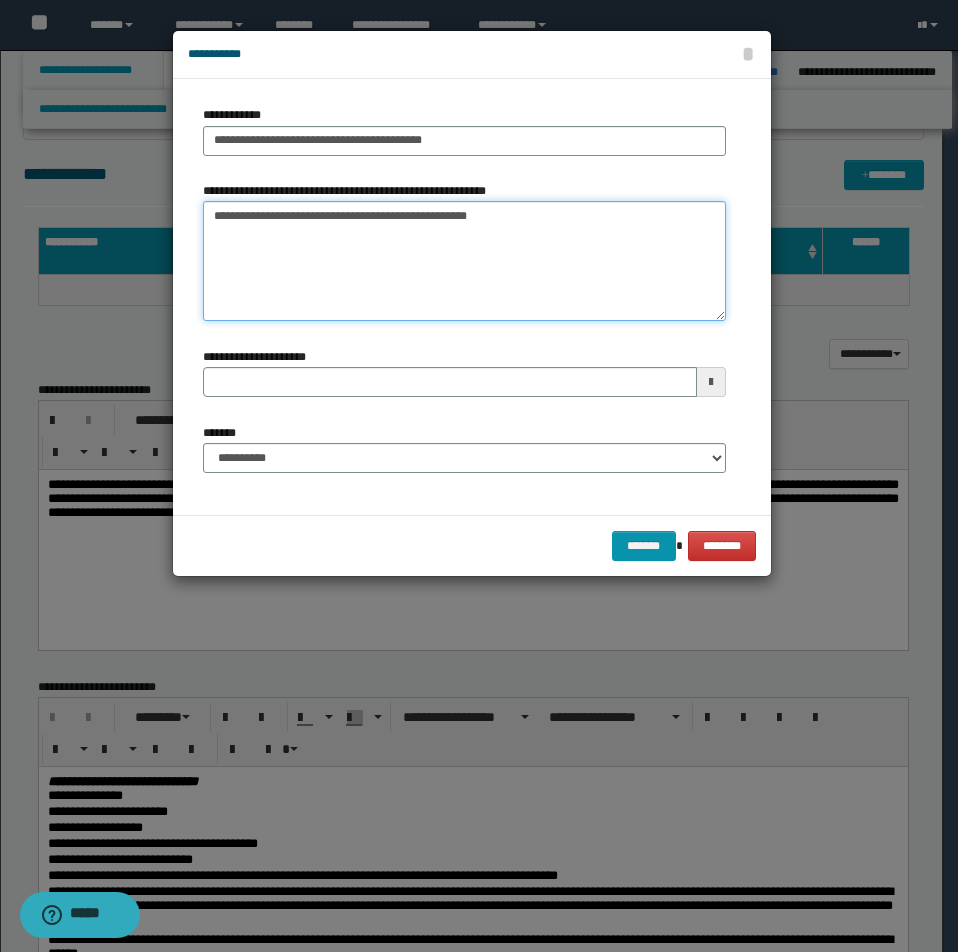 type on "**********" 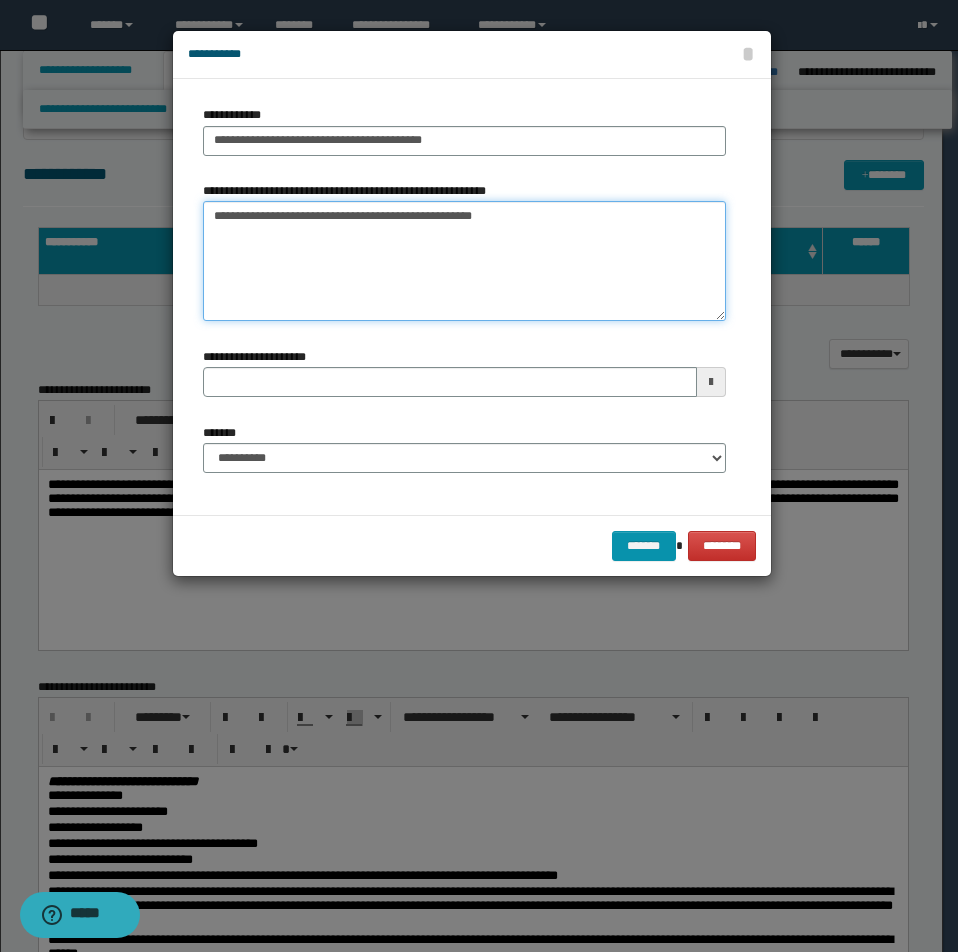 type 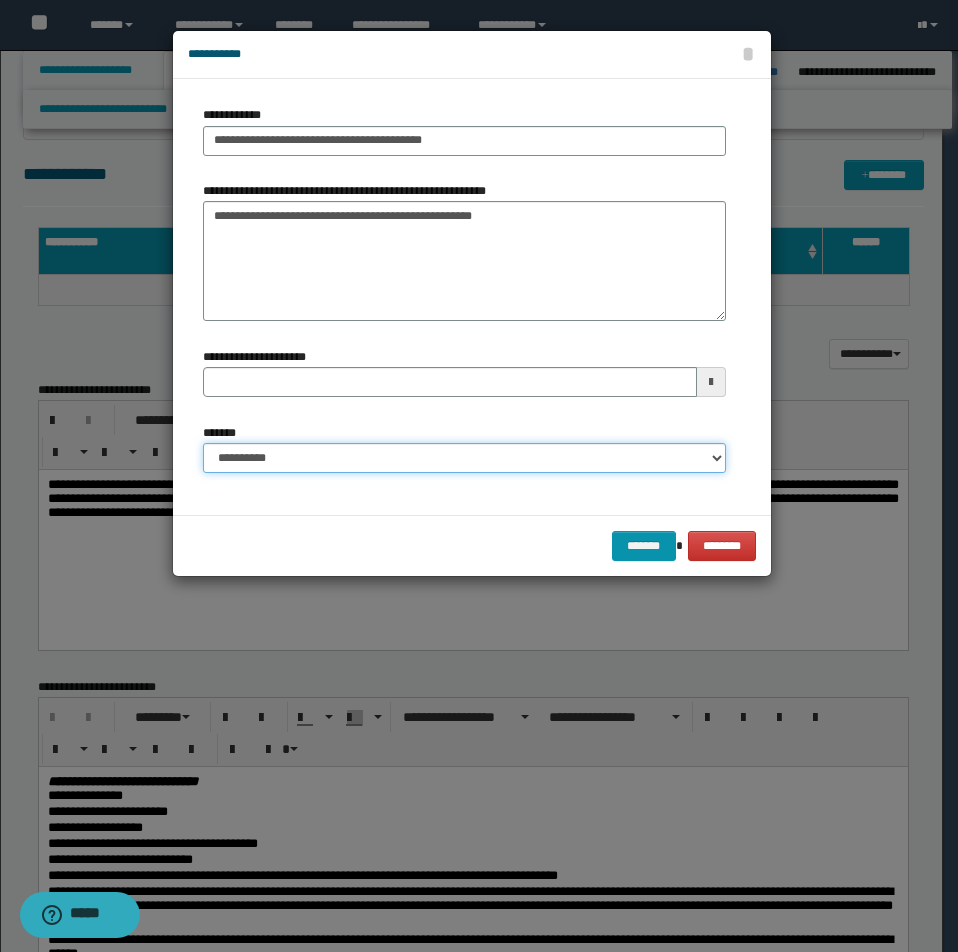 click on "**********" at bounding box center [464, 458] 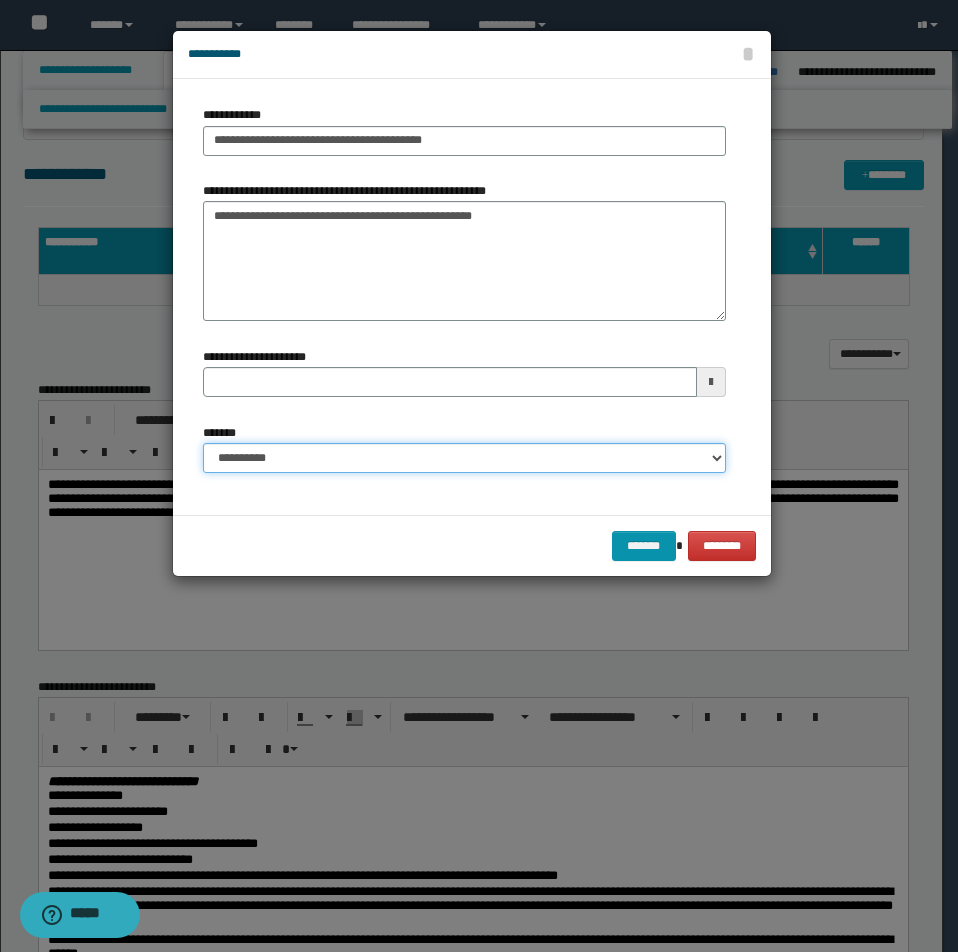 select on "*" 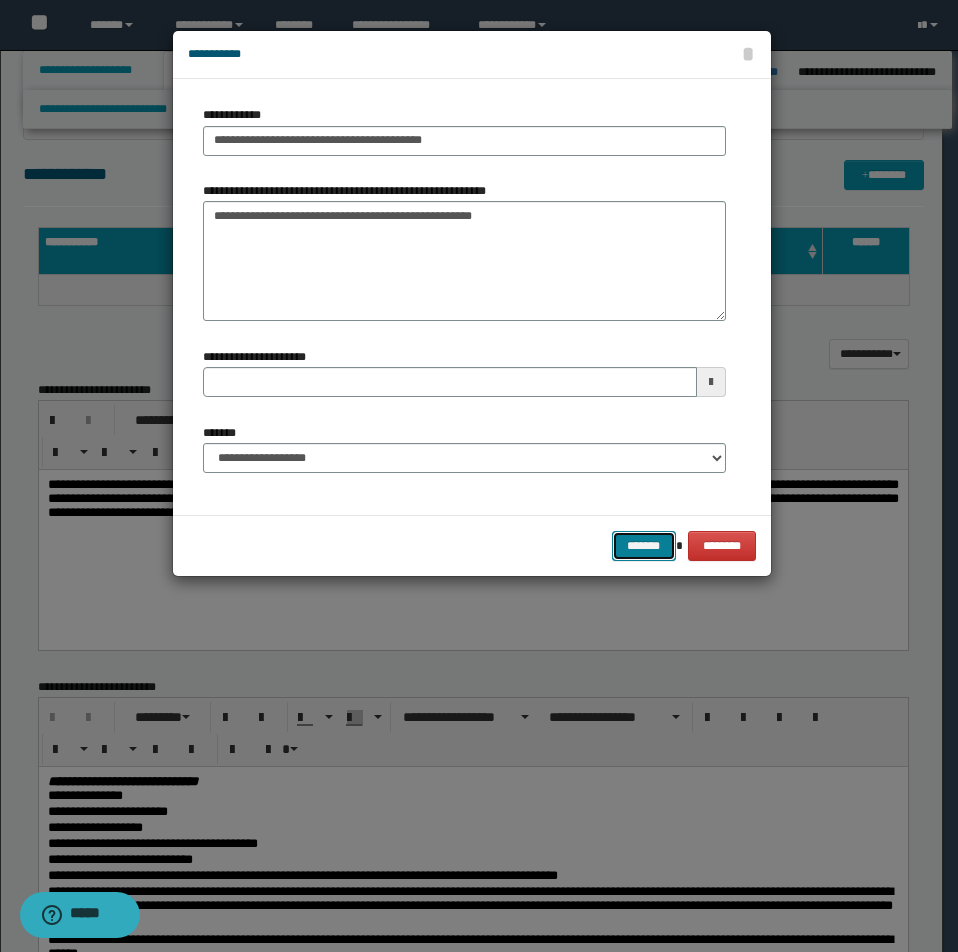 click on "*******" at bounding box center [644, 546] 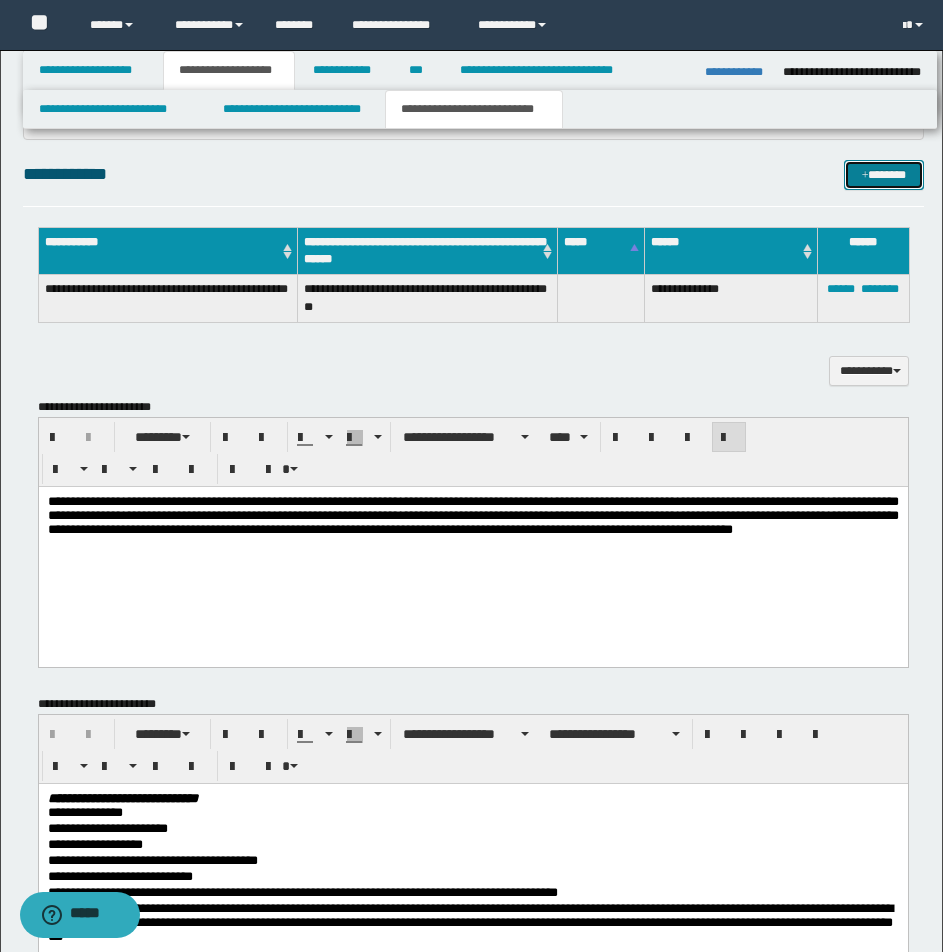 click on "*******" at bounding box center [884, 175] 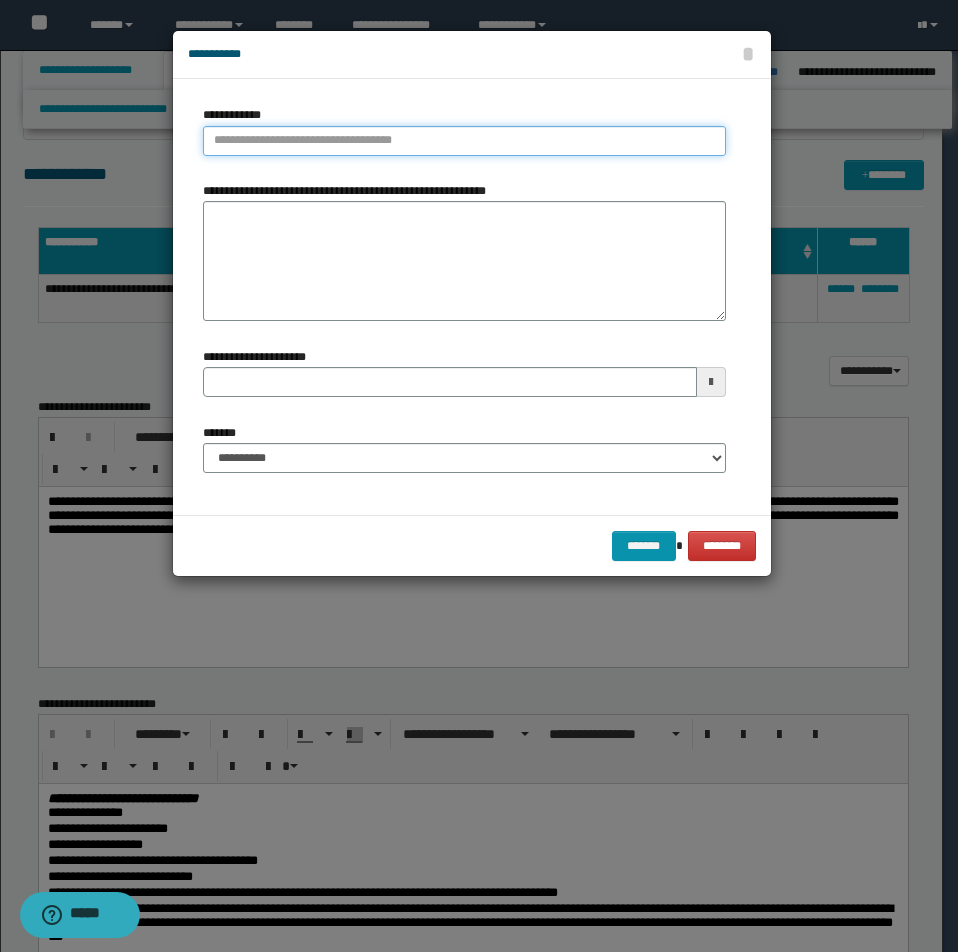 type on "**********" 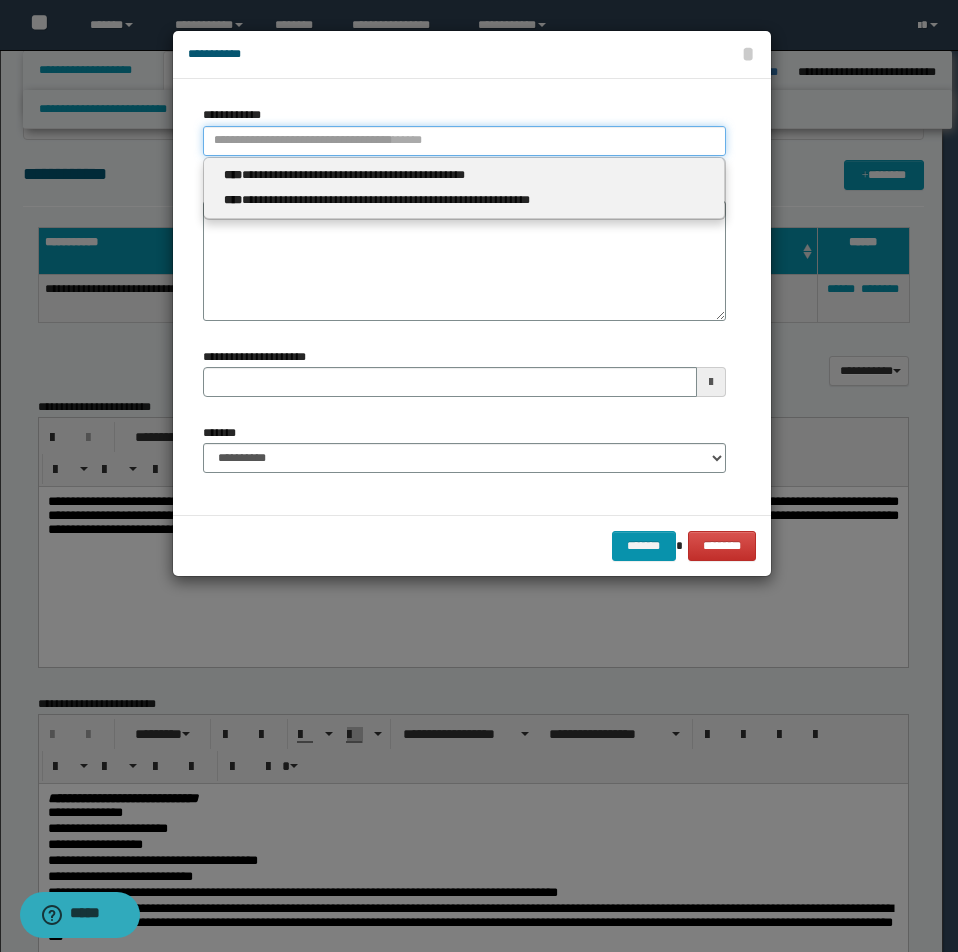 click on "**********" at bounding box center [464, 141] 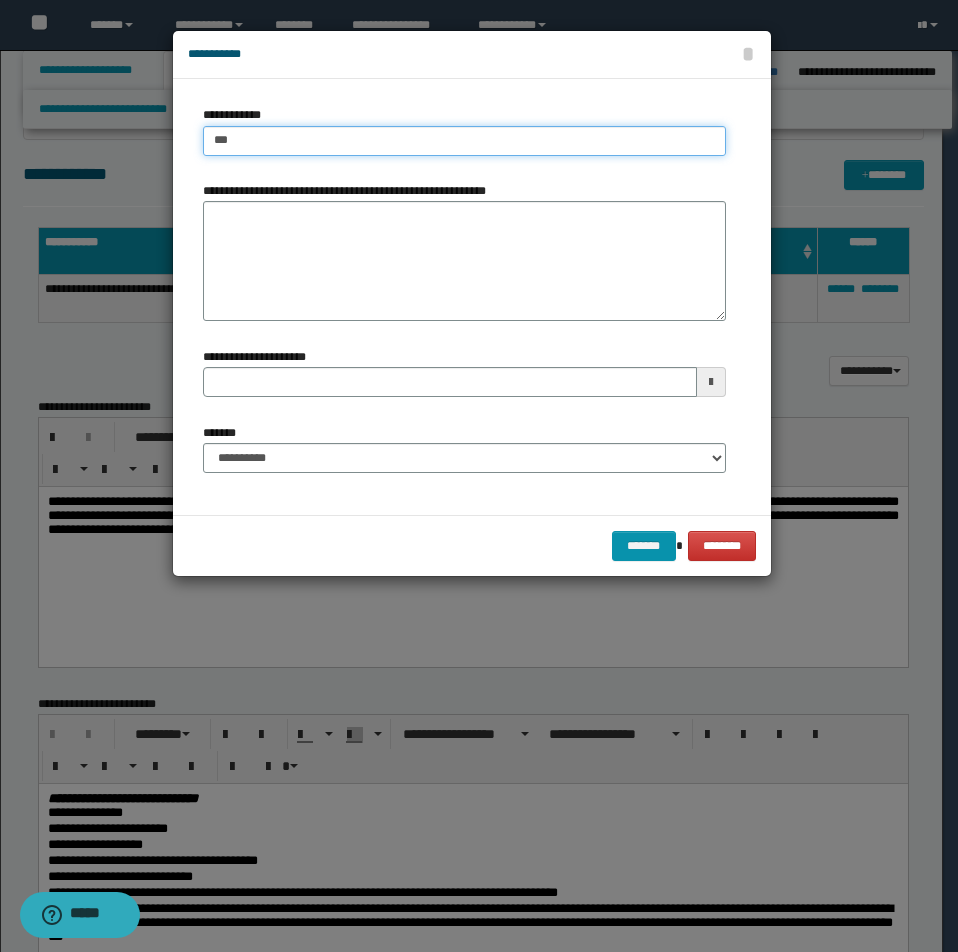 type on "****" 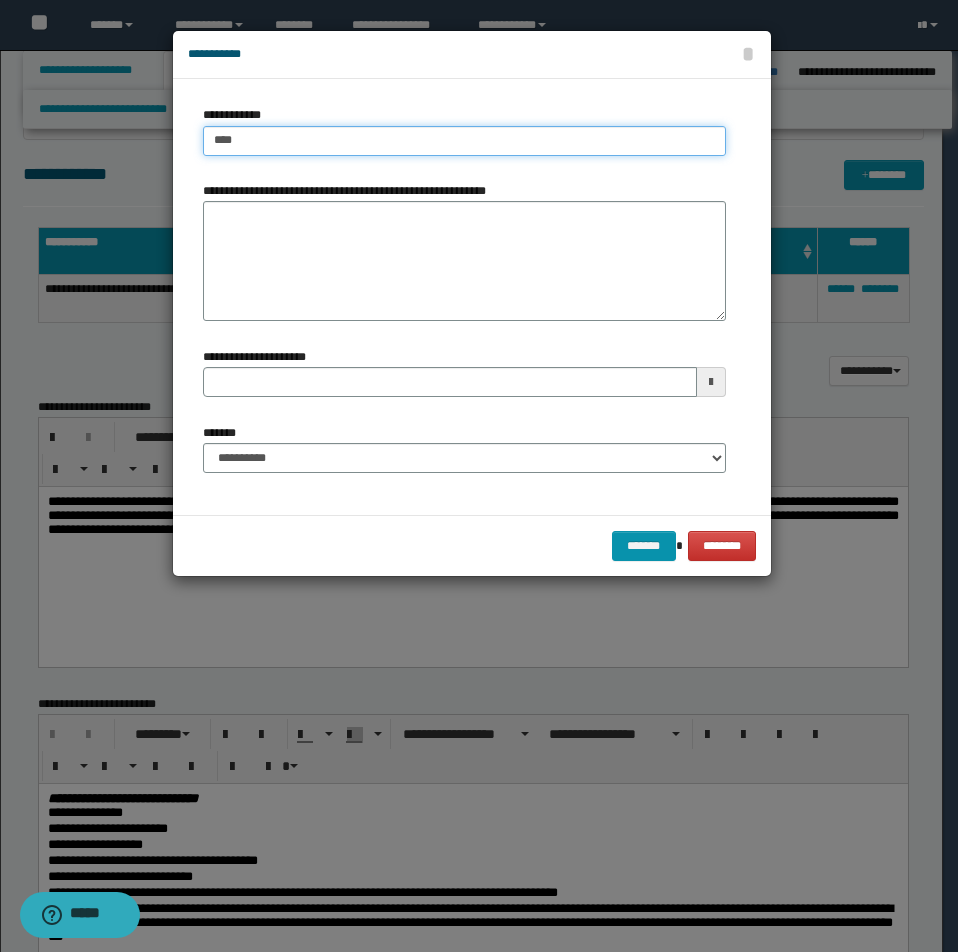 type on "****" 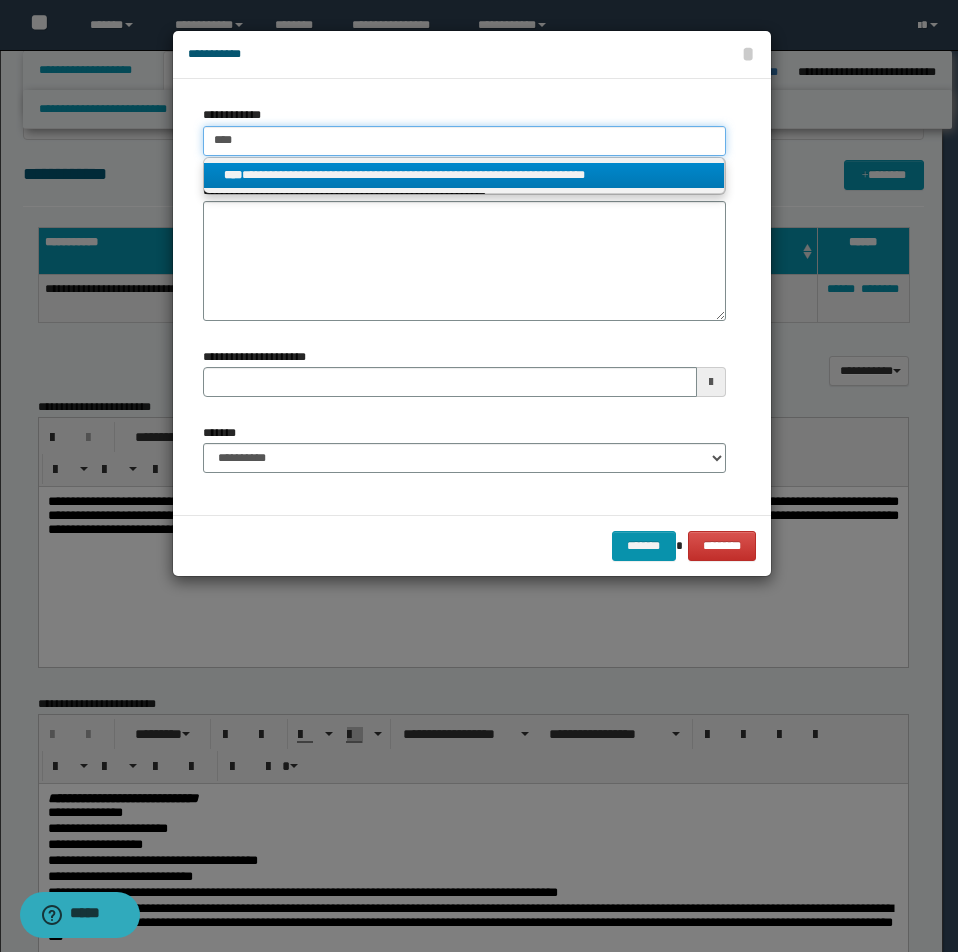 type on "****" 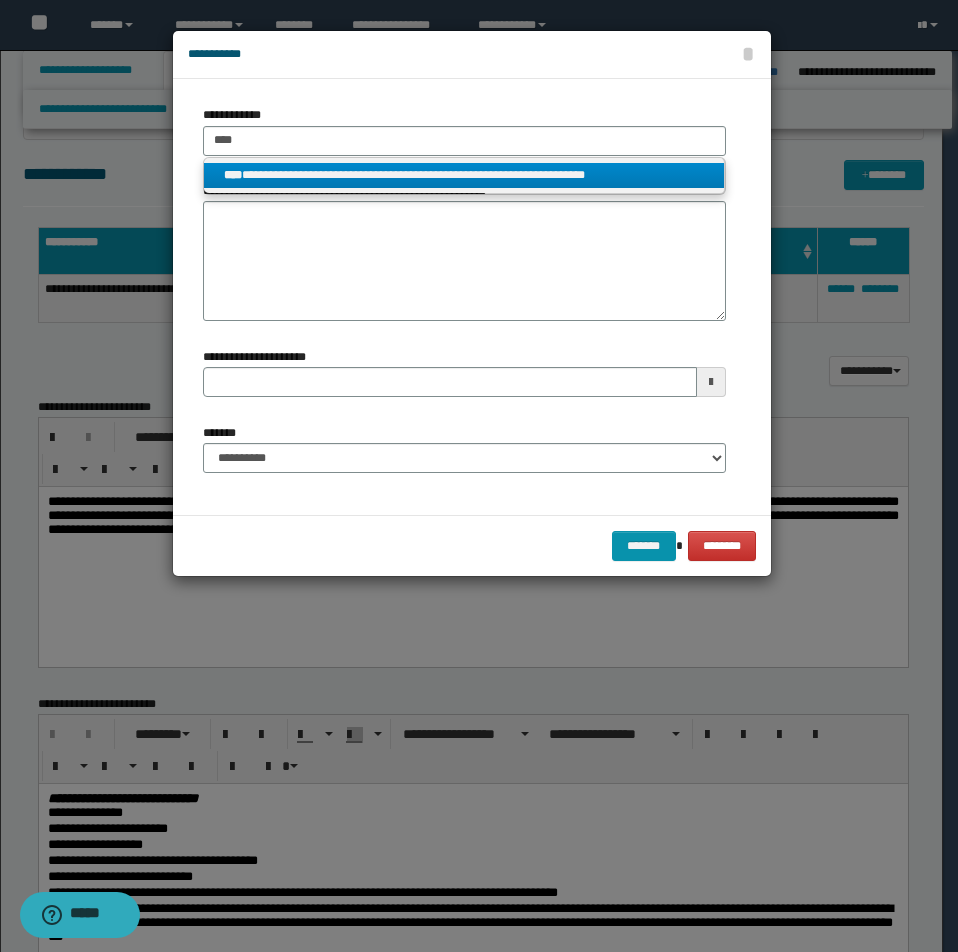 click on "**********" at bounding box center (464, 175) 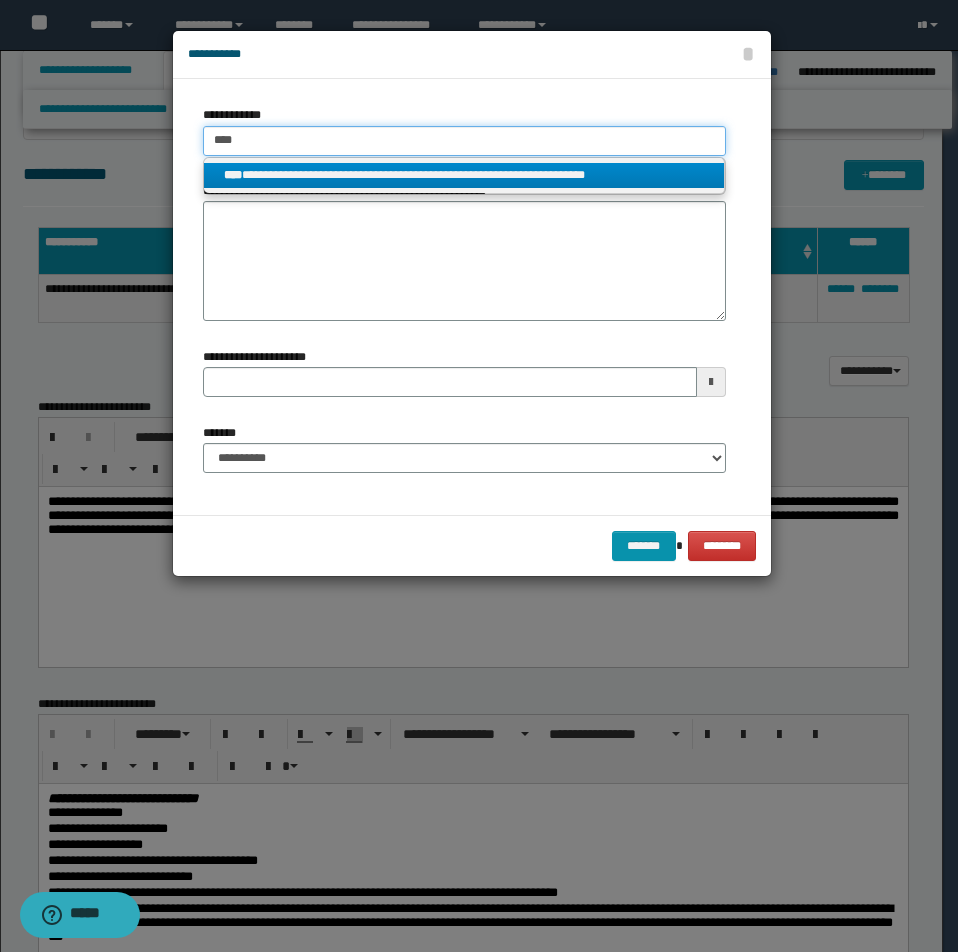 type 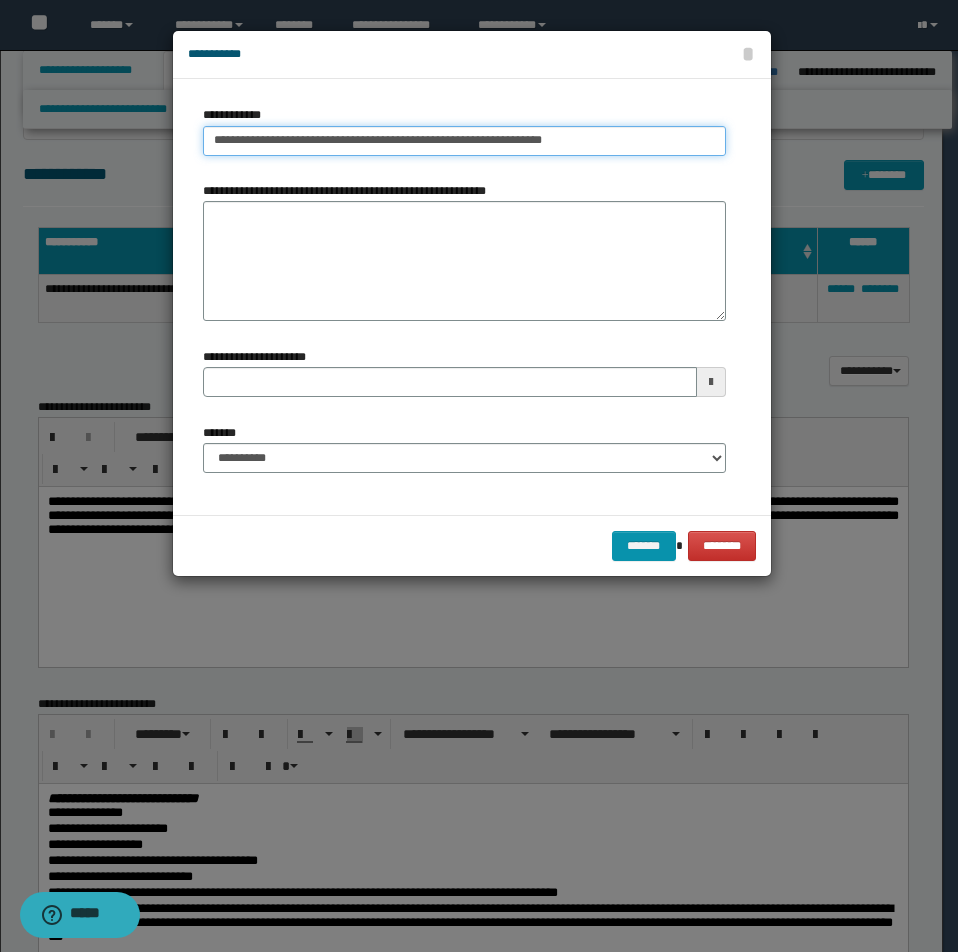 drag, startPoint x: 206, startPoint y: 139, endPoint x: 610, endPoint y: 140, distance: 404.00125 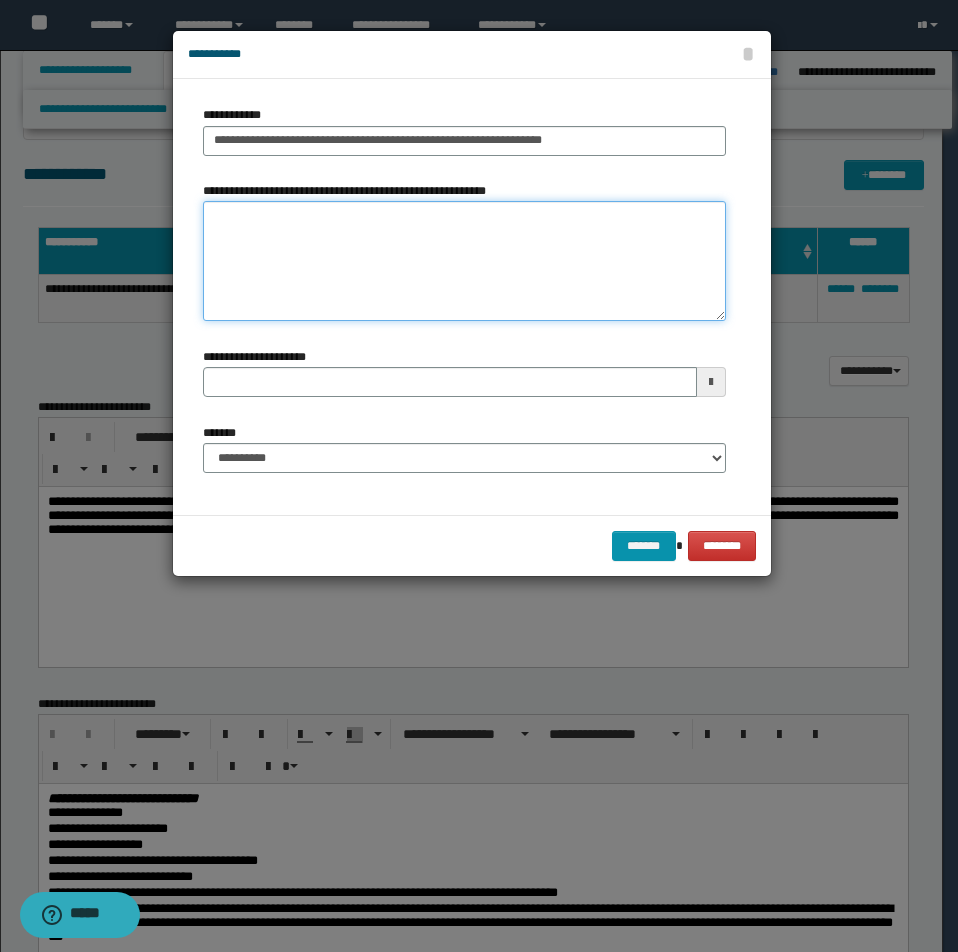 click on "**********" at bounding box center [464, 261] 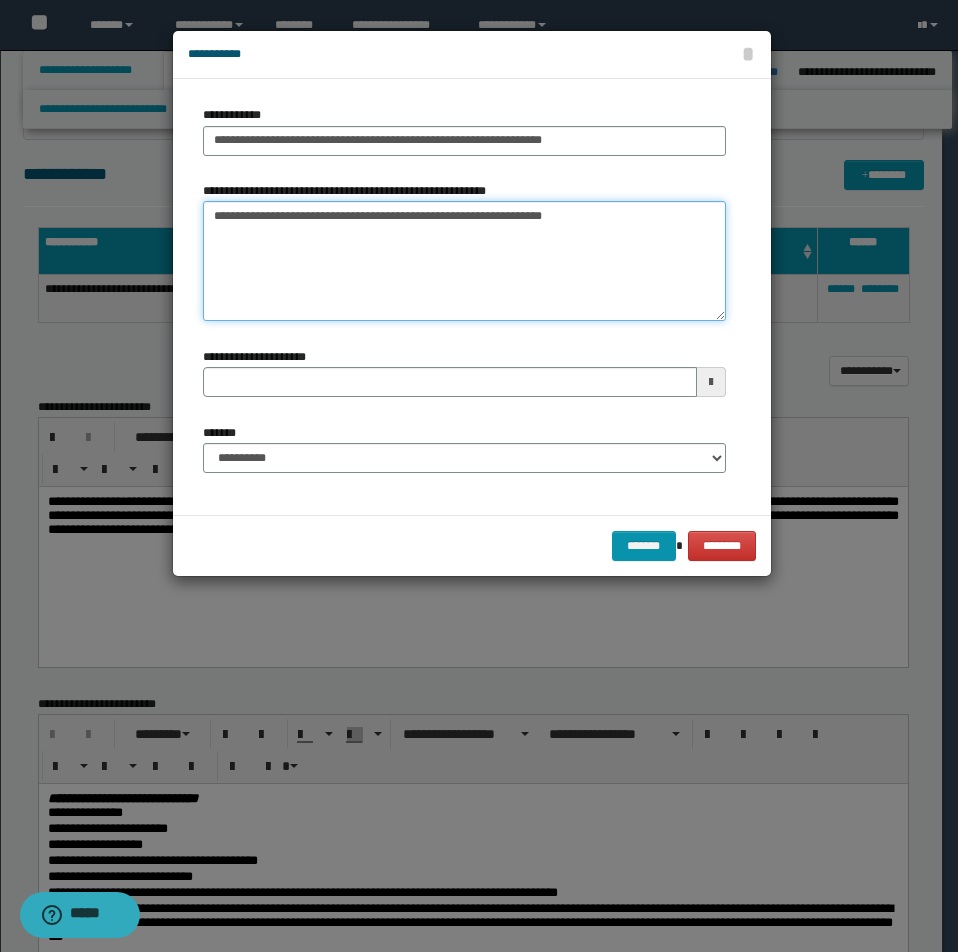 click on "**********" at bounding box center [464, 261] 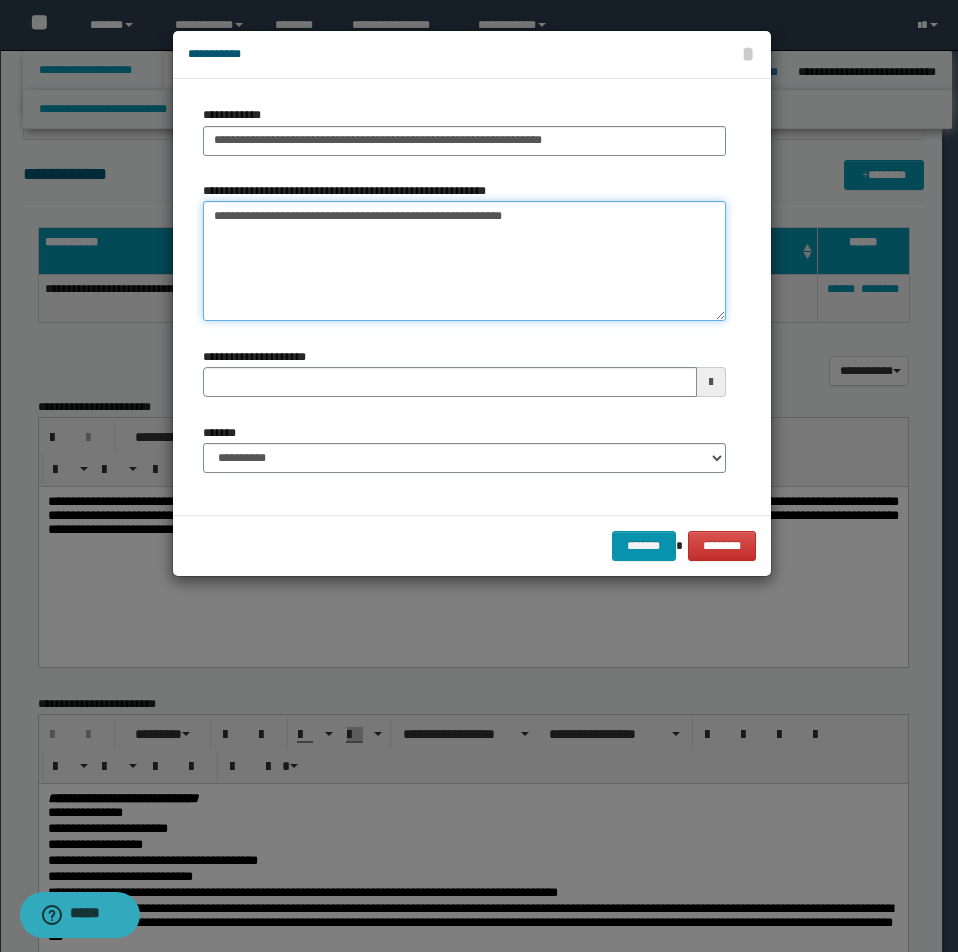 type on "**********" 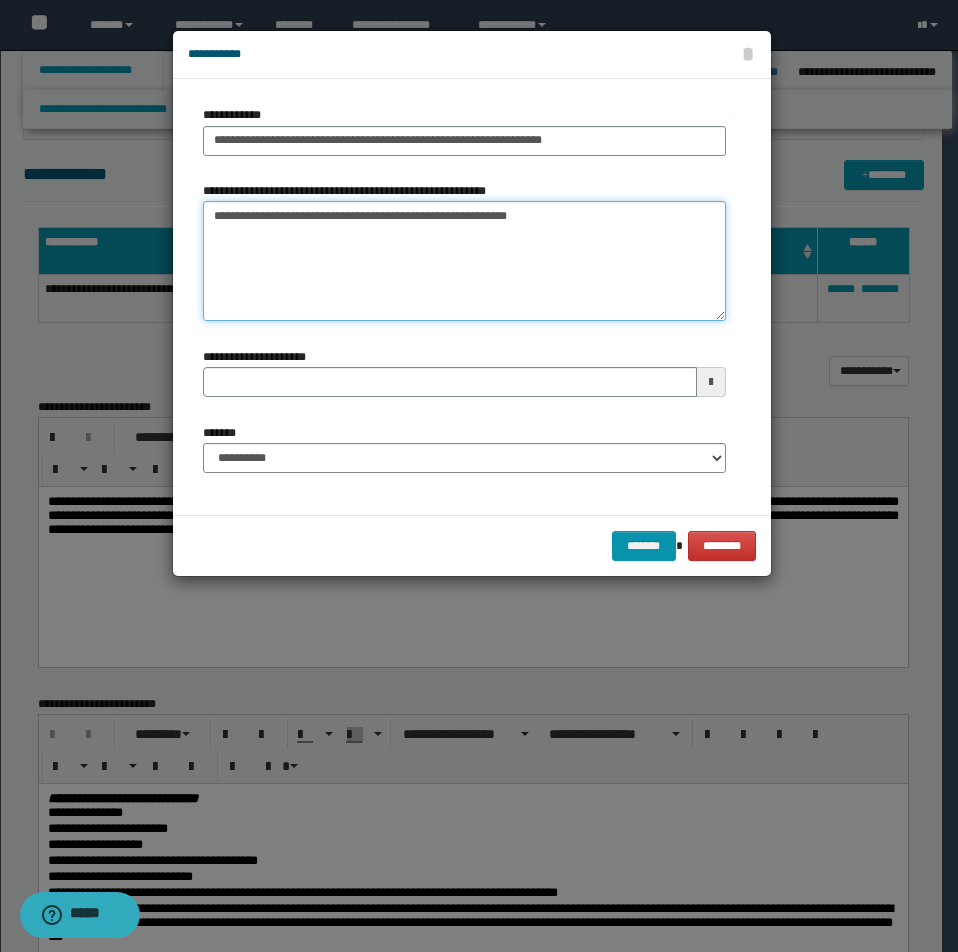 click on "**********" at bounding box center (464, 261) 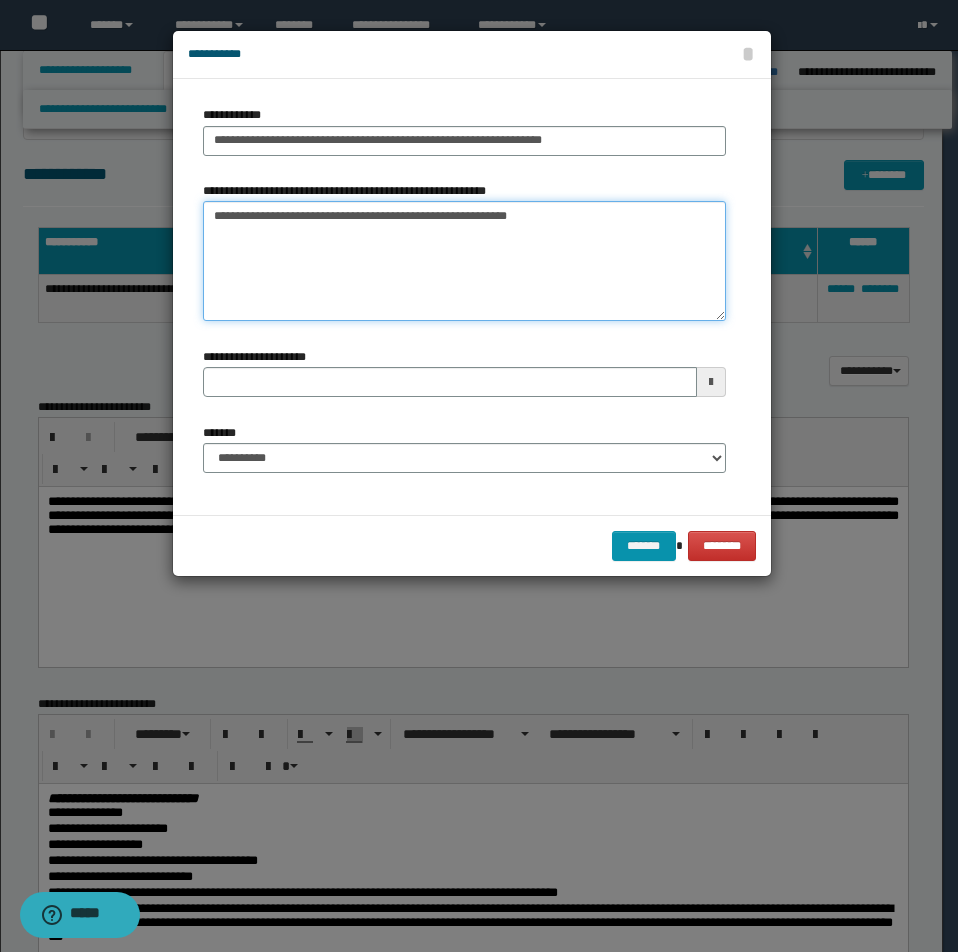 type 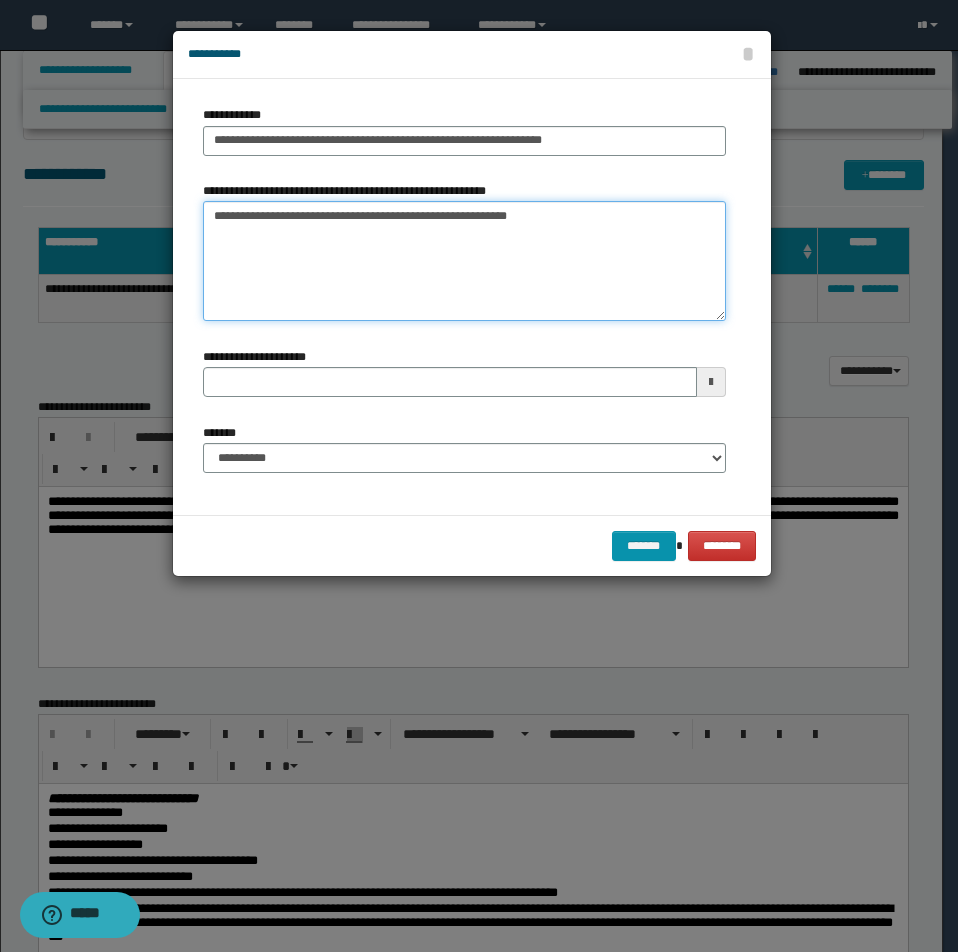 type on "**********" 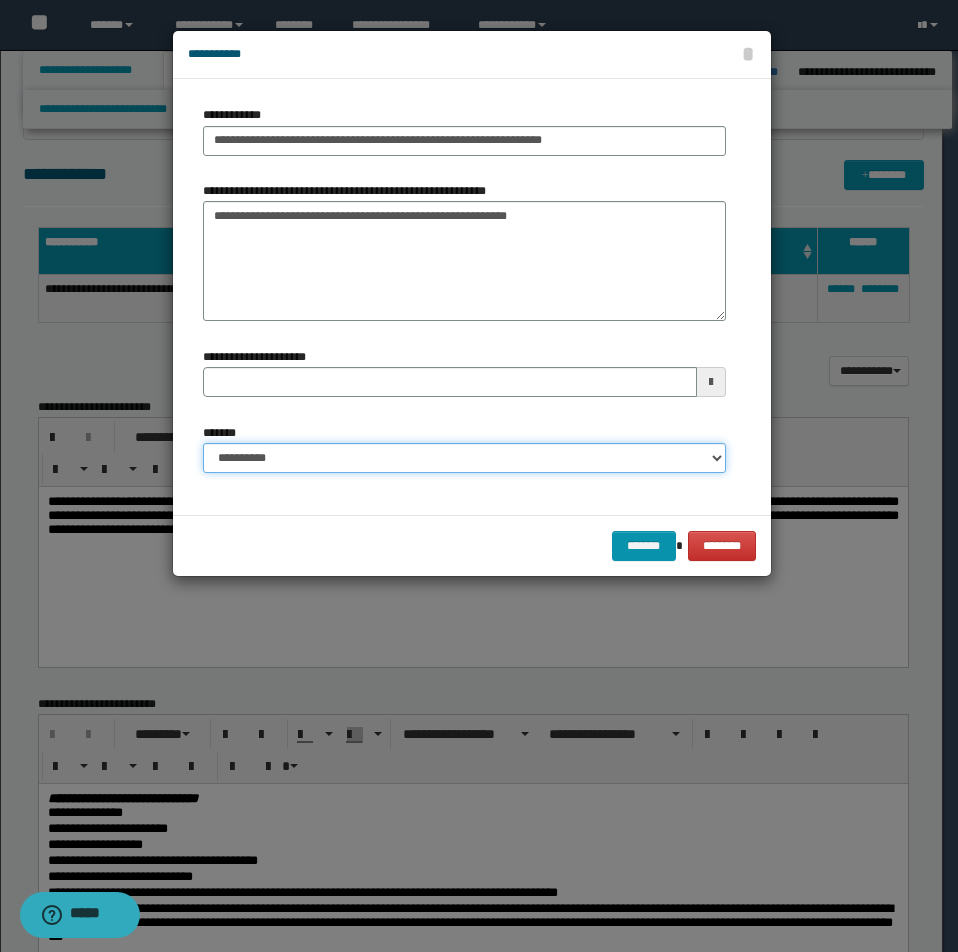 click on "**********" at bounding box center [464, 458] 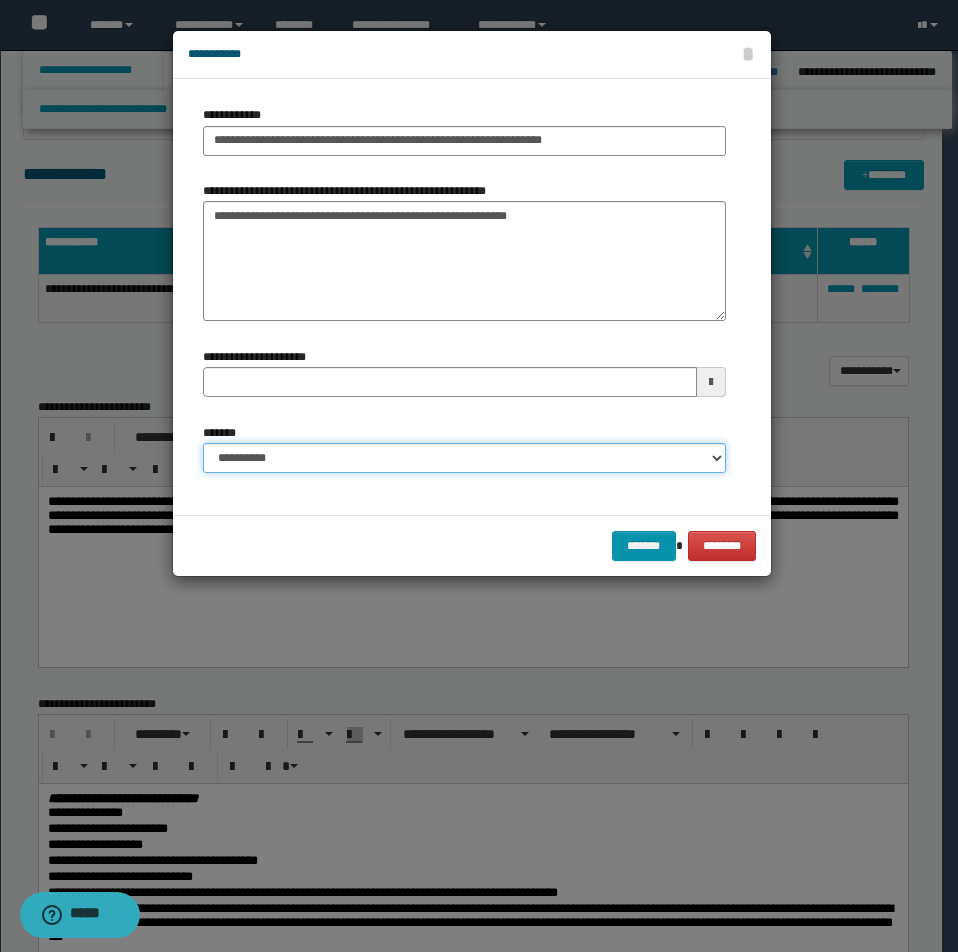 select on "*" 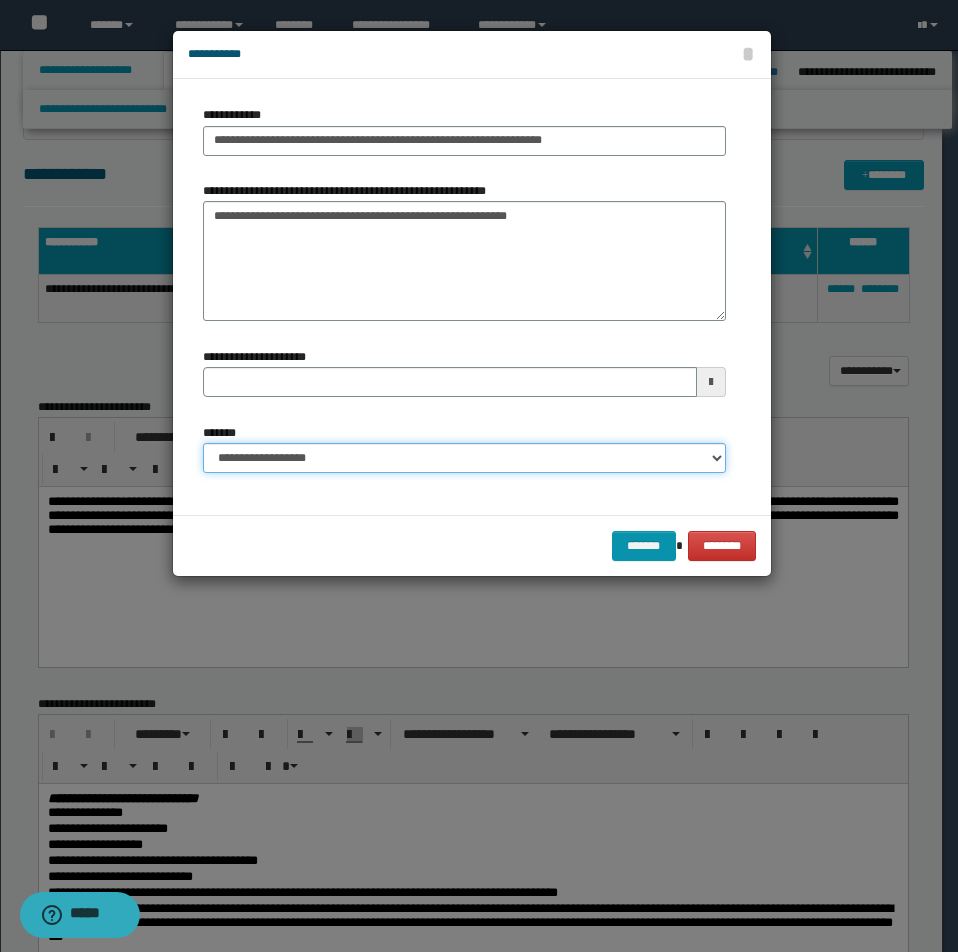 click on "**********" at bounding box center (464, 458) 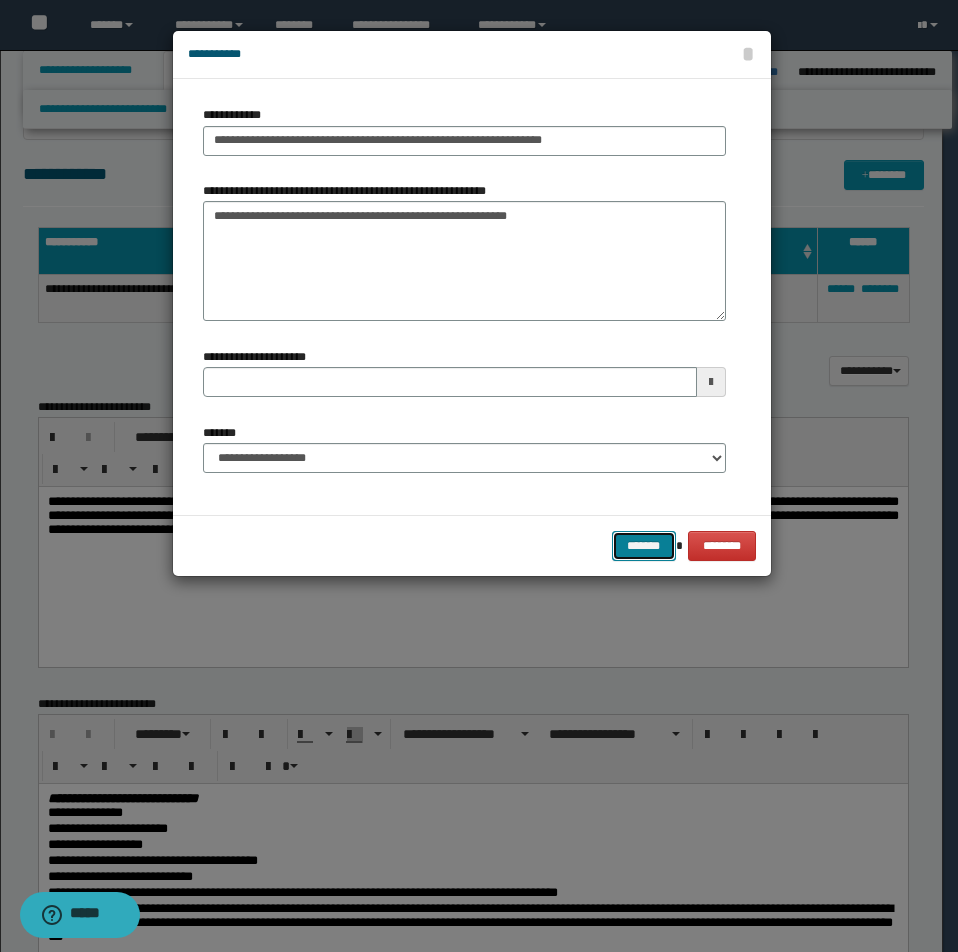 click on "*******" at bounding box center [644, 546] 